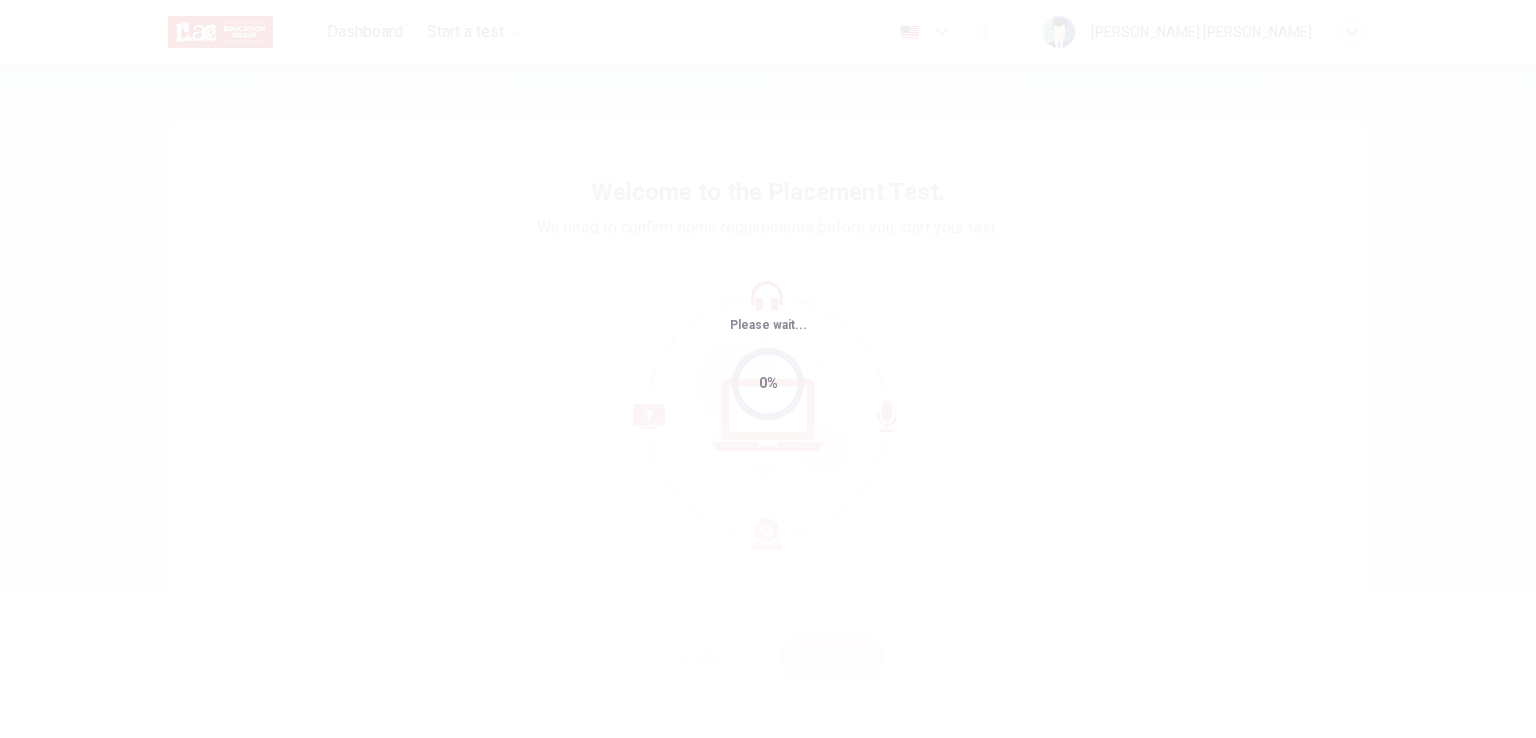 scroll, scrollTop: 0, scrollLeft: 0, axis: both 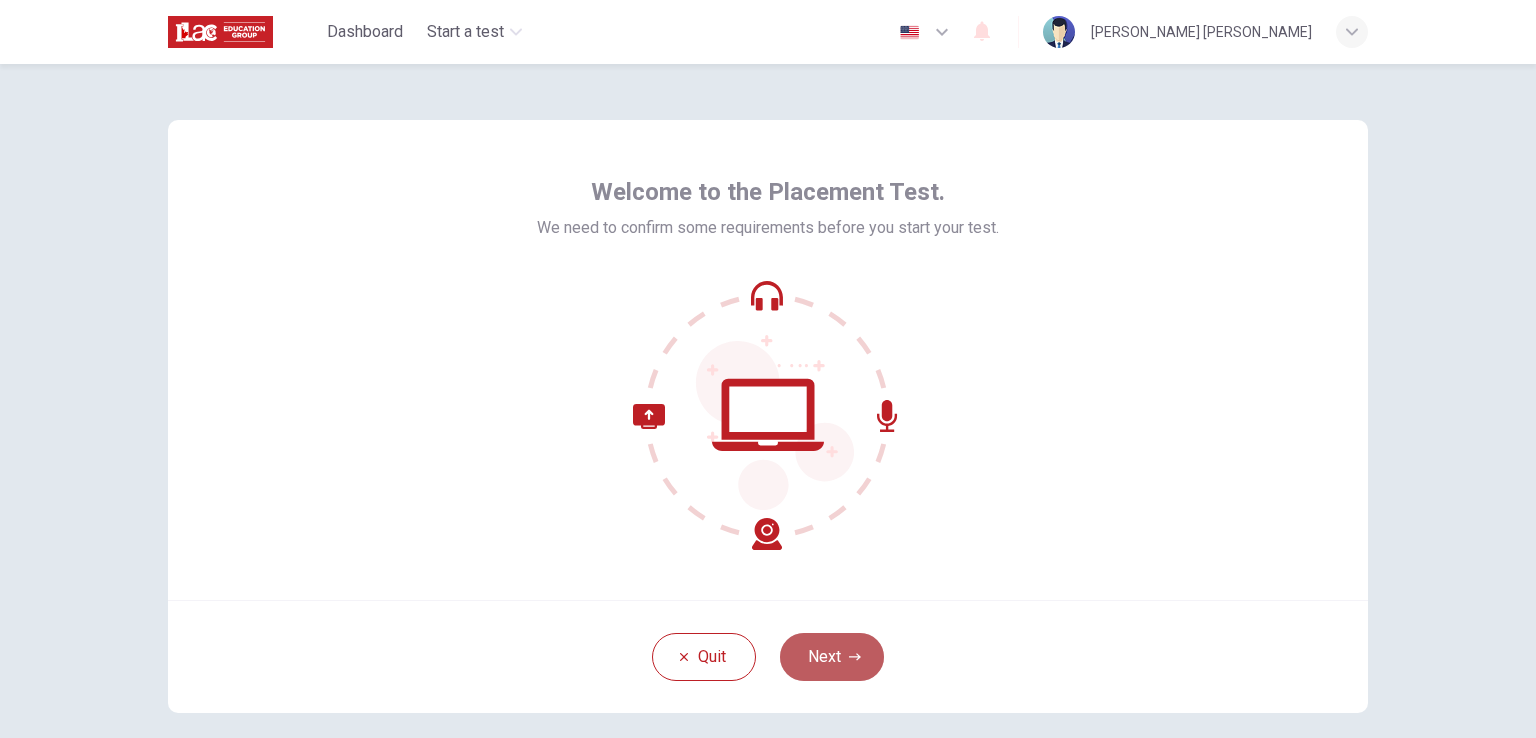 click 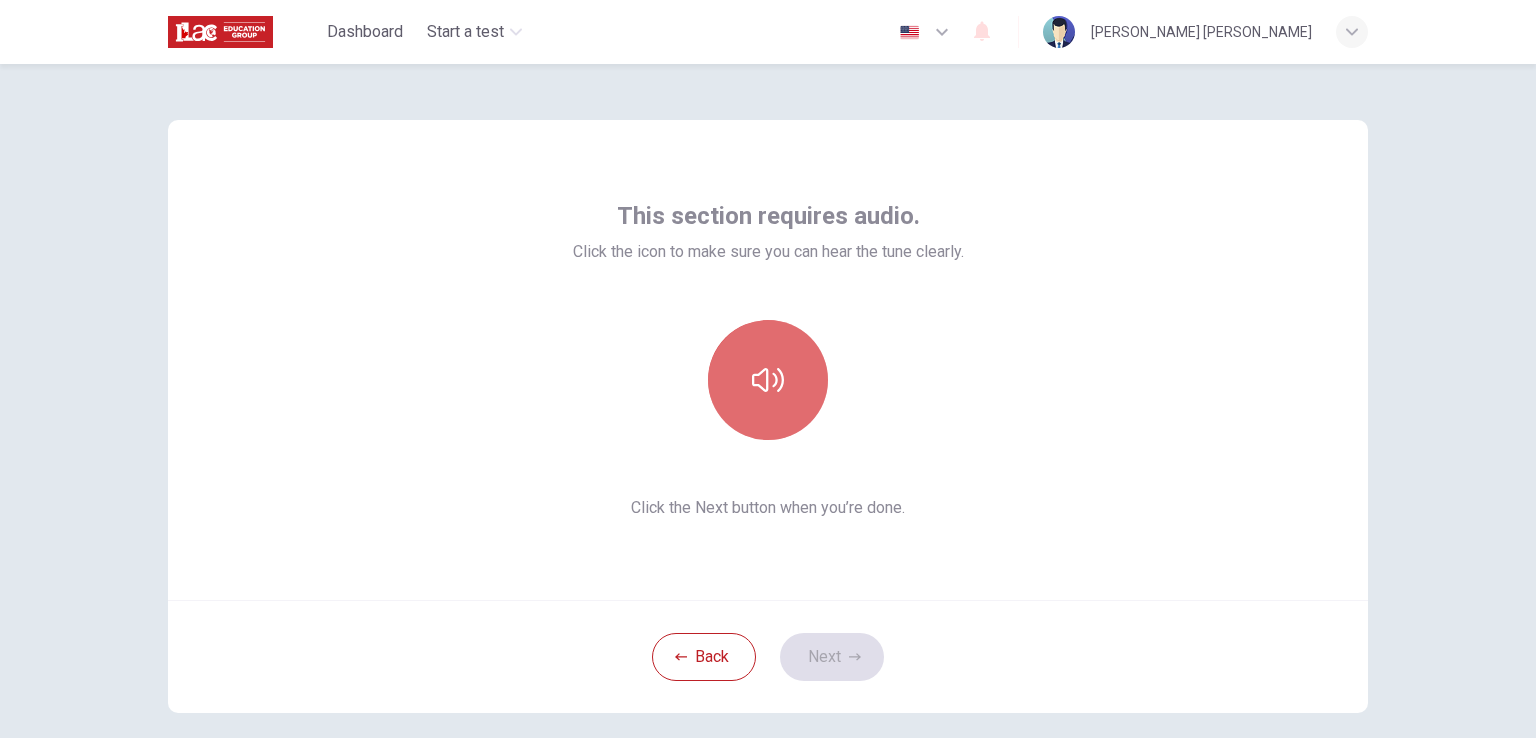 click at bounding box center (768, 380) 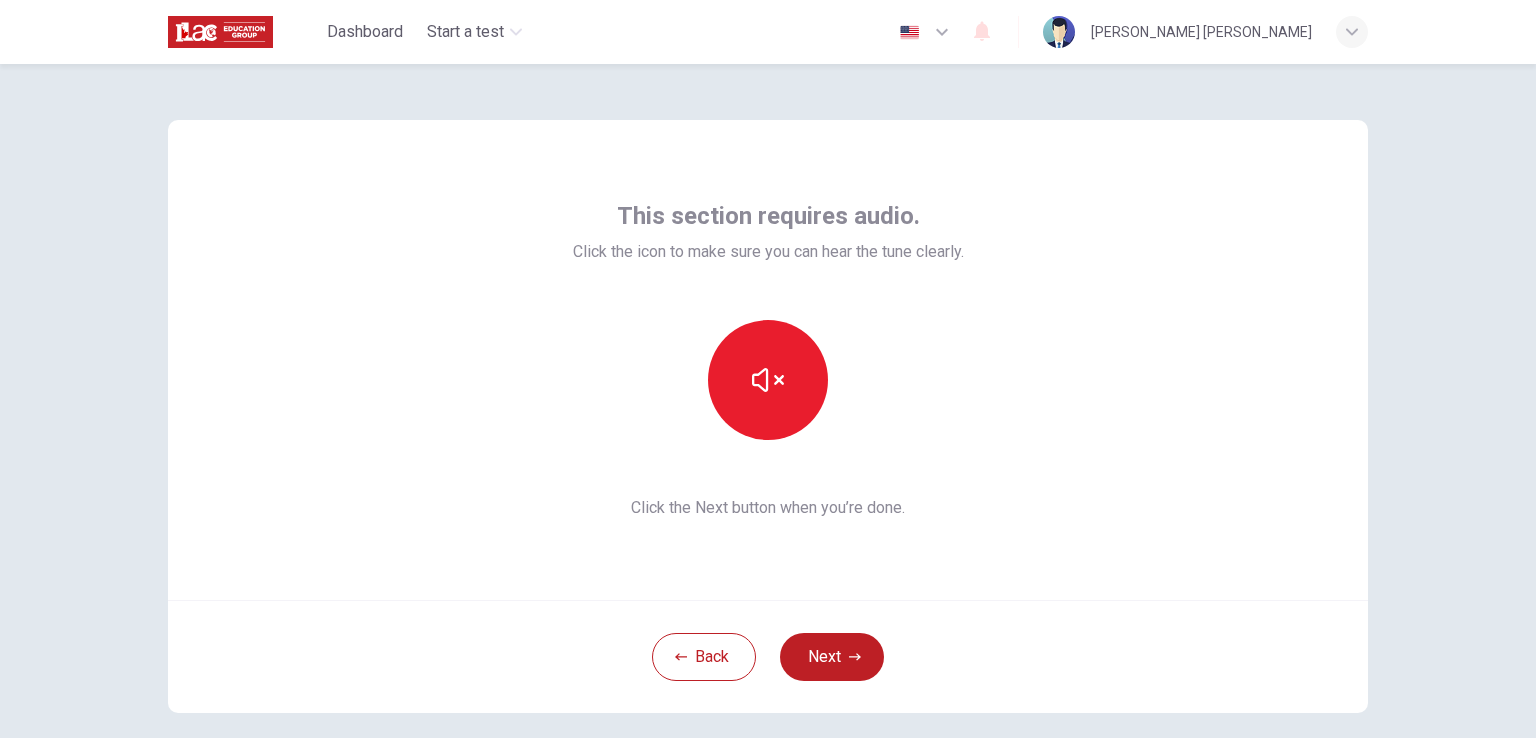 type 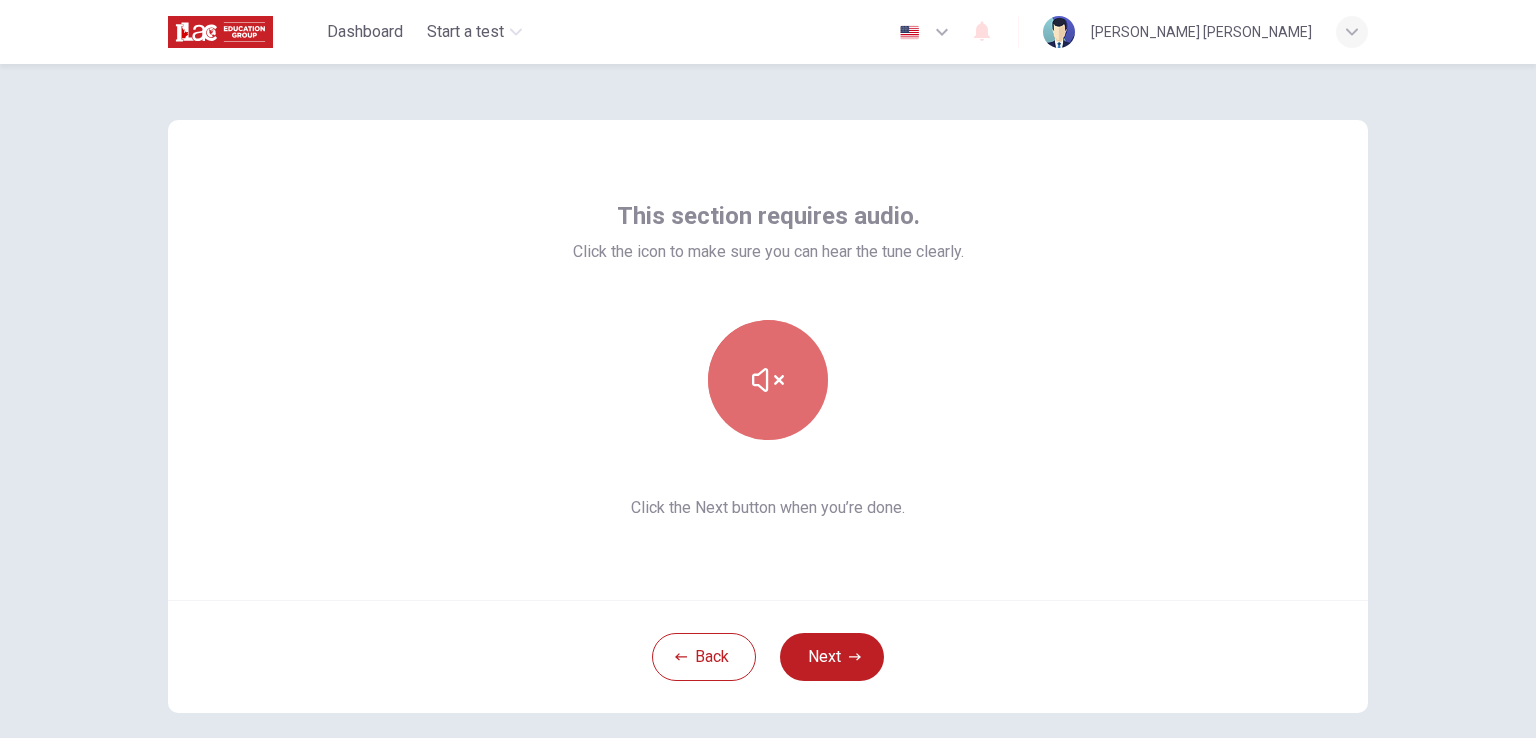 click 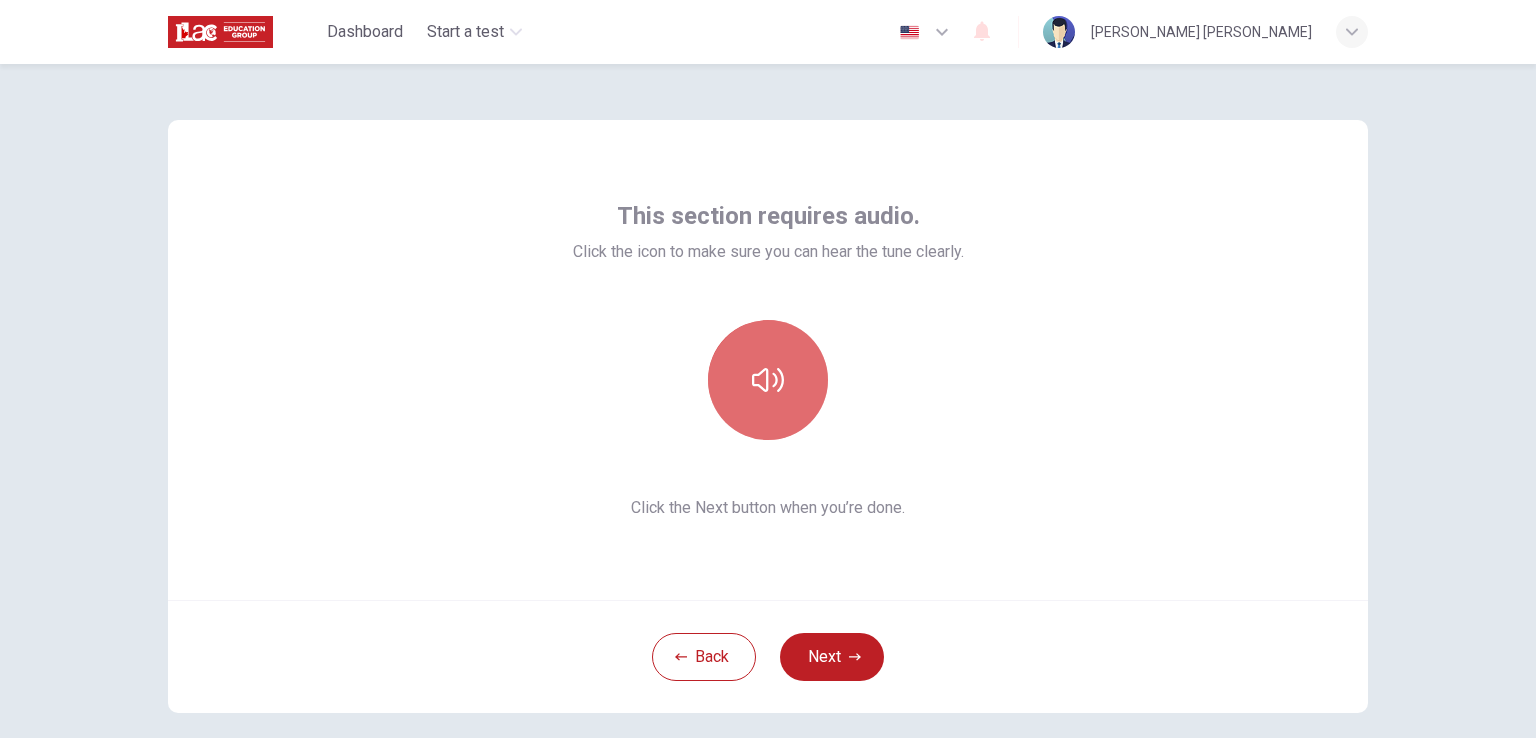 click 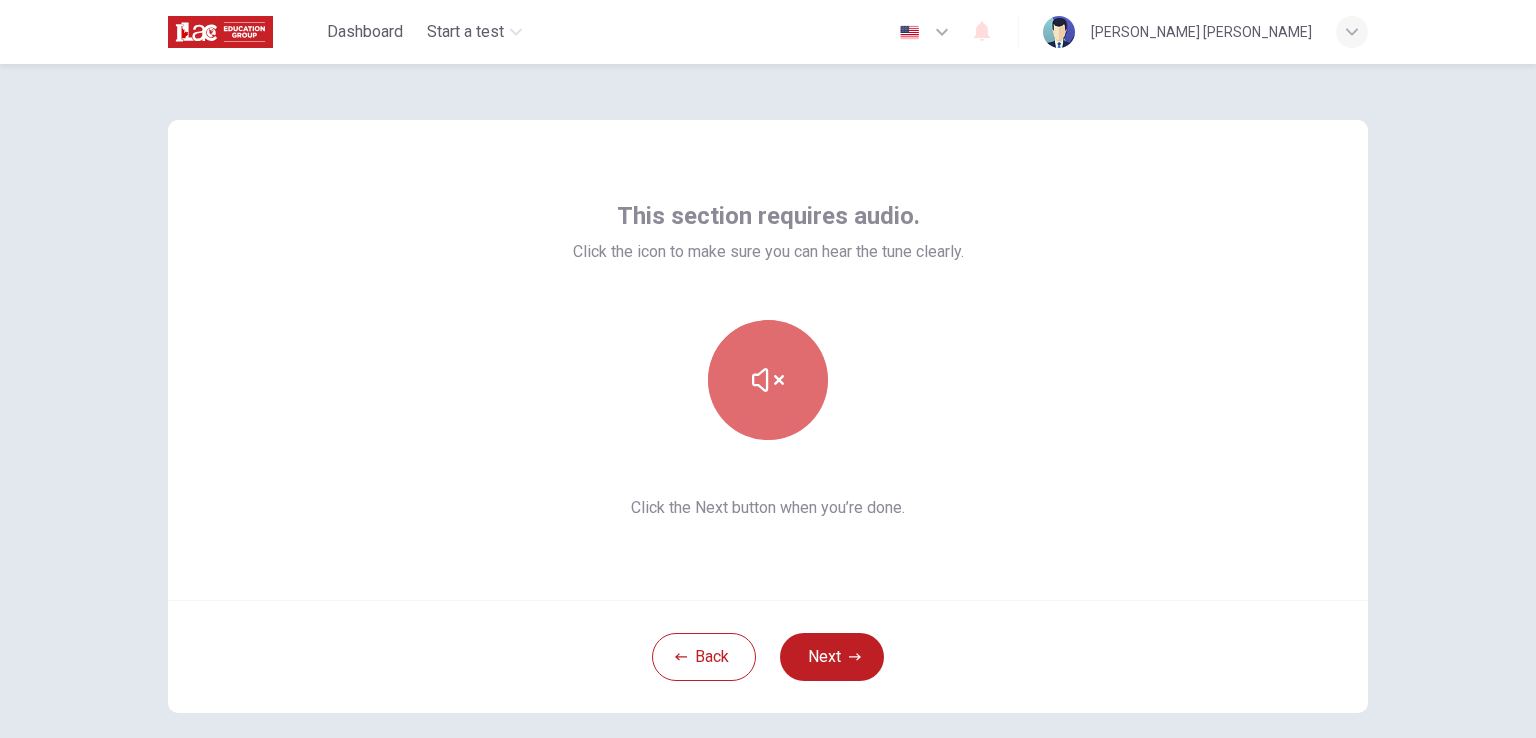 click 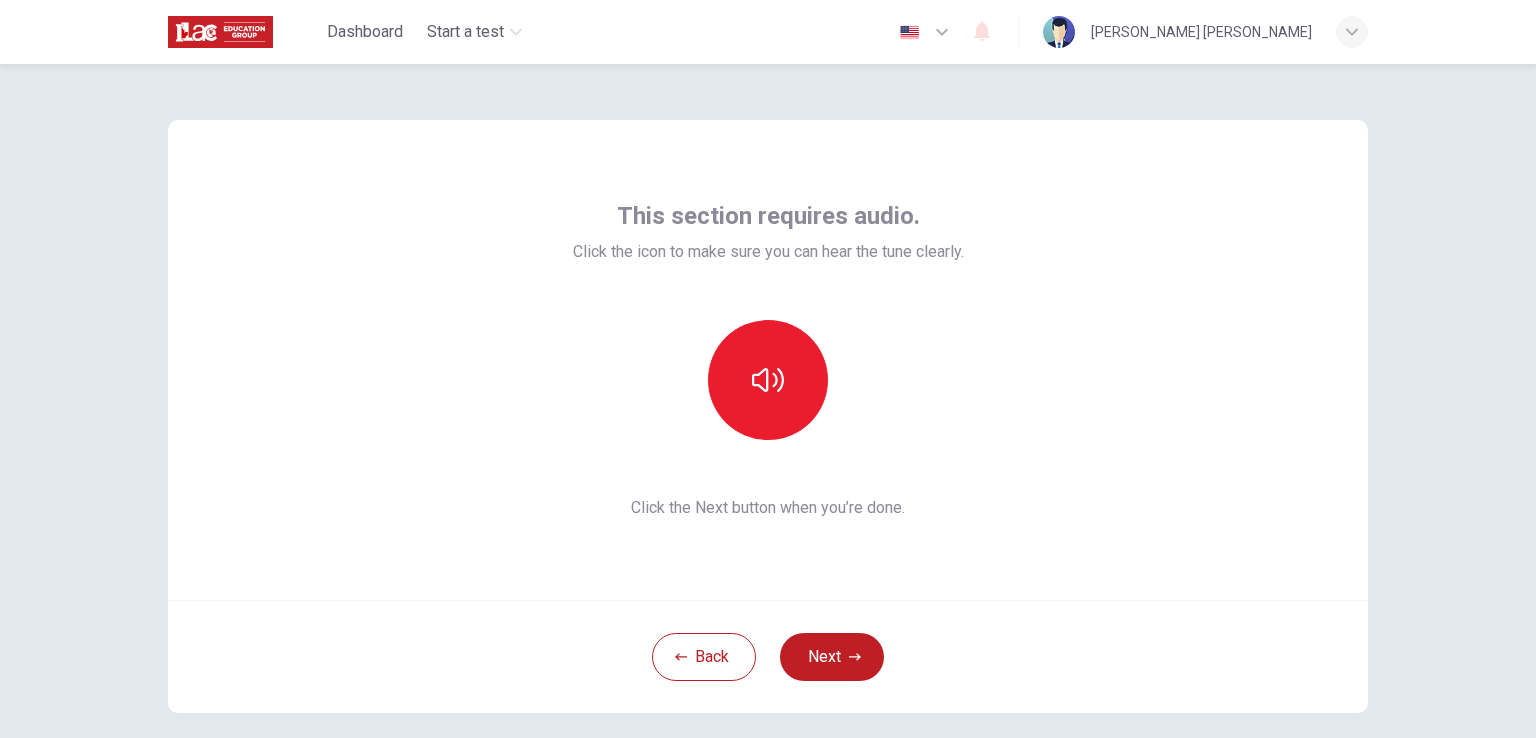 click on "This section requires audio. Click the icon to make sure you can hear the tune clearly. Click the Next button when you’re done." at bounding box center [768, 360] 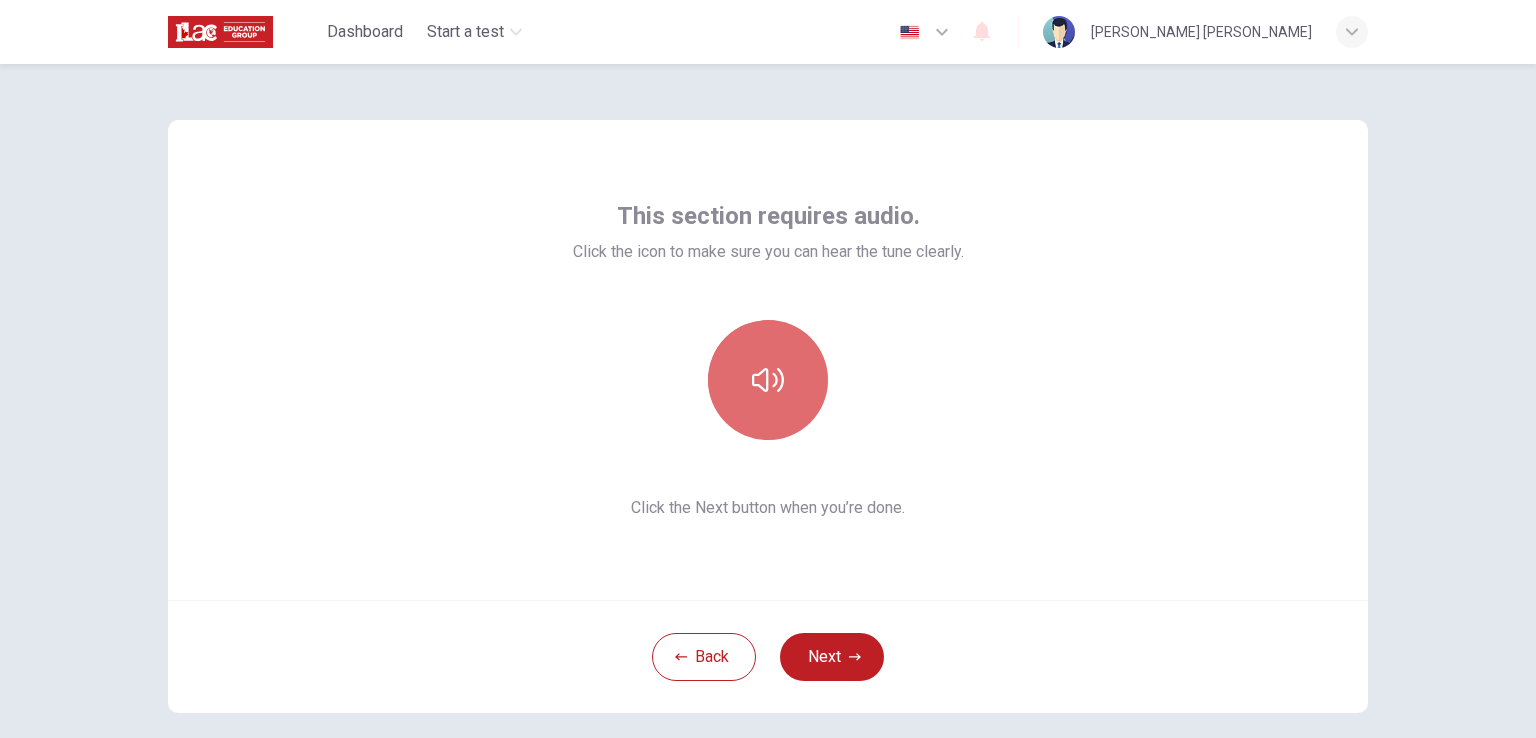 click at bounding box center (768, 380) 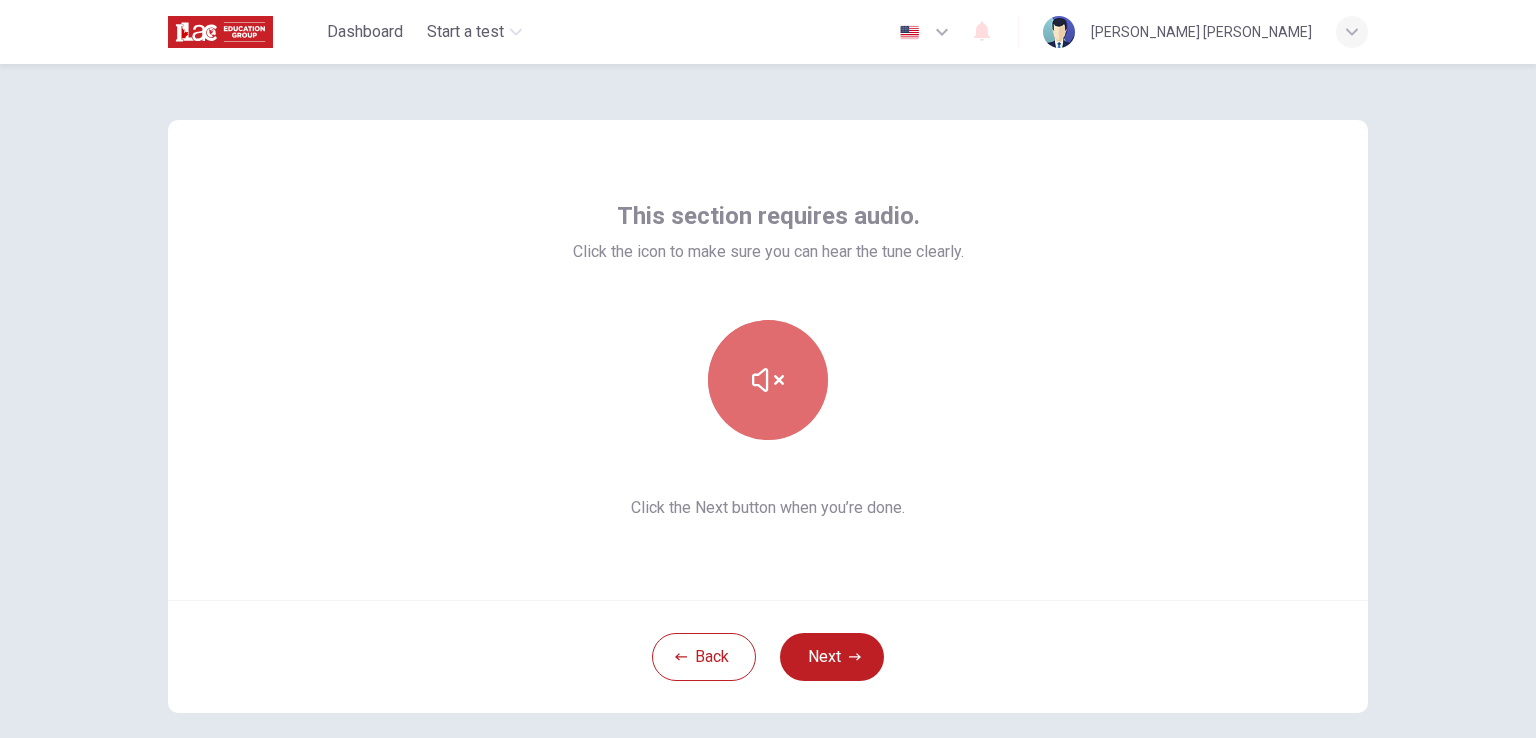 click at bounding box center [768, 380] 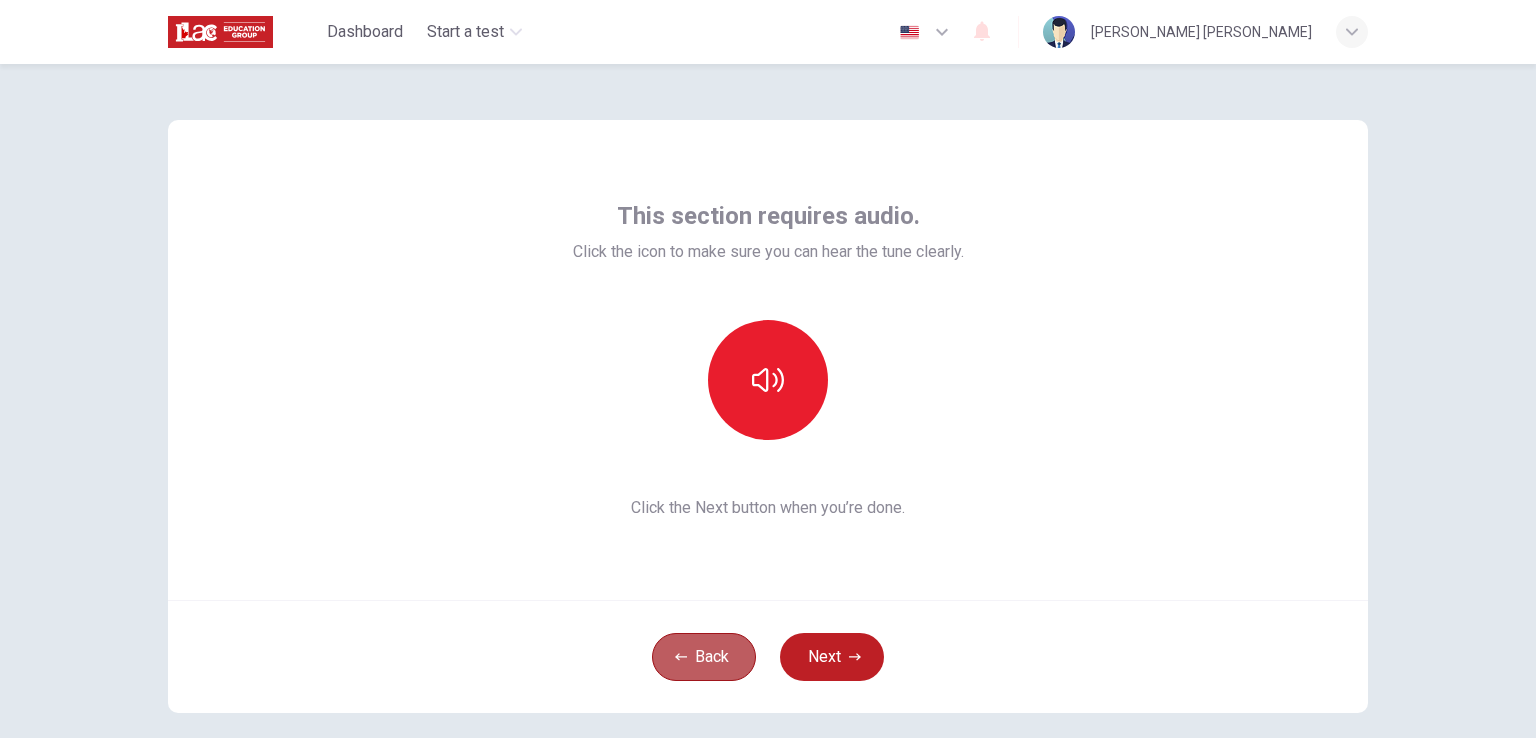 click 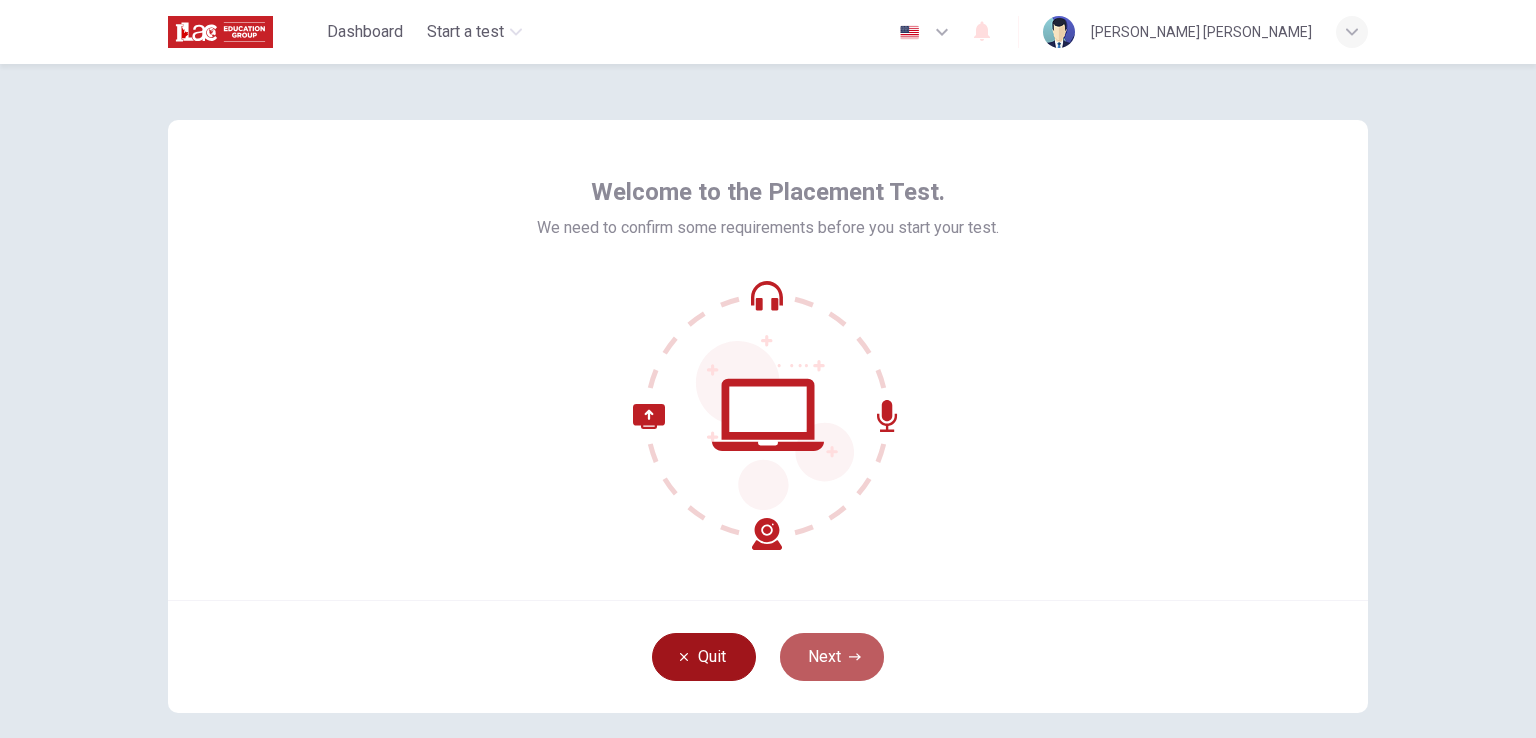 click on "Next" at bounding box center [832, 657] 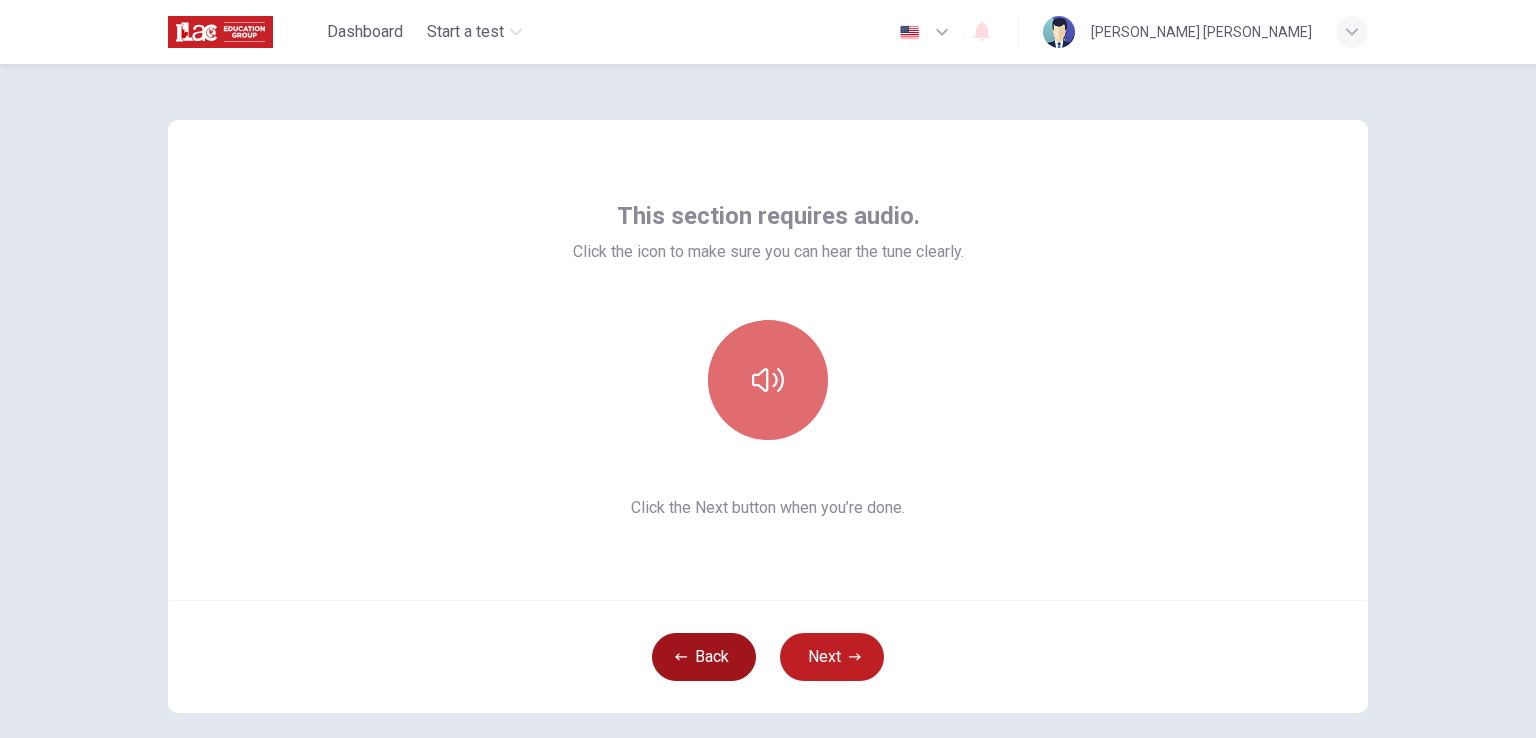 click at bounding box center [768, 380] 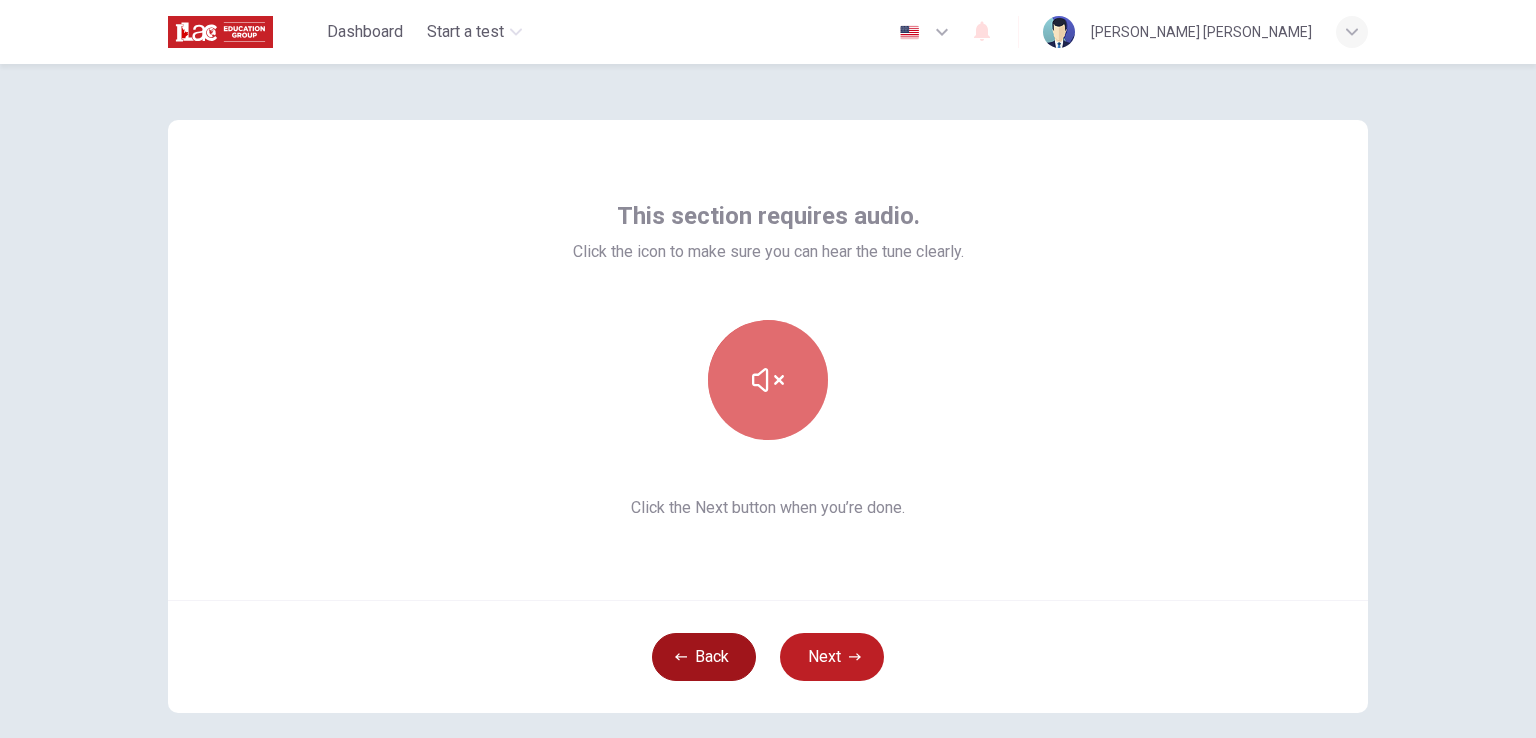 click at bounding box center [768, 380] 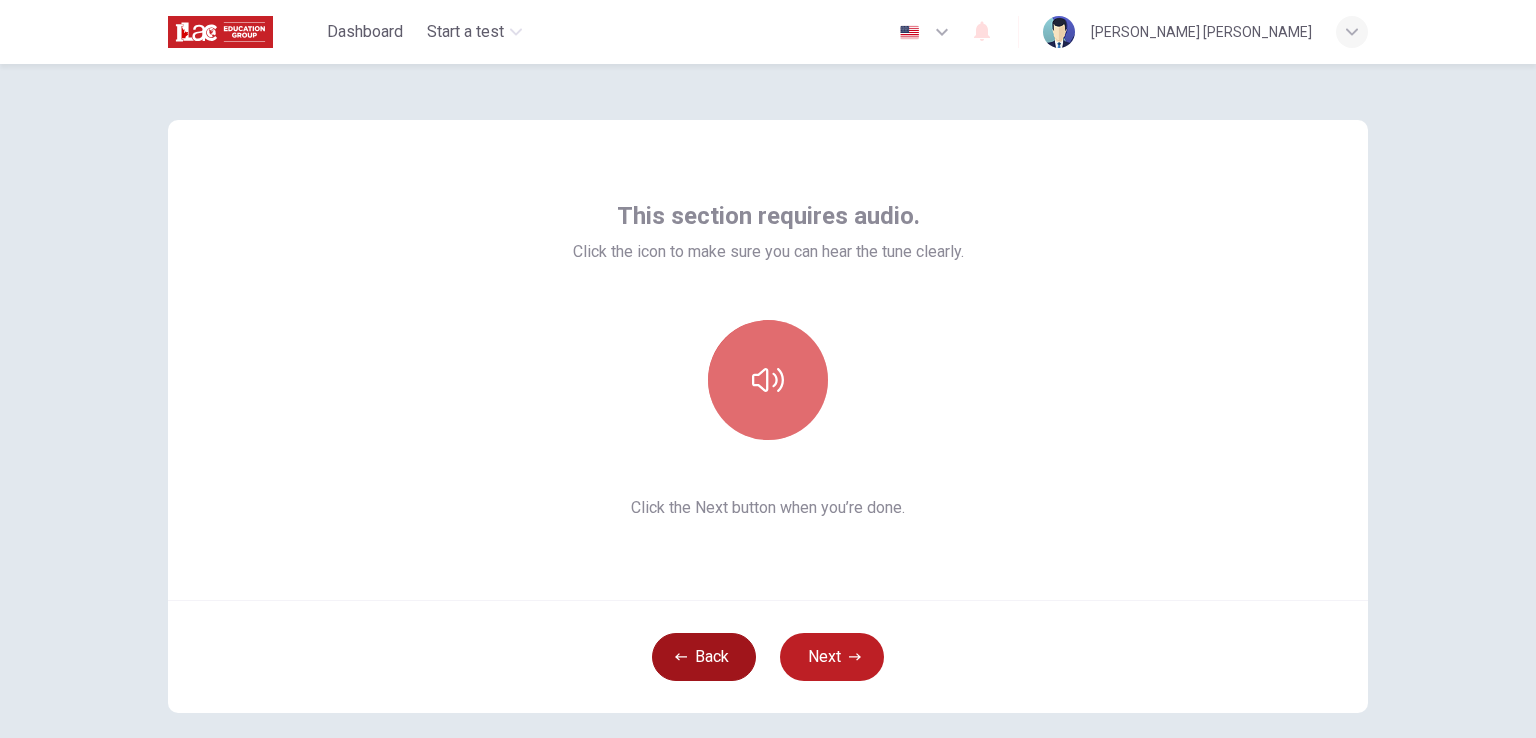 click at bounding box center (768, 380) 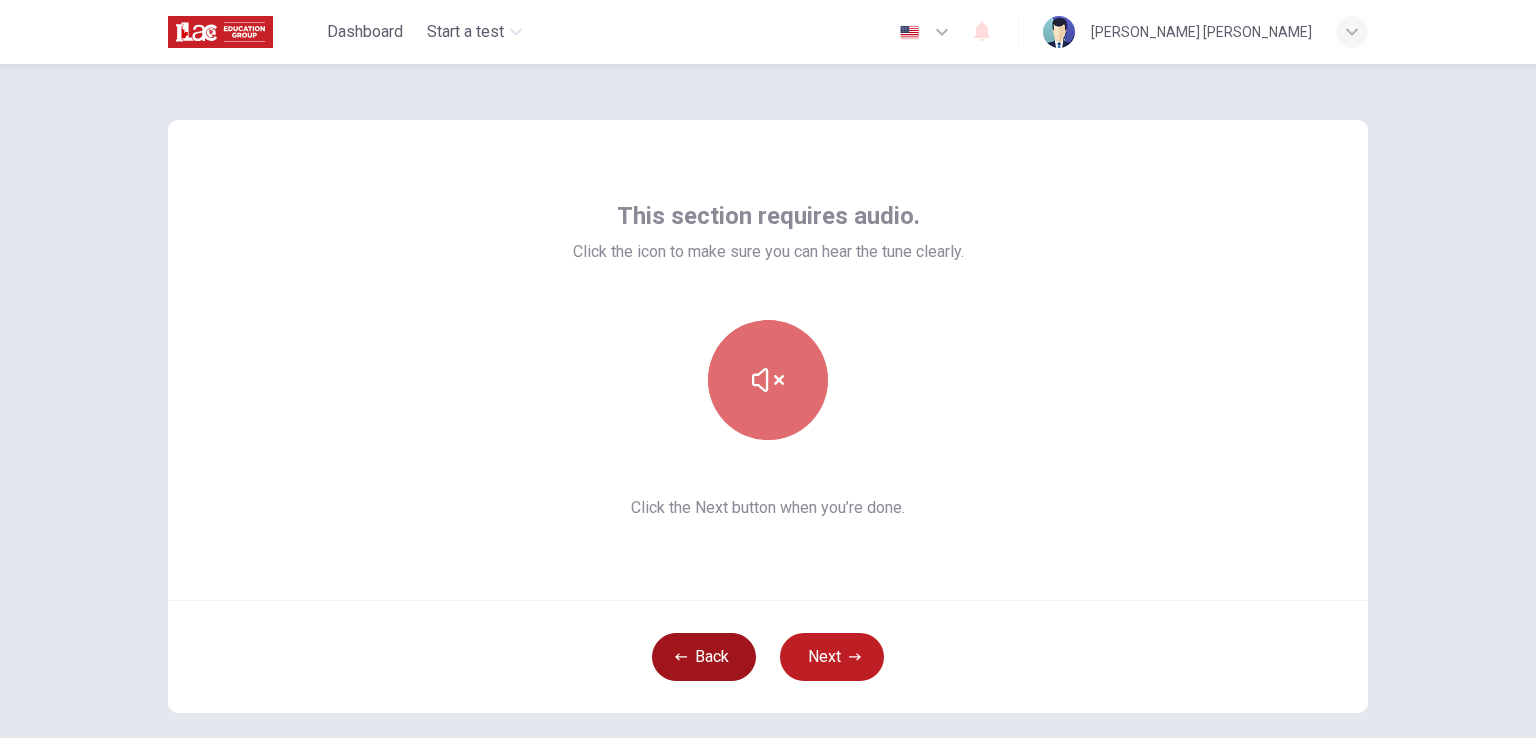 click at bounding box center [768, 380] 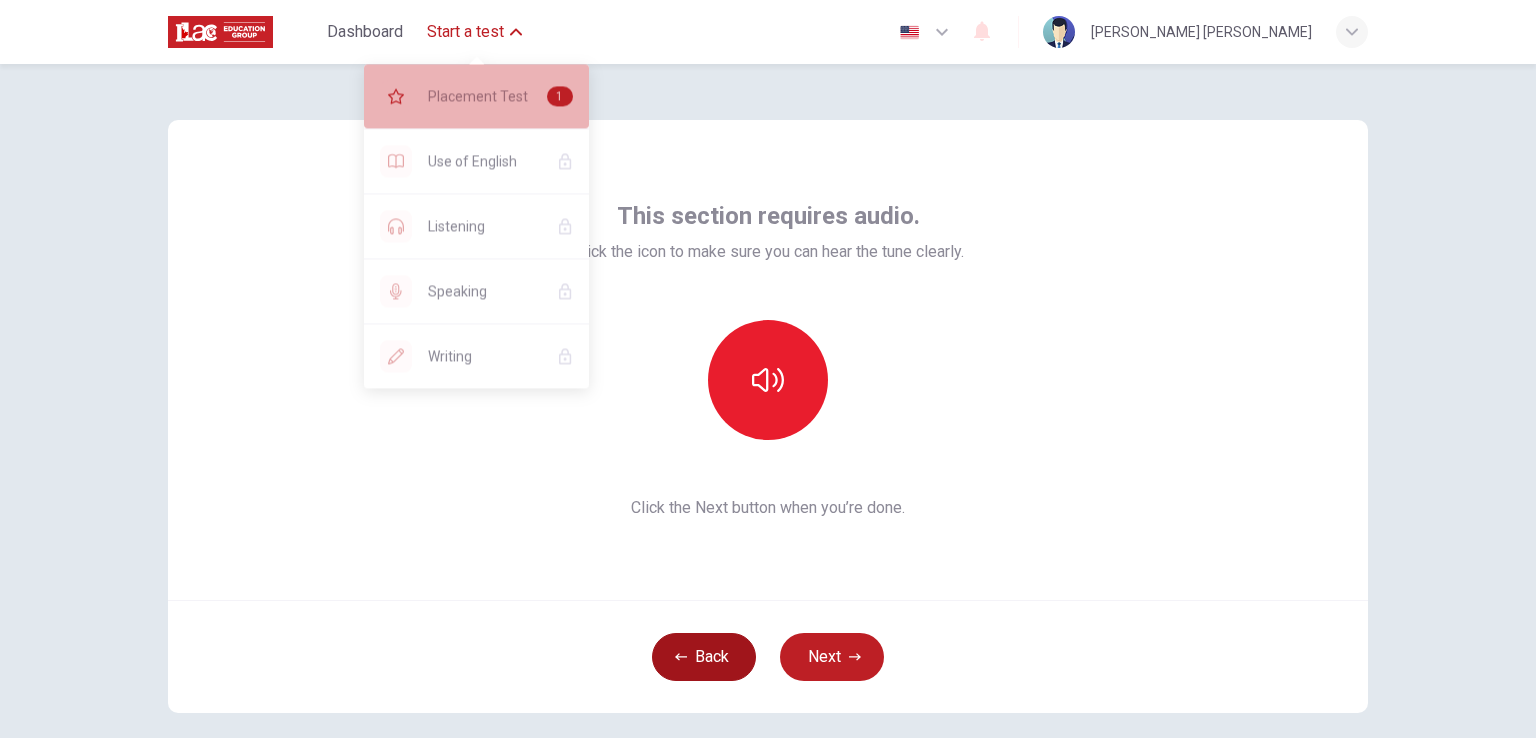 click on "Placement Test" at bounding box center (479, 96) 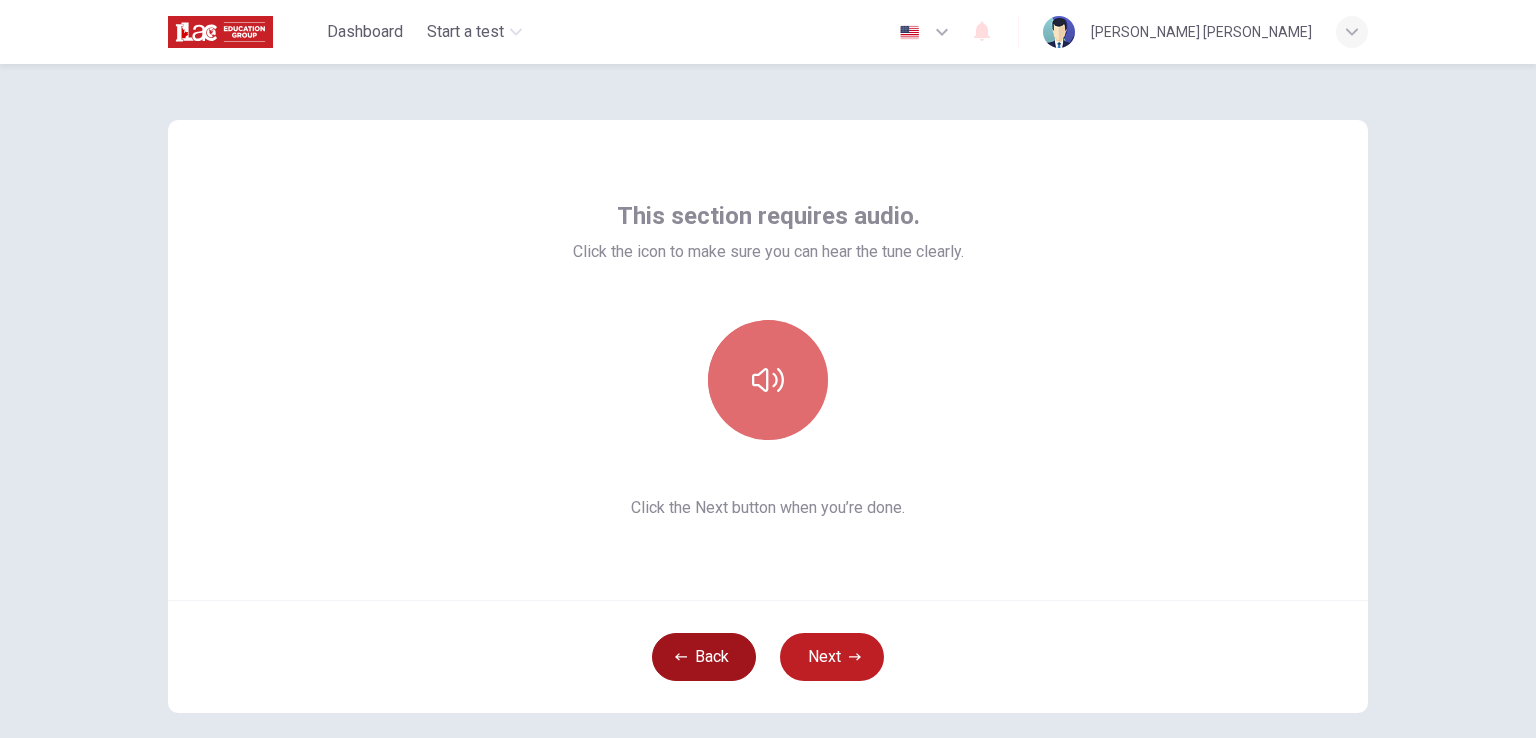 click at bounding box center [768, 380] 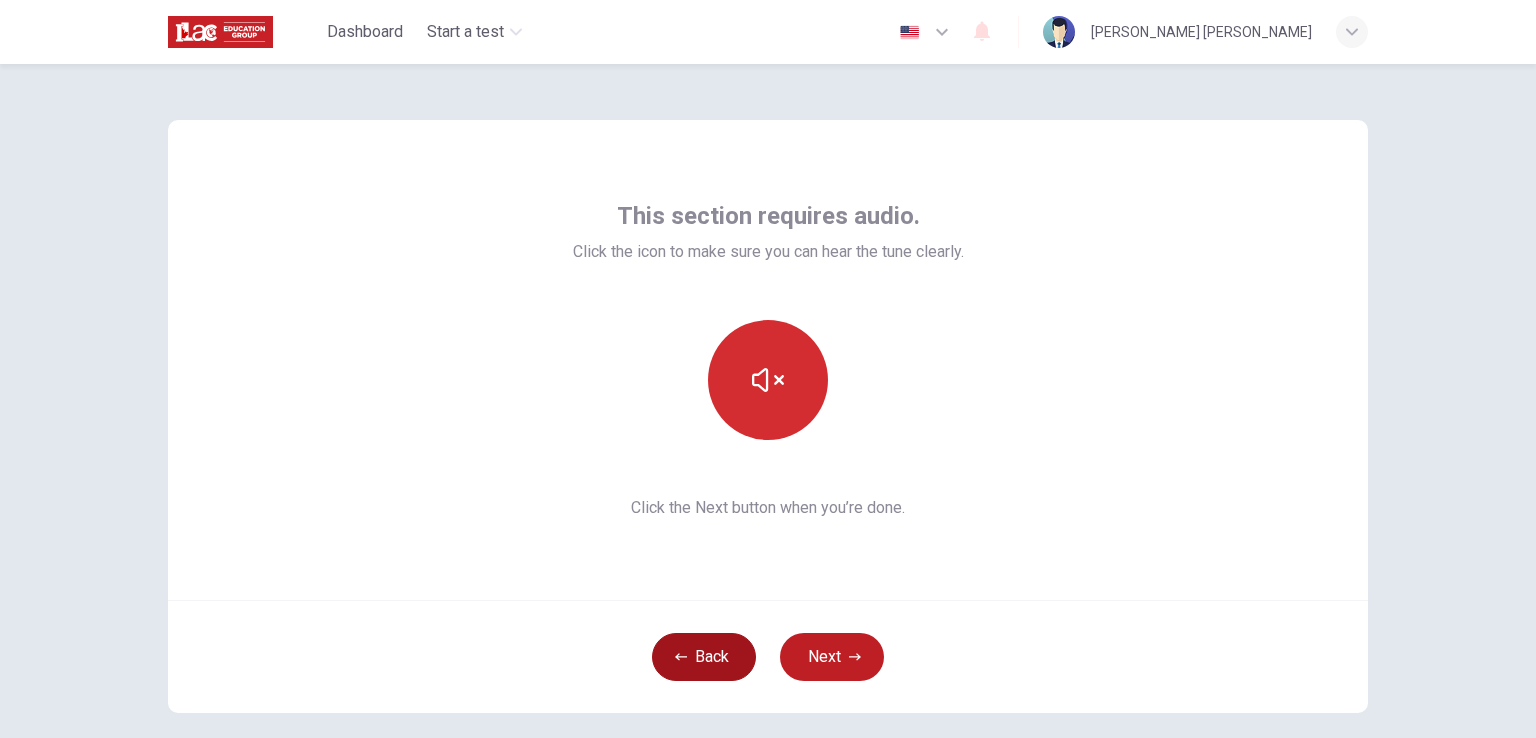 click at bounding box center [768, 380] 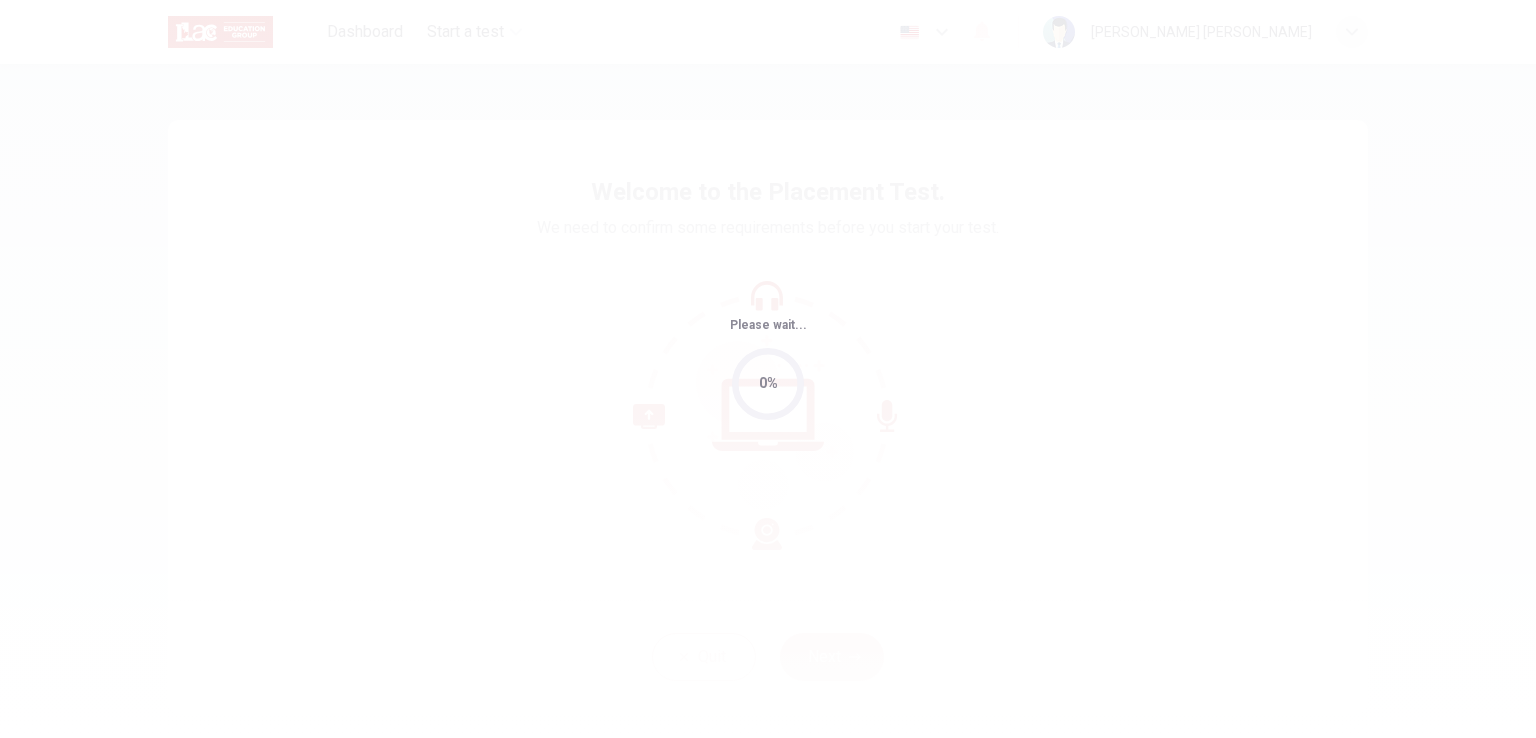 scroll, scrollTop: 0, scrollLeft: 0, axis: both 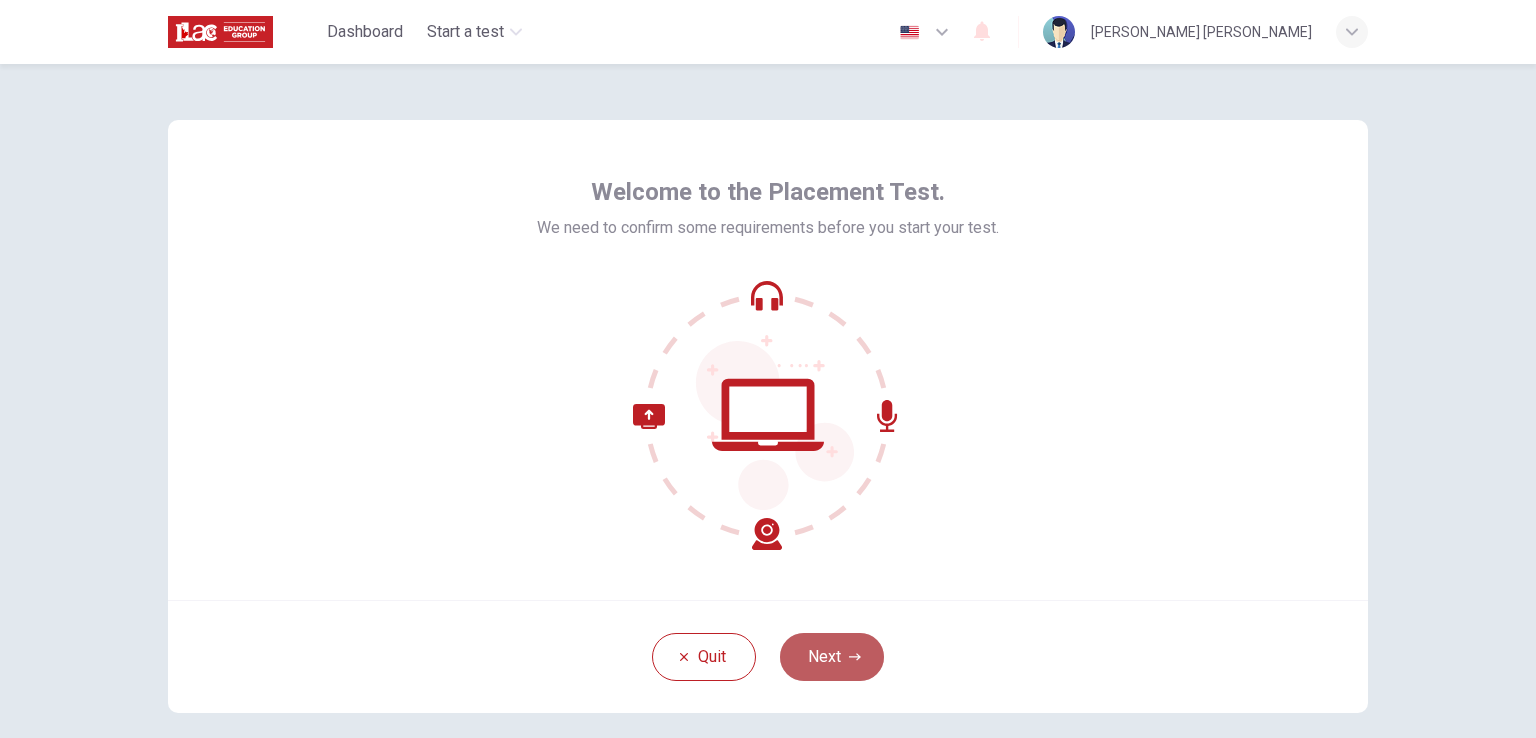 click on "Next" at bounding box center (832, 657) 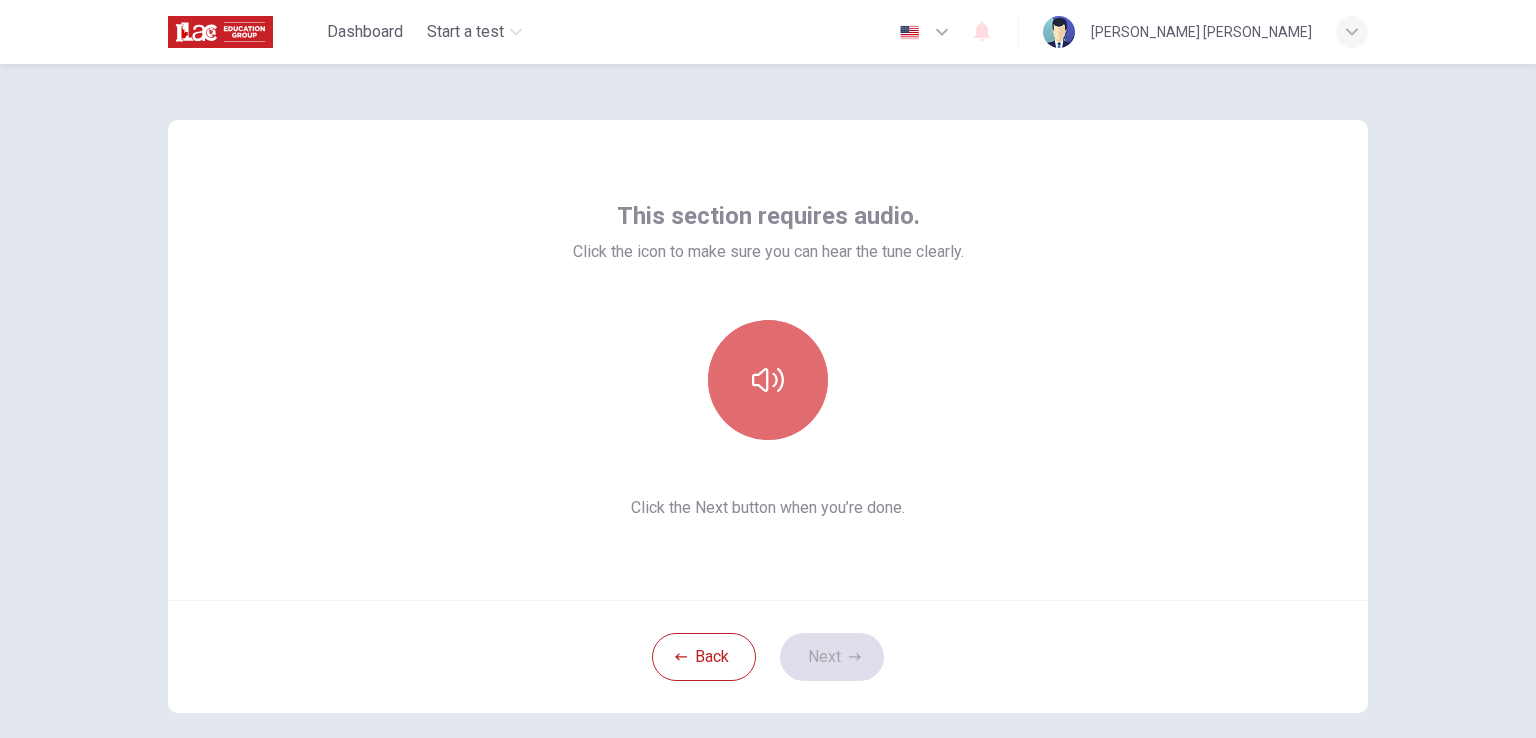 click 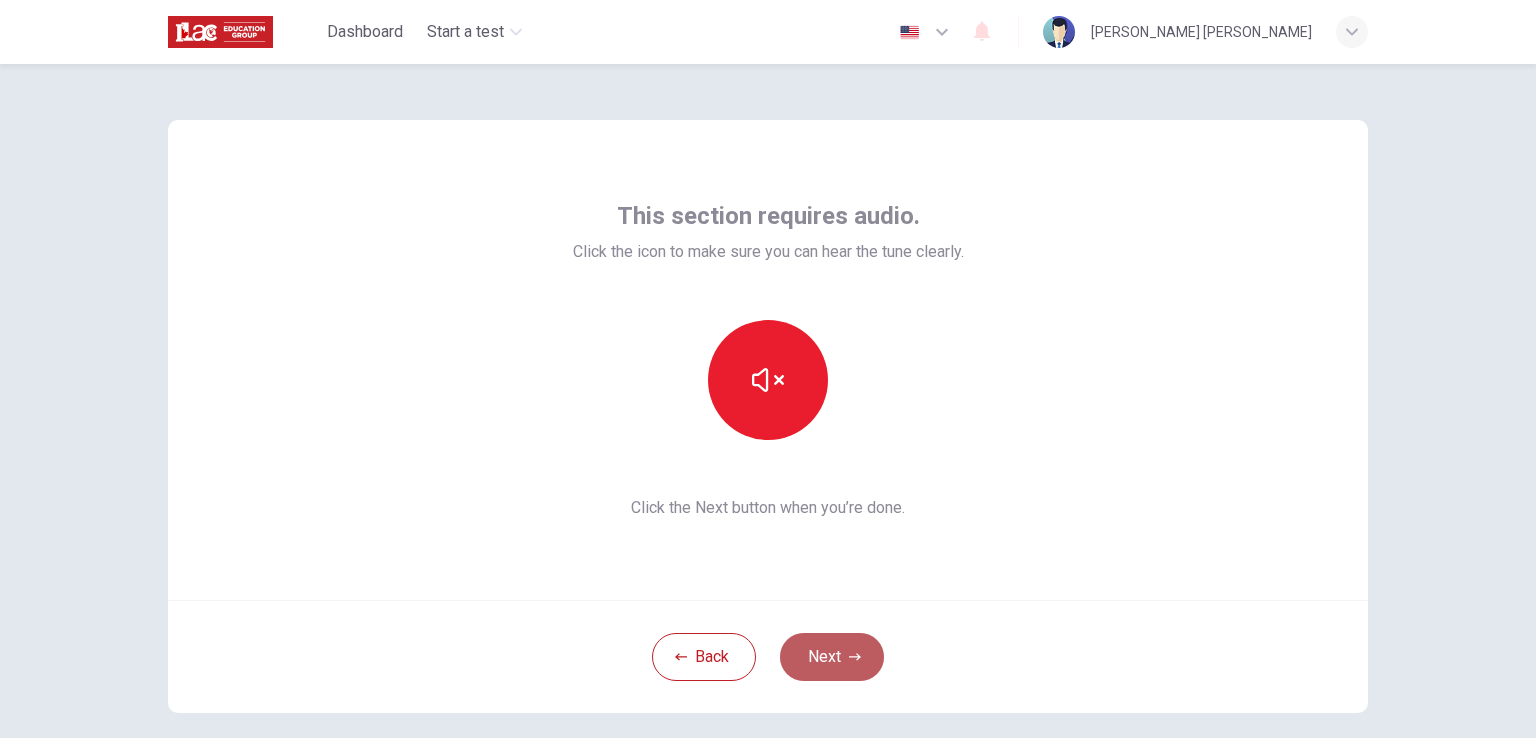 click on "Next" at bounding box center [832, 657] 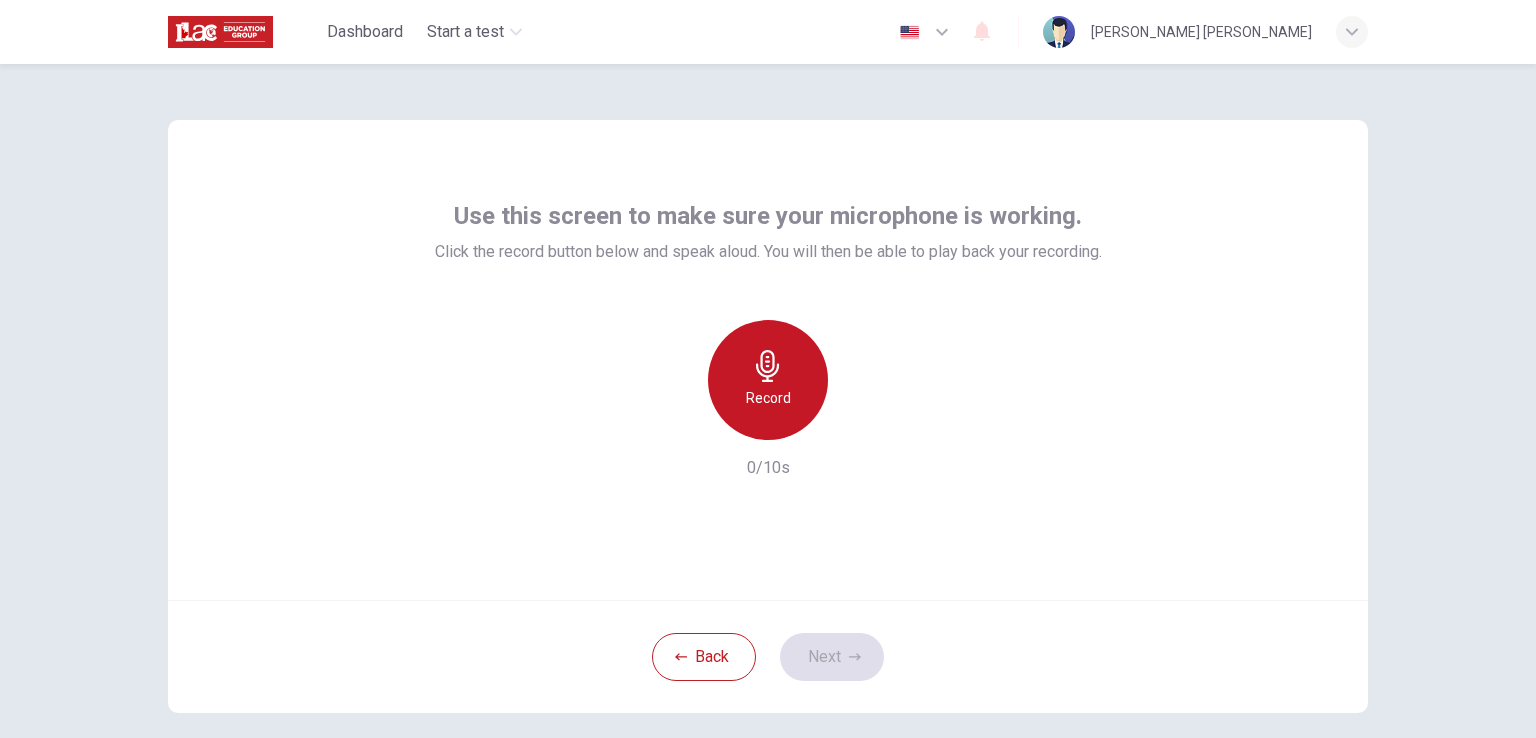 click on "Record" at bounding box center (768, 398) 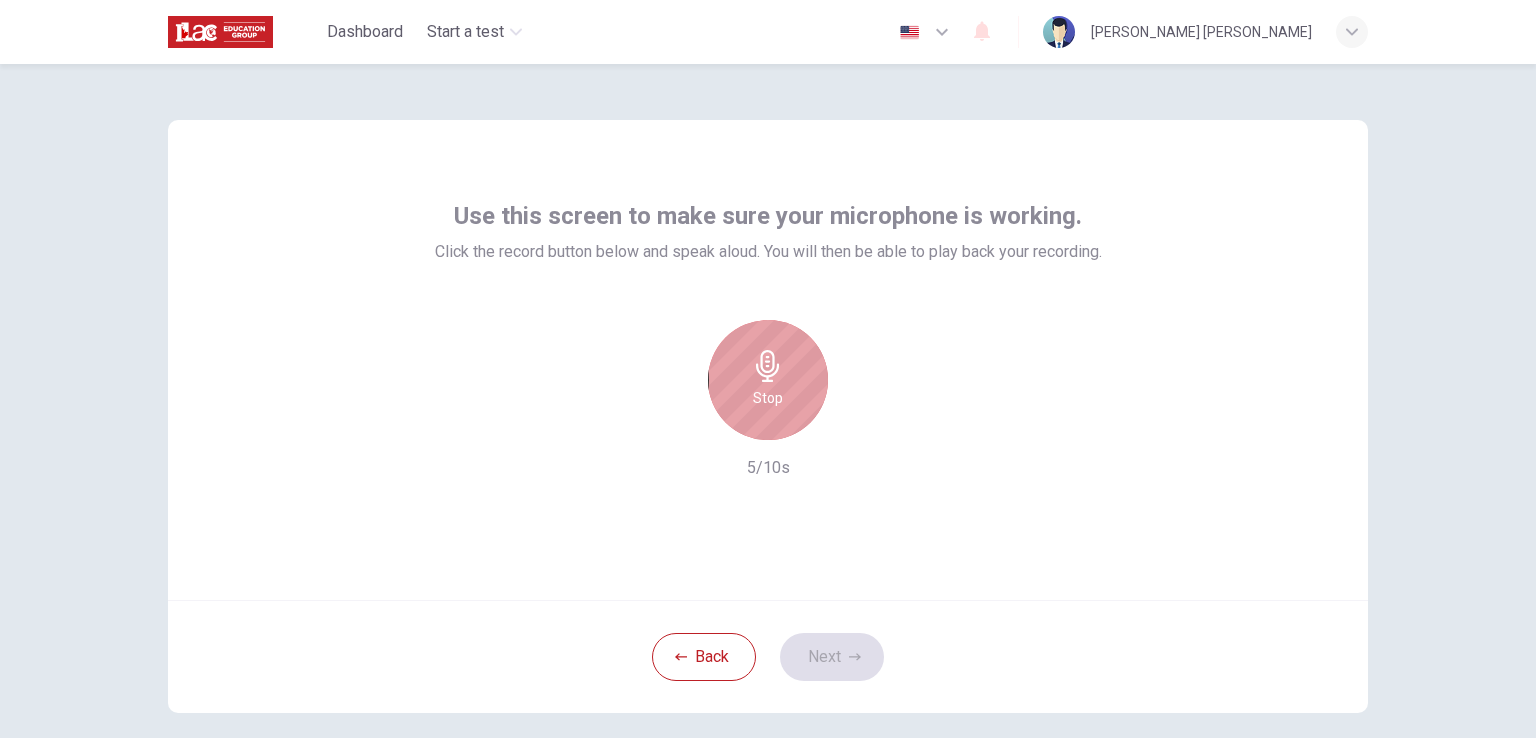 click on "Stop" at bounding box center (768, 380) 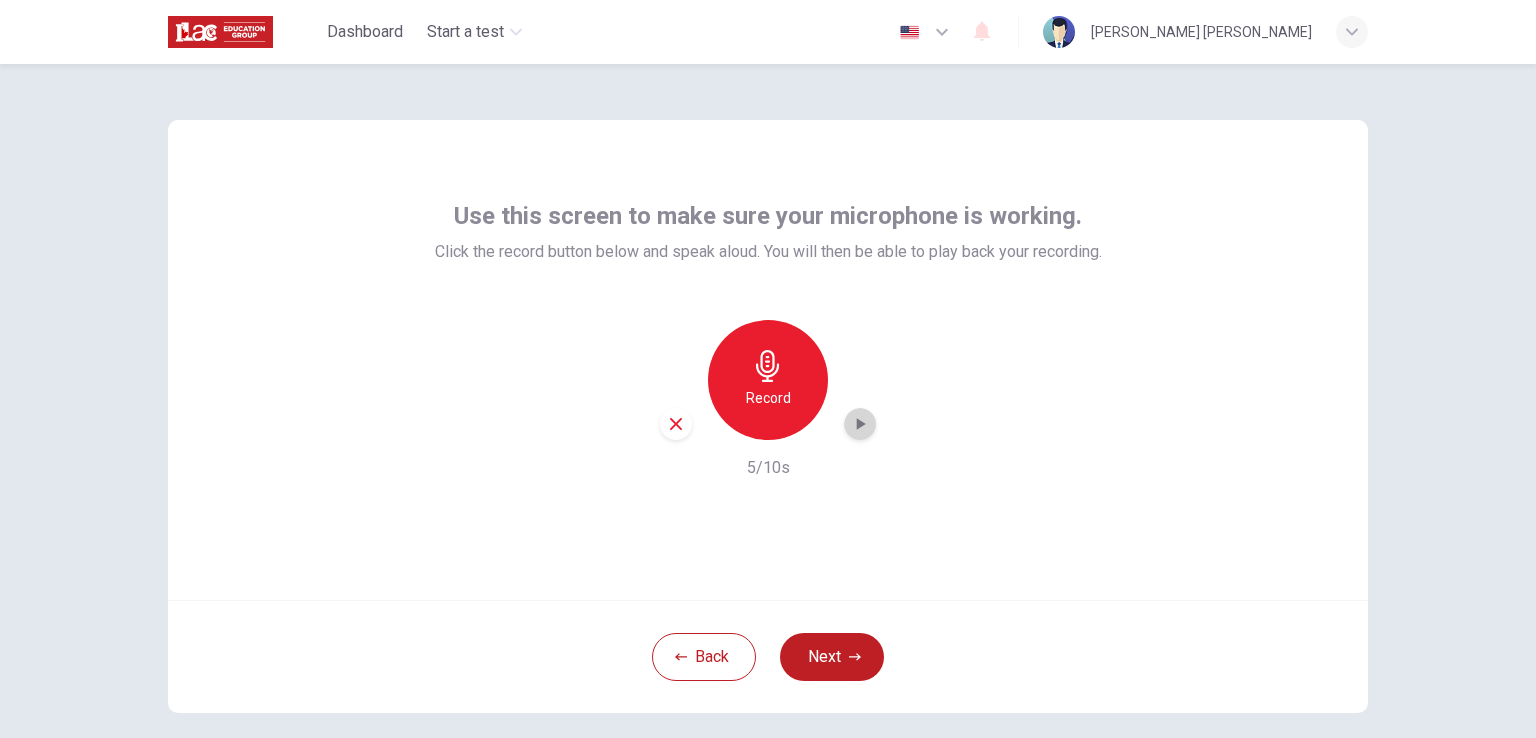 click 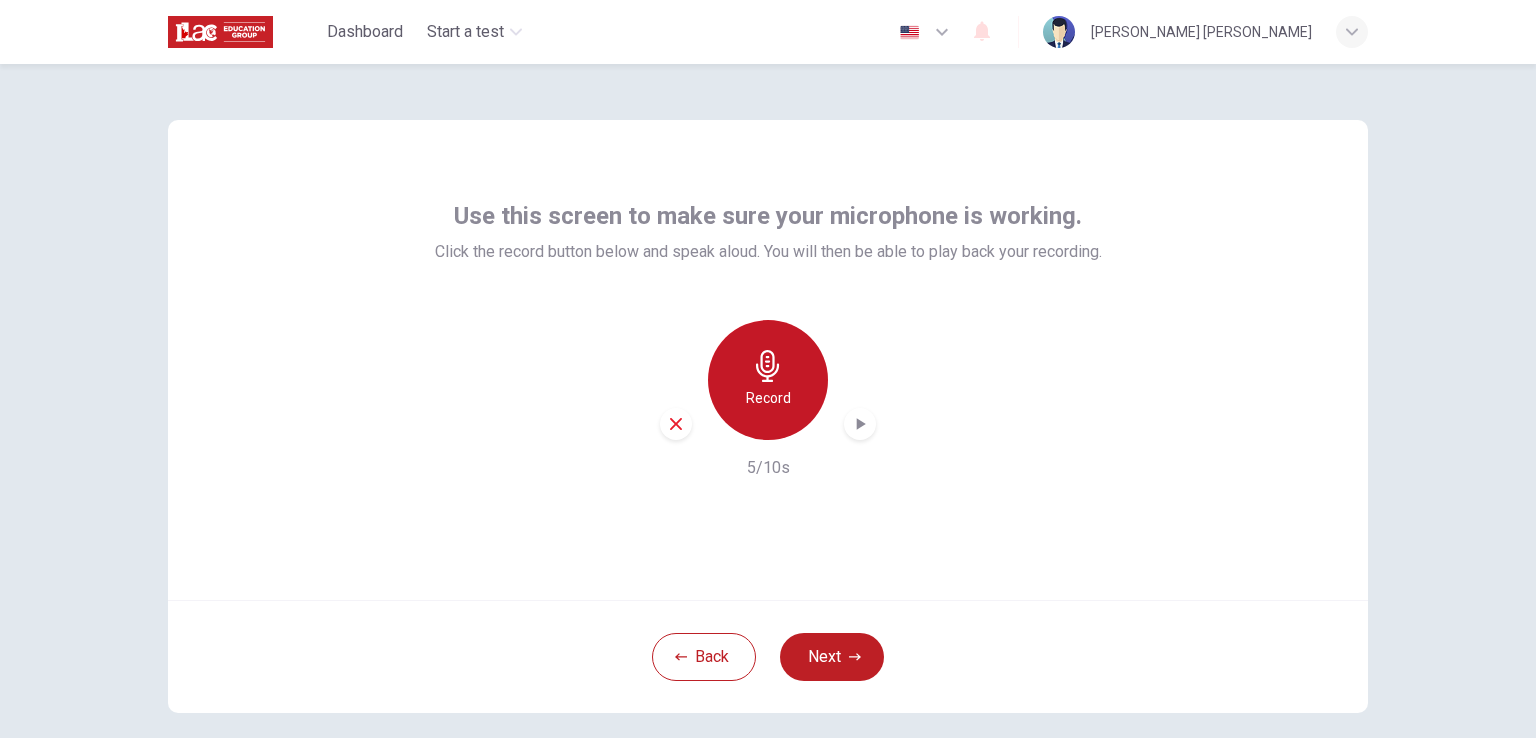 click on "Record" at bounding box center (768, 380) 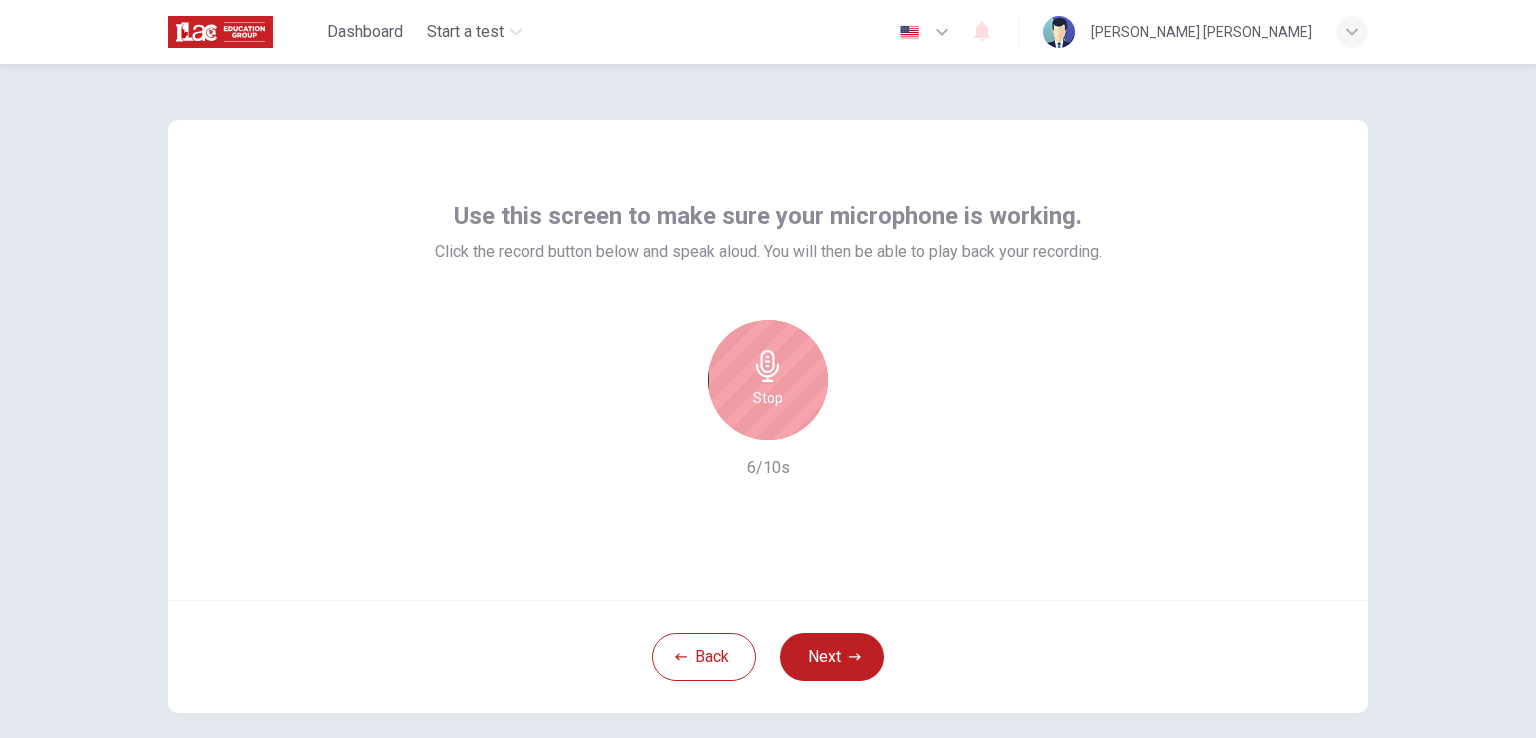 click 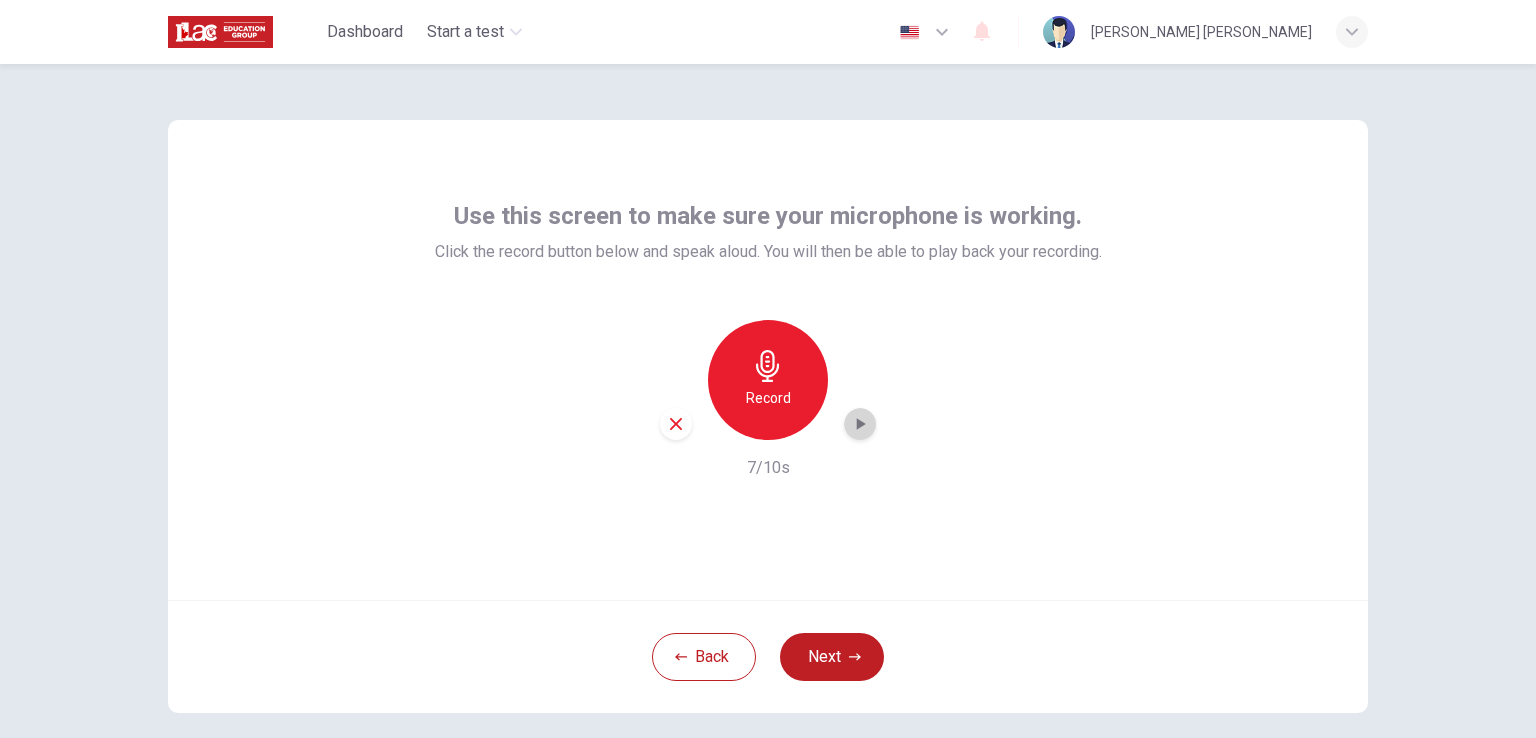 click 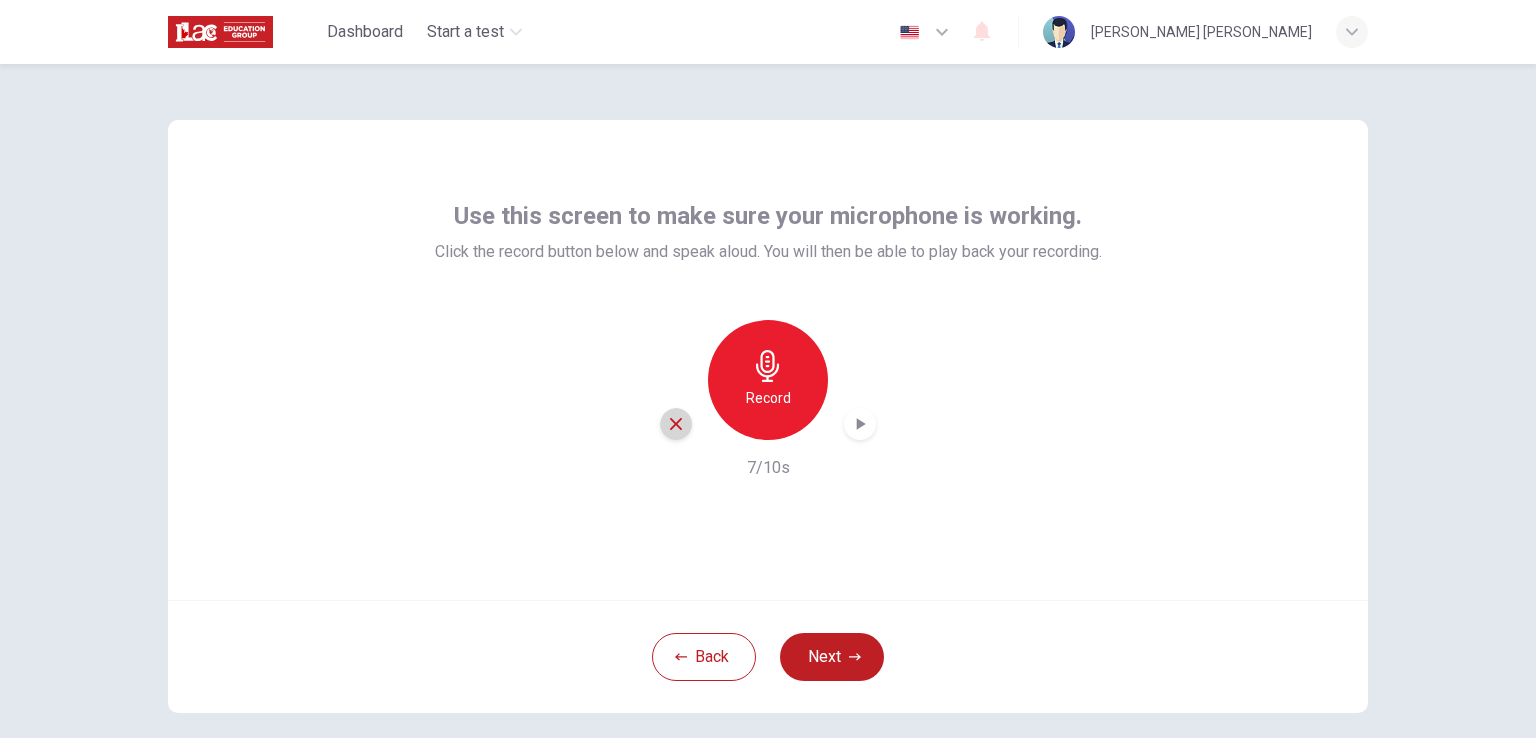 click 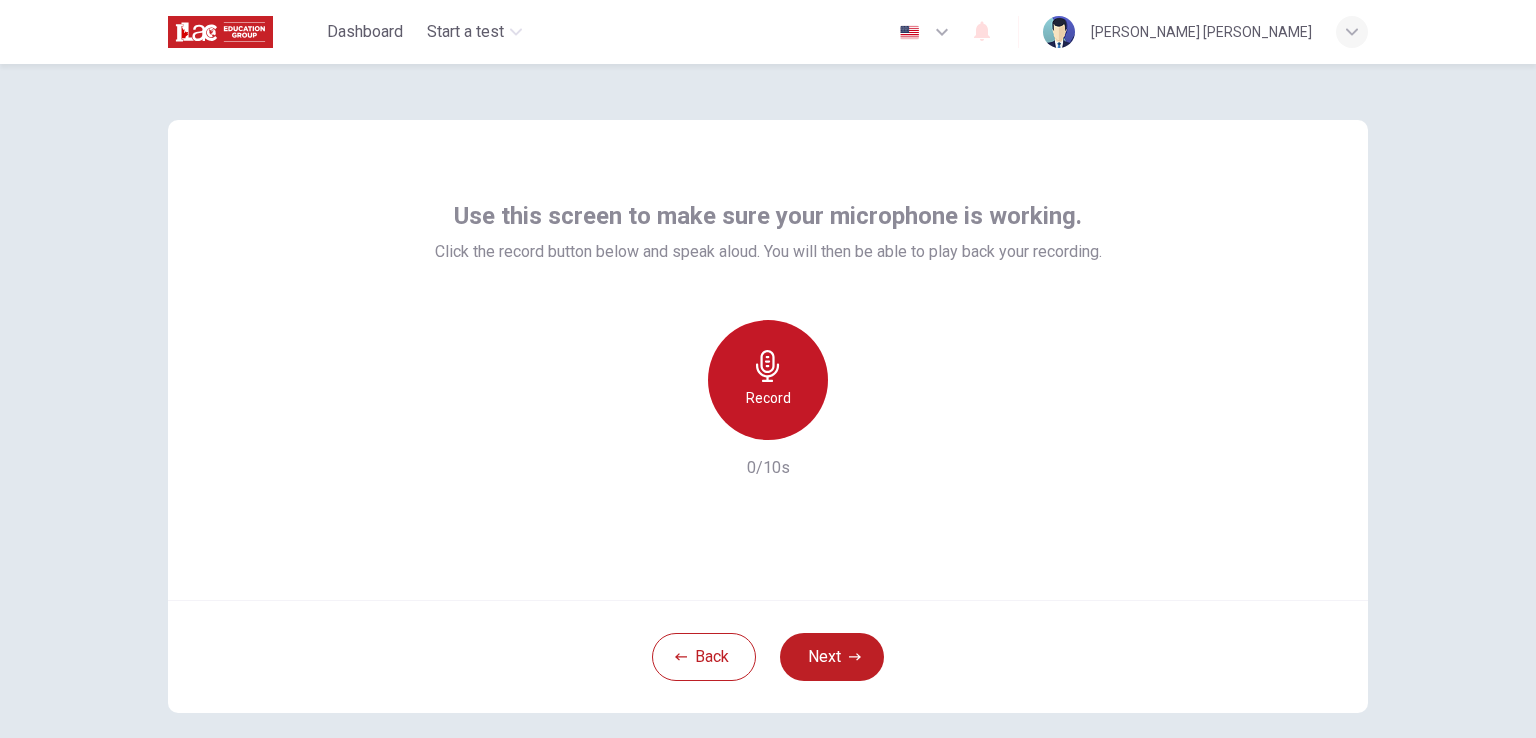 click 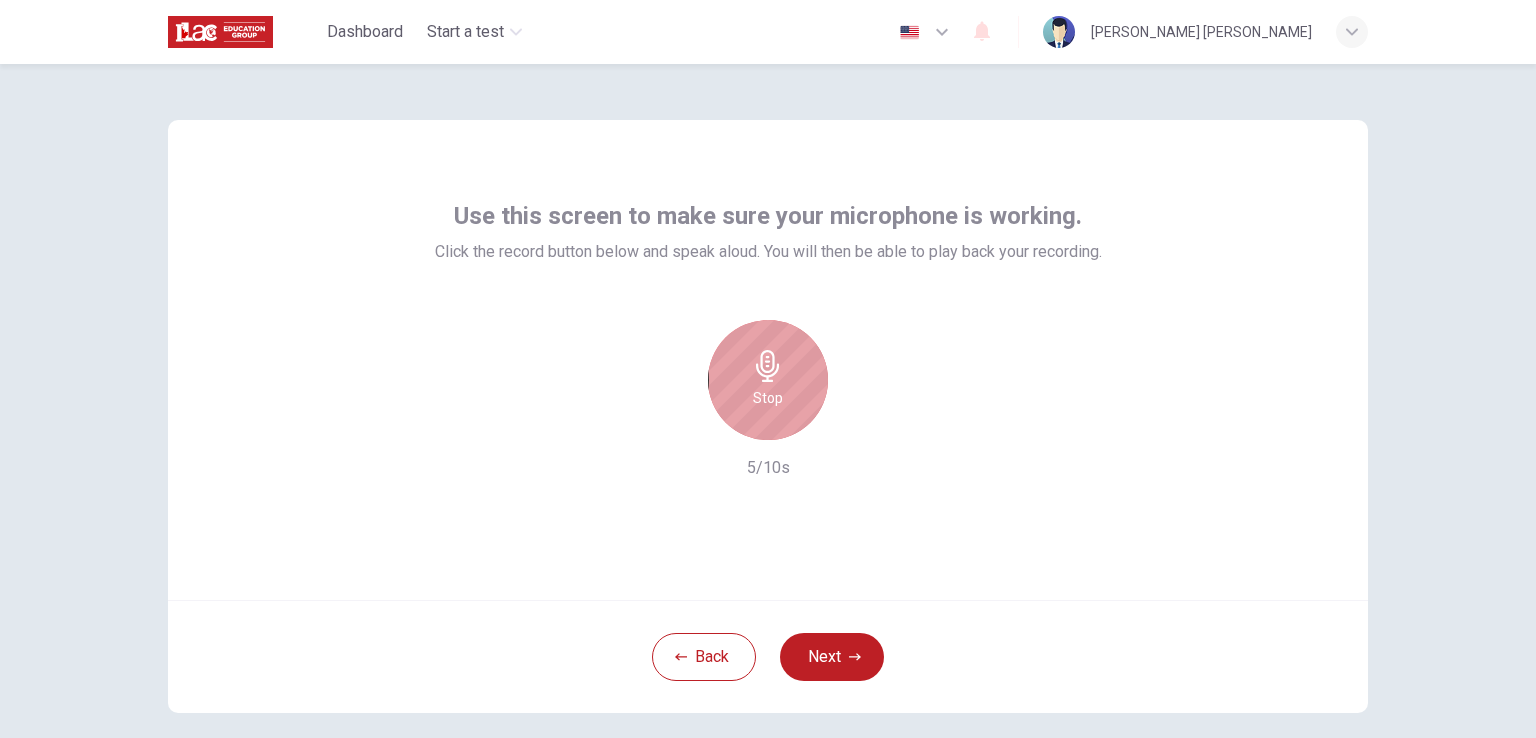 click 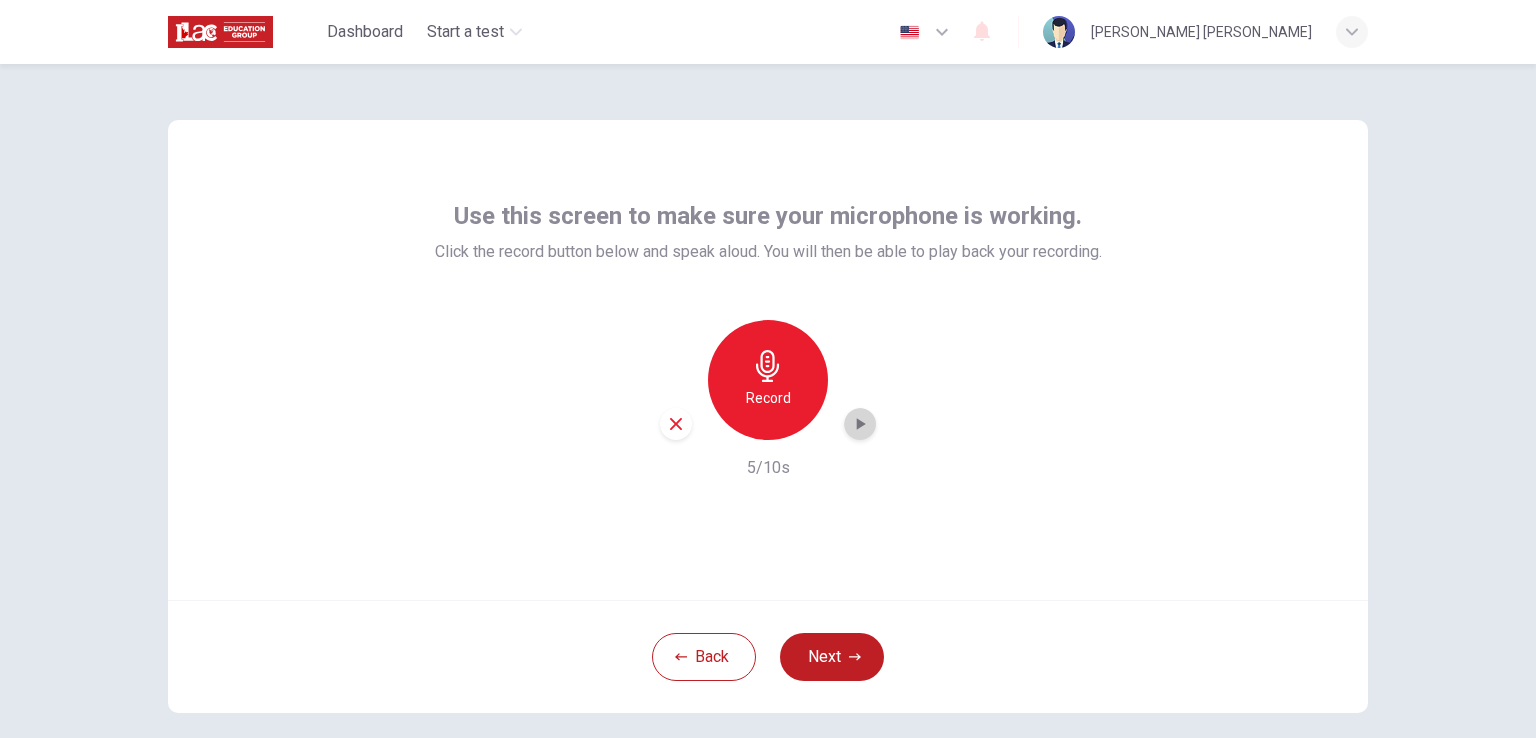 click 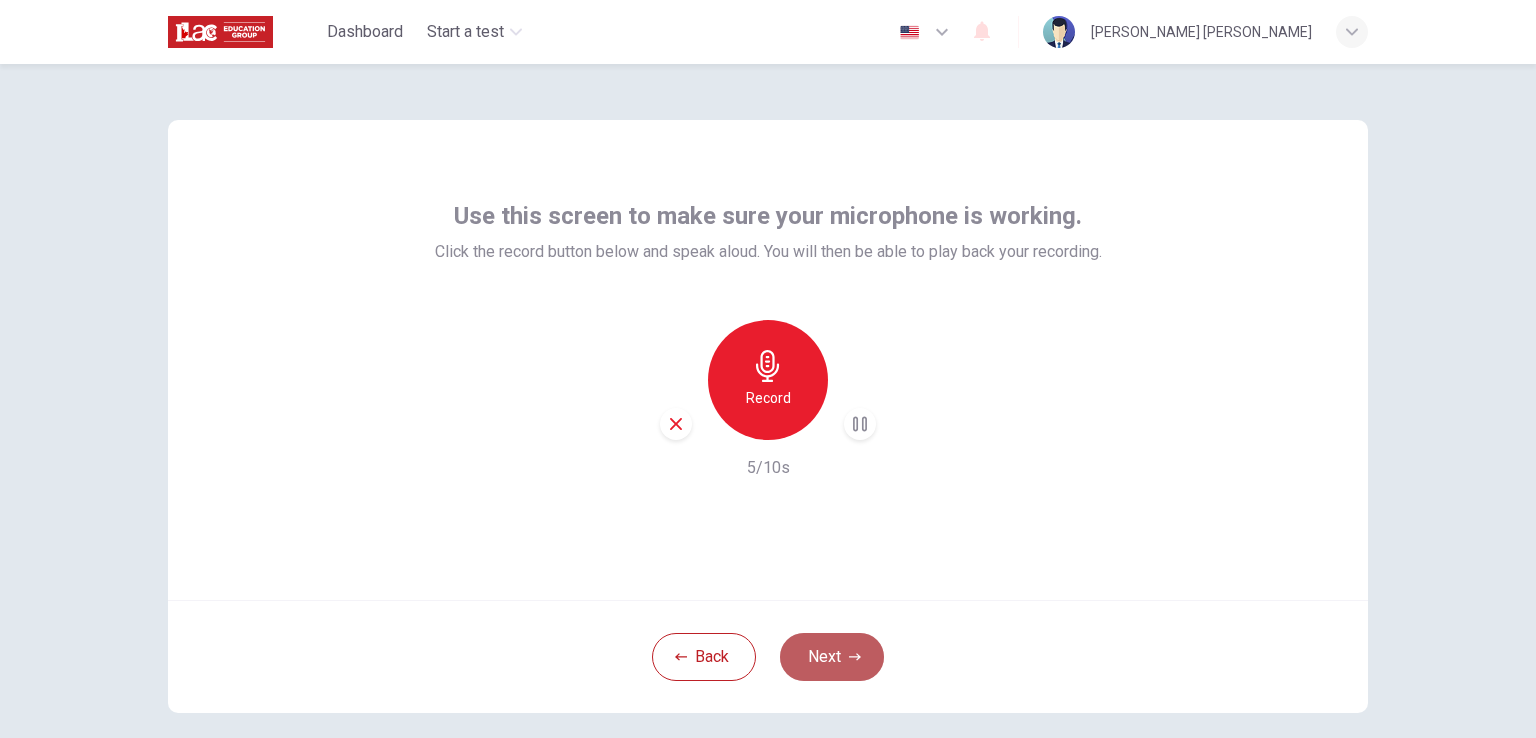 click on "Next" at bounding box center (832, 657) 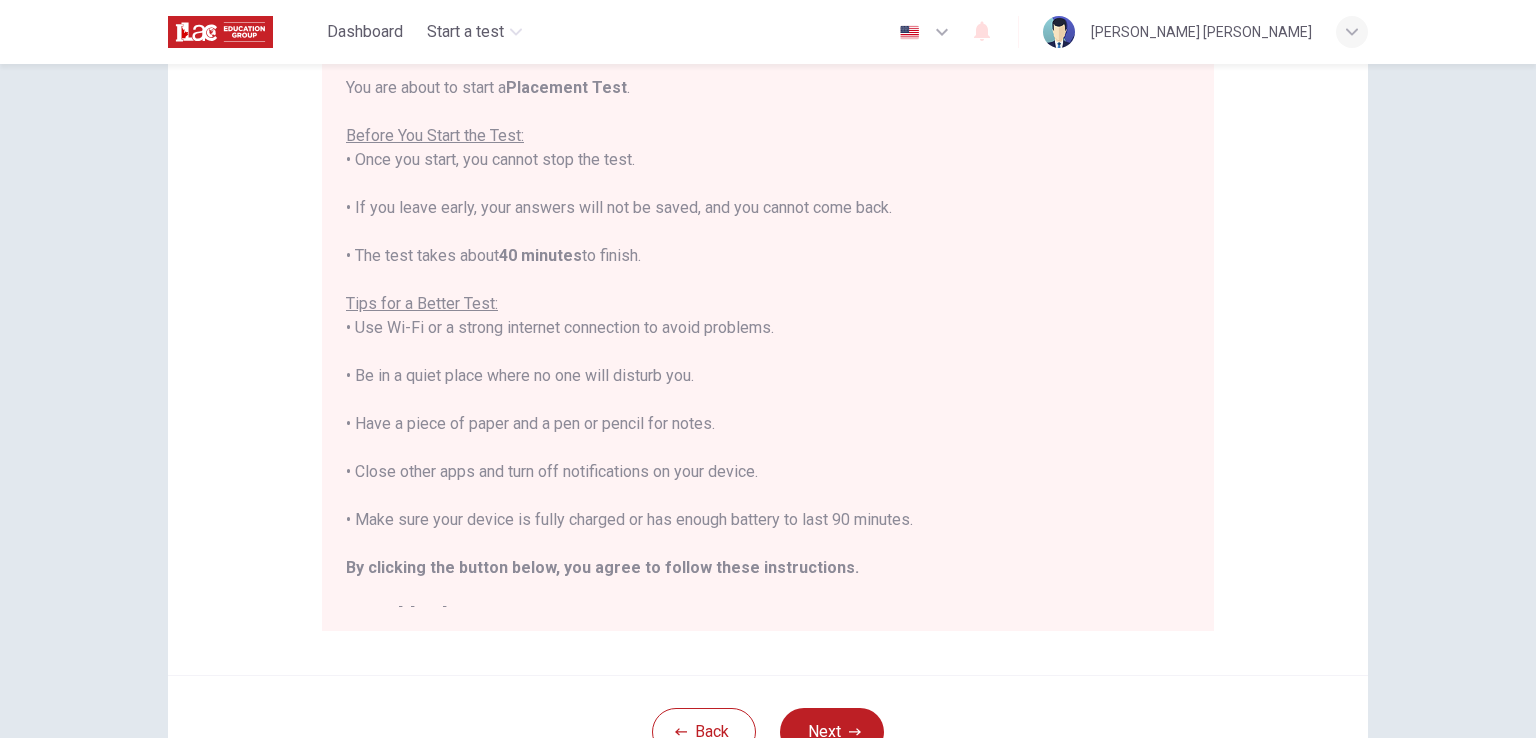 scroll, scrollTop: 234, scrollLeft: 0, axis: vertical 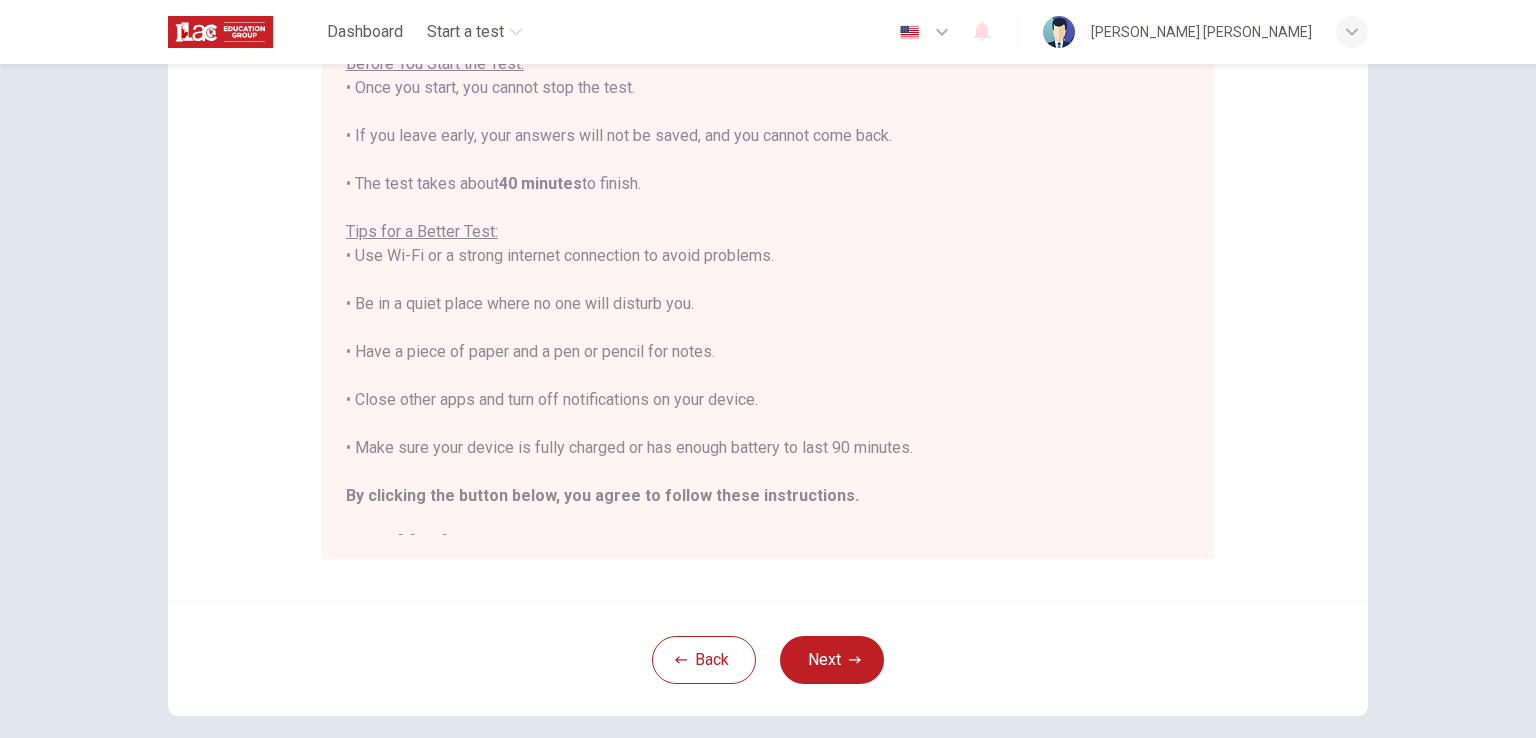 type 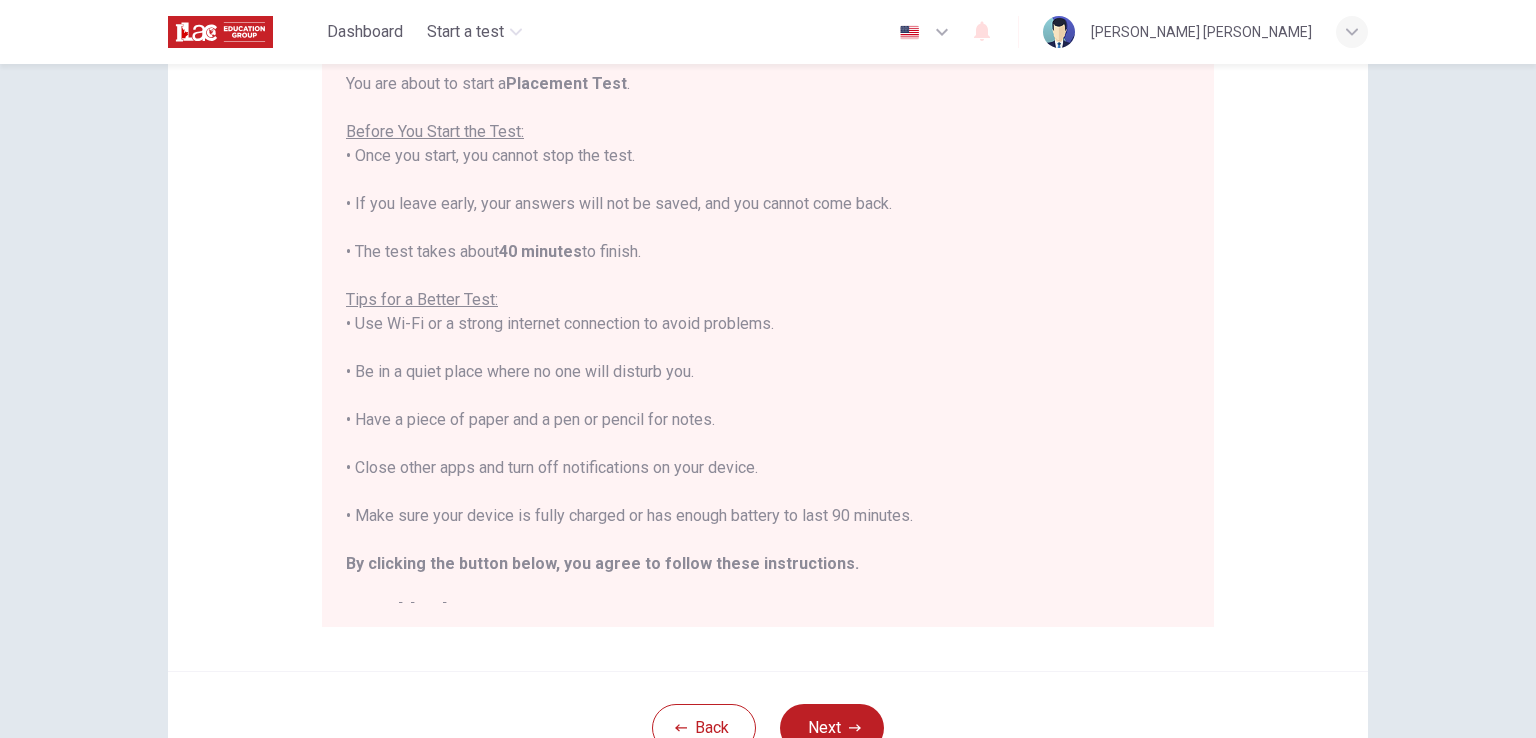 scroll, scrollTop: 300, scrollLeft: 0, axis: vertical 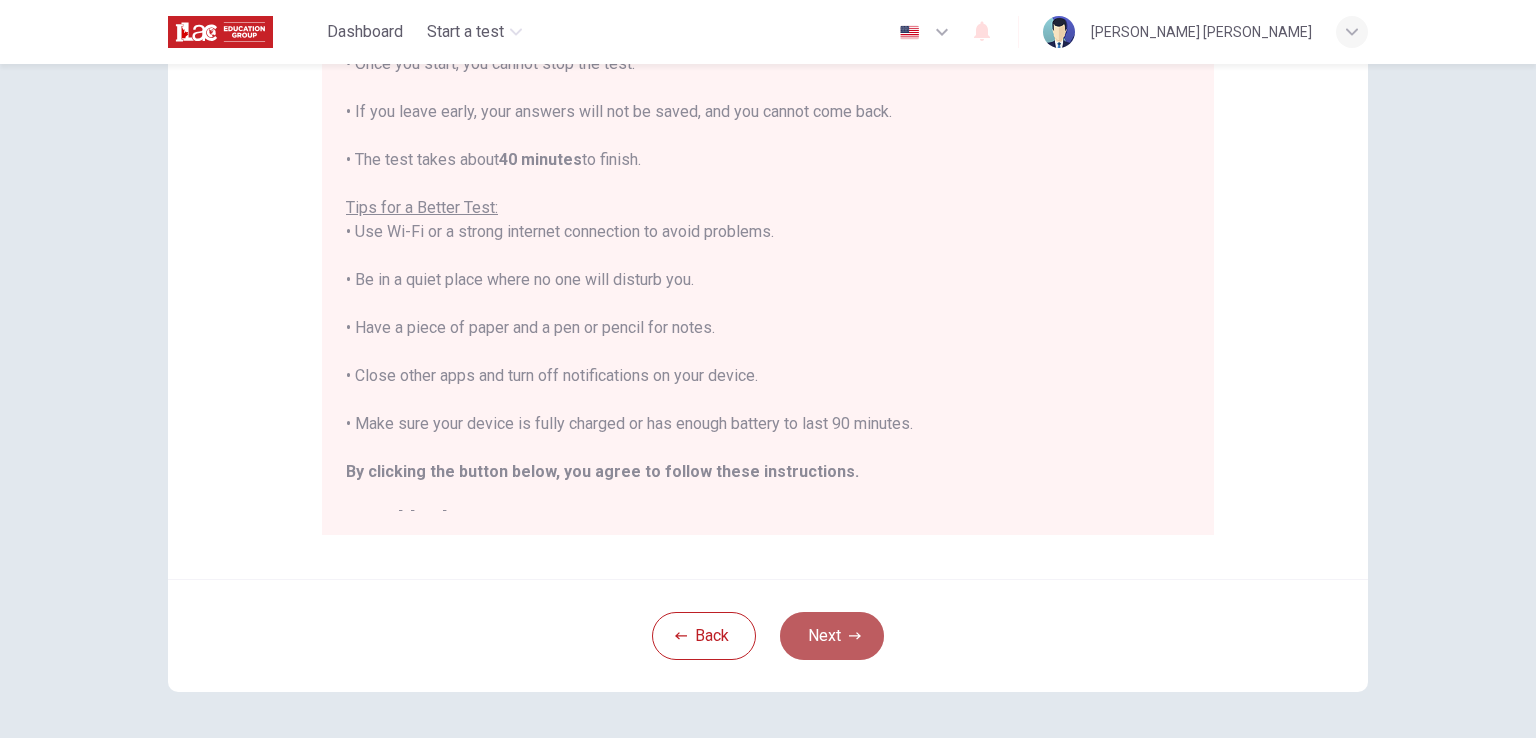 click 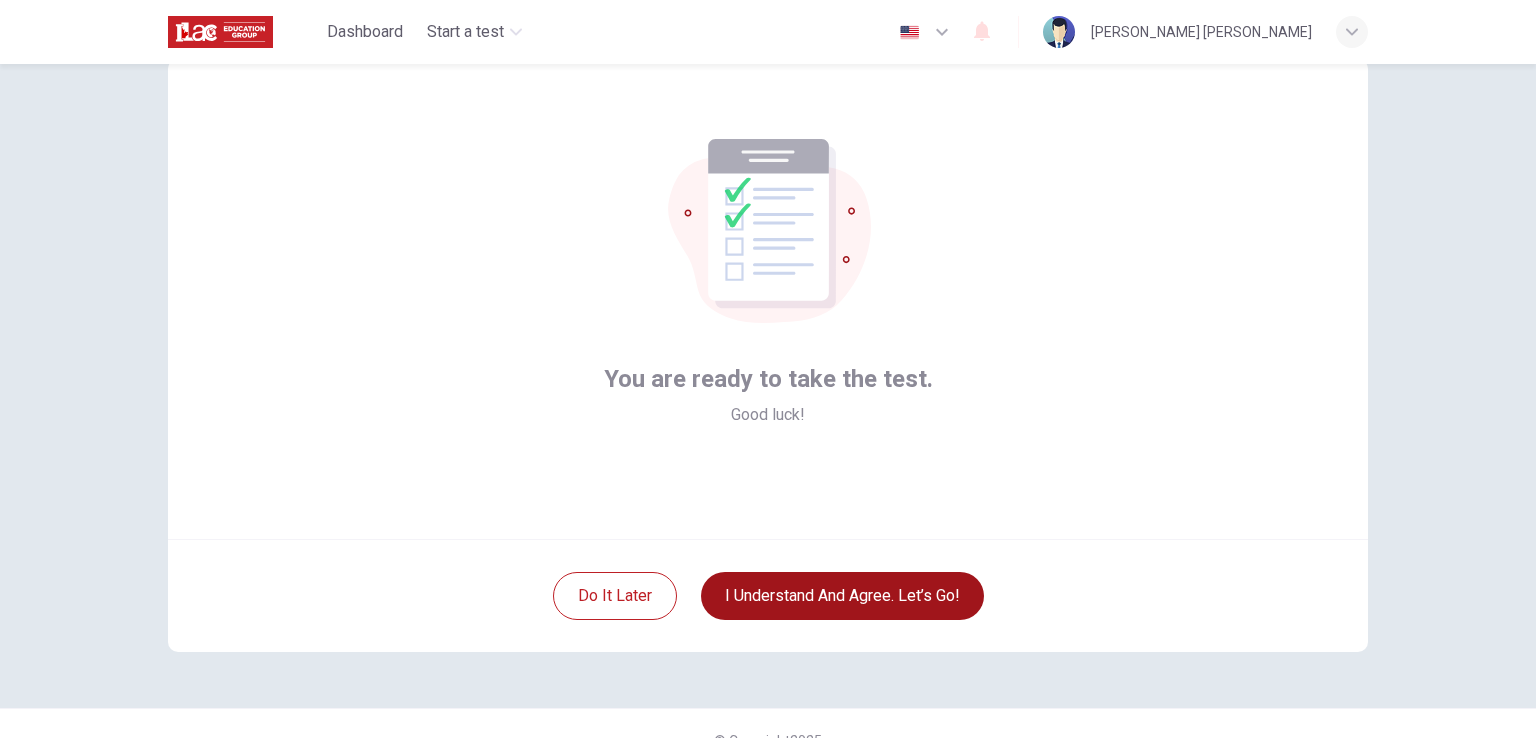 scroll, scrollTop: 95, scrollLeft: 0, axis: vertical 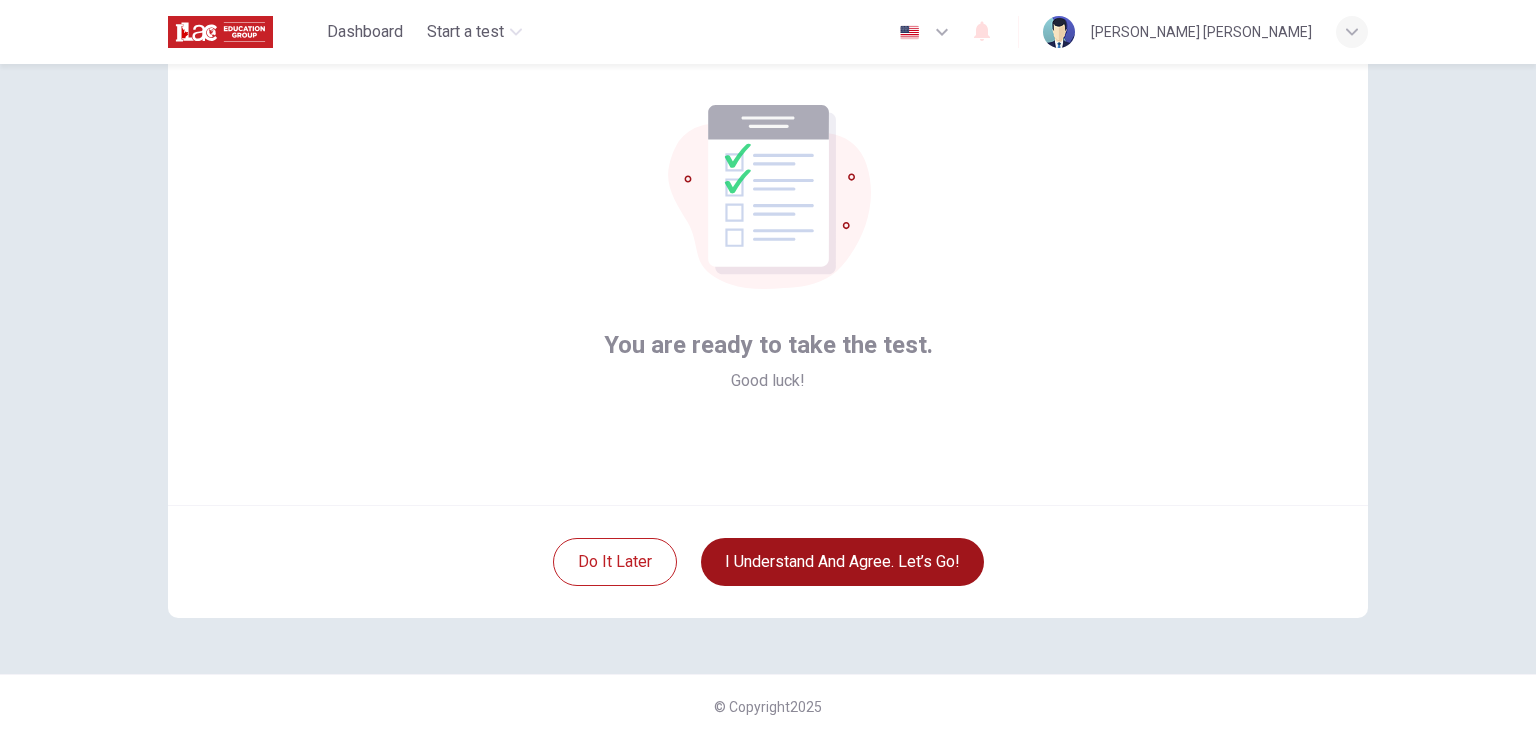 click on "I understand and agree. Let’s go!" at bounding box center (842, 562) 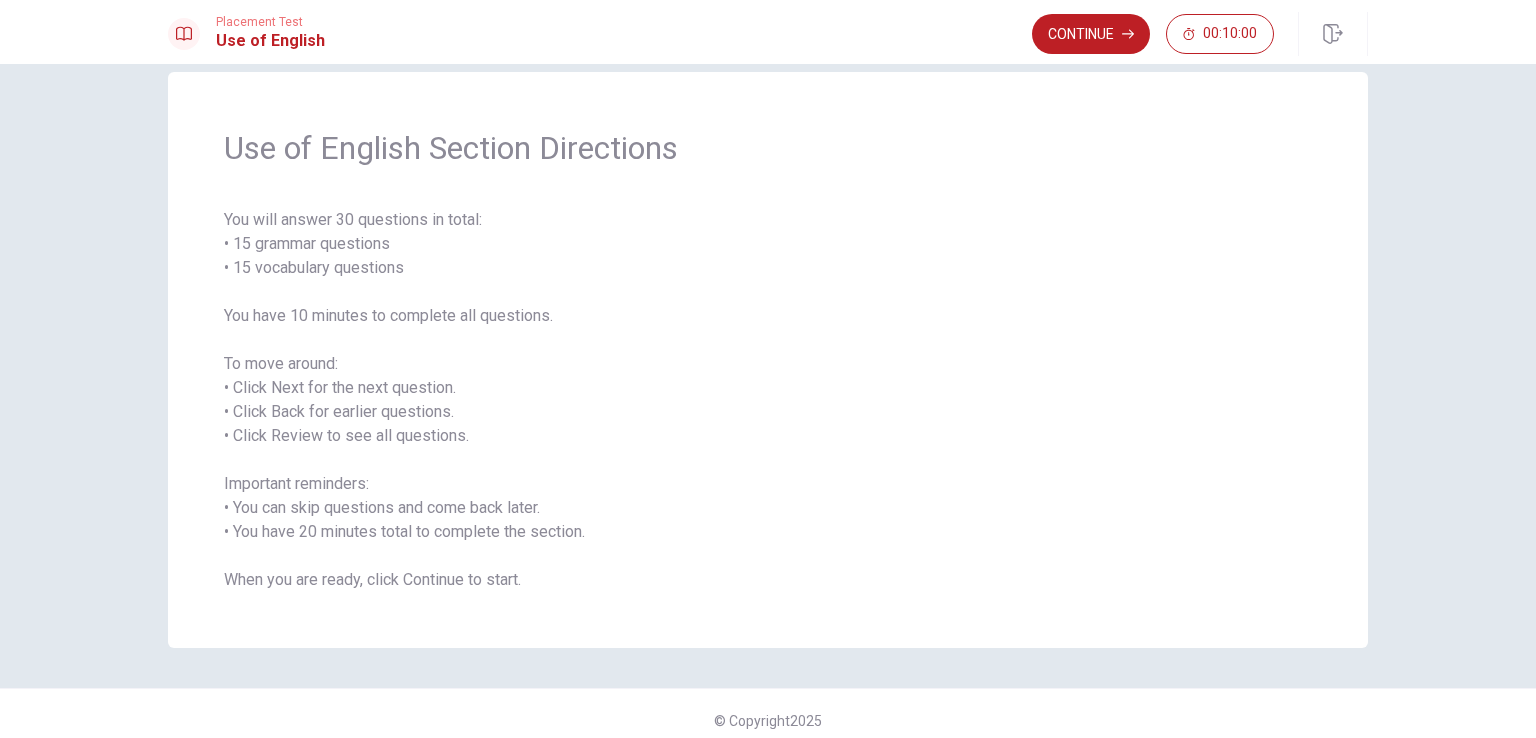 scroll, scrollTop: 46, scrollLeft: 0, axis: vertical 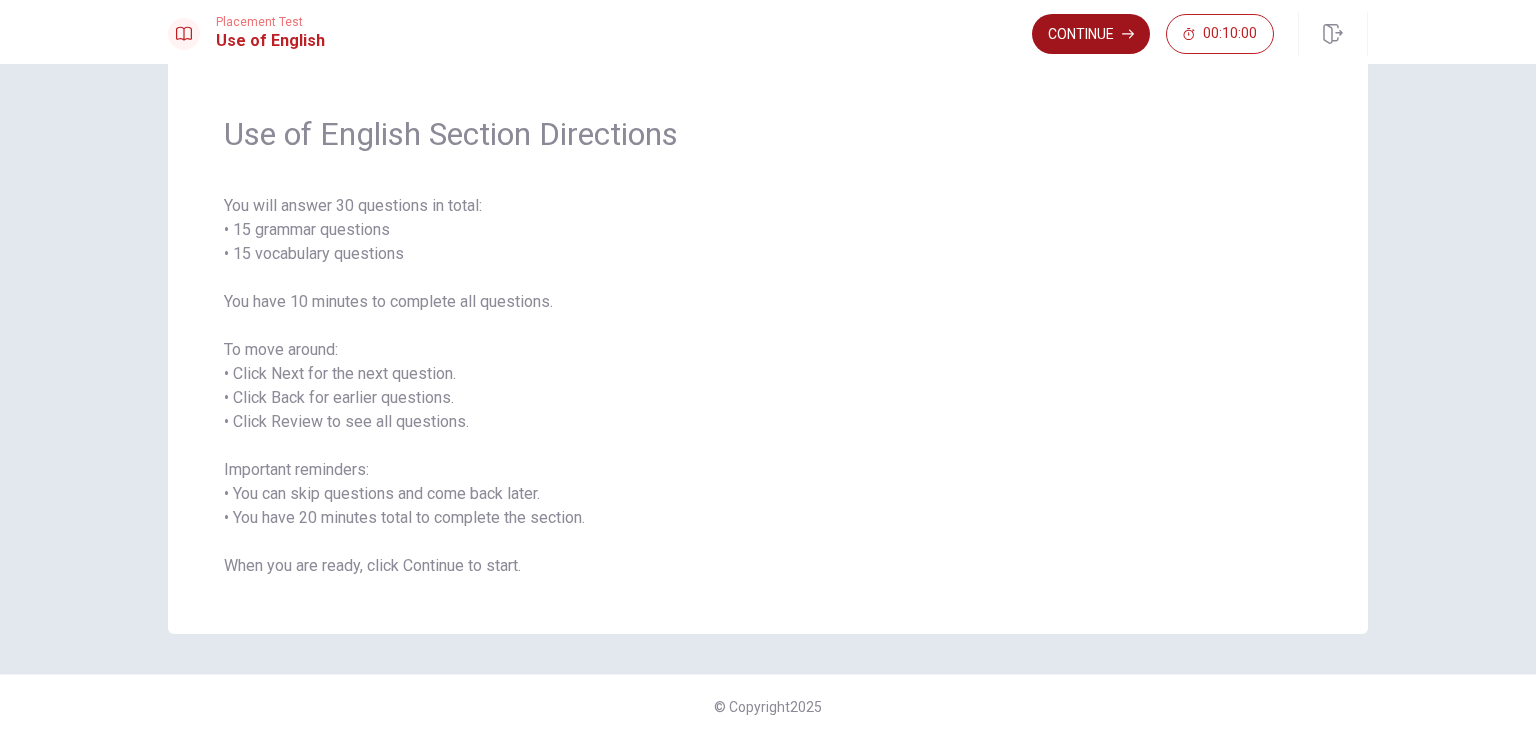 click on "Continue" at bounding box center (1091, 34) 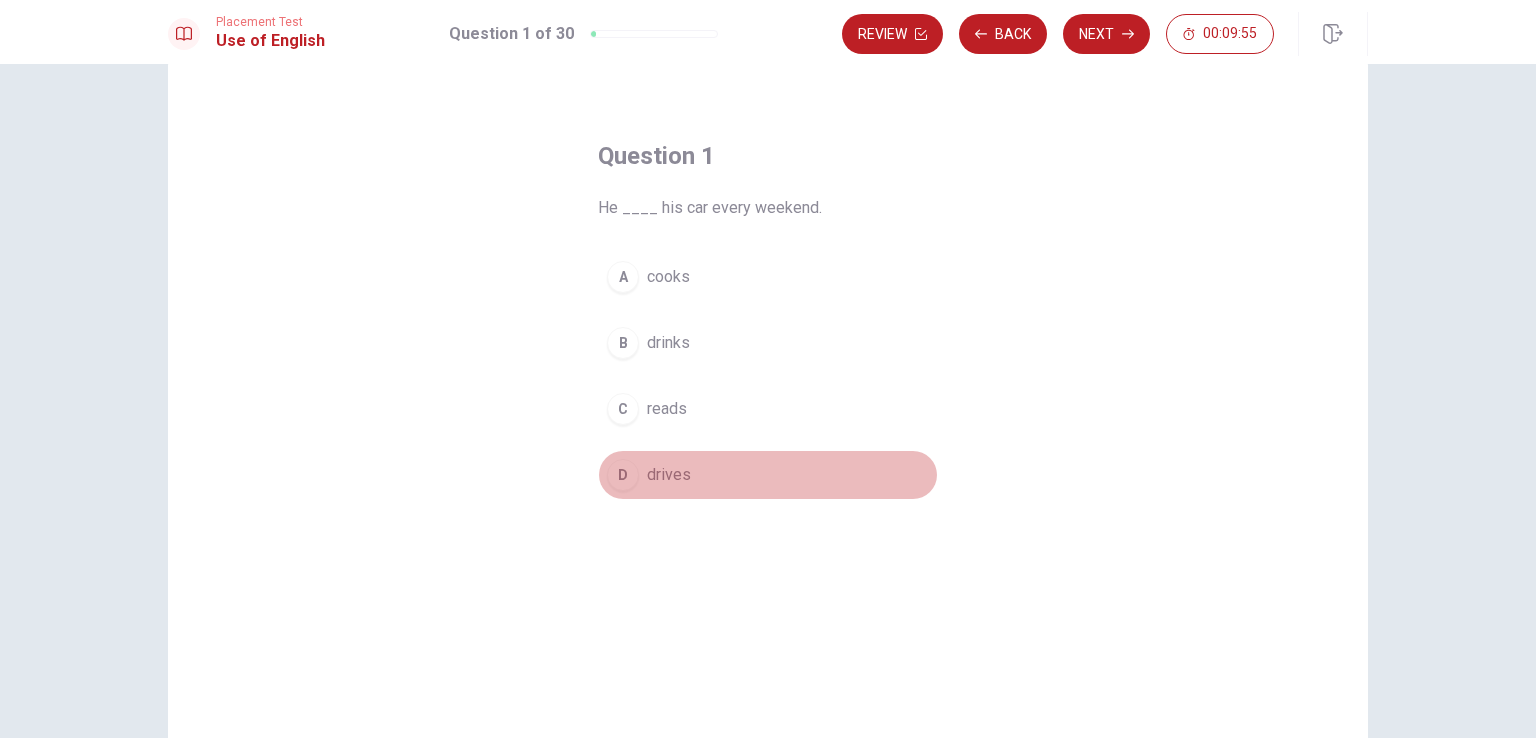 click on "D" at bounding box center (623, 475) 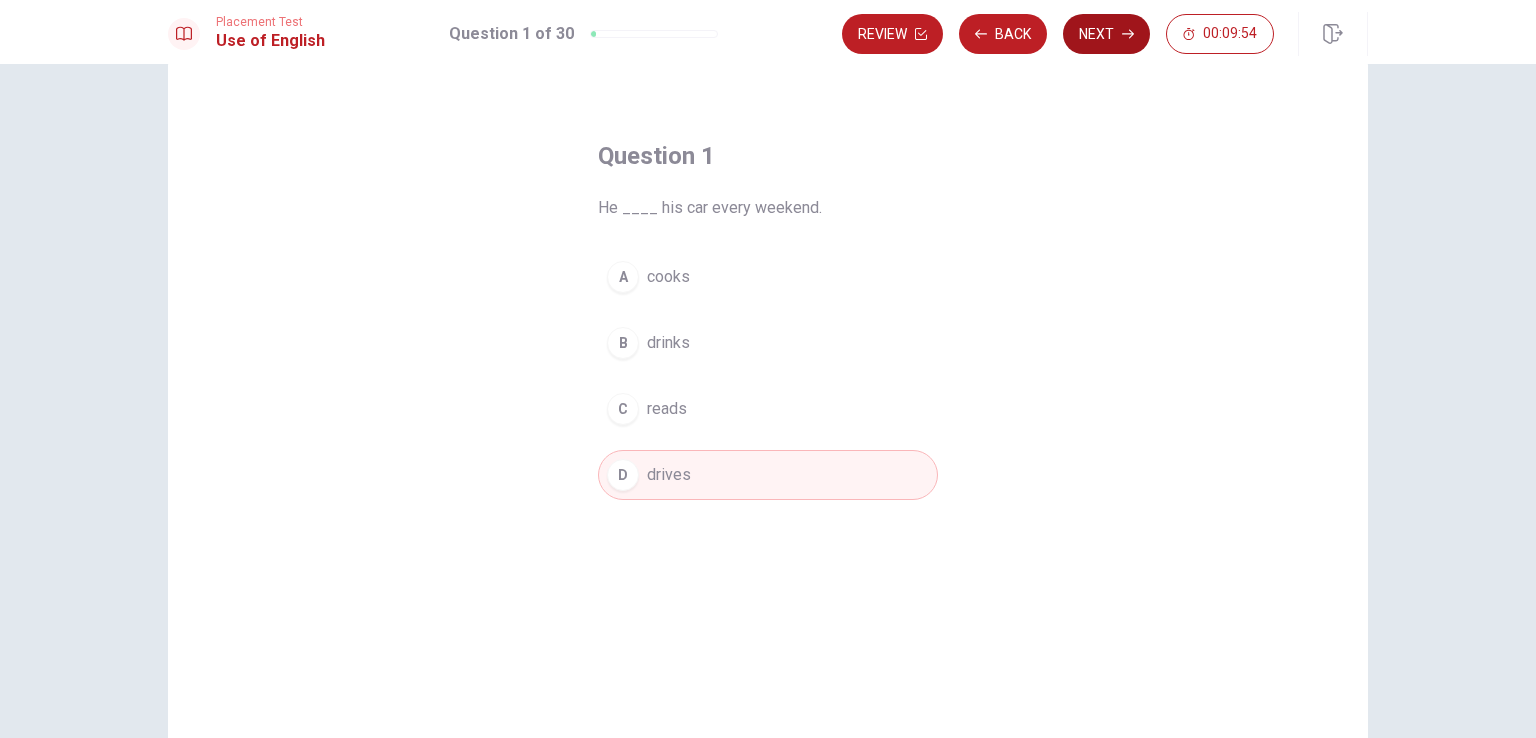 click on "Next" at bounding box center [1106, 34] 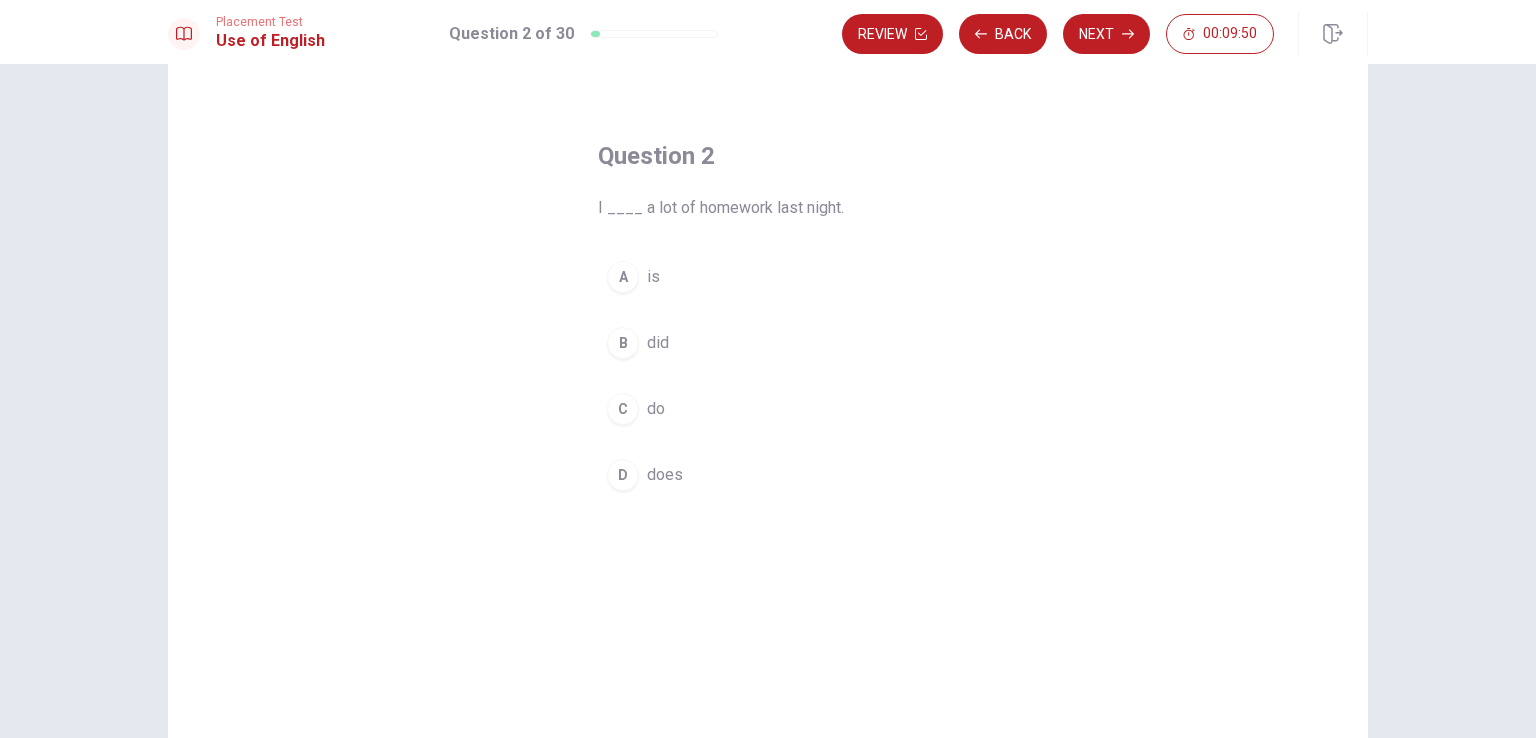 click on "B" at bounding box center (623, 343) 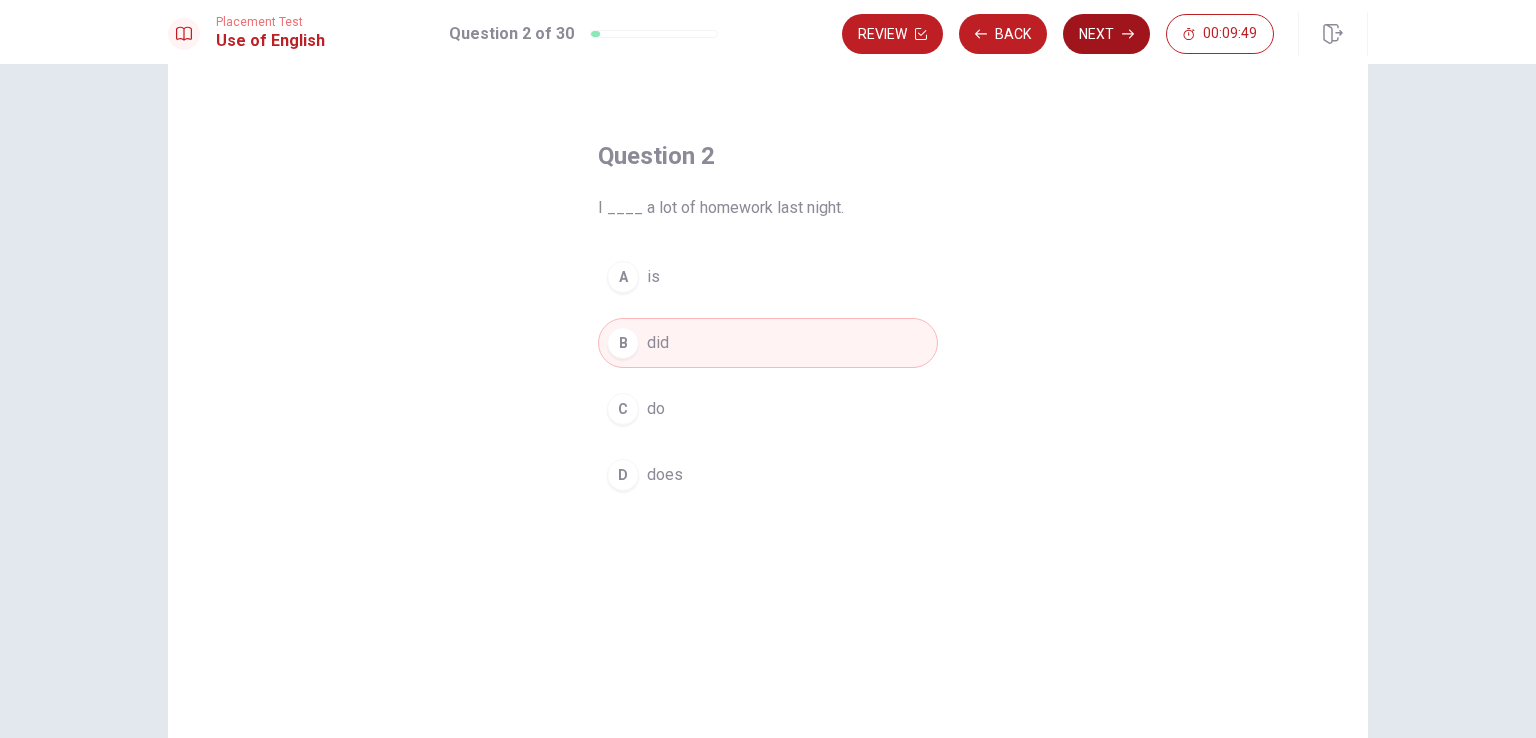 click on "Next" at bounding box center (1106, 34) 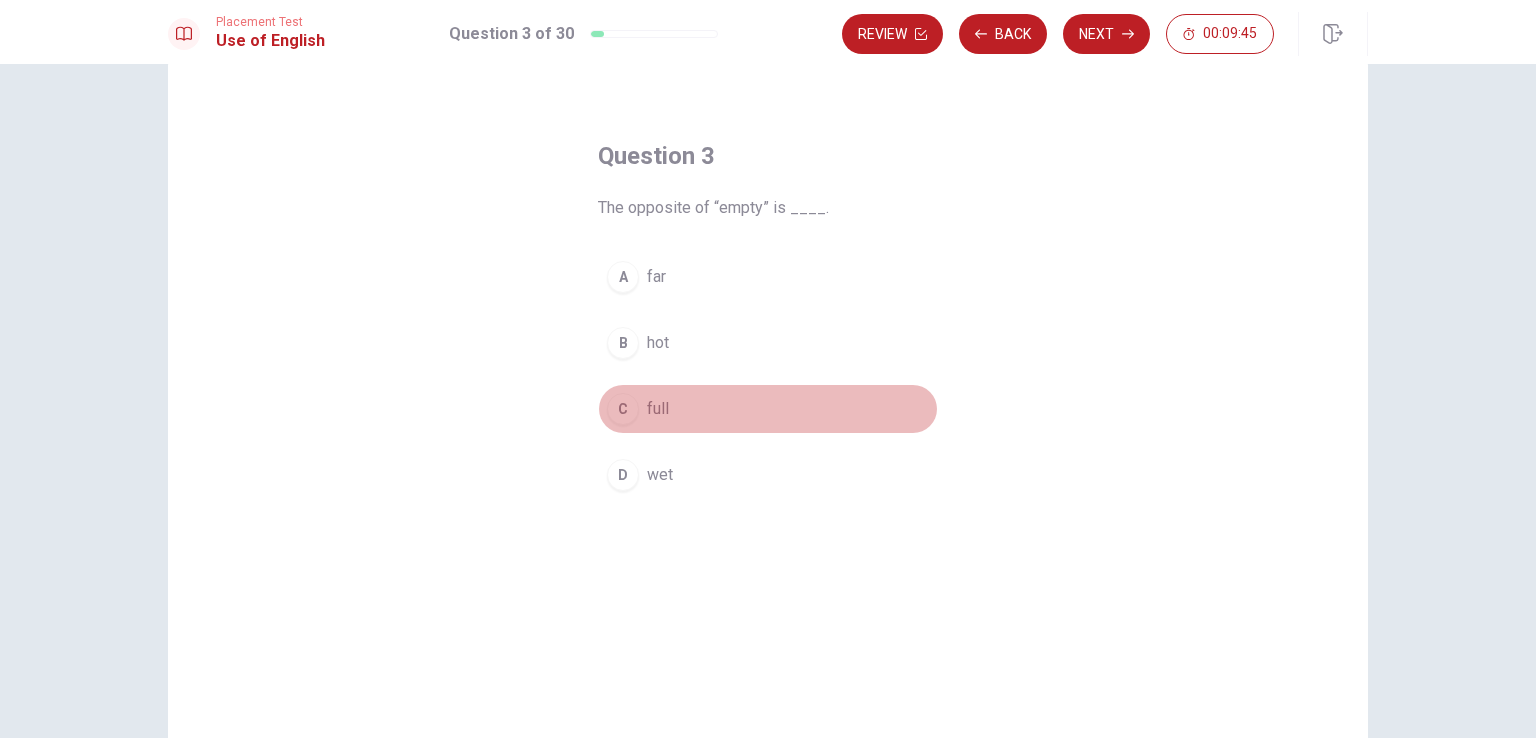 drag, startPoint x: 616, startPoint y: 407, endPoint x: 755, endPoint y: 410, distance: 139.03236 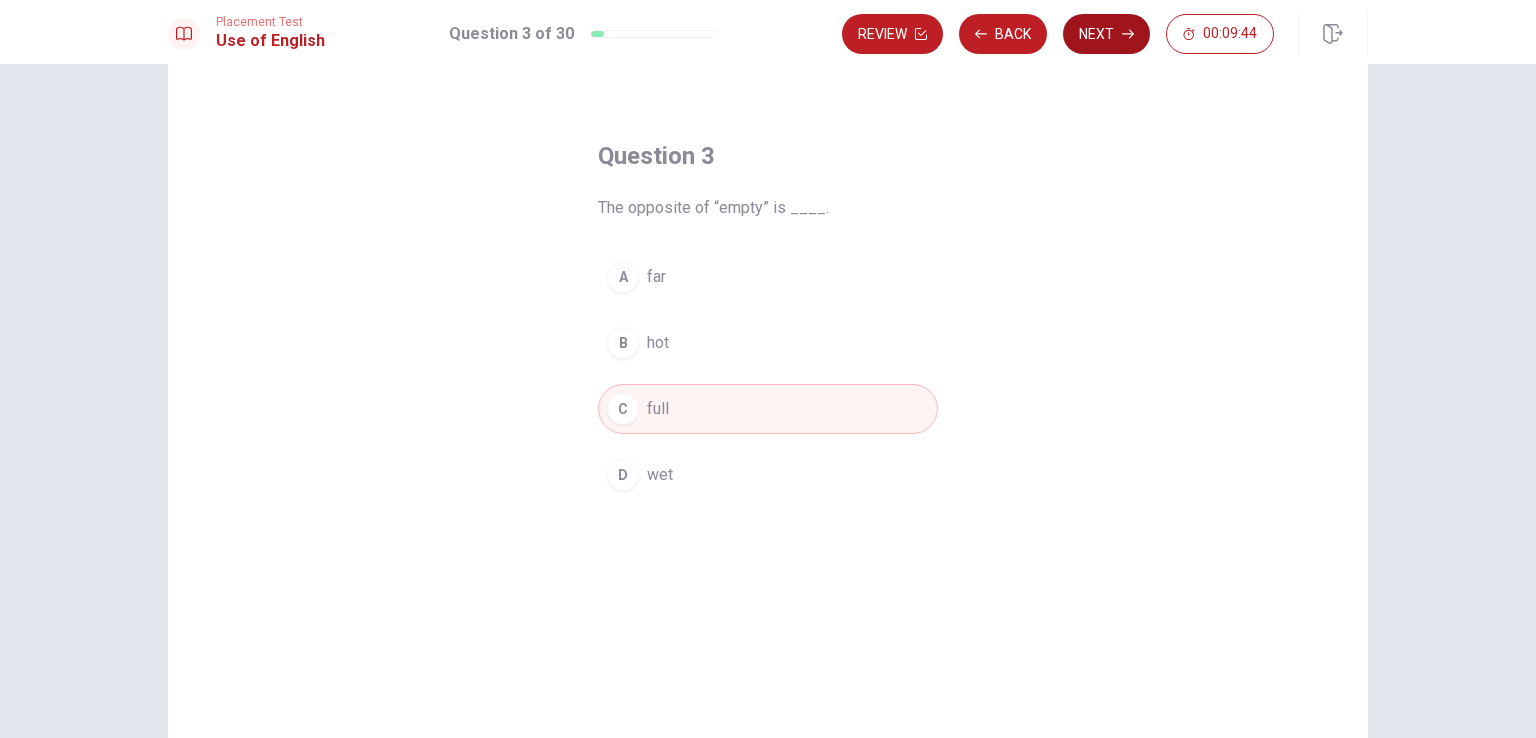 click on "Next" at bounding box center [1106, 34] 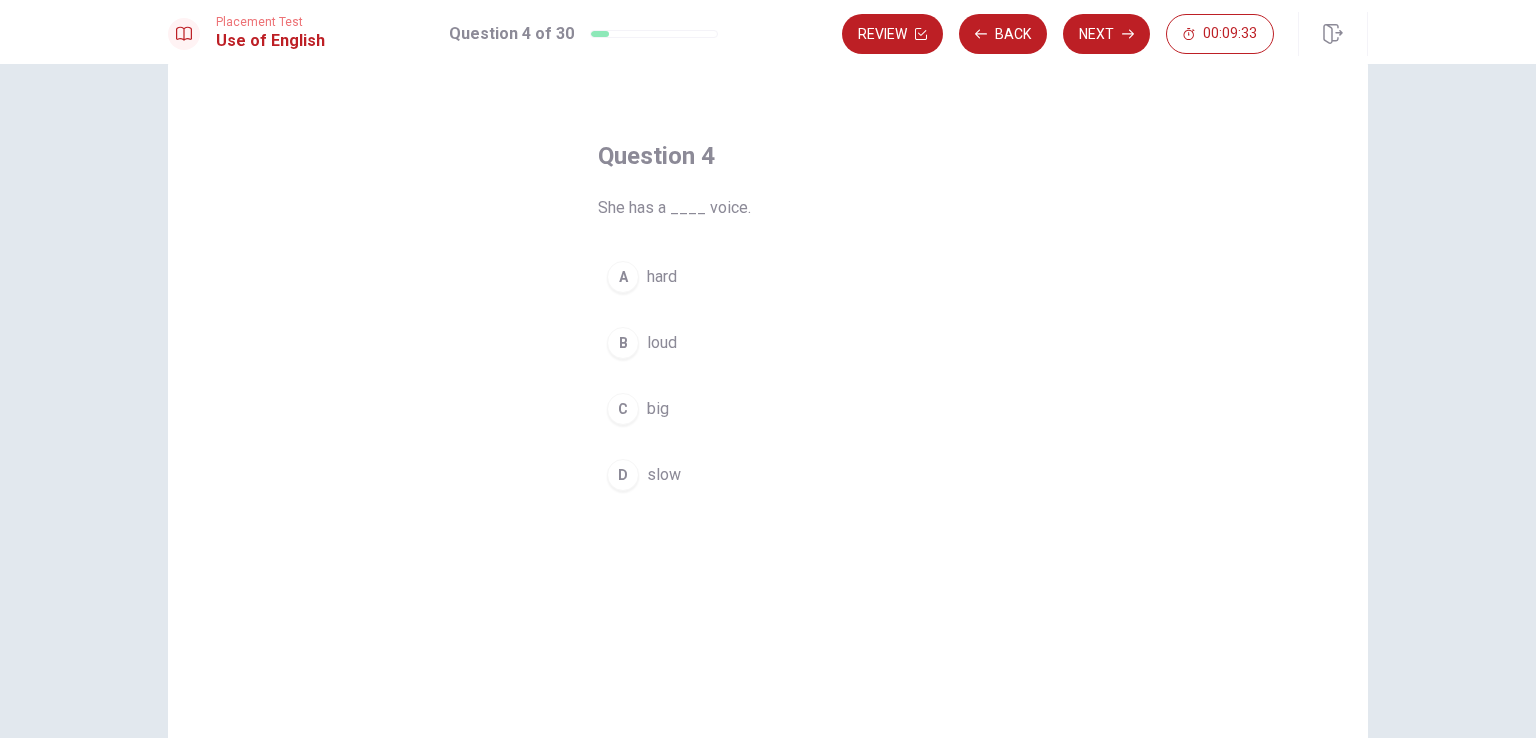 click on "B" at bounding box center (623, 343) 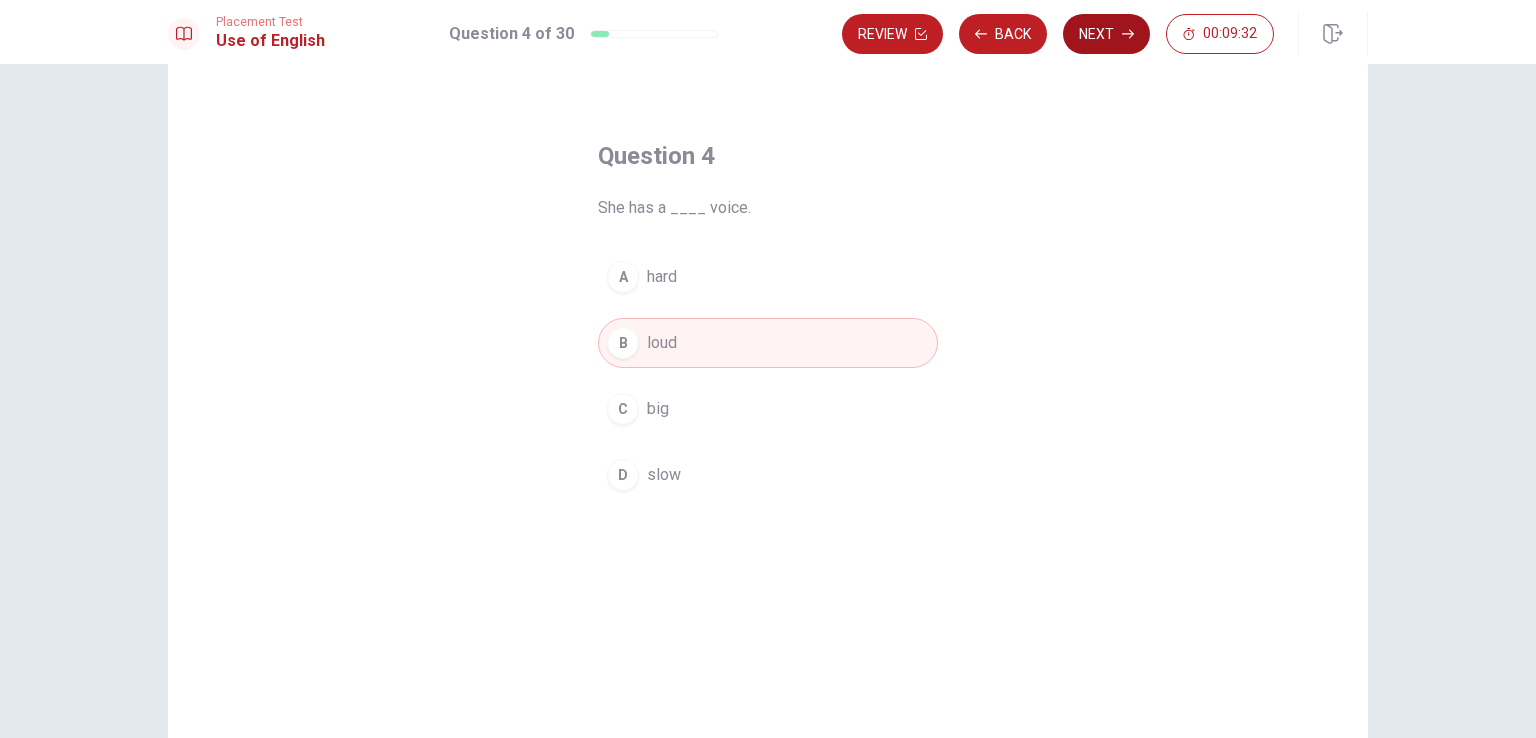 click on "Next" at bounding box center [1106, 34] 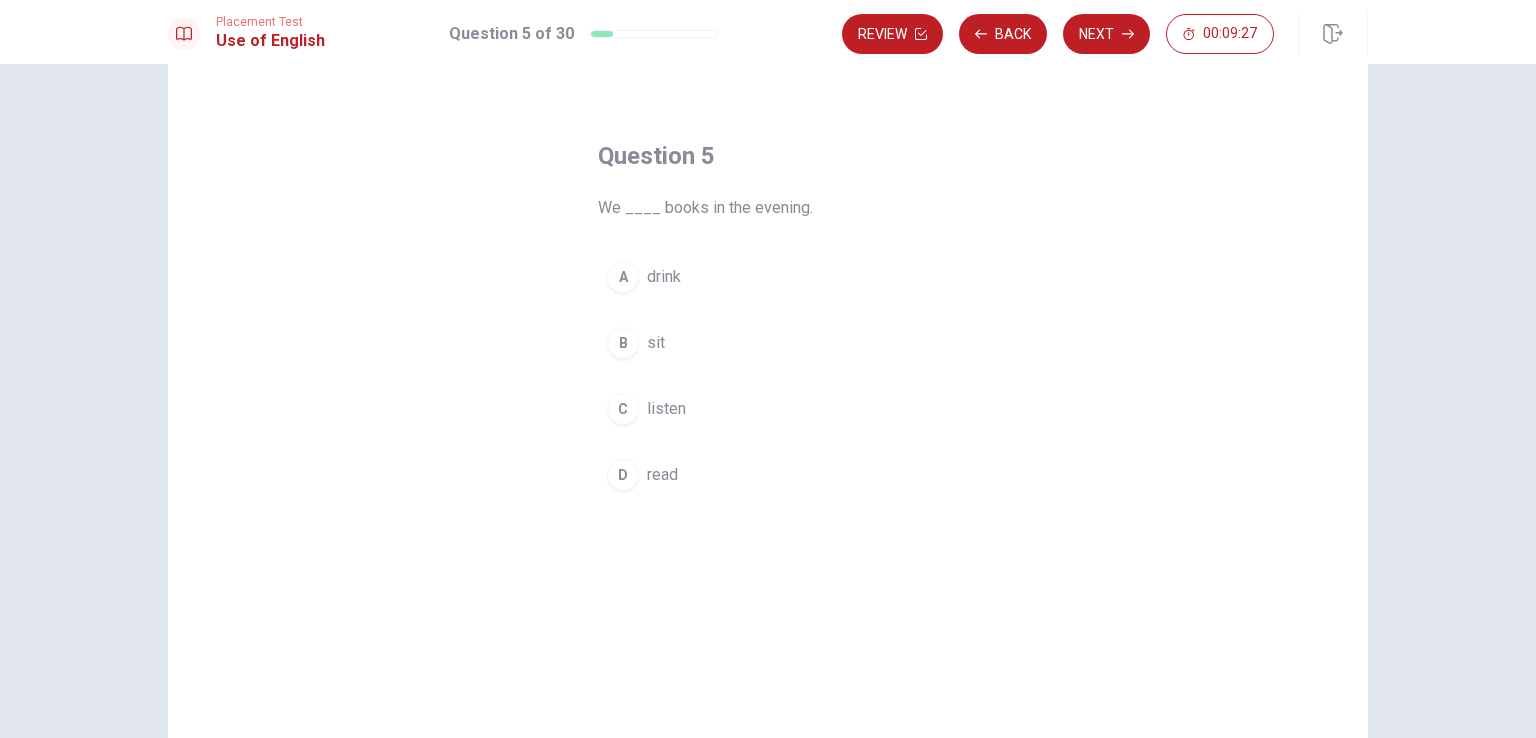 click on "D" at bounding box center [623, 475] 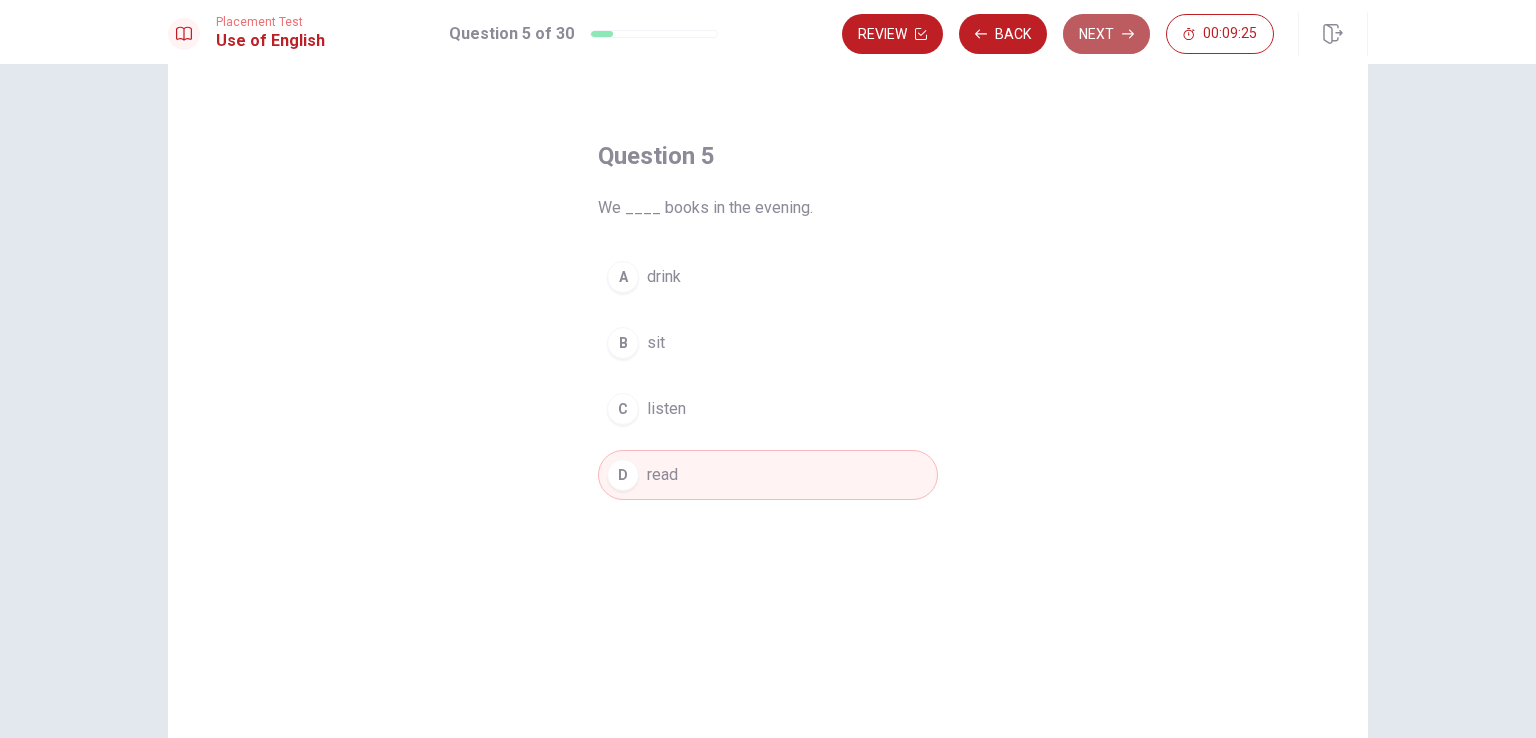 click on "Next" at bounding box center [1106, 34] 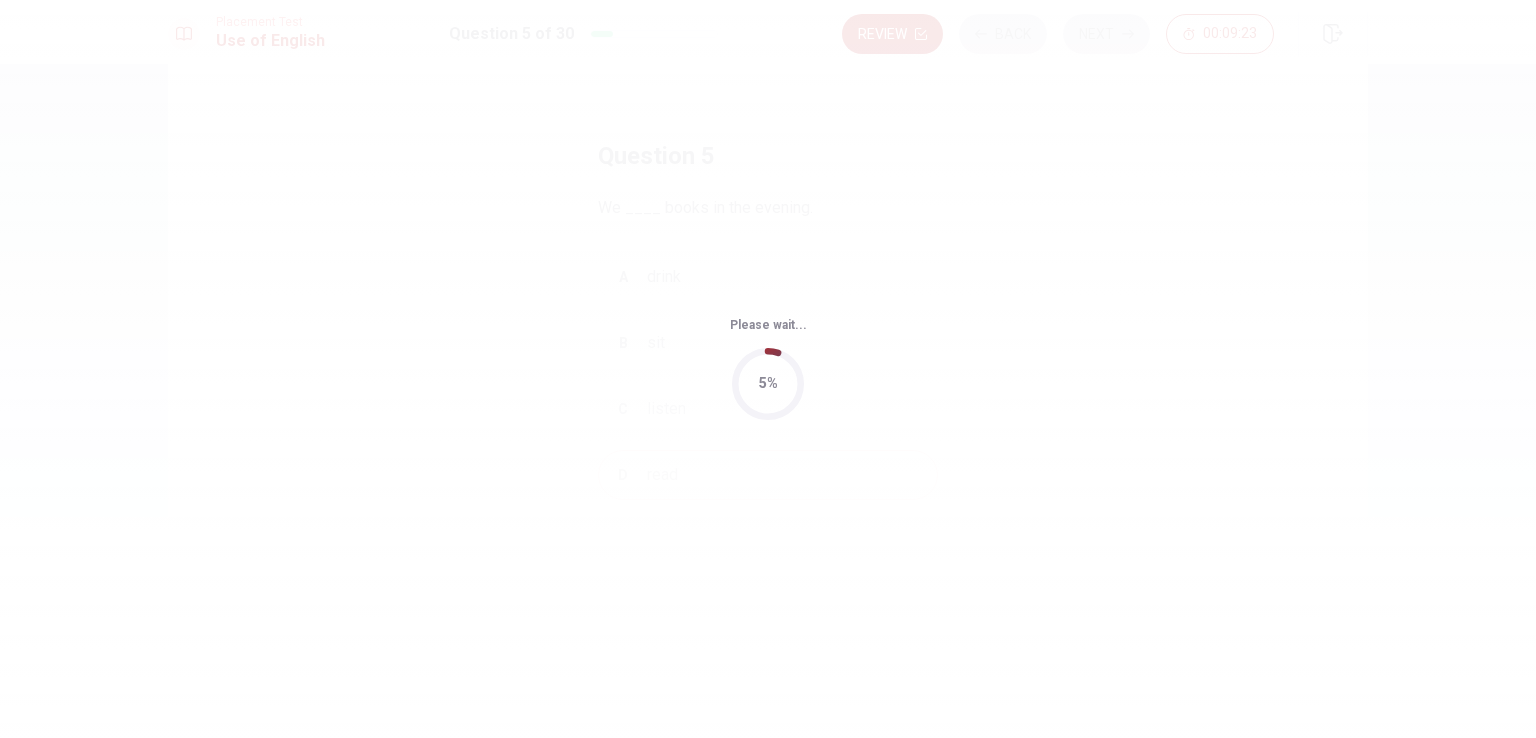 scroll, scrollTop: 0, scrollLeft: 0, axis: both 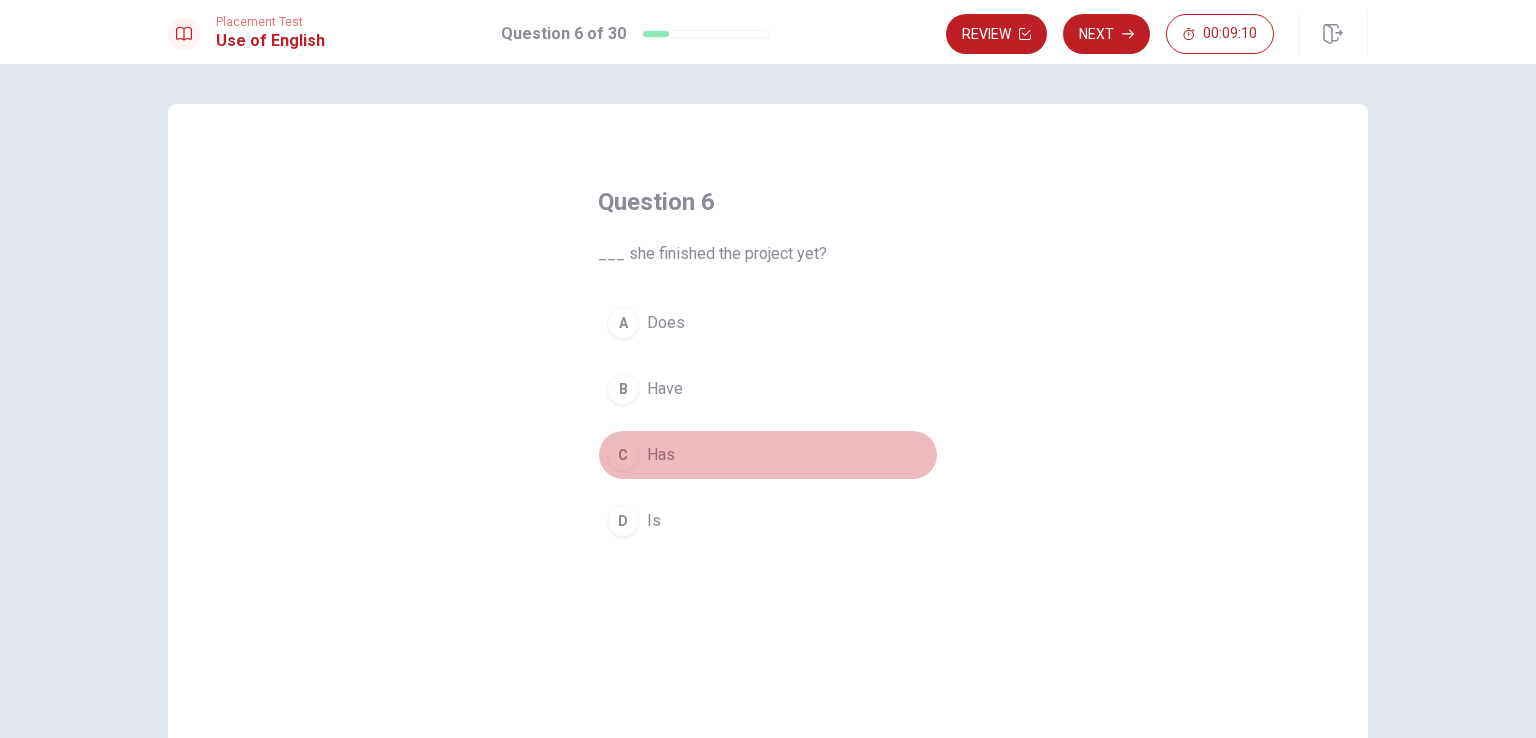 click on "C" at bounding box center (623, 455) 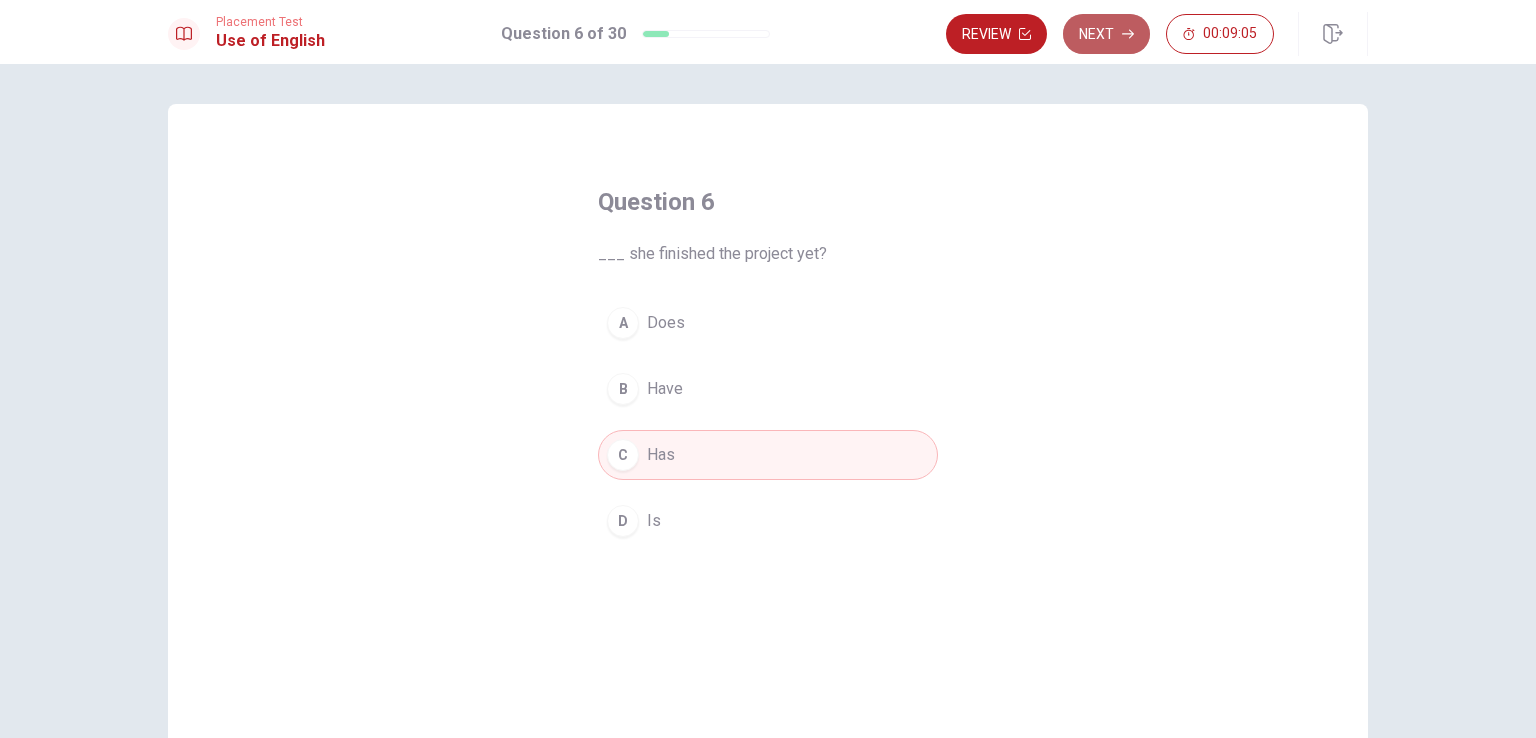 click on "Next" at bounding box center [1106, 34] 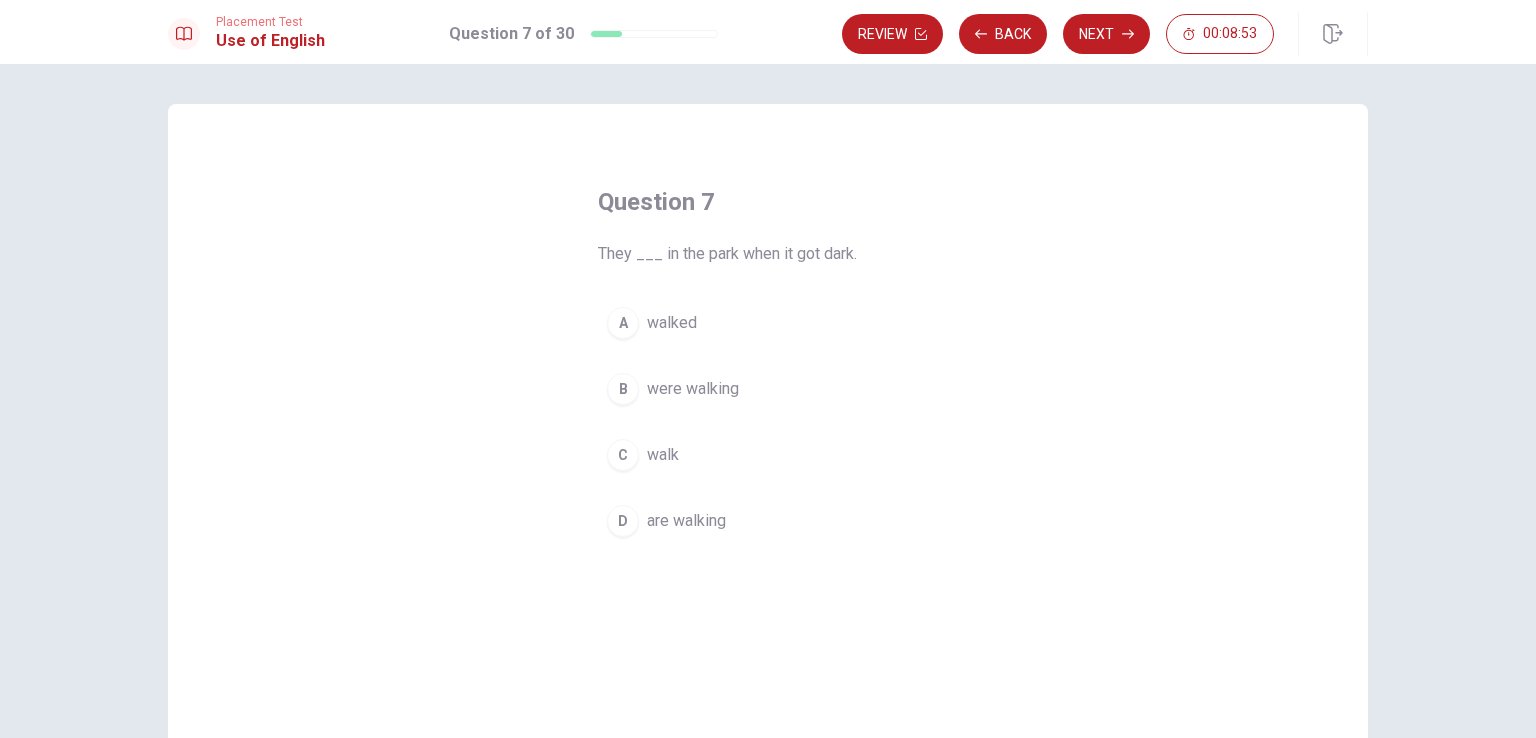 click on "B" at bounding box center [623, 389] 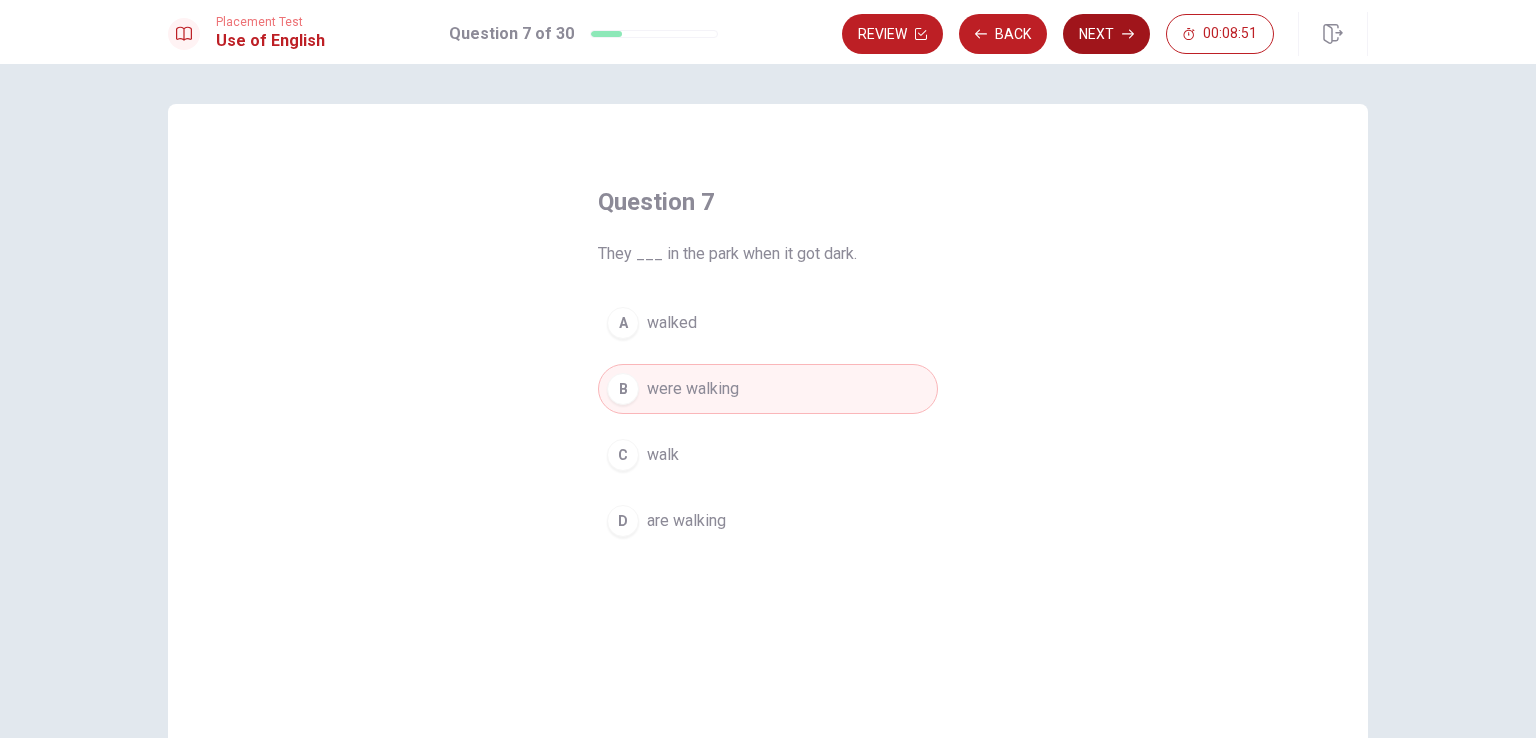 click on "Next" at bounding box center [1106, 34] 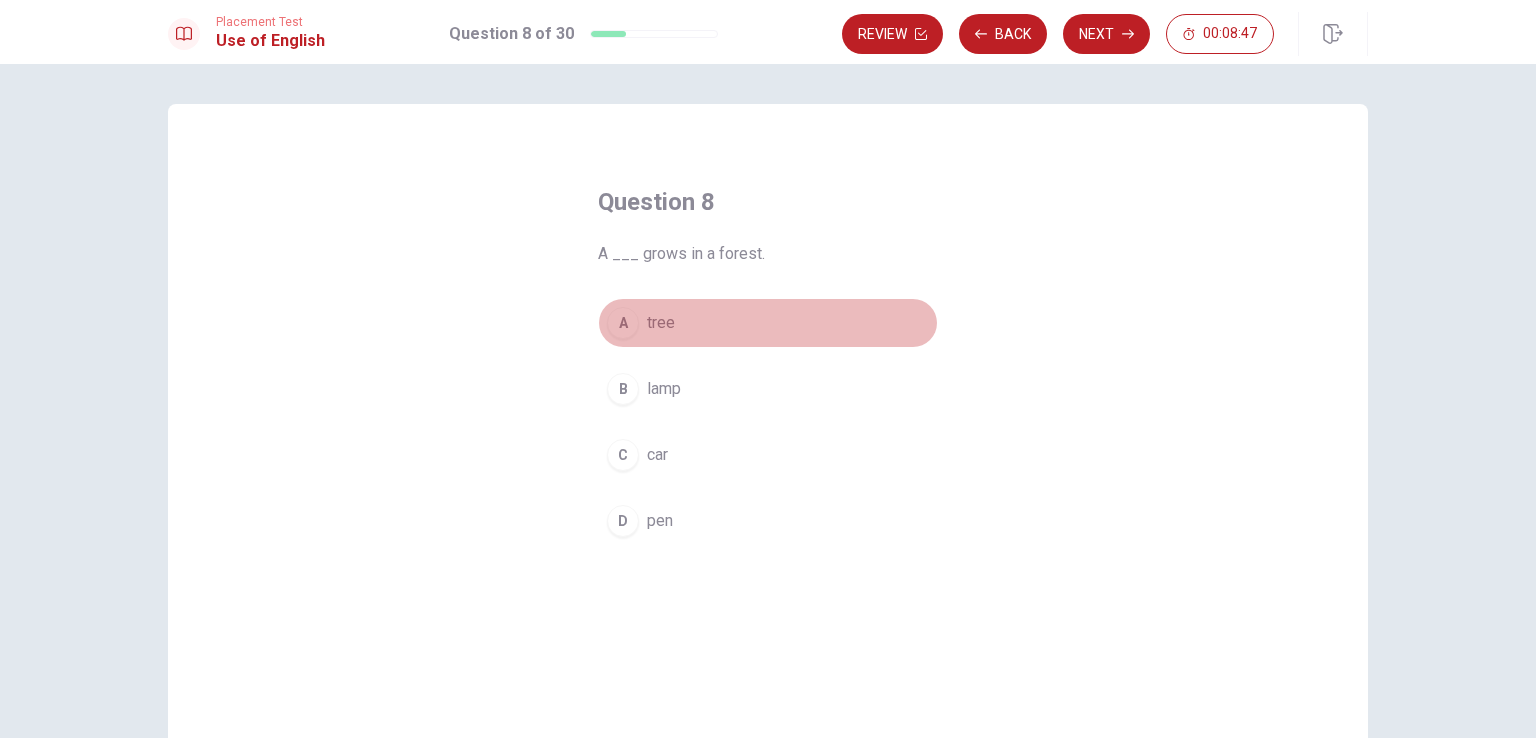 click on "A" at bounding box center [623, 323] 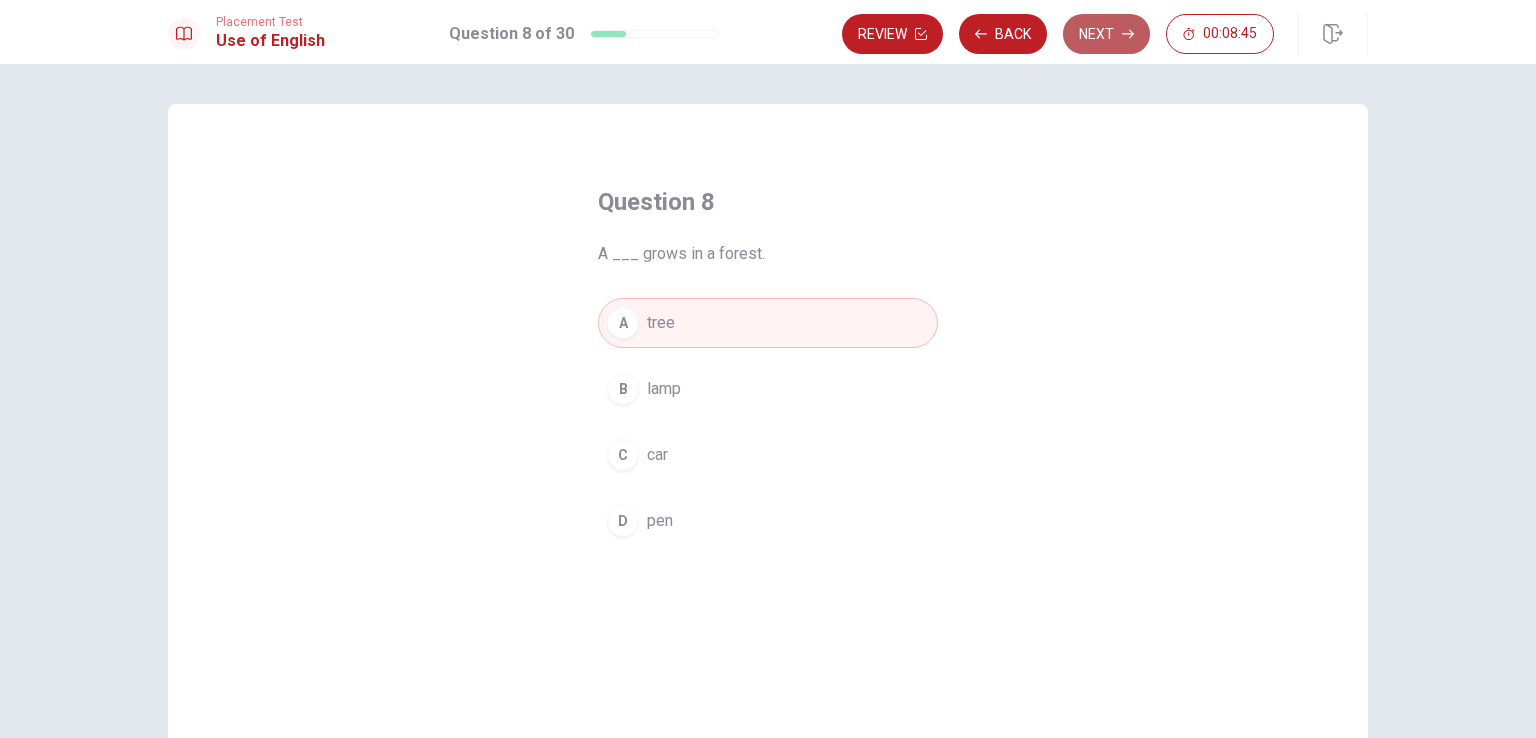 click on "Next" at bounding box center [1106, 34] 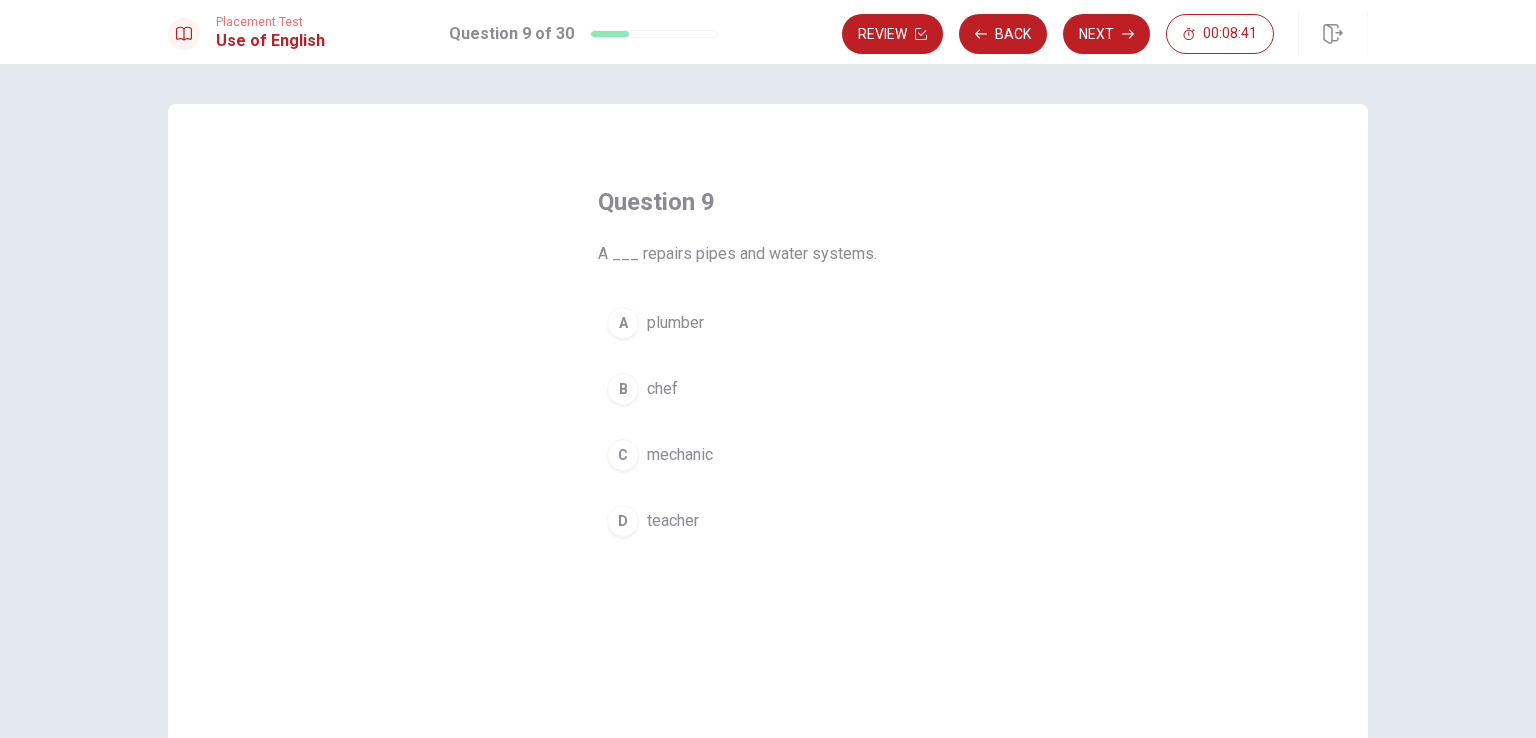 click on "A" at bounding box center (623, 323) 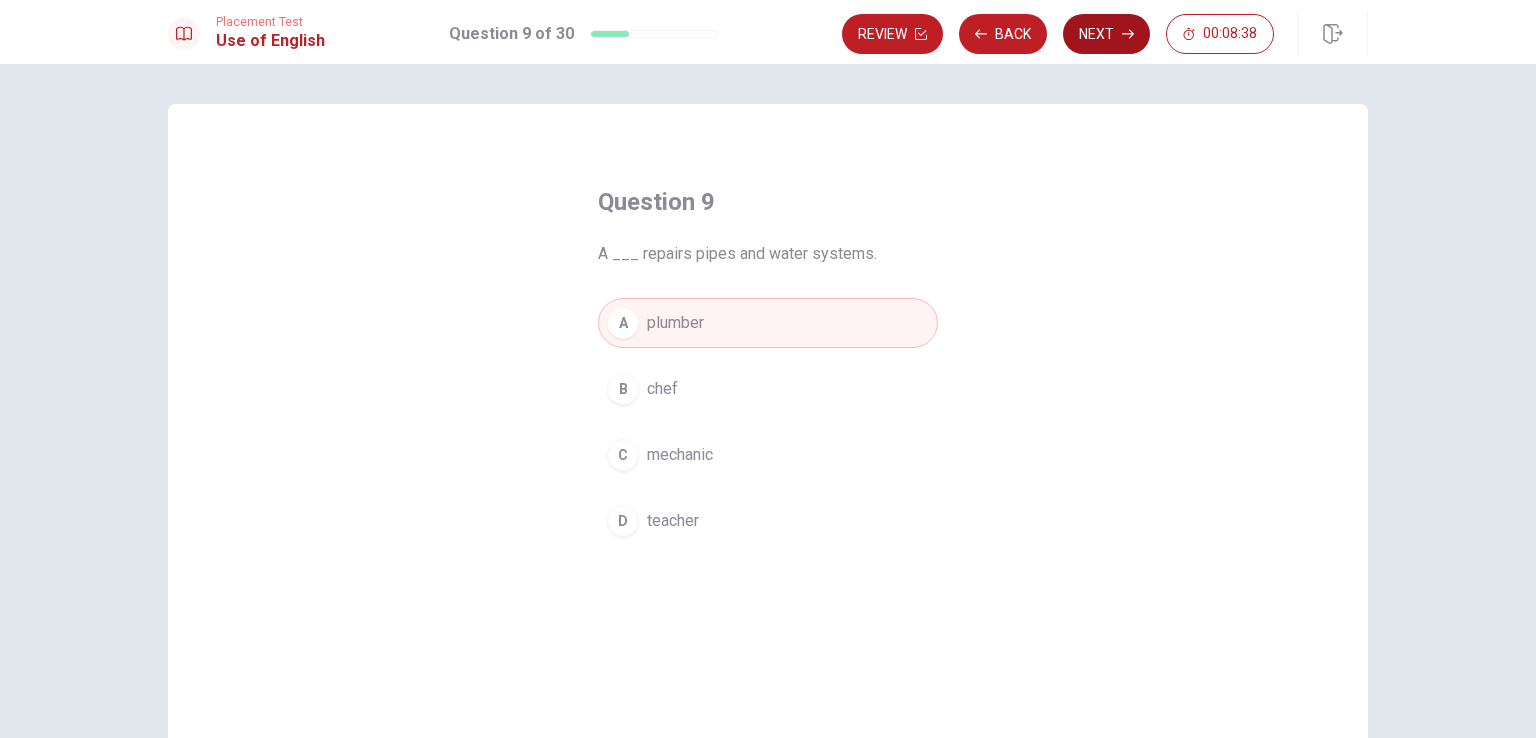 click on "Next" at bounding box center [1106, 34] 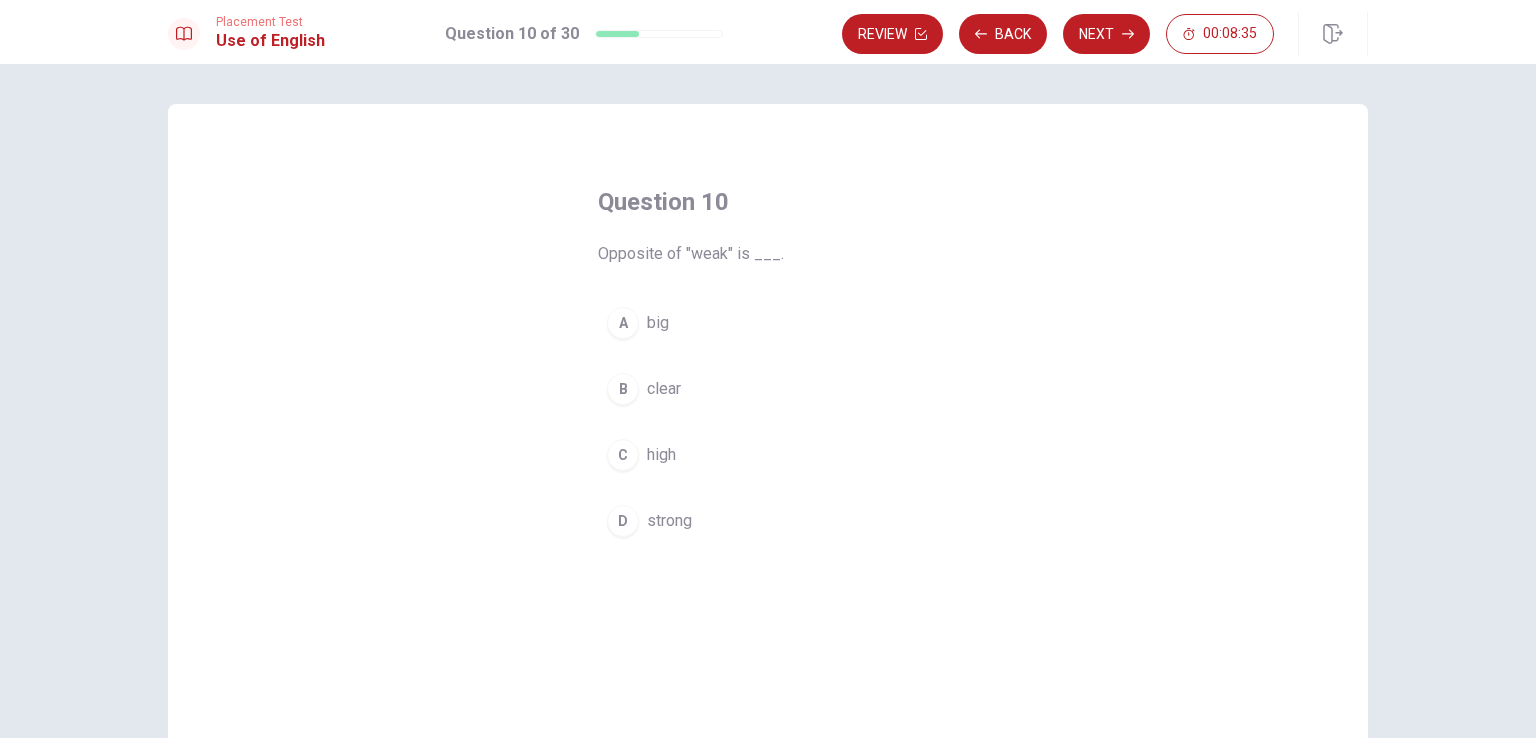 click on "D" at bounding box center (623, 521) 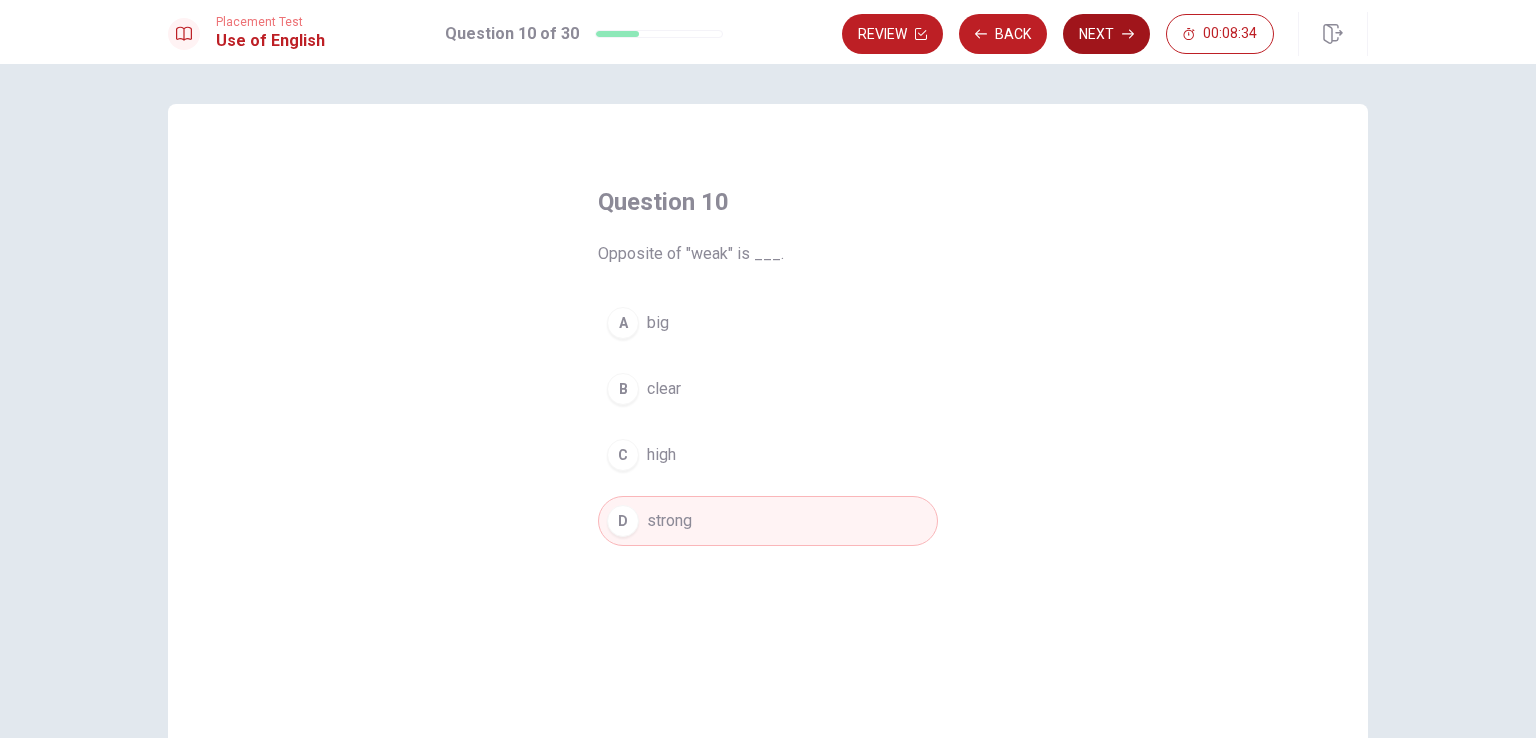click on "Next" at bounding box center [1106, 34] 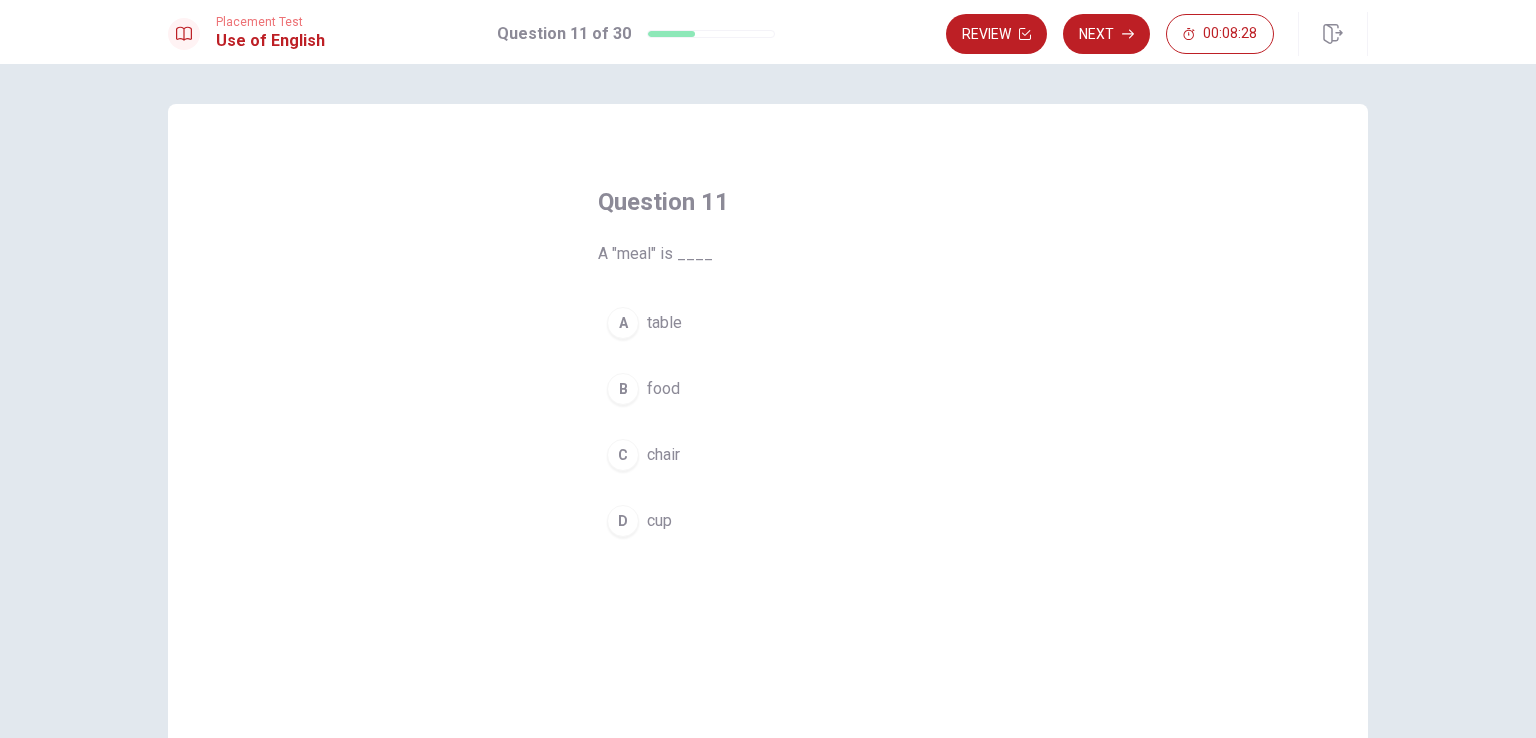 click on "B" at bounding box center (623, 389) 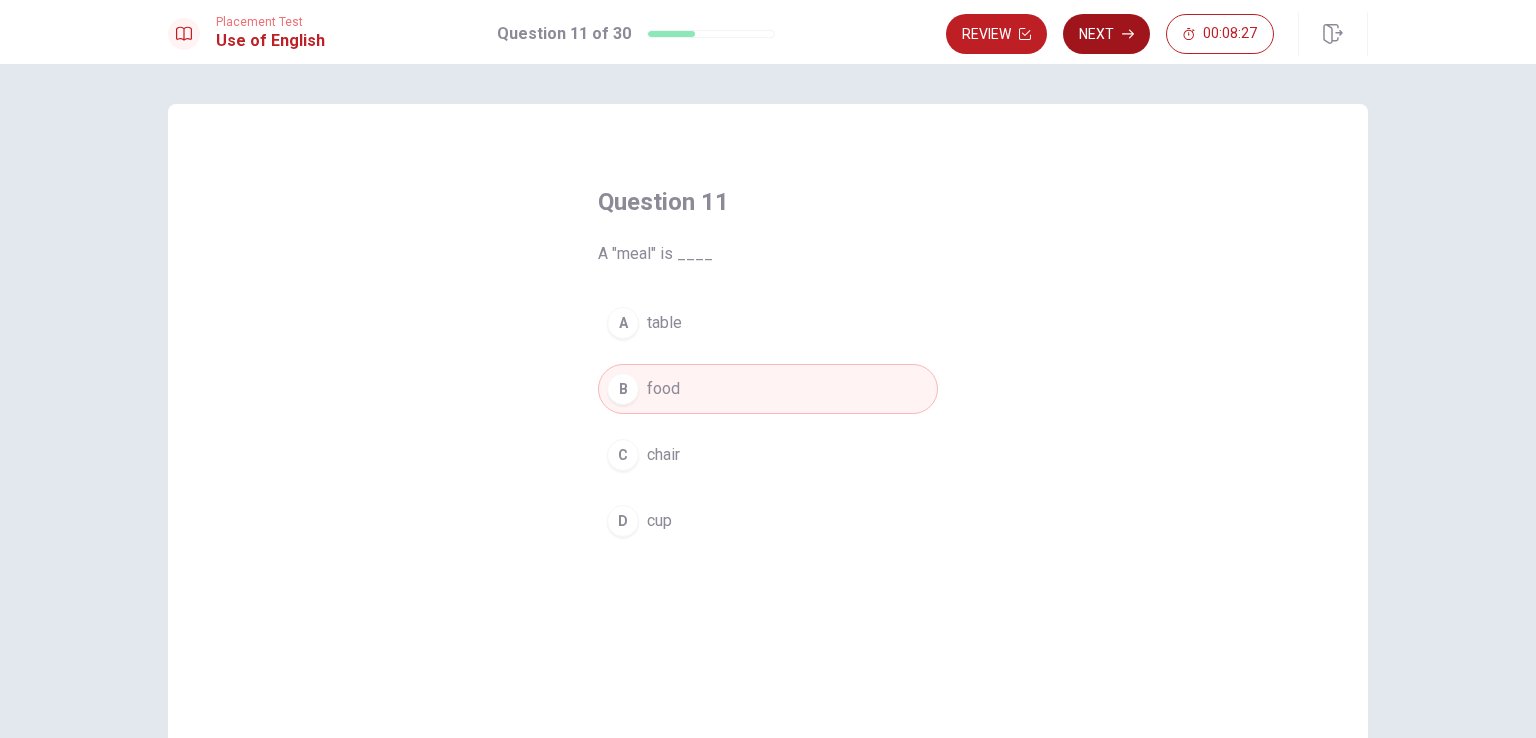 click on "Next" at bounding box center (1106, 34) 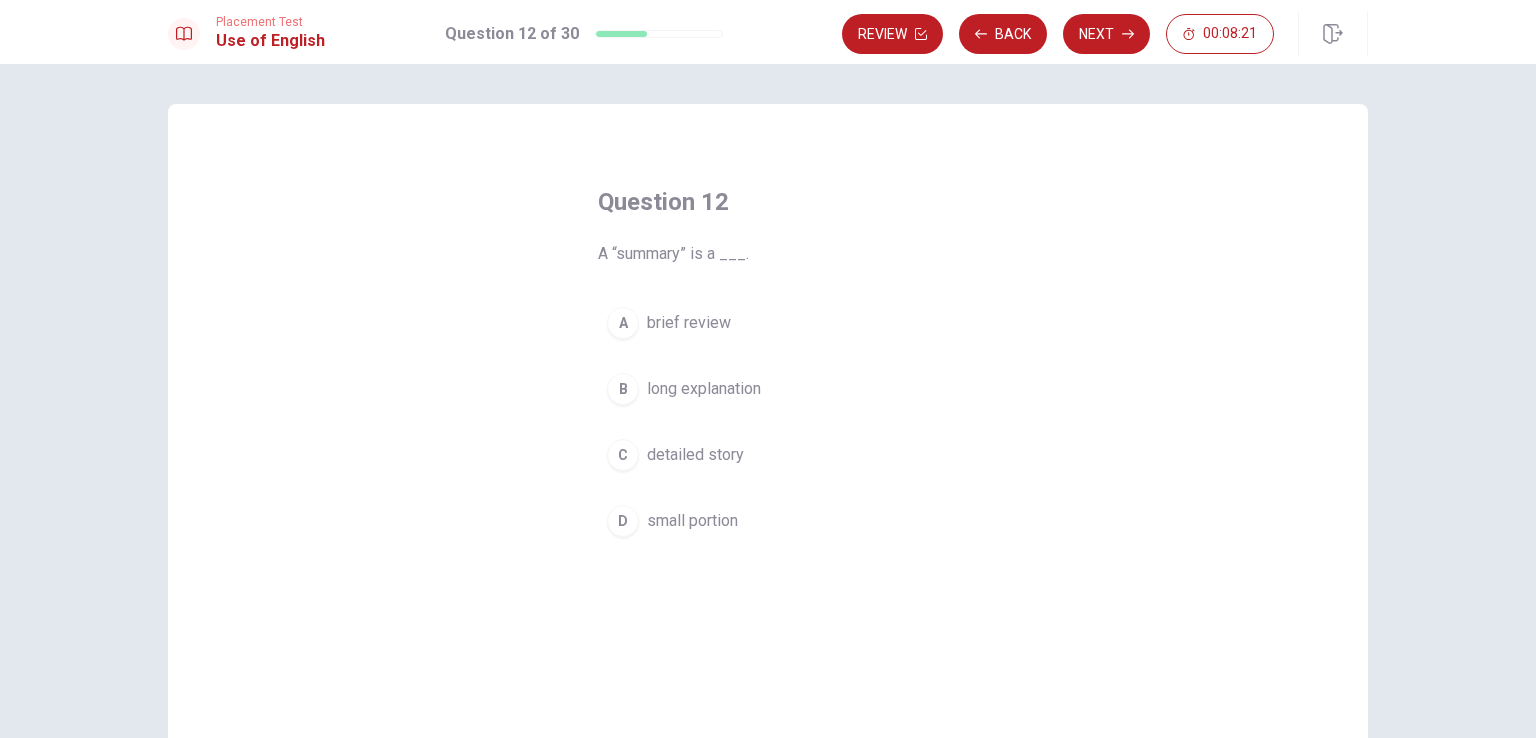 click on "A" at bounding box center [623, 323] 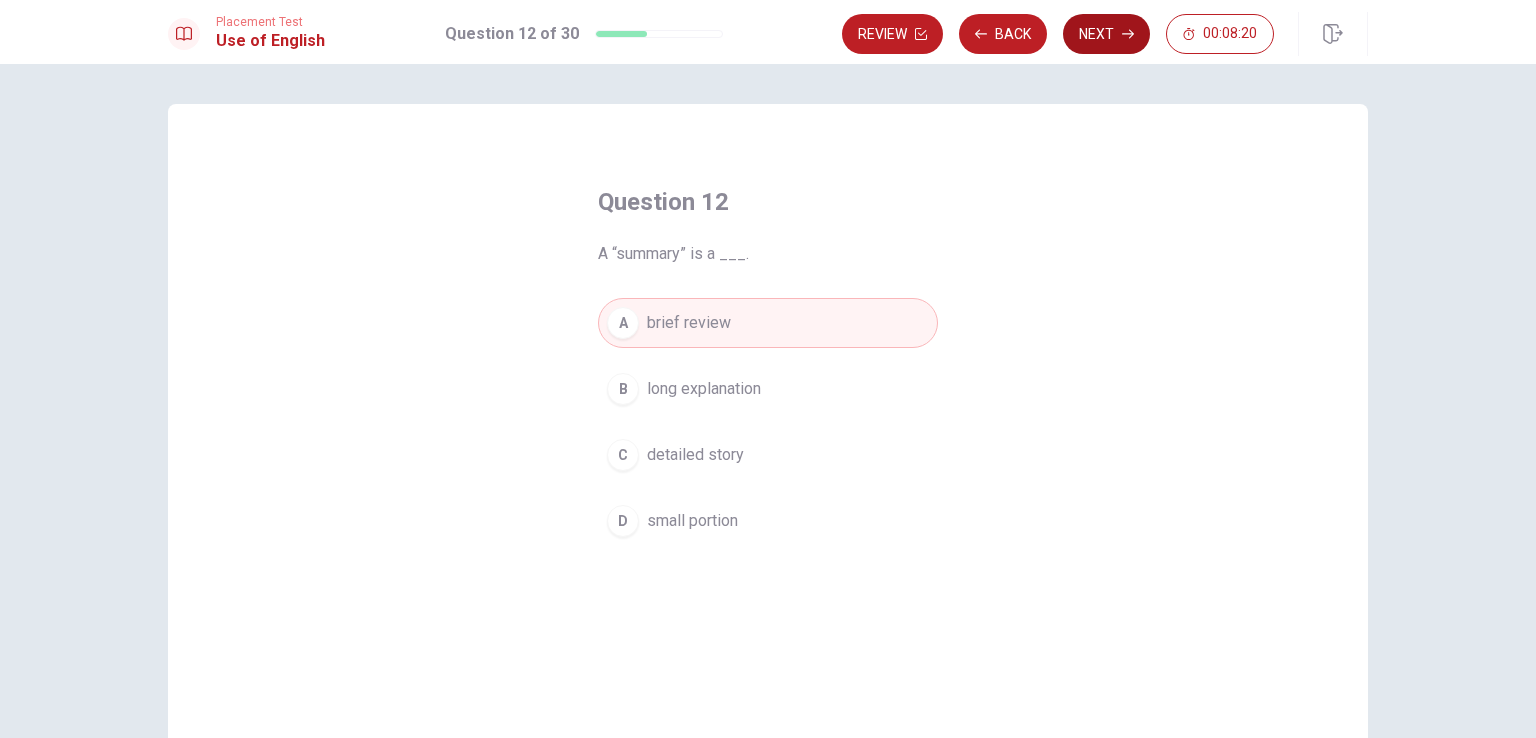 click on "Next" at bounding box center (1106, 34) 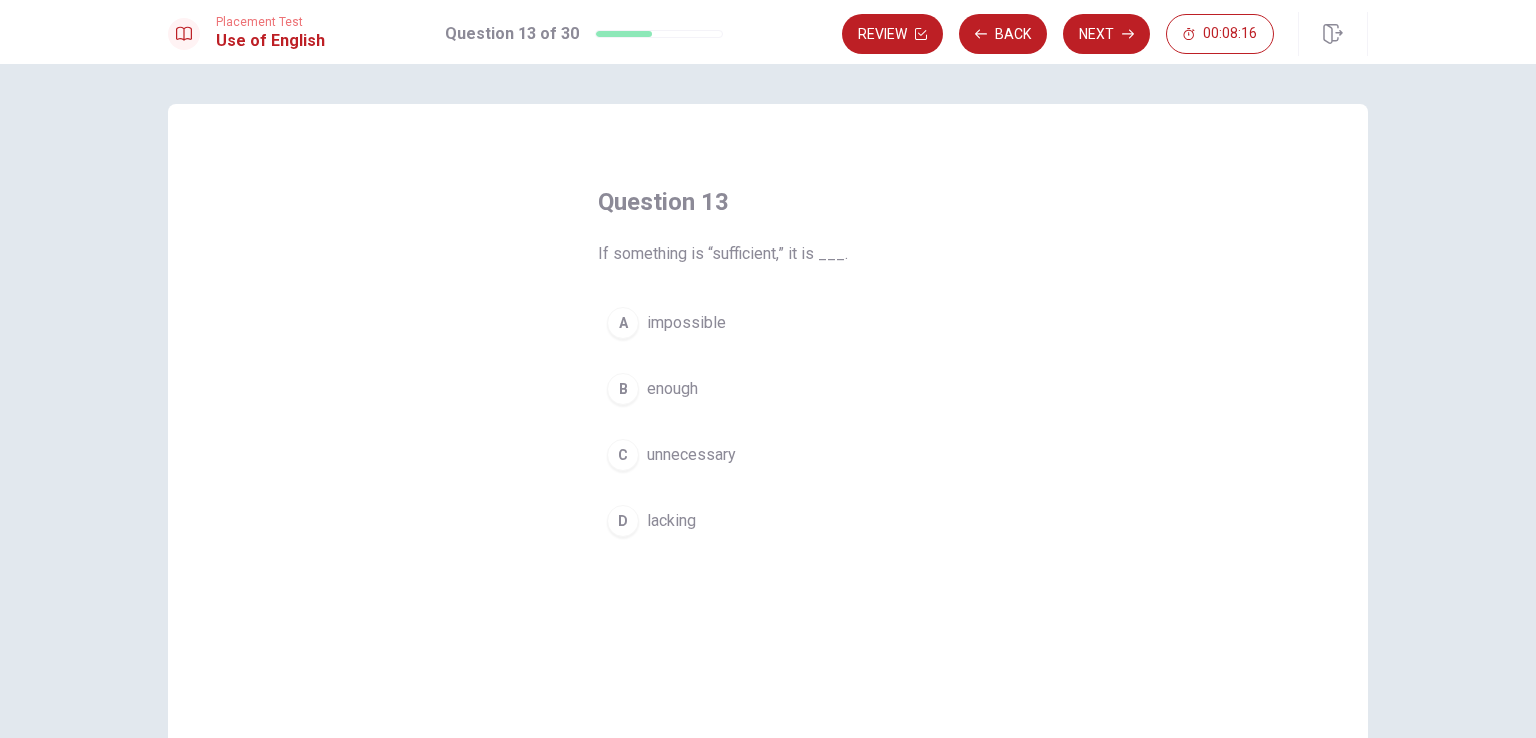 click on "B" at bounding box center (623, 389) 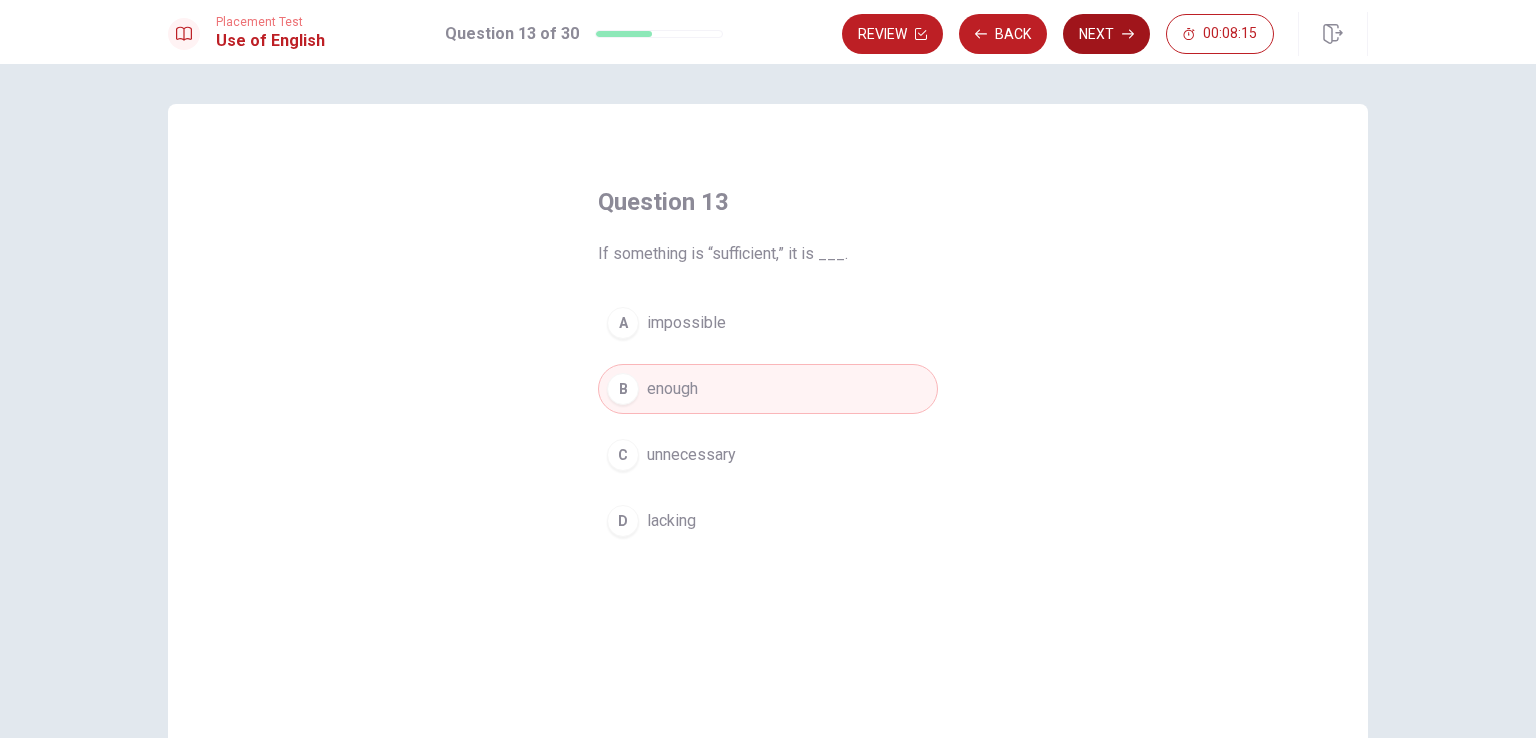 click on "Next" at bounding box center (1106, 34) 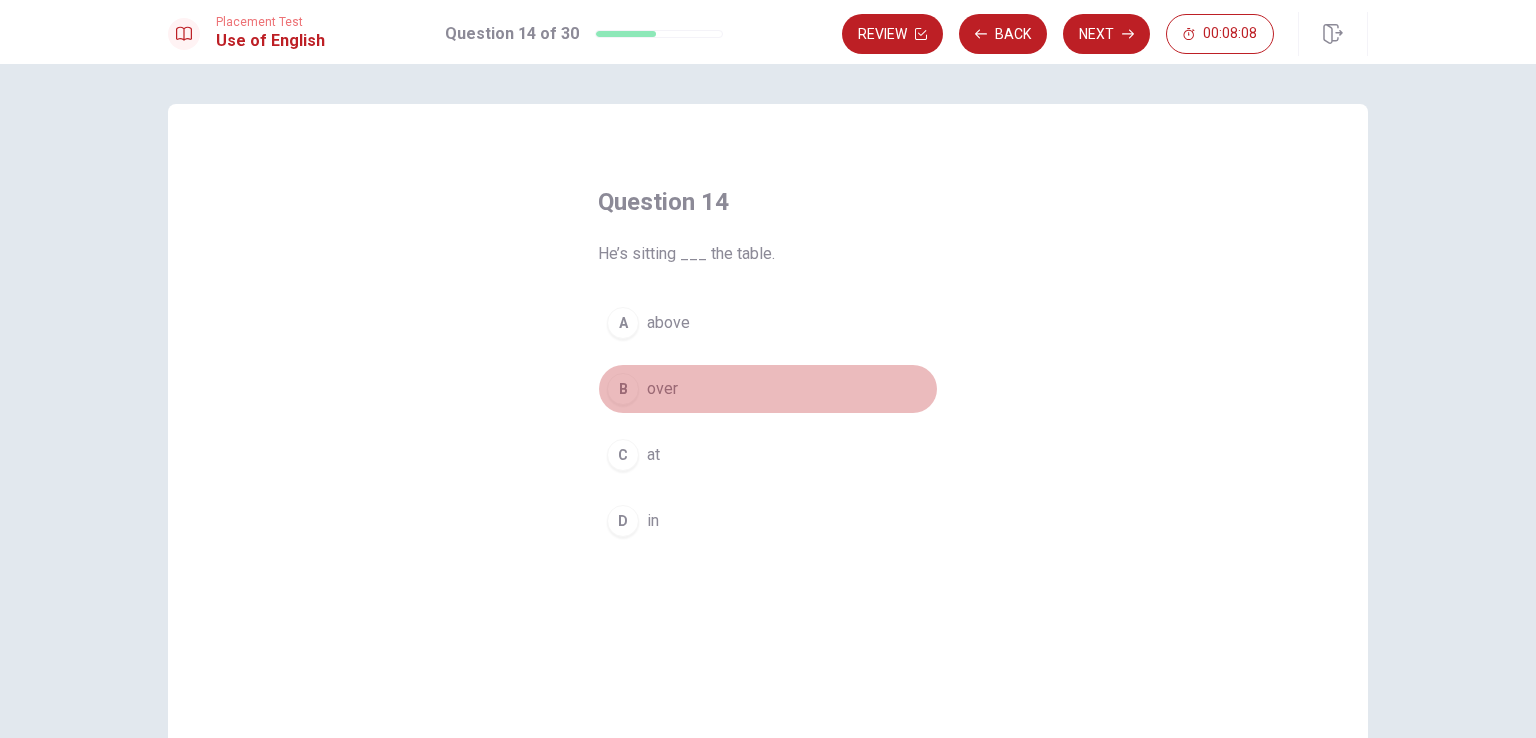 click on "B" at bounding box center (623, 389) 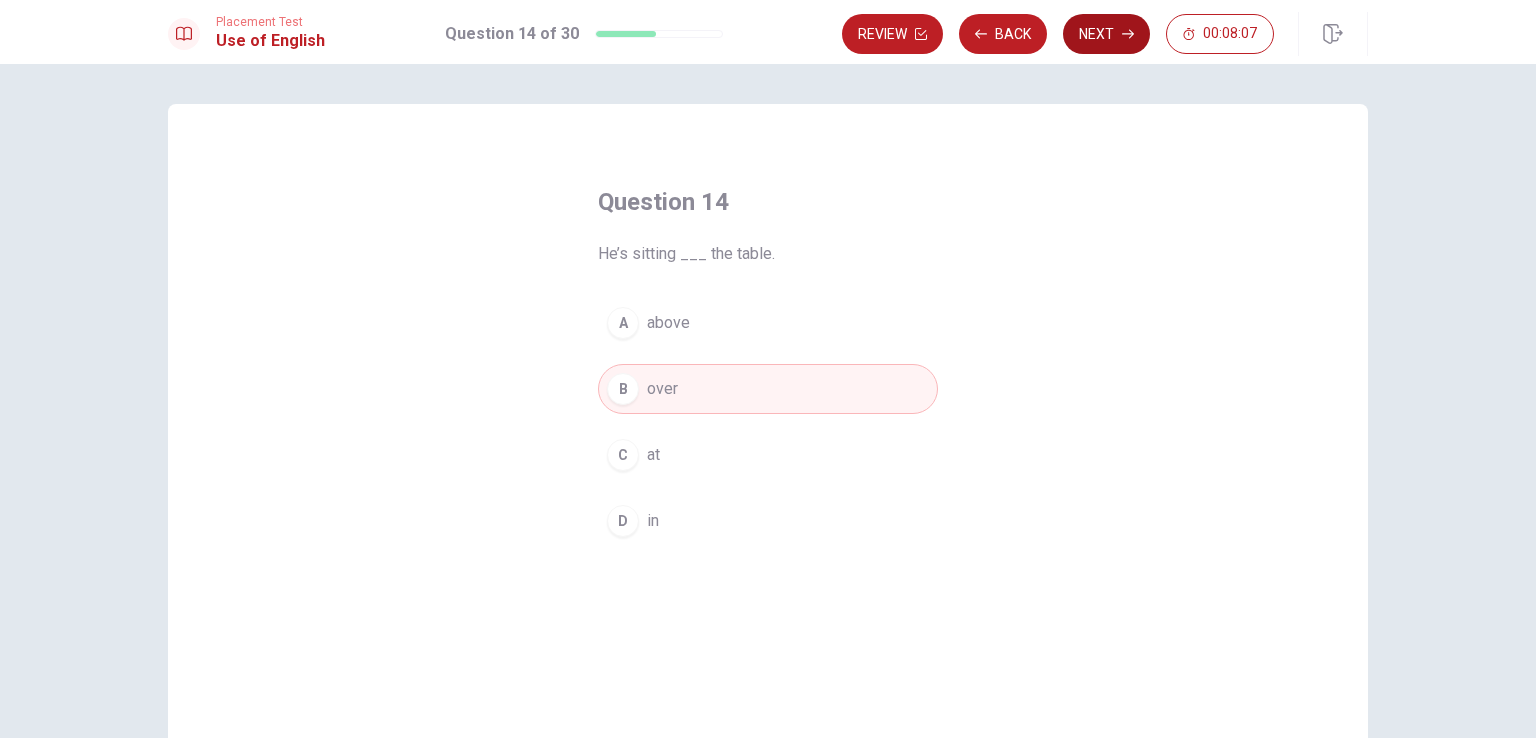 click 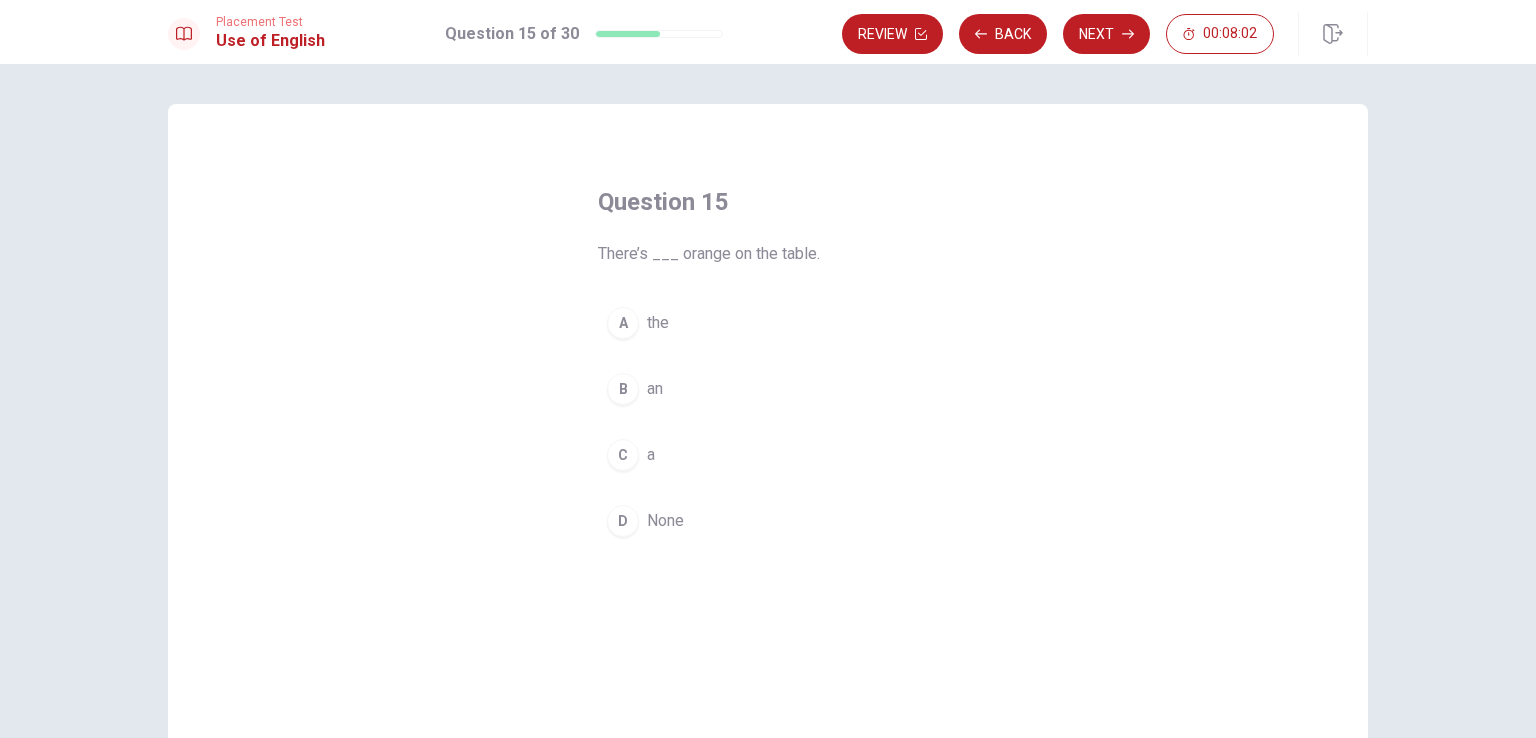 click on "B" at bounding box center [623, 389] 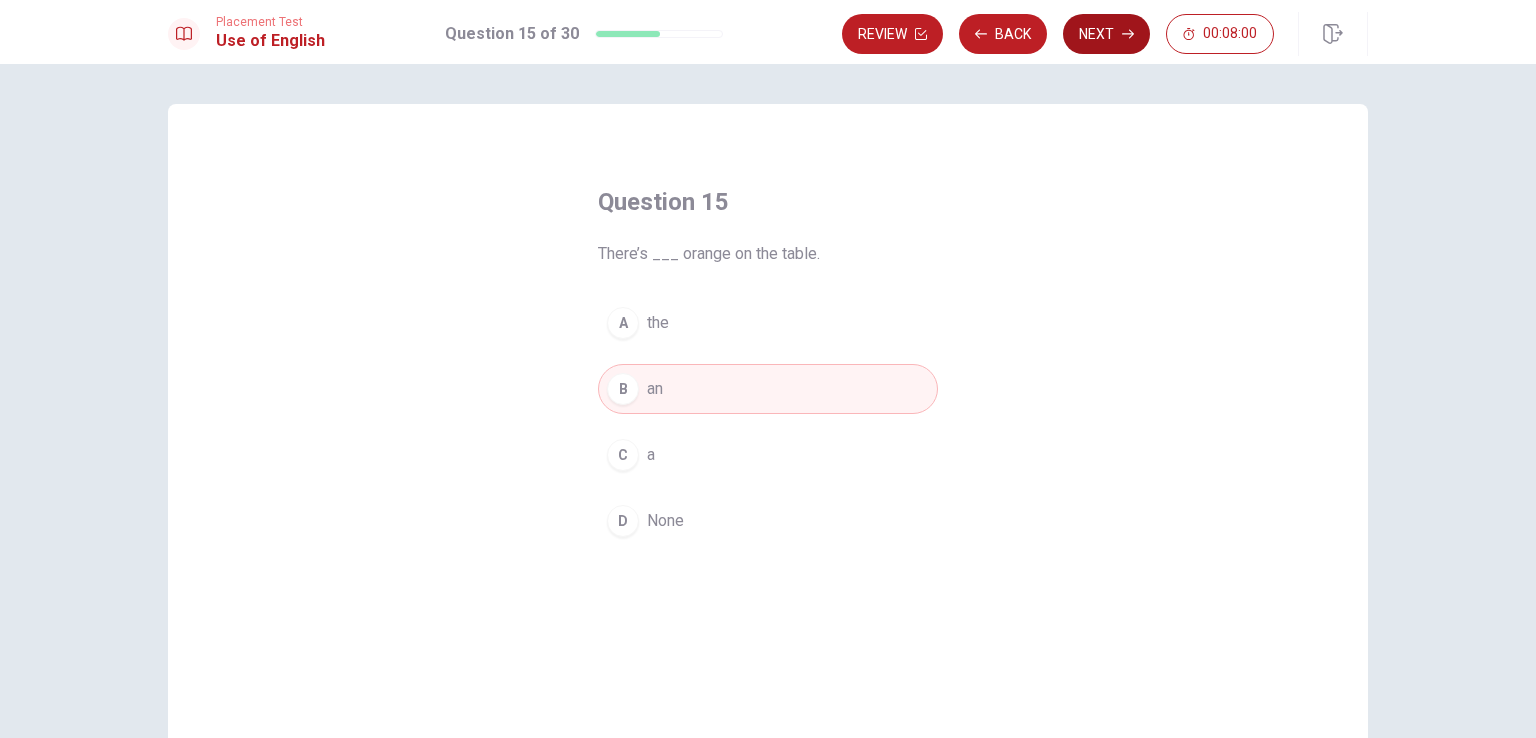 click on "Next" at bounding box center [1106, 34] 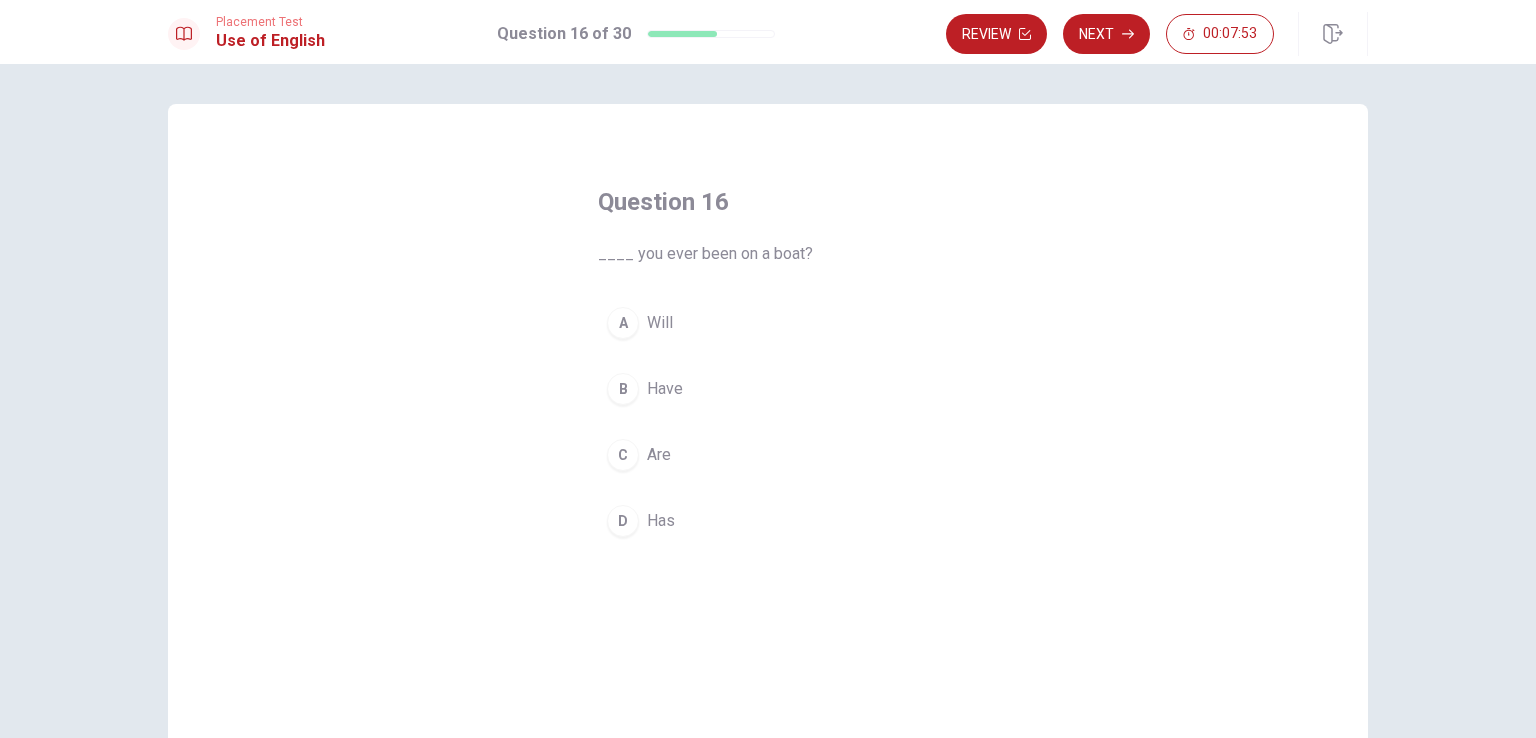drag, startPoint x: 612, startPoint y: 385, endPoint x: 628, endPoint y: 384, distance: 16.03122 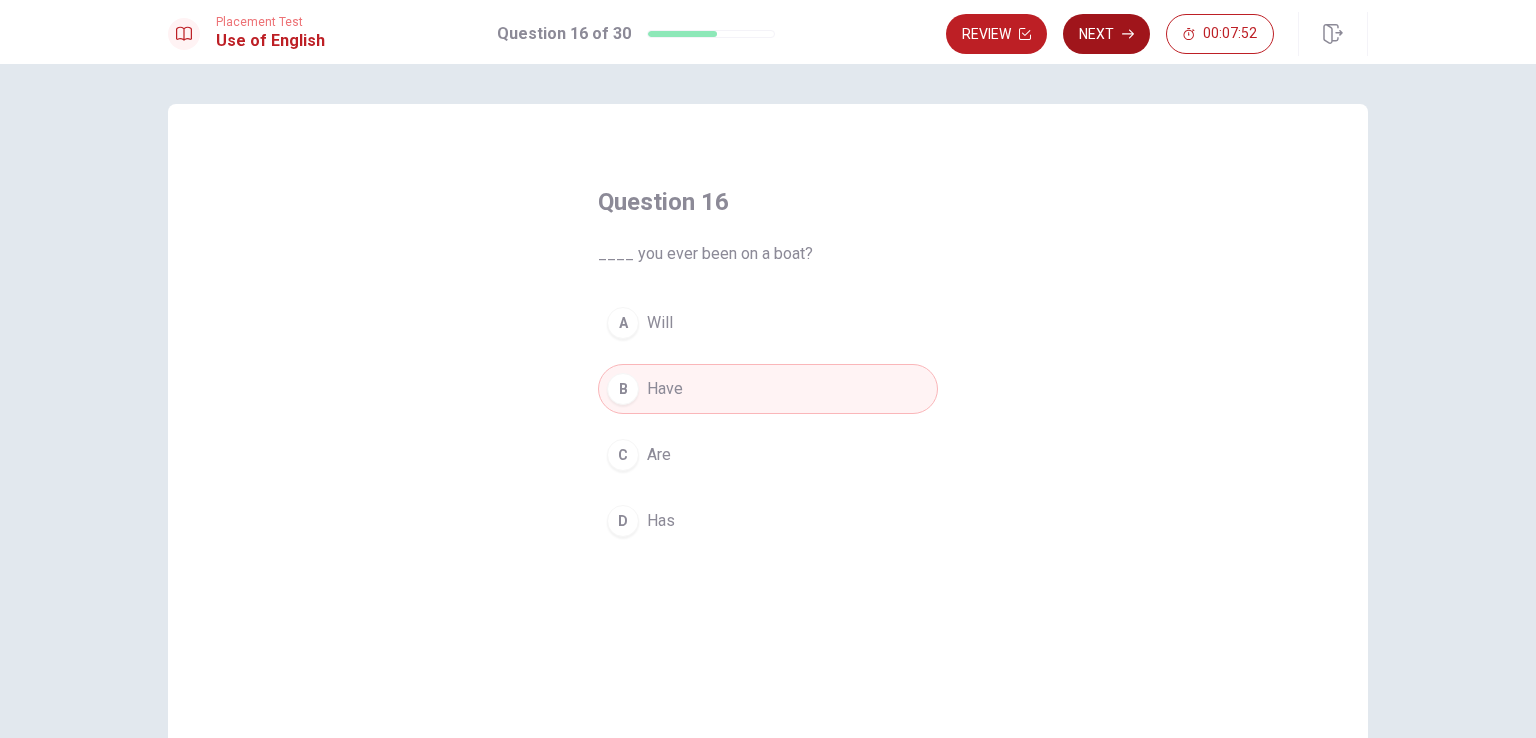 click 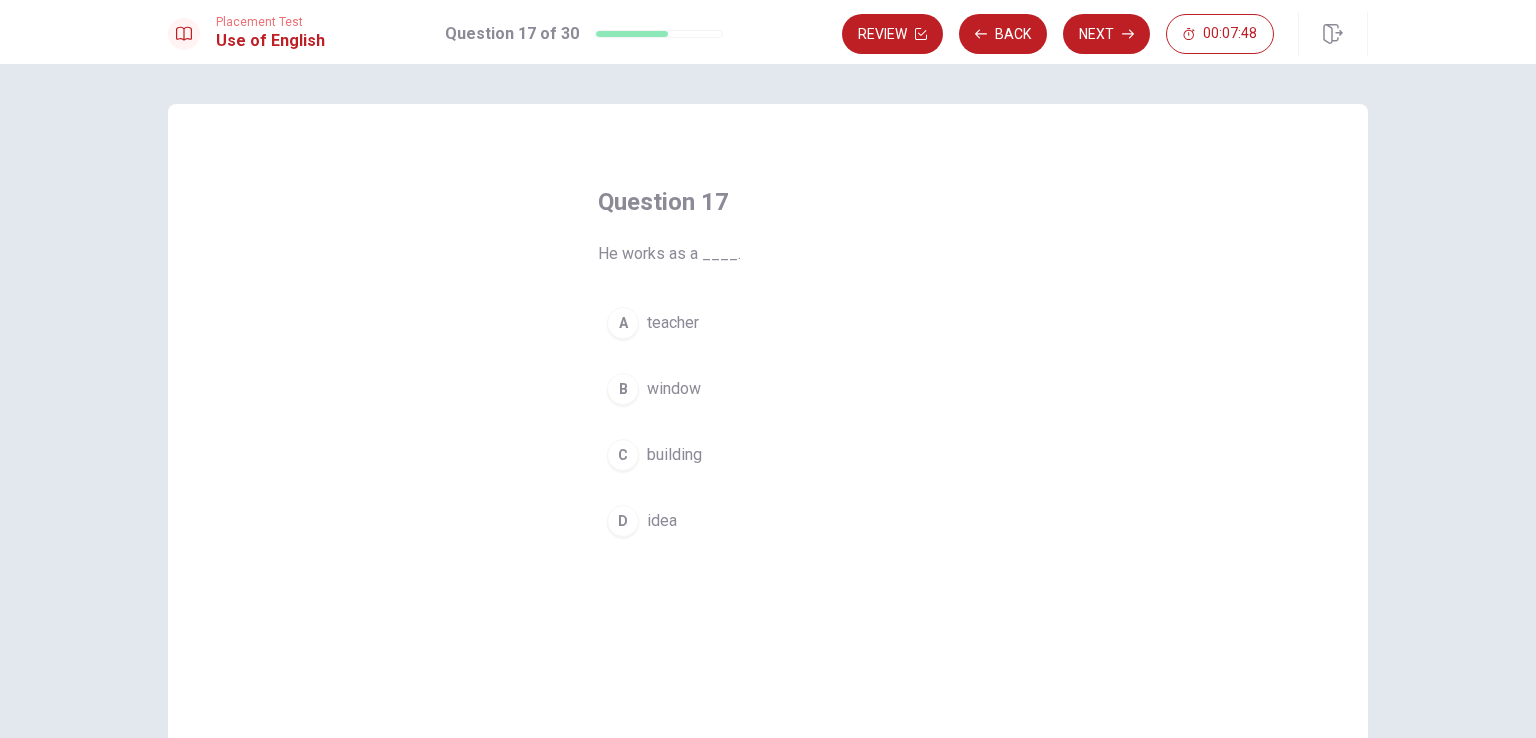 click on "A" at bounding box center [623, 323] 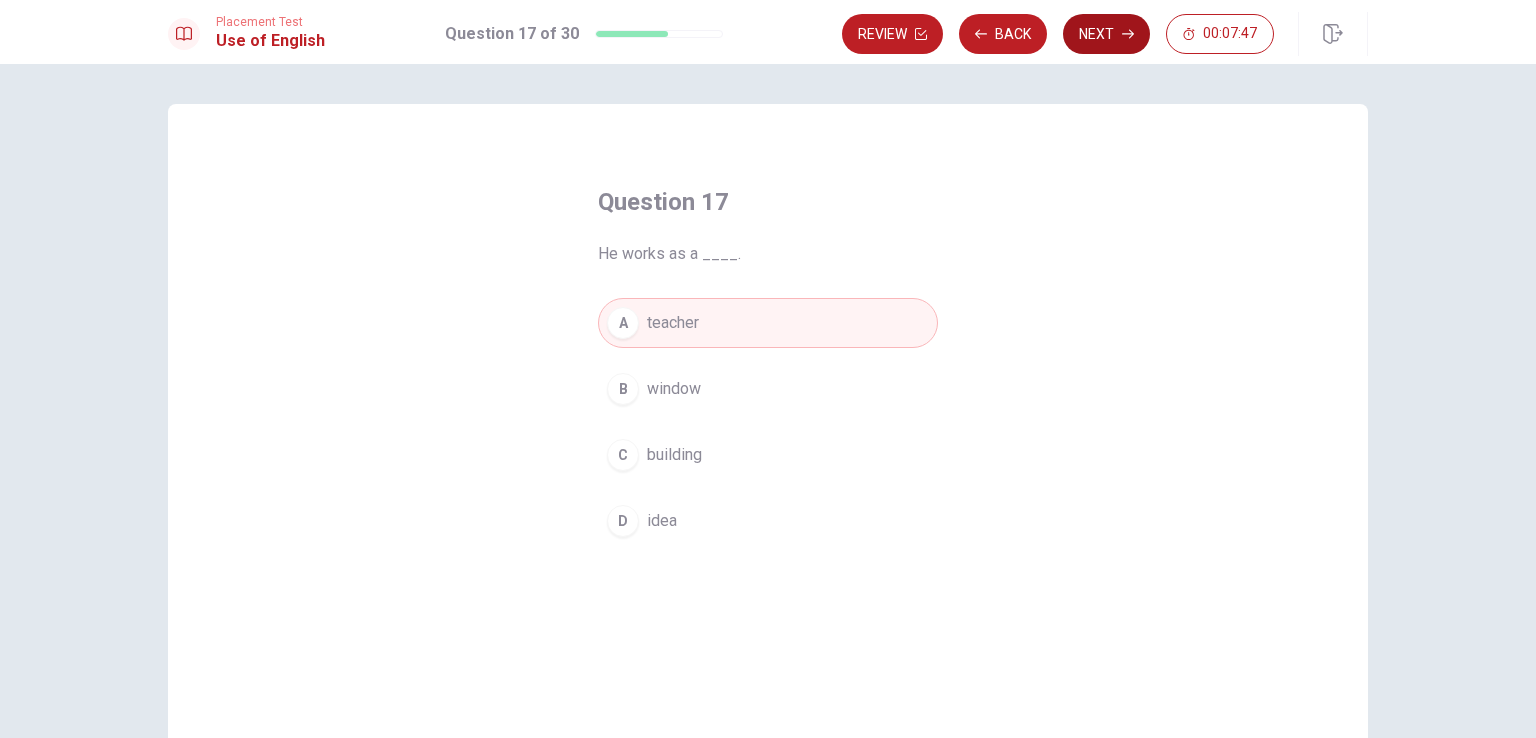 click 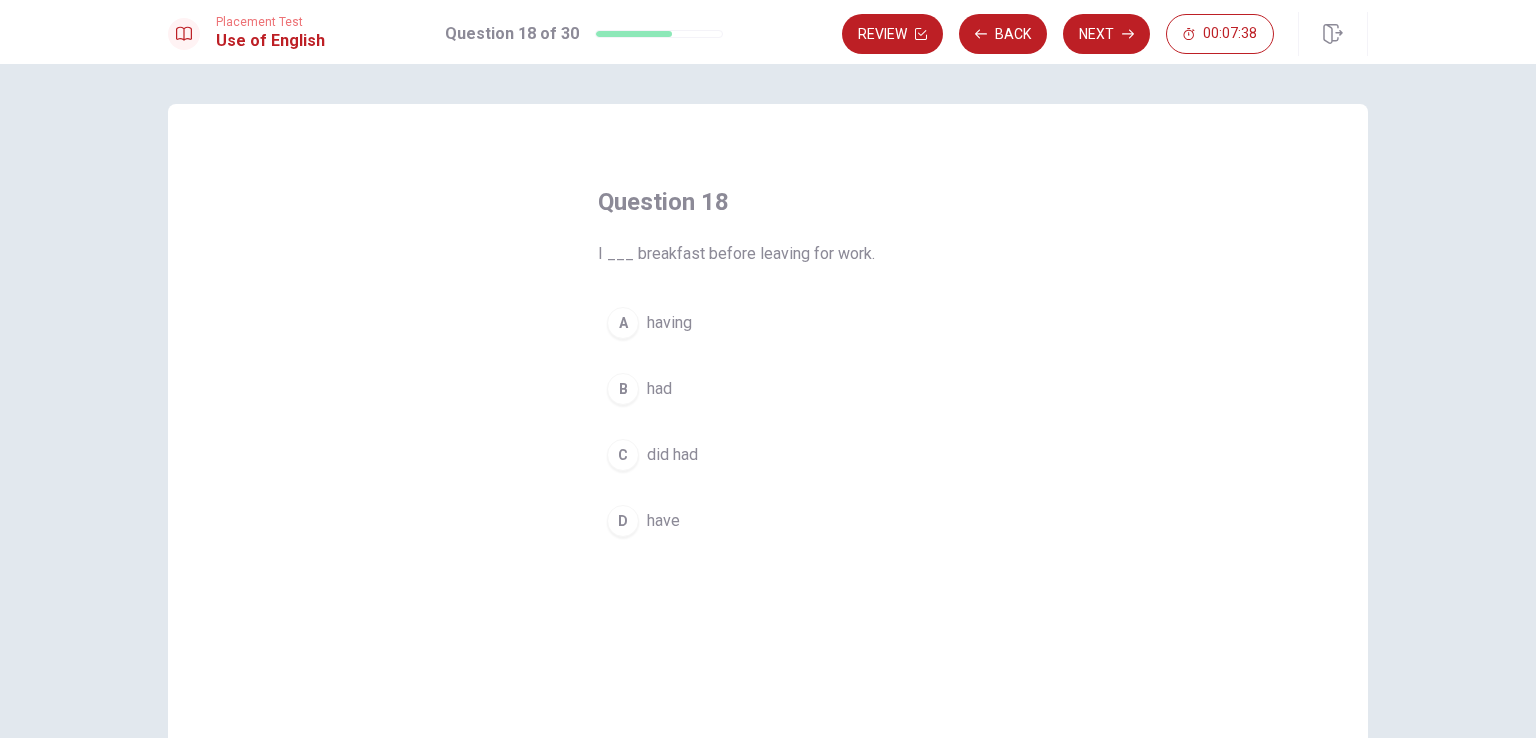 drag, startPoint x: 619, startPoint y: 387, endPoint x: 699, endPoint y: 387, distance: 80 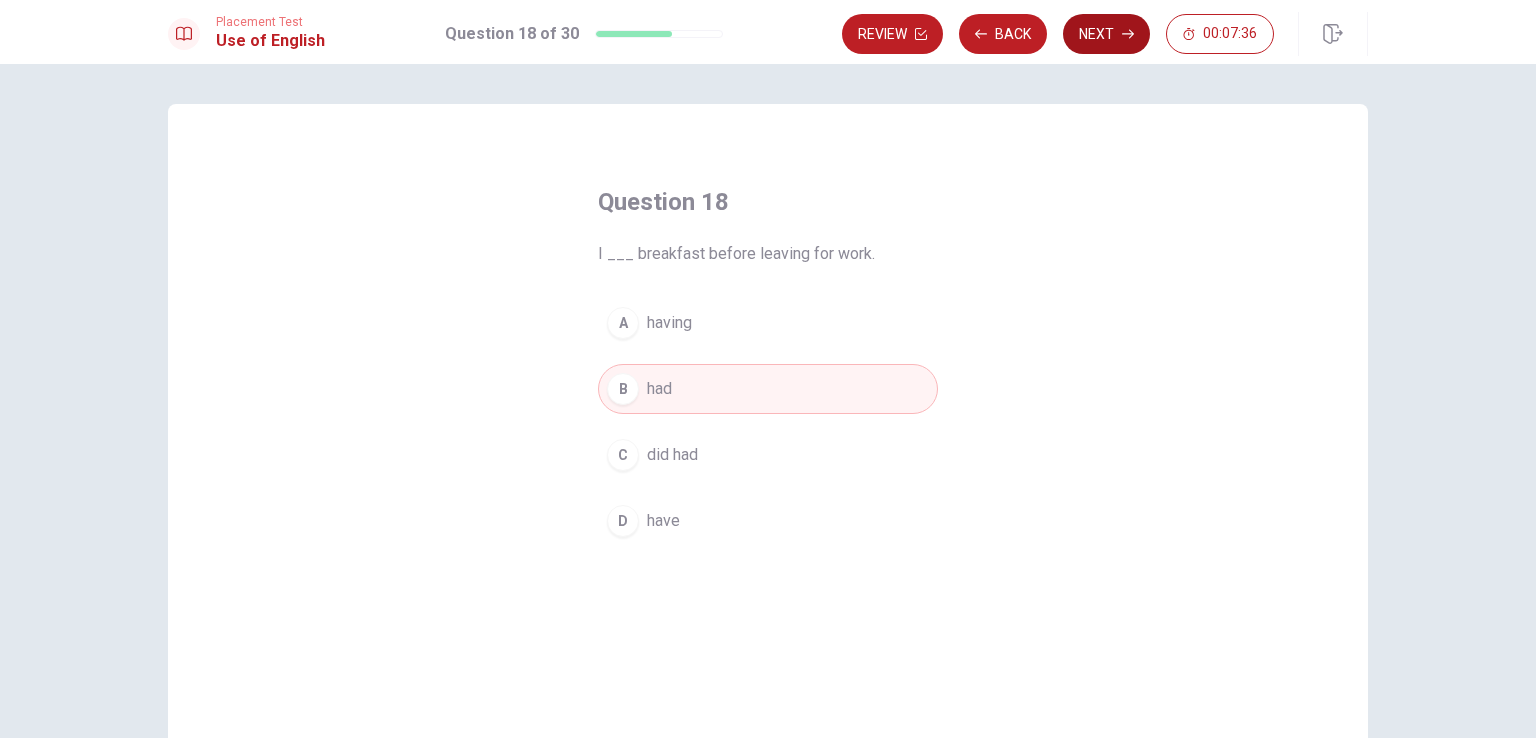 click on "Next" at bounding box center (1106, 34) 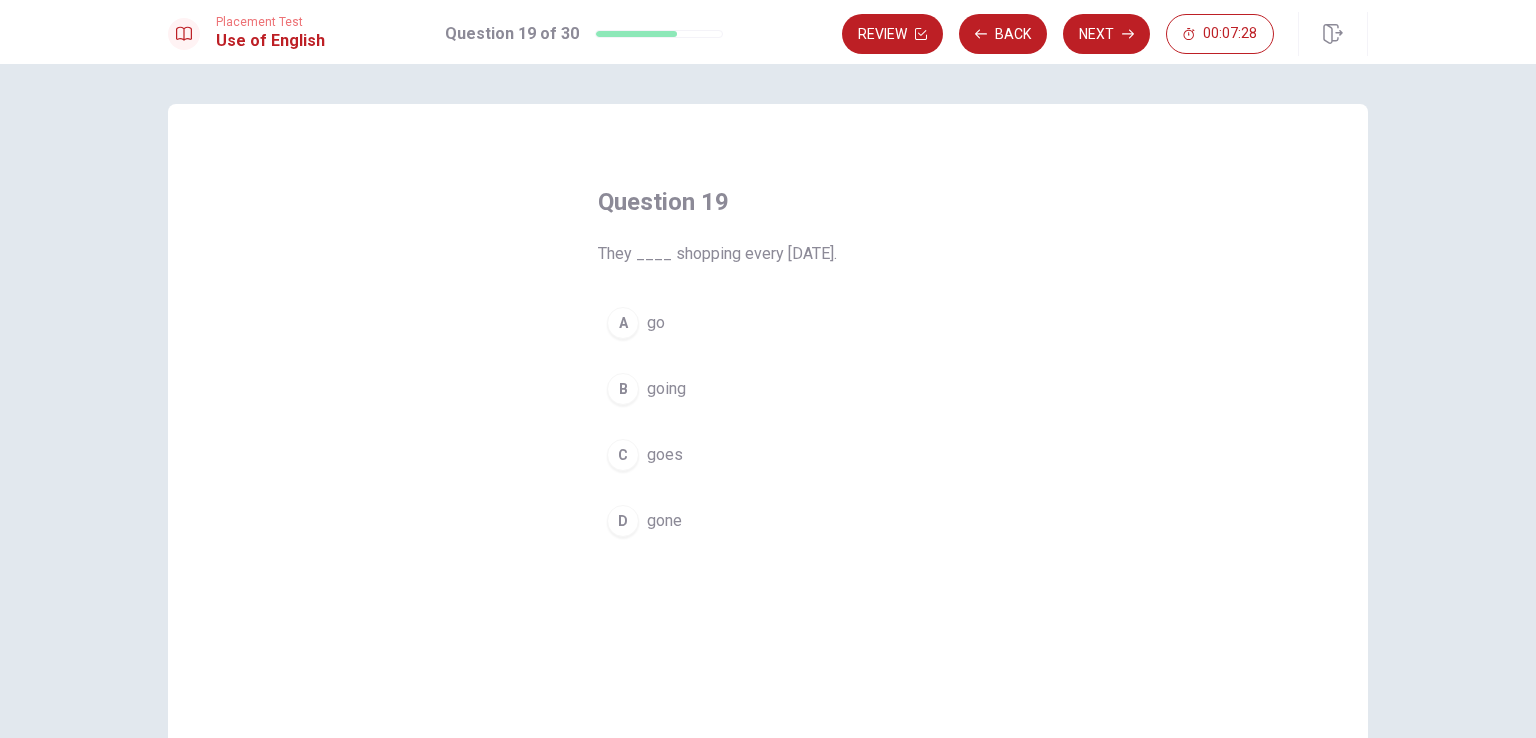 click on "A" at bounding box center (623, 323) 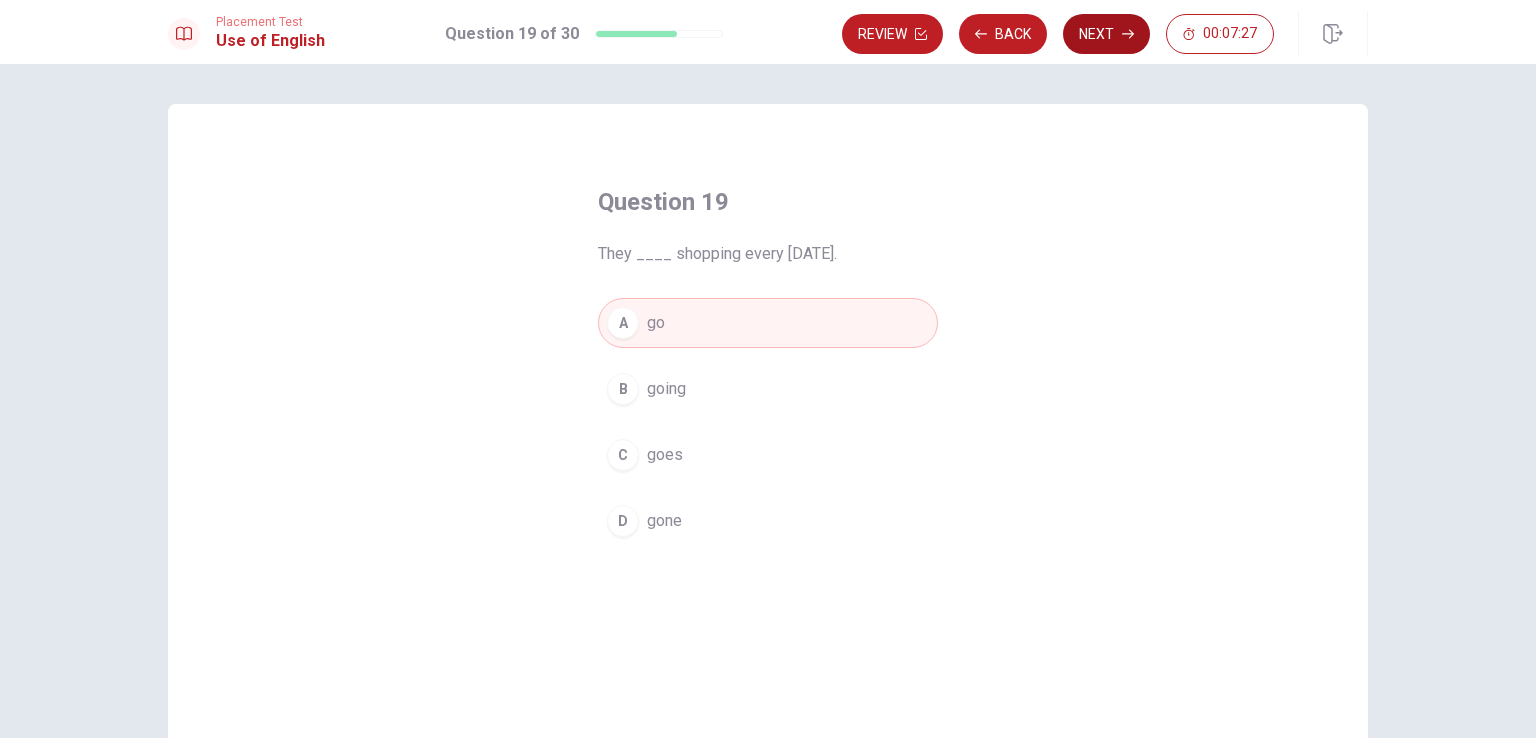 click 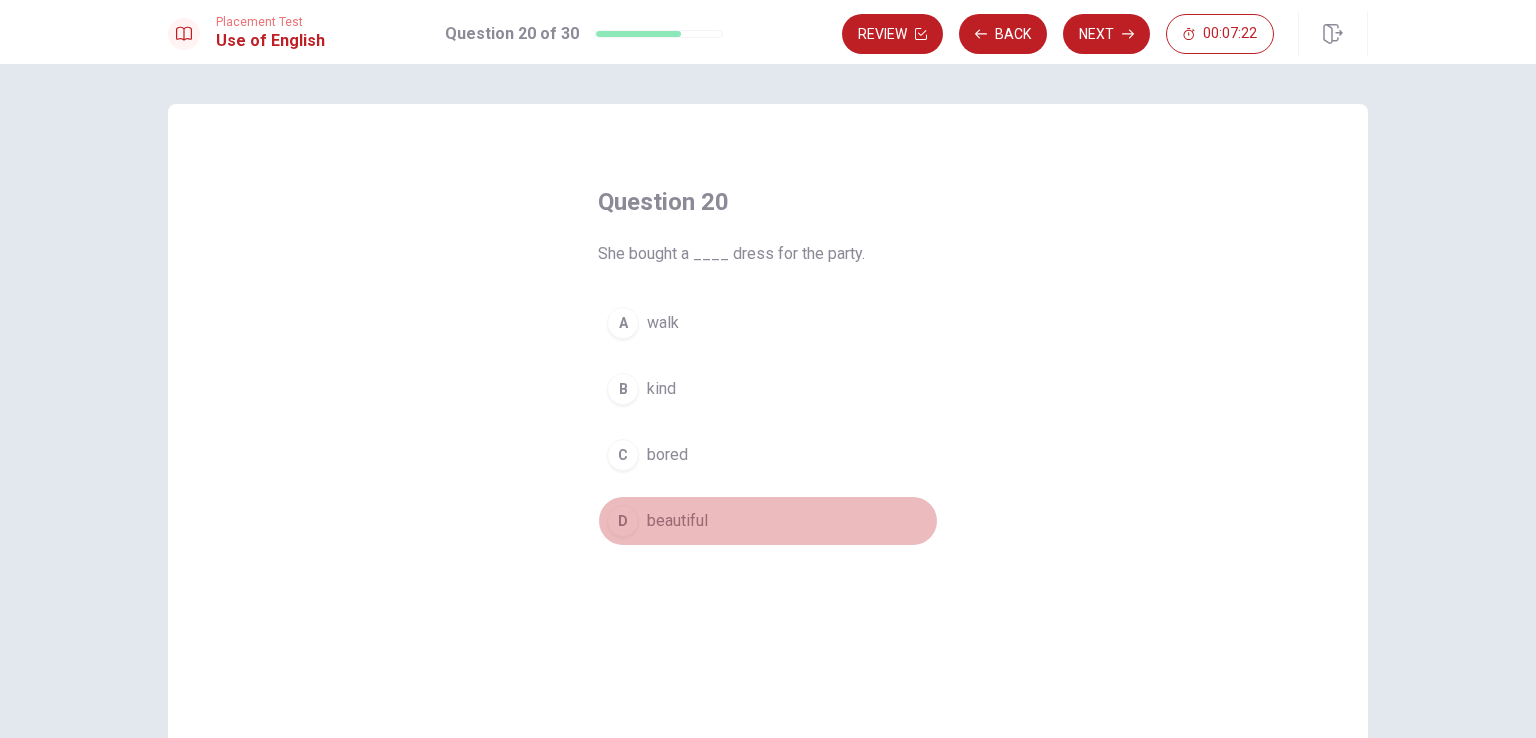 click on "D" at bounding box center (623, 521) 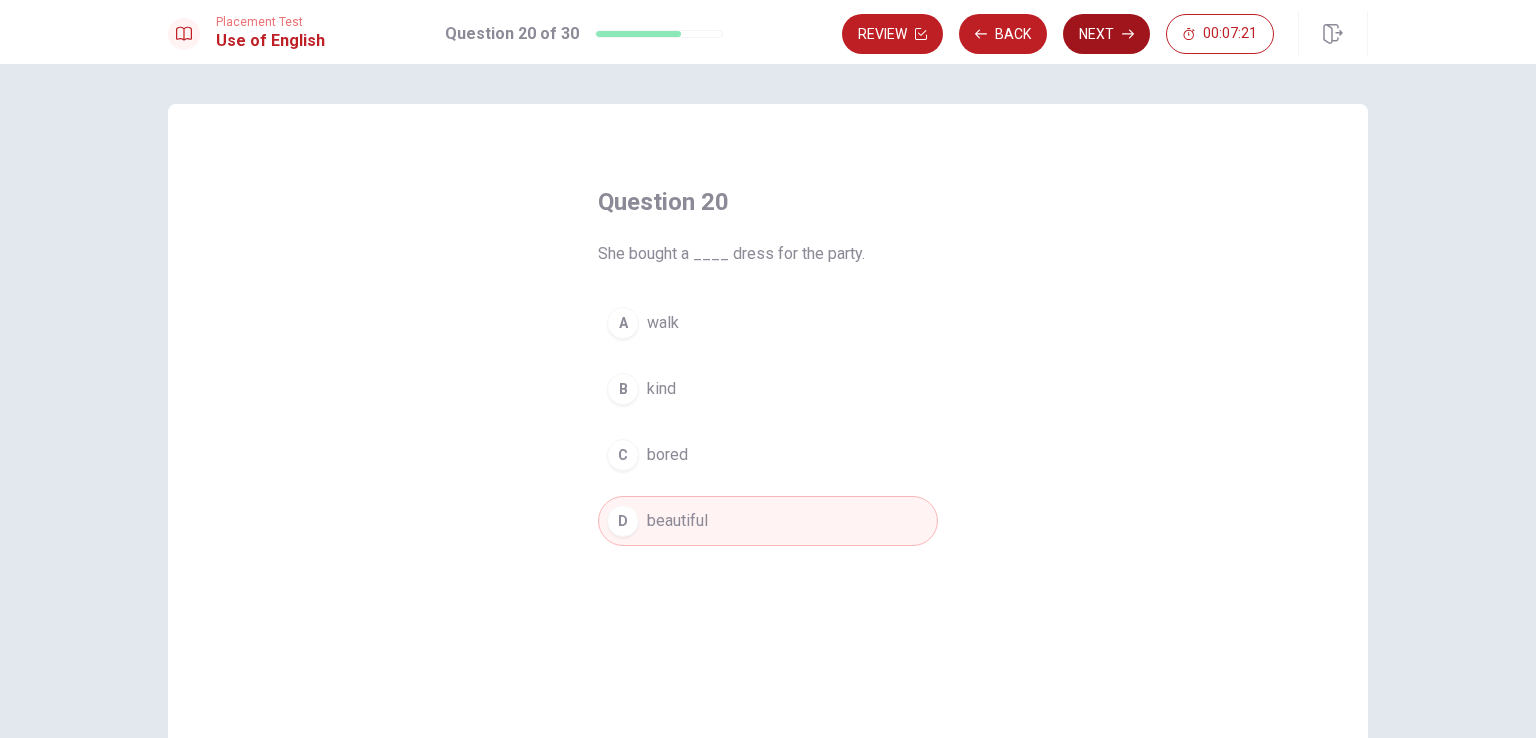 click on "Next" at bounding box center [1106, 34] 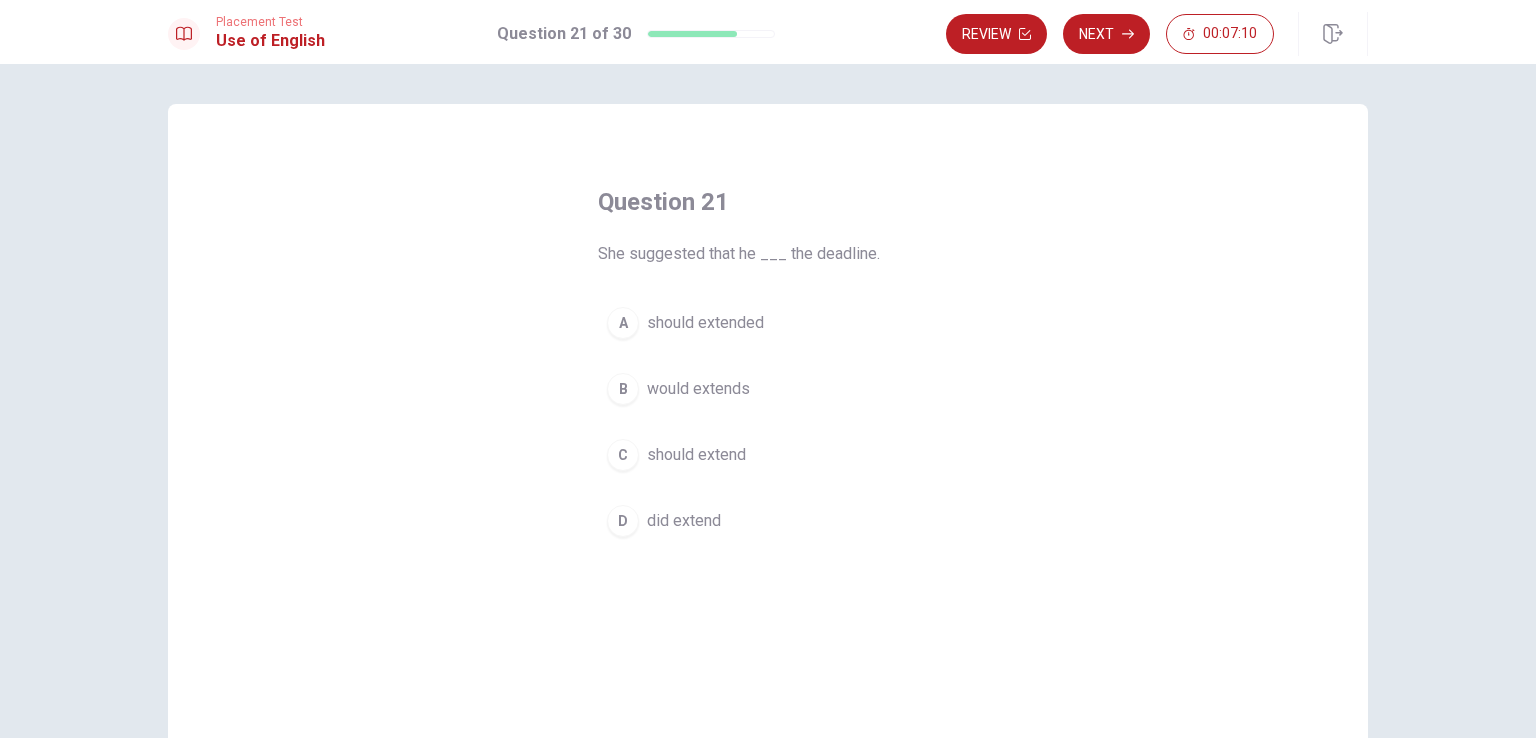 click on "C" at bounding box center [623, 455] 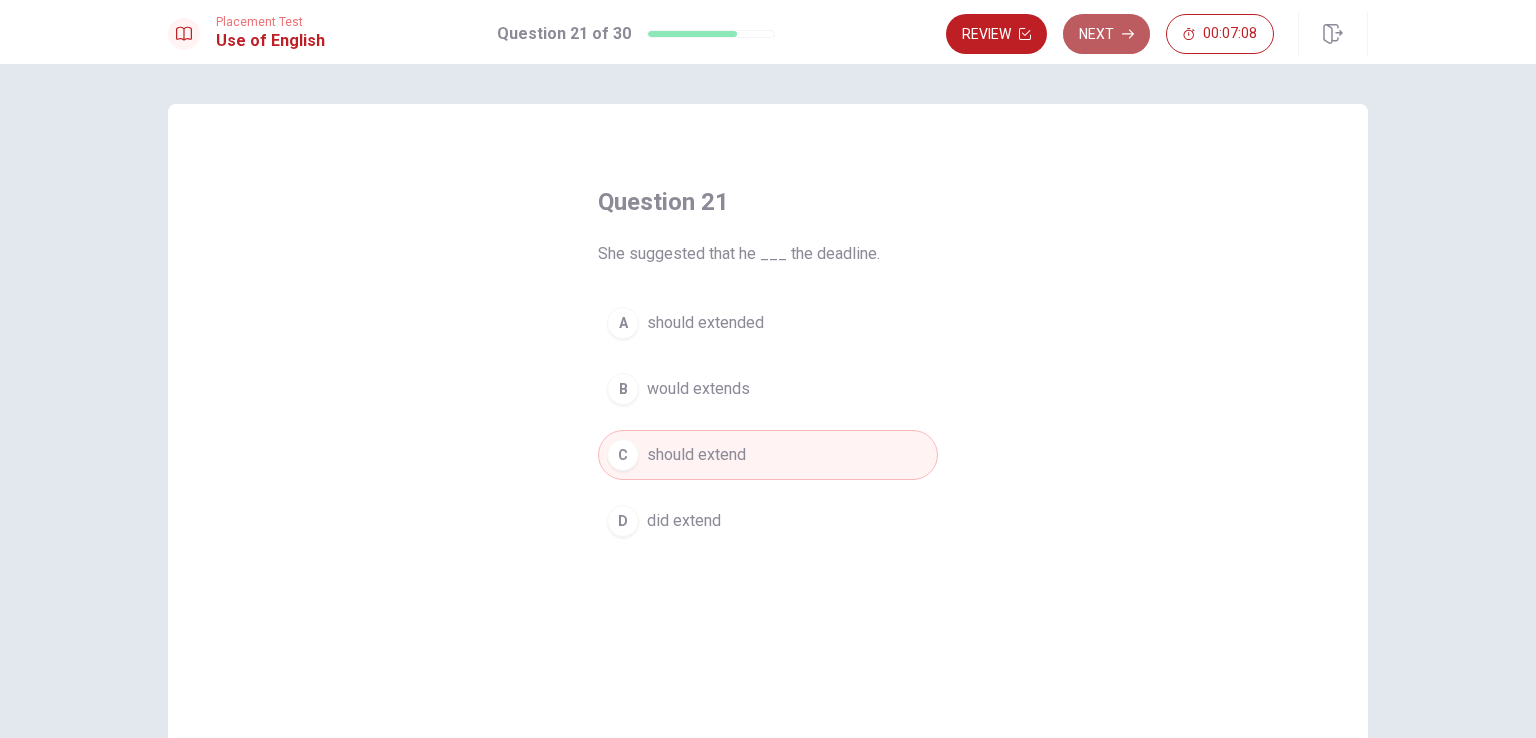 click on "Next" at bounding box center [1106, 34] 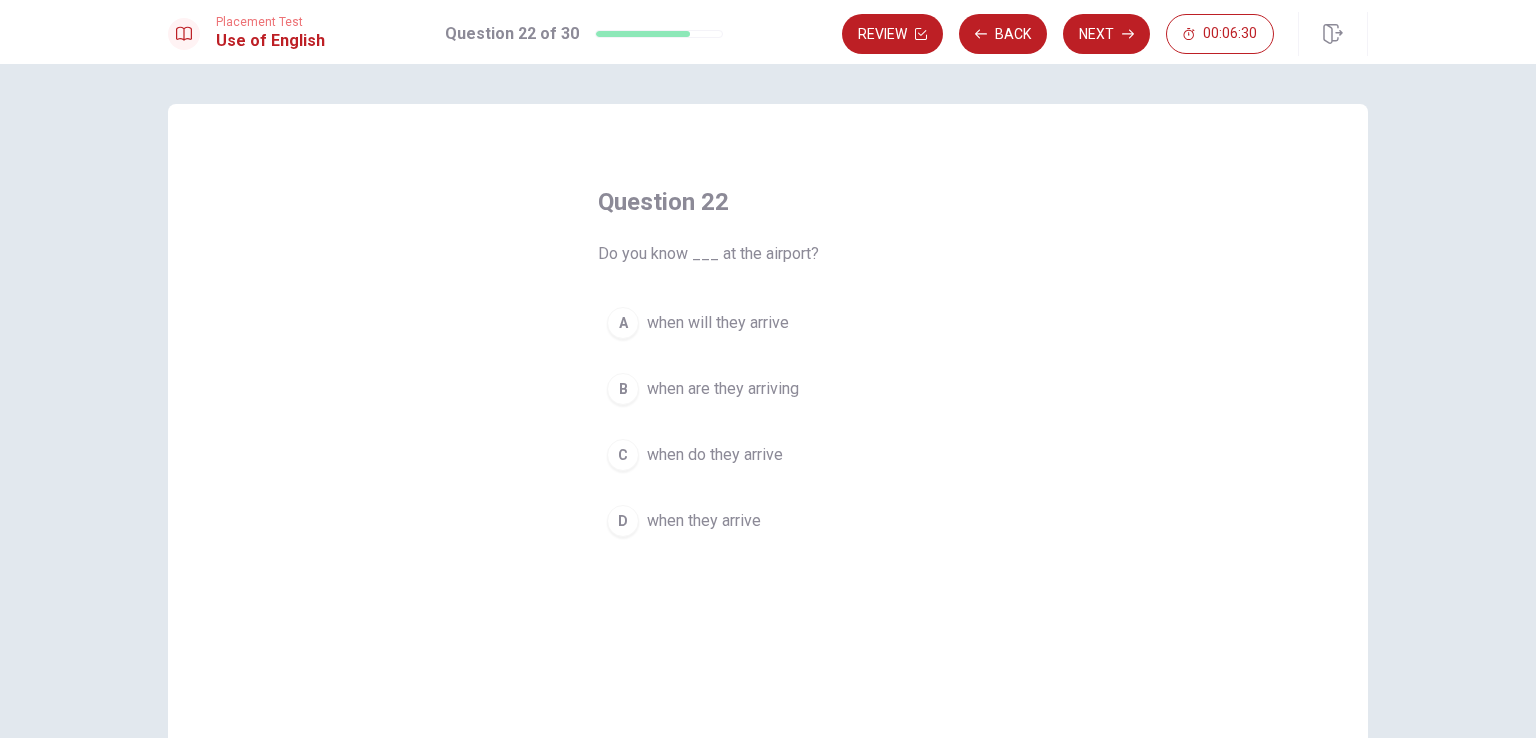 click on "D" at bounding box center [623, 521] 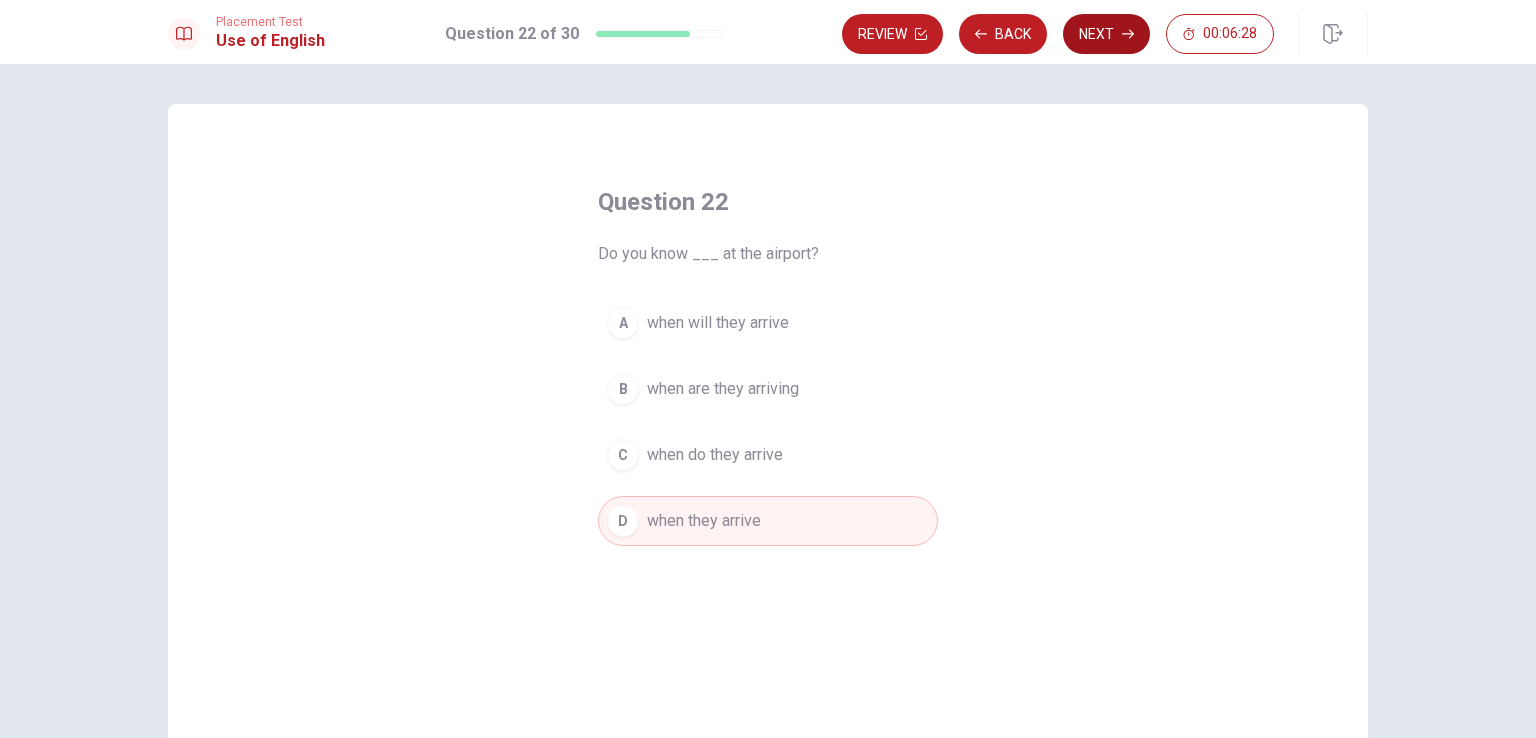 click on "Next" at bounding box center (1106, 34) 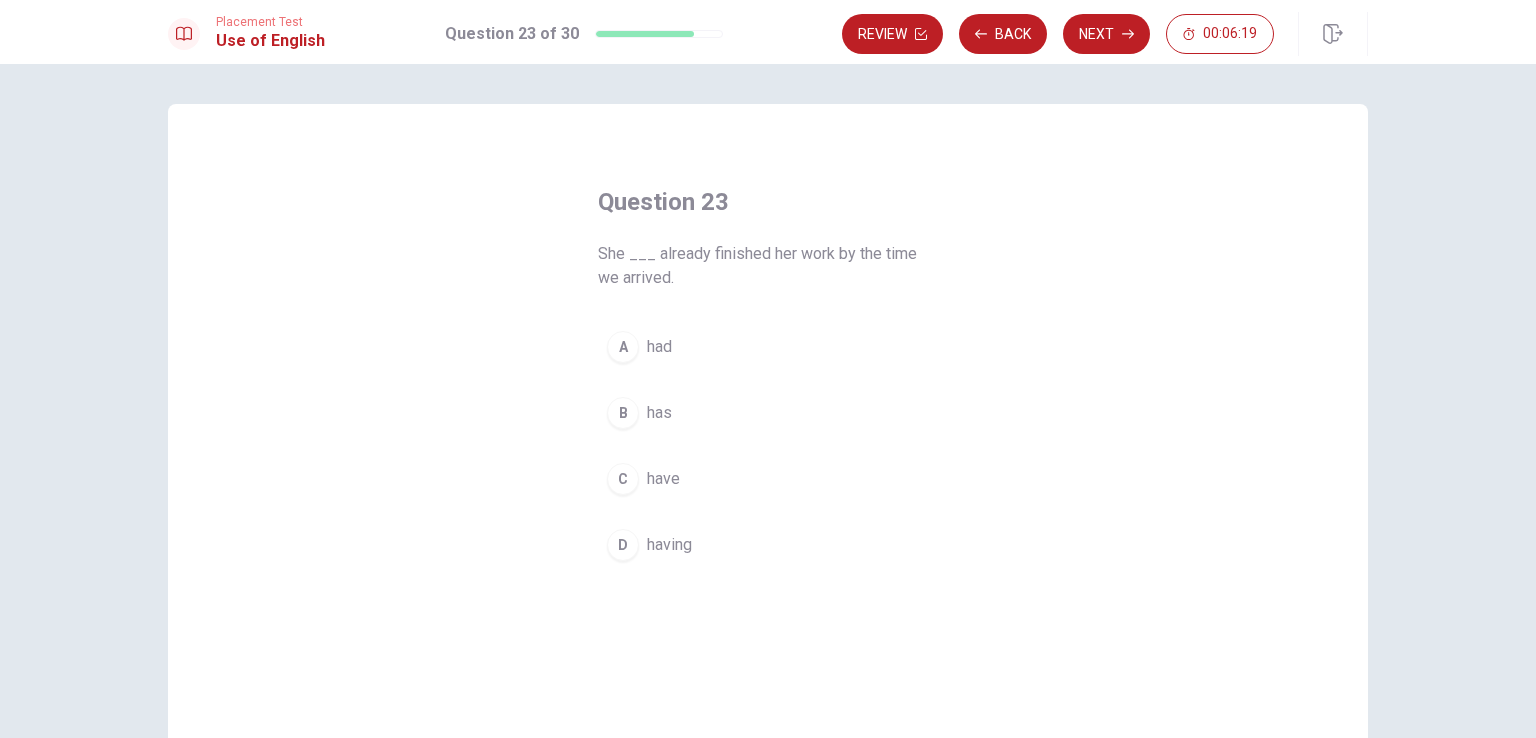 click on "B" at bounding box center [623, 413] 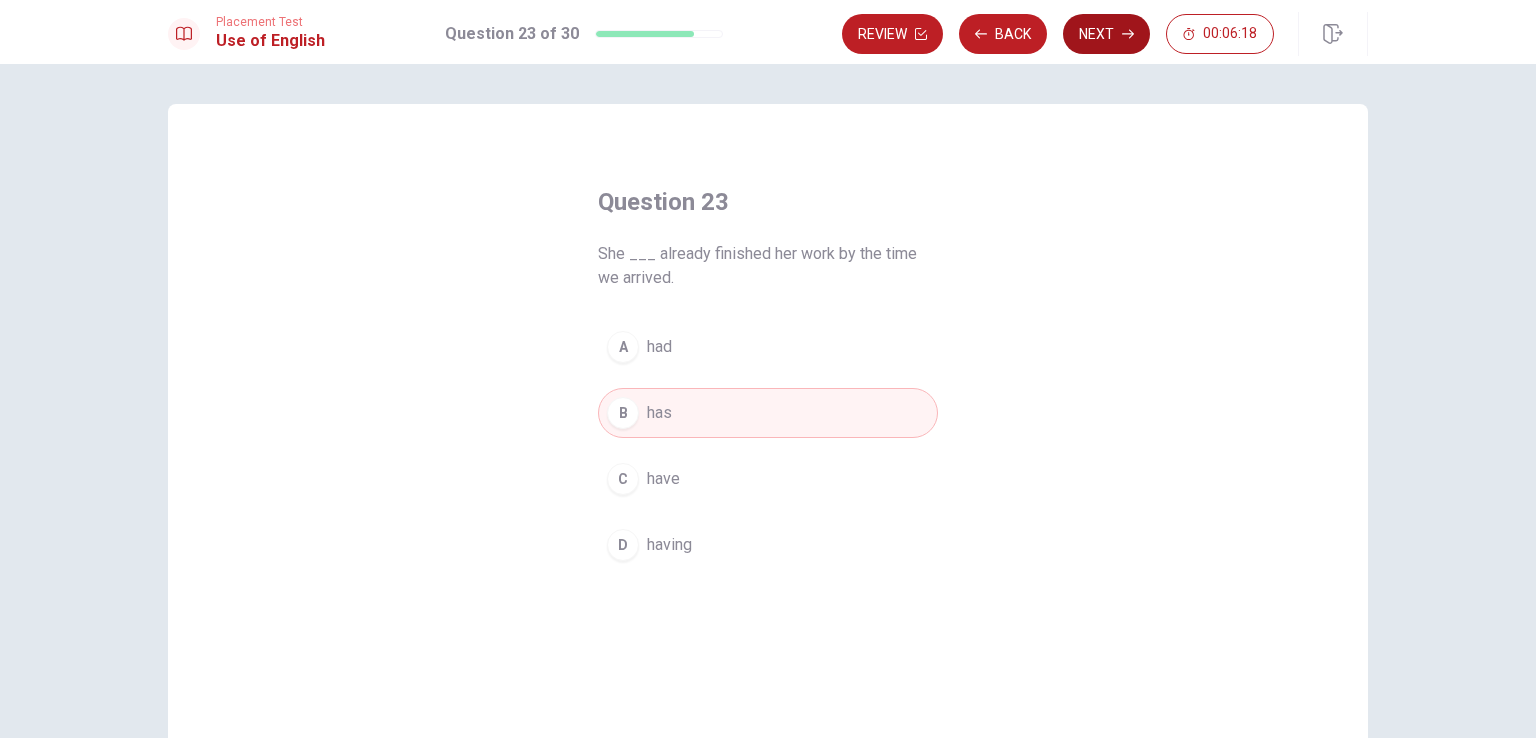 click on "Next" at bounding box center [1106, 34] 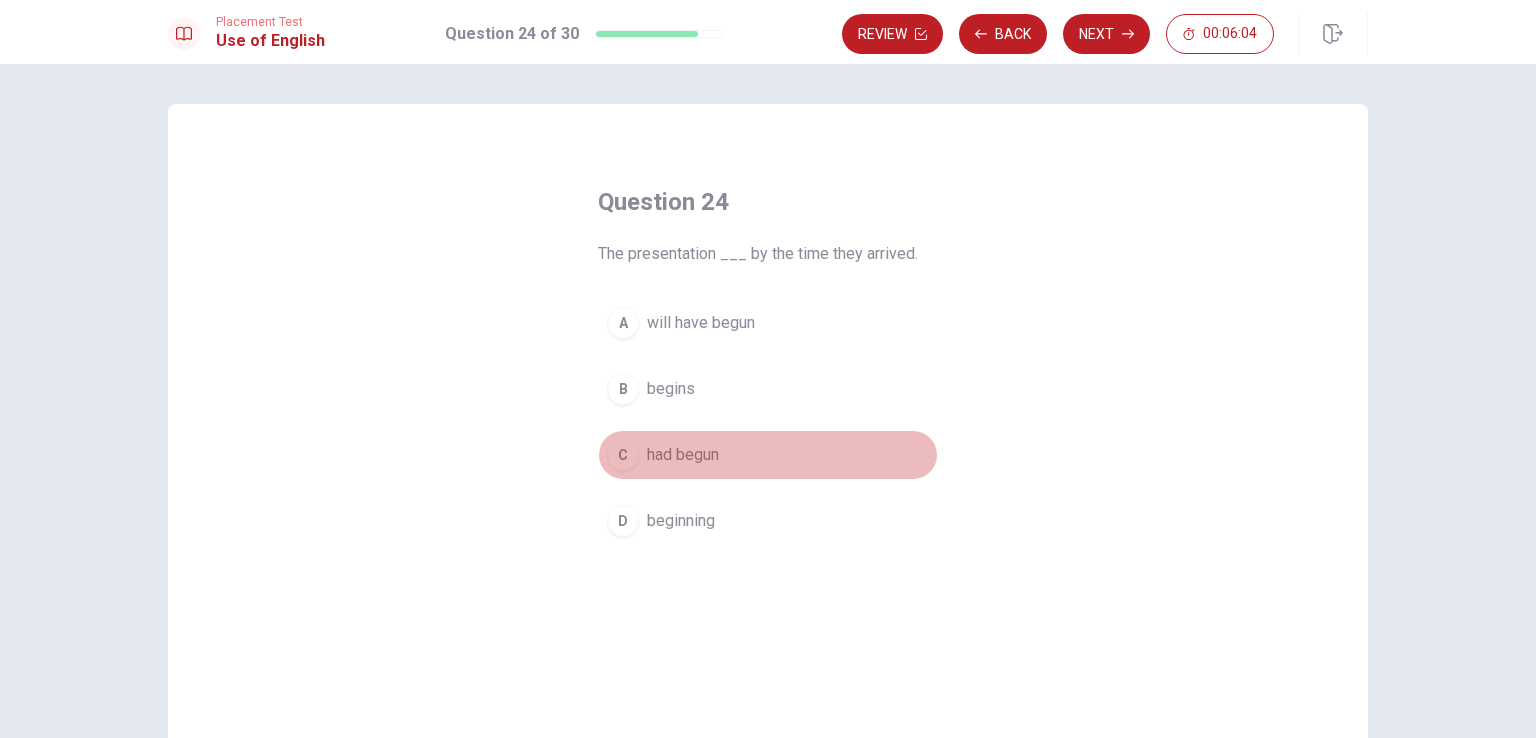 click on "C" at bounding box center (623, 455) 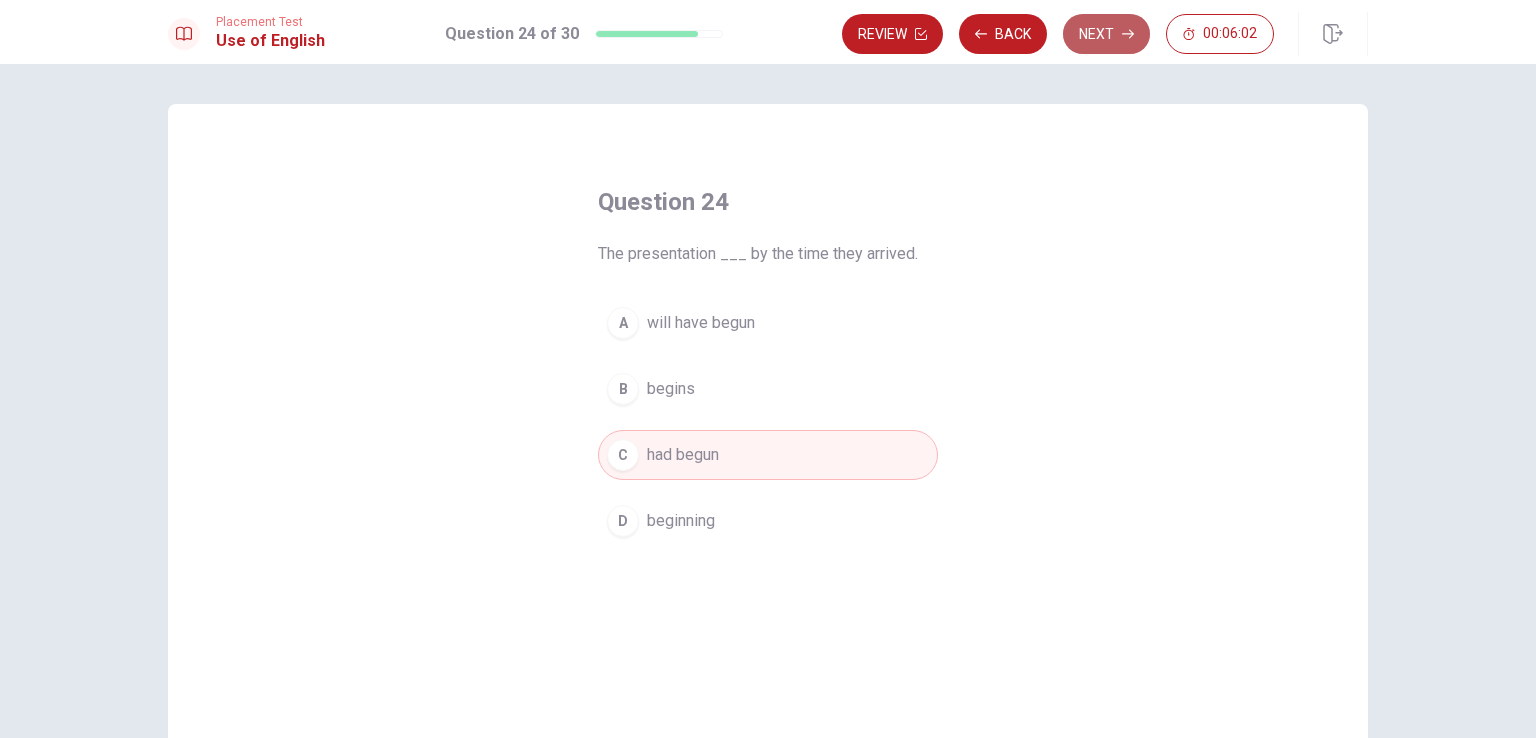 click on "Next" at bounding box center (1106, 34) 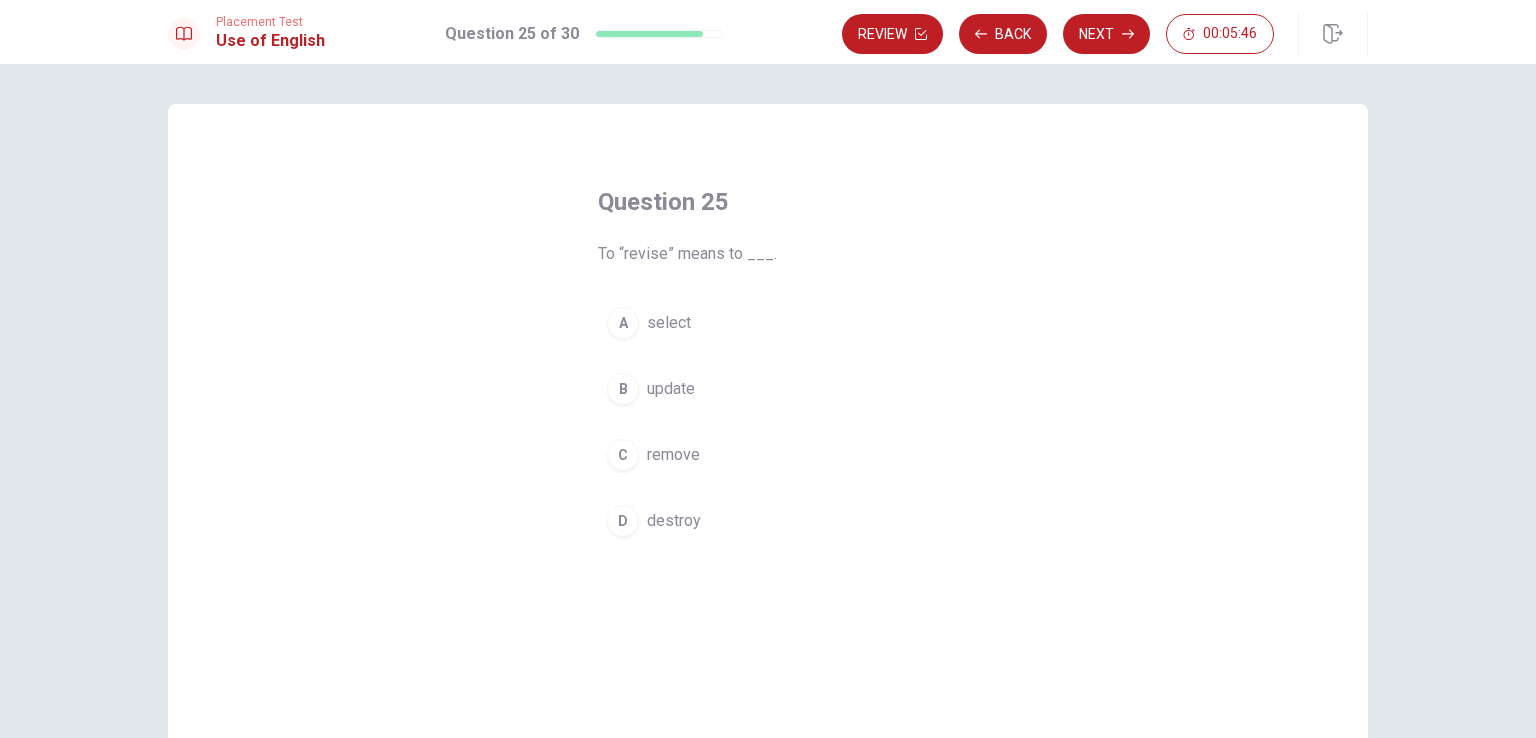 click on "A" at bounding box center [623, 323] 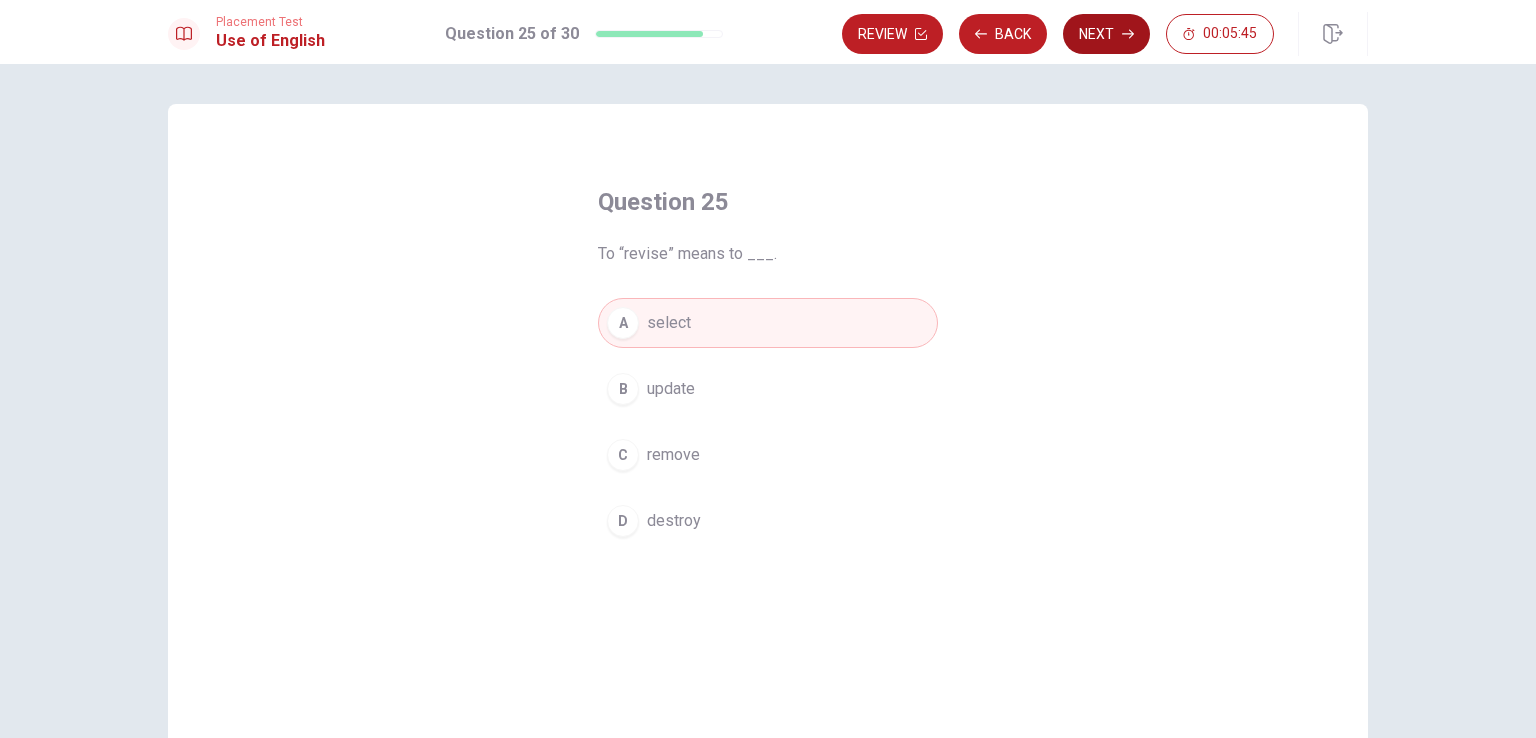 click 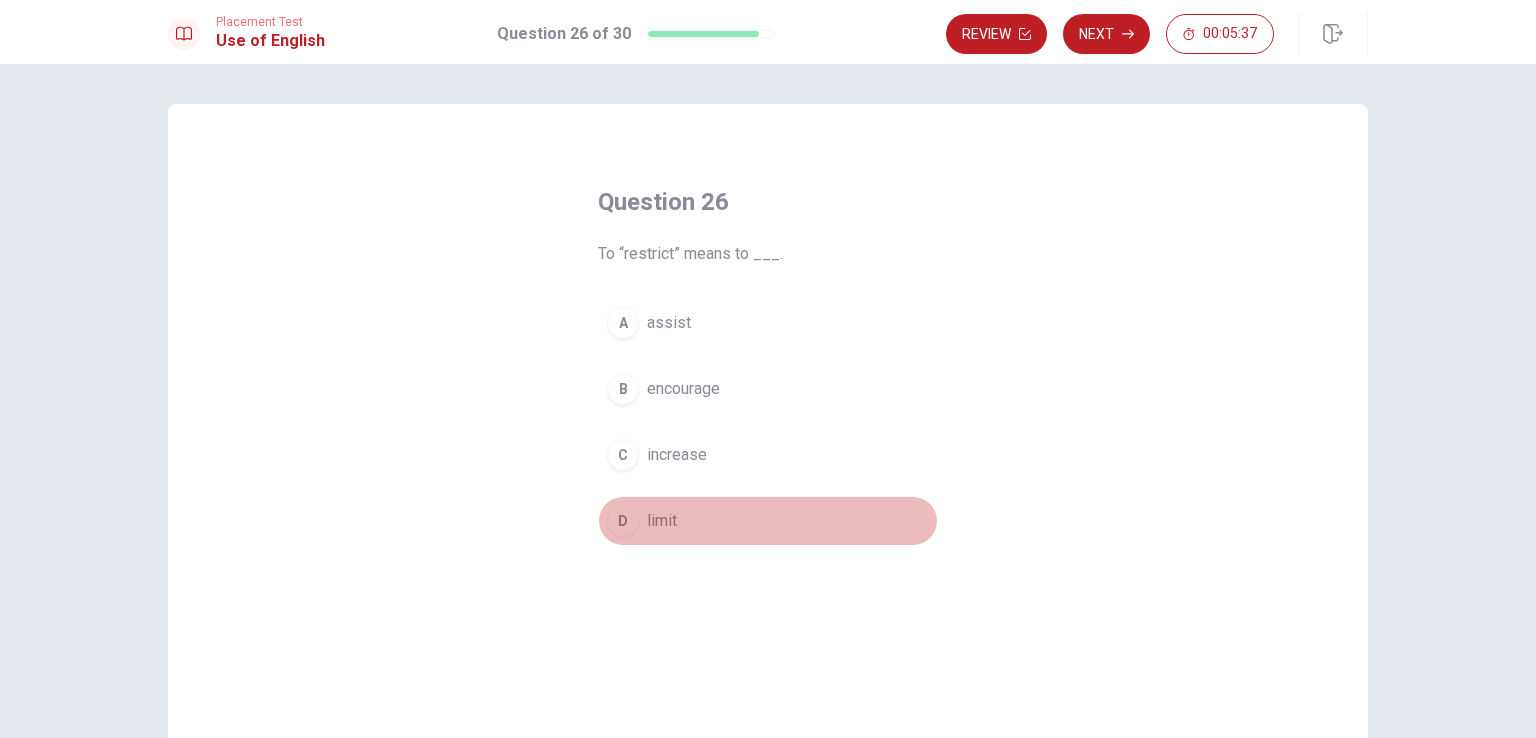 click on "D" at bounding box center (623, 521) 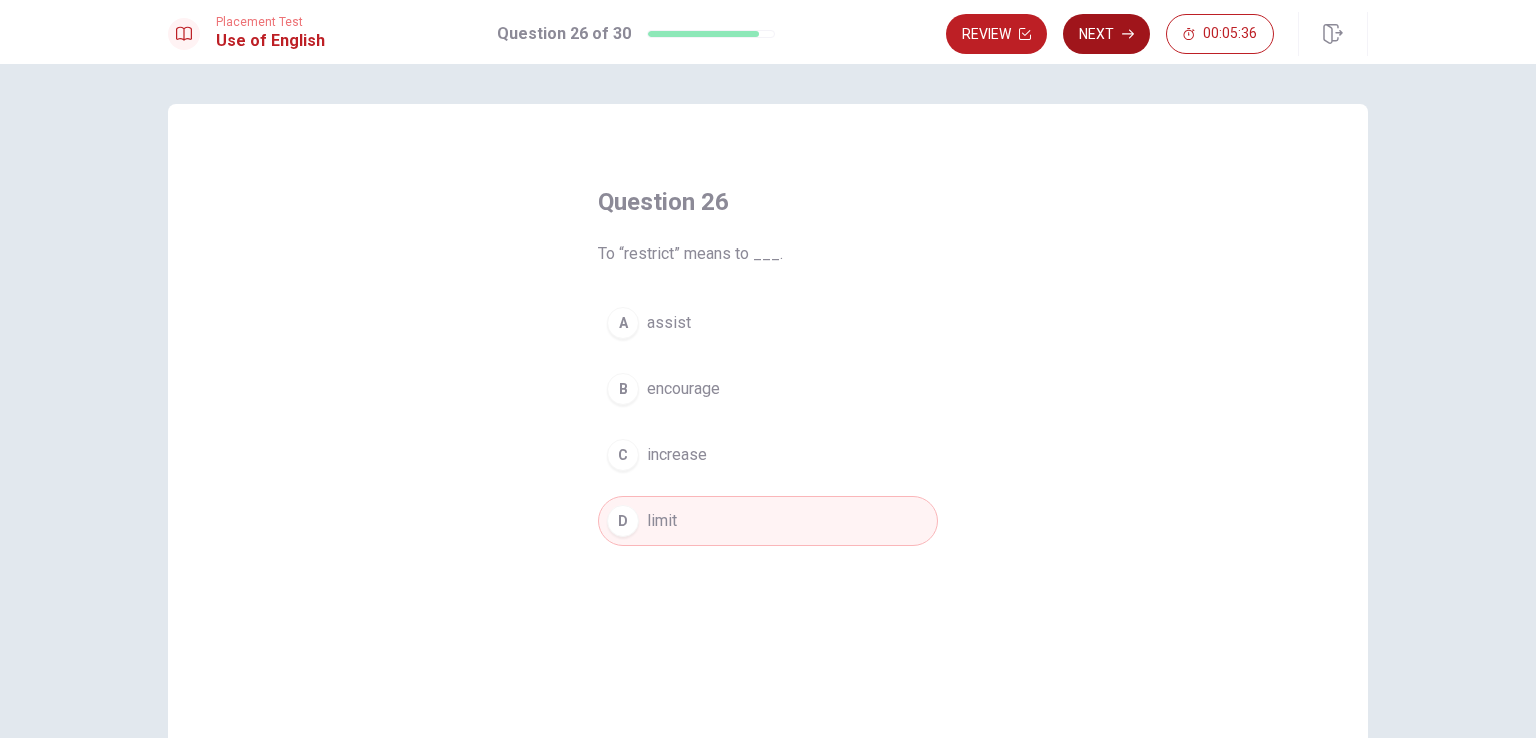 click 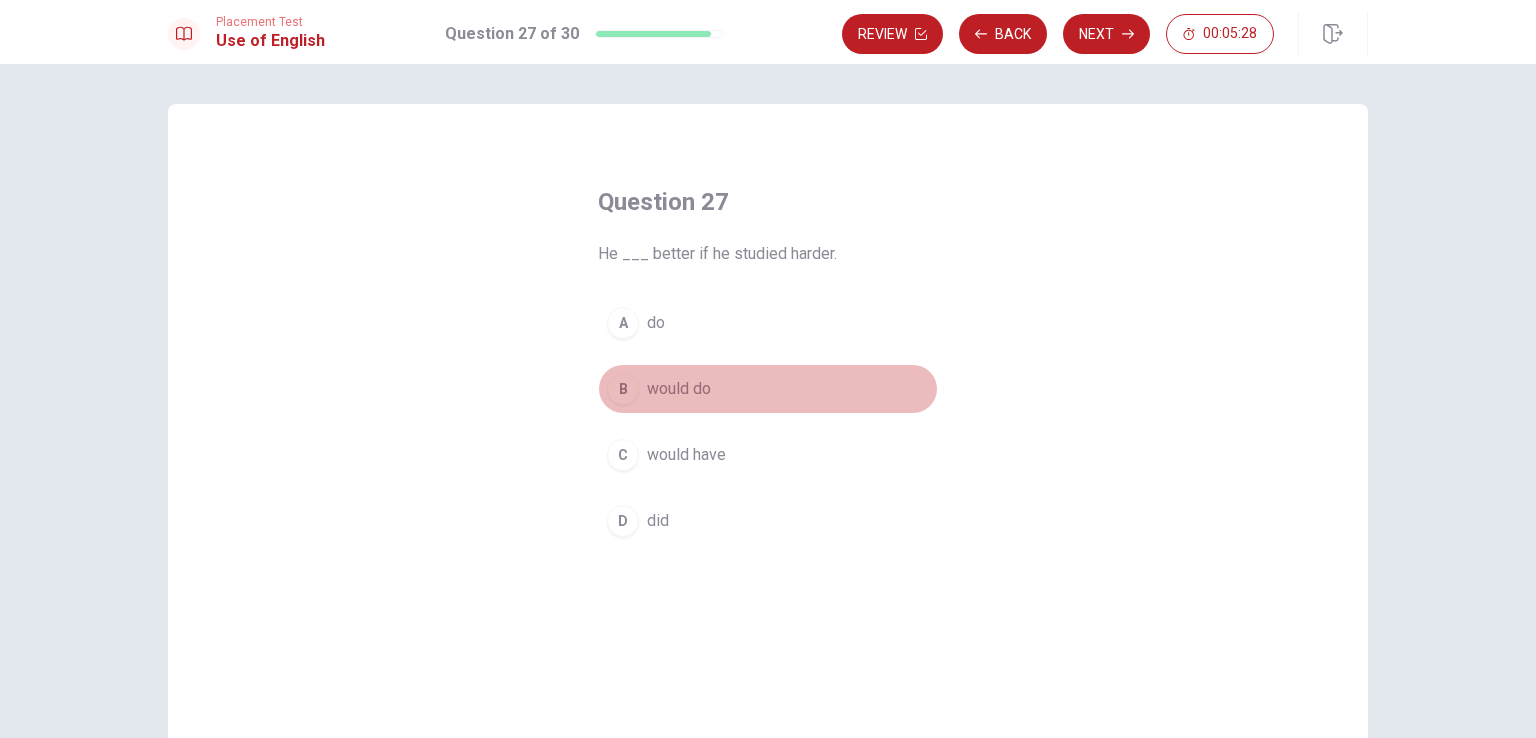 click on "B" at bounding box center [623, 389] 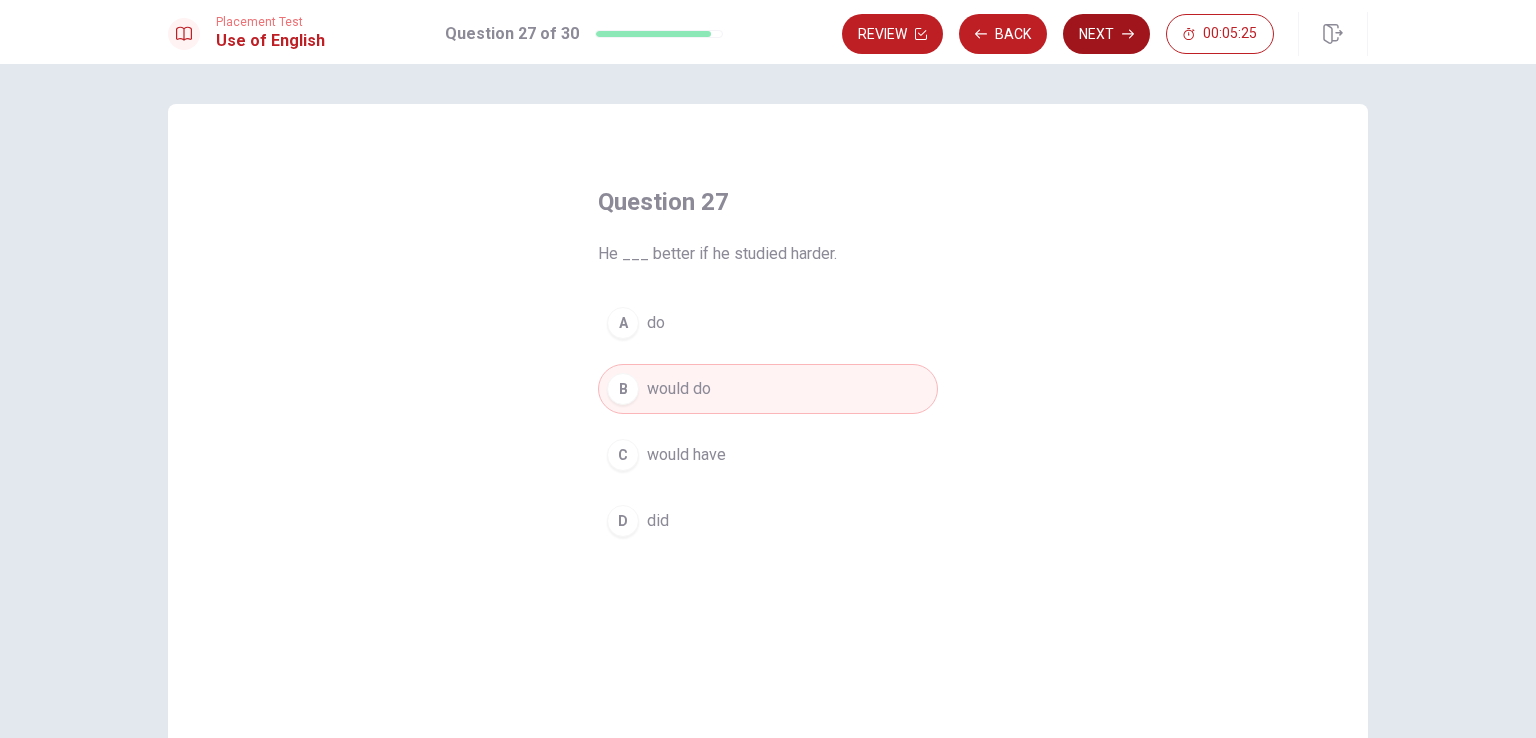 click on "Next" at bounding box center [1106, 34] 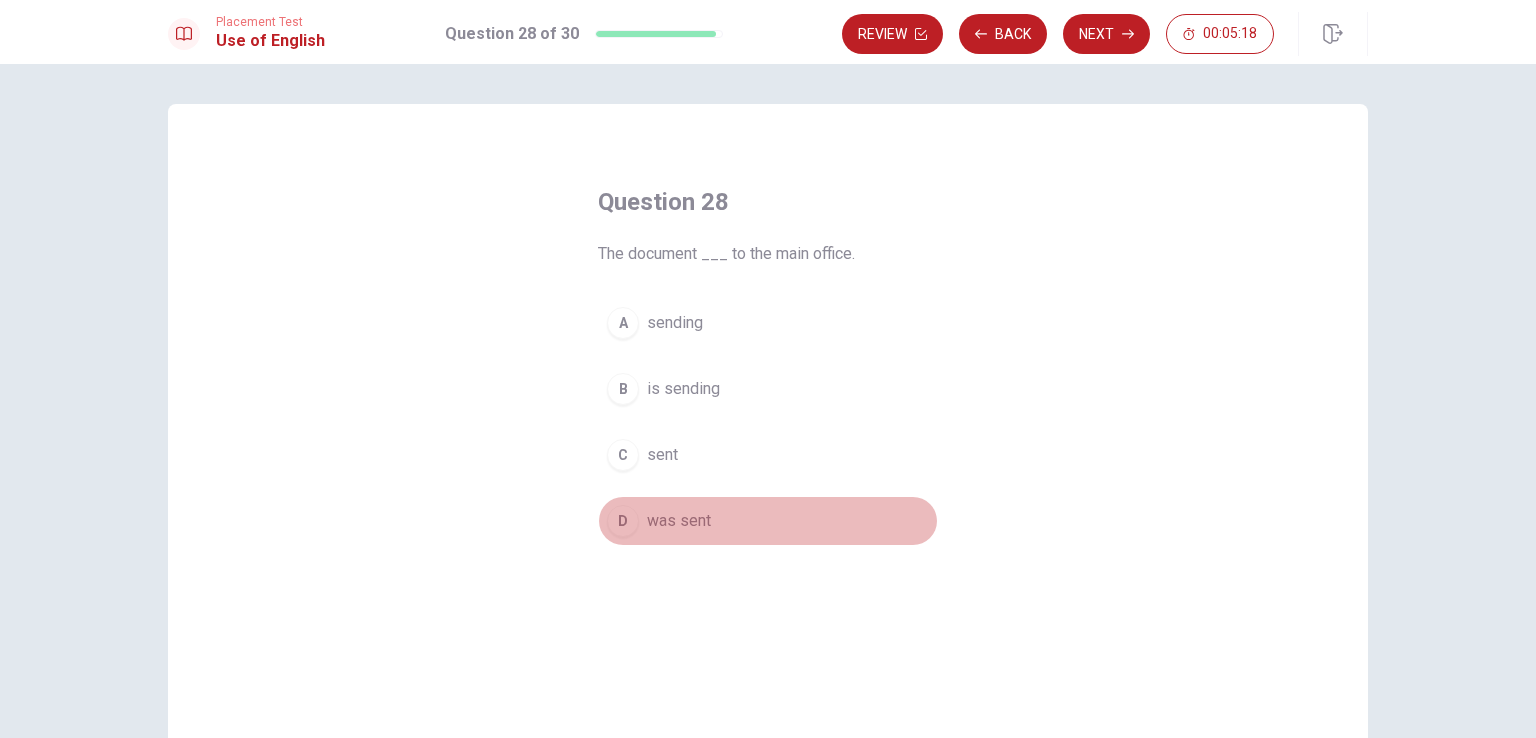 click on "D" at bounding box center (623, 521) 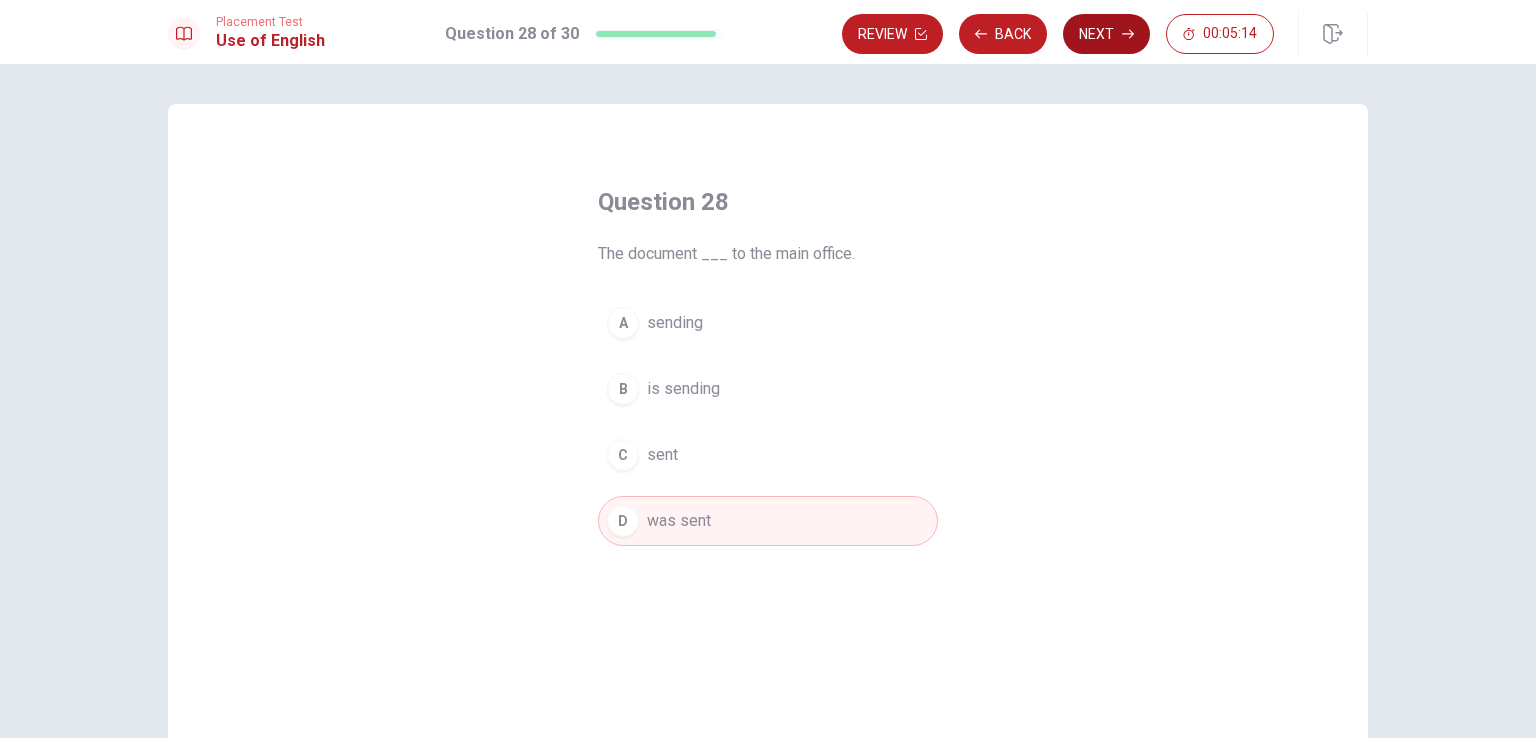 click 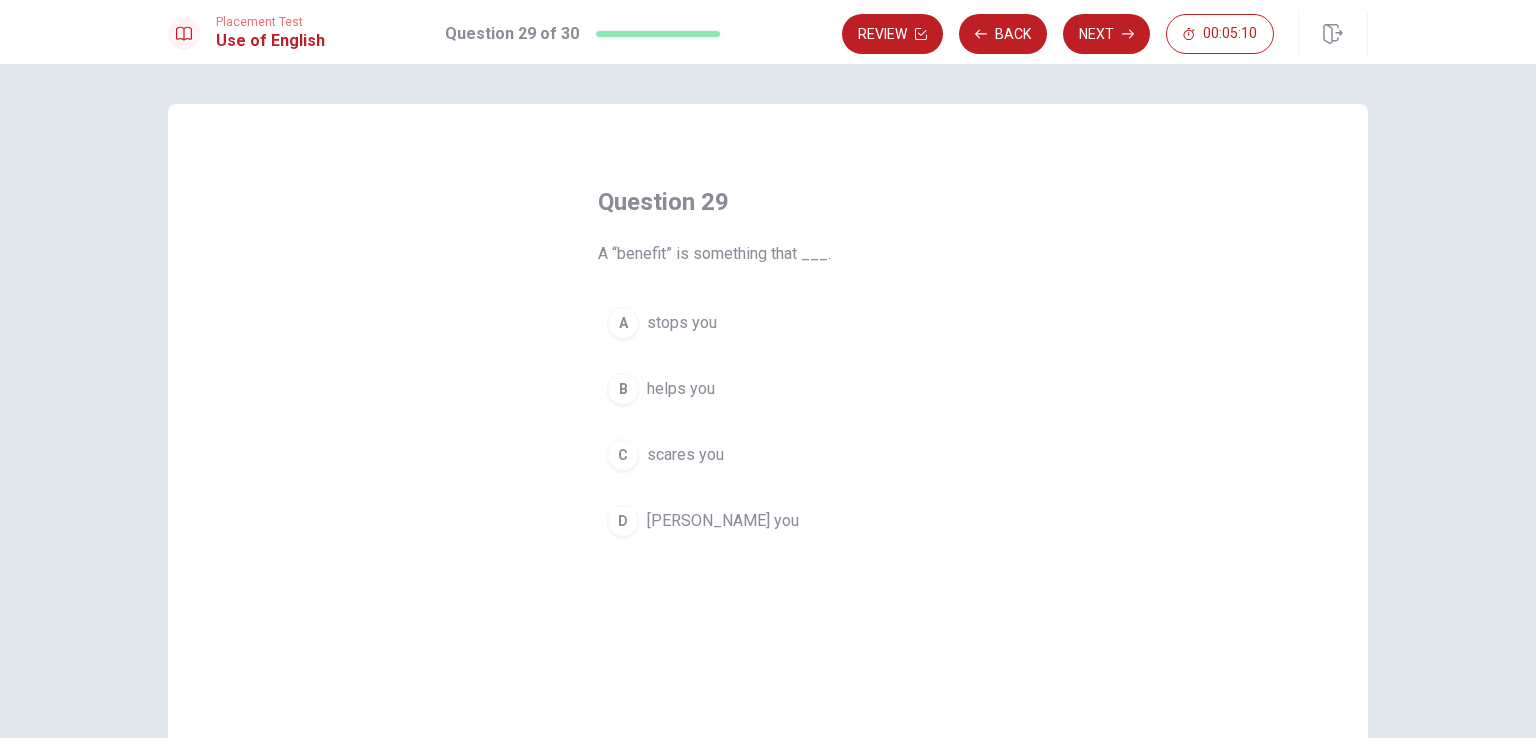 click on "B" at bounding box center [623, 389] 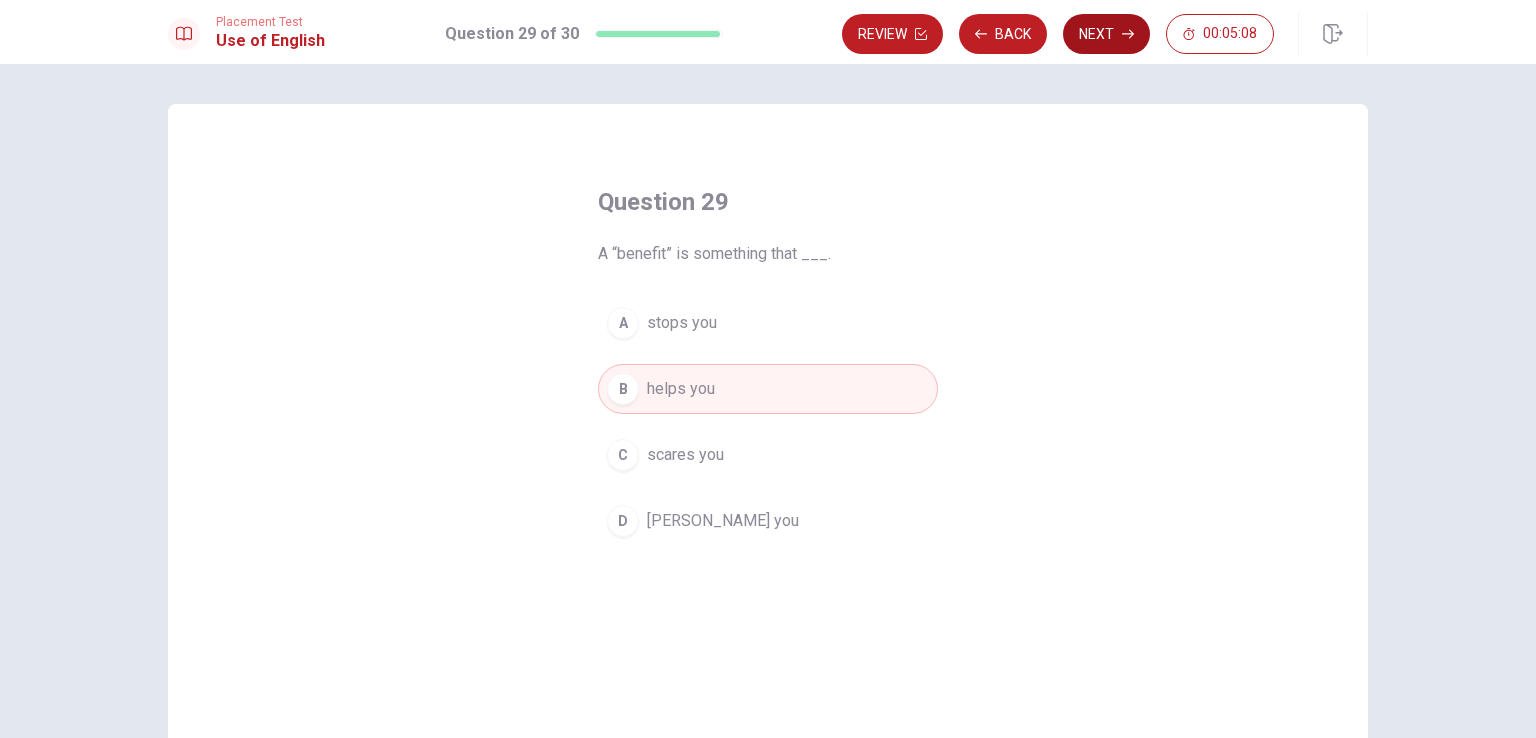 click on "Next" at bounding box center (1106, 34) 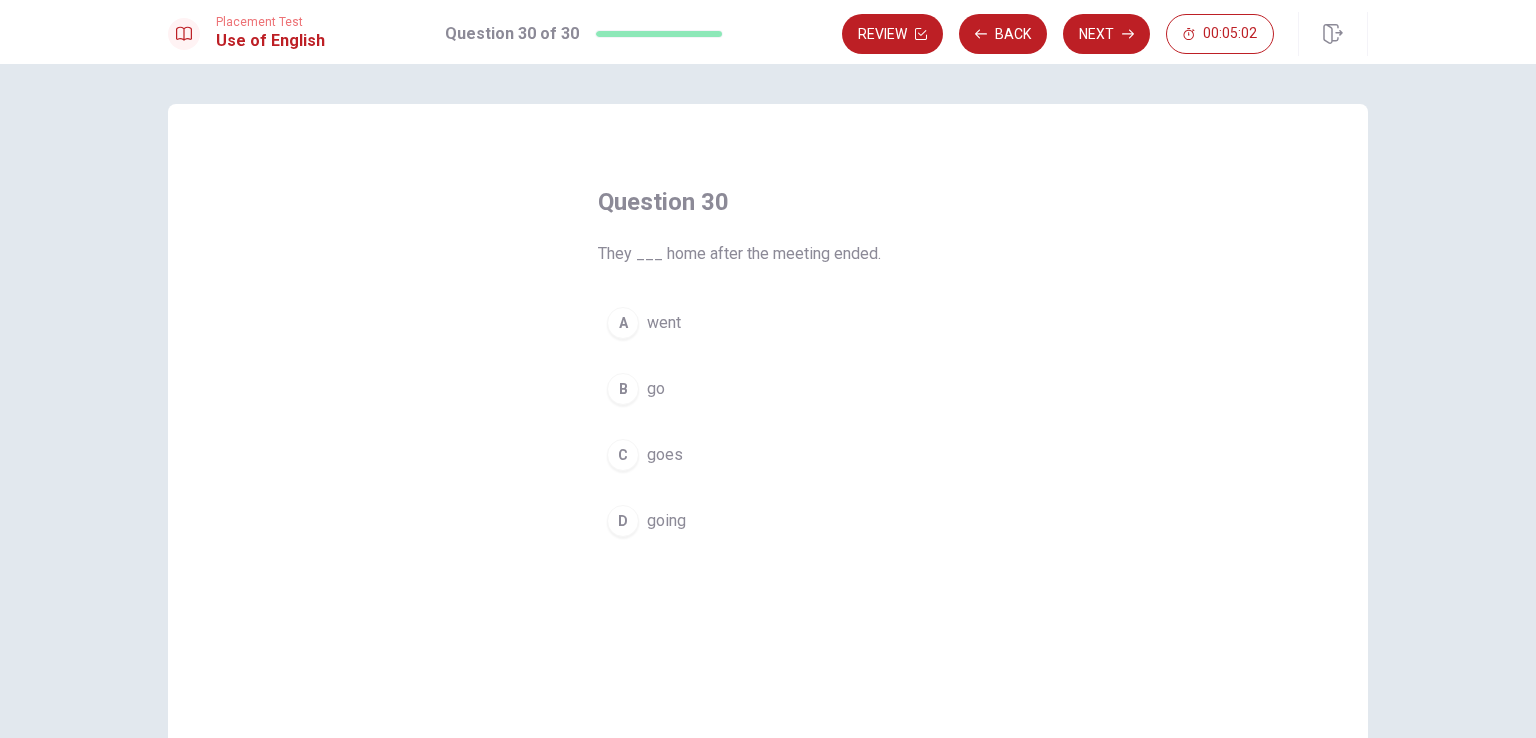 click on "A" at bounding box center (623, 323) 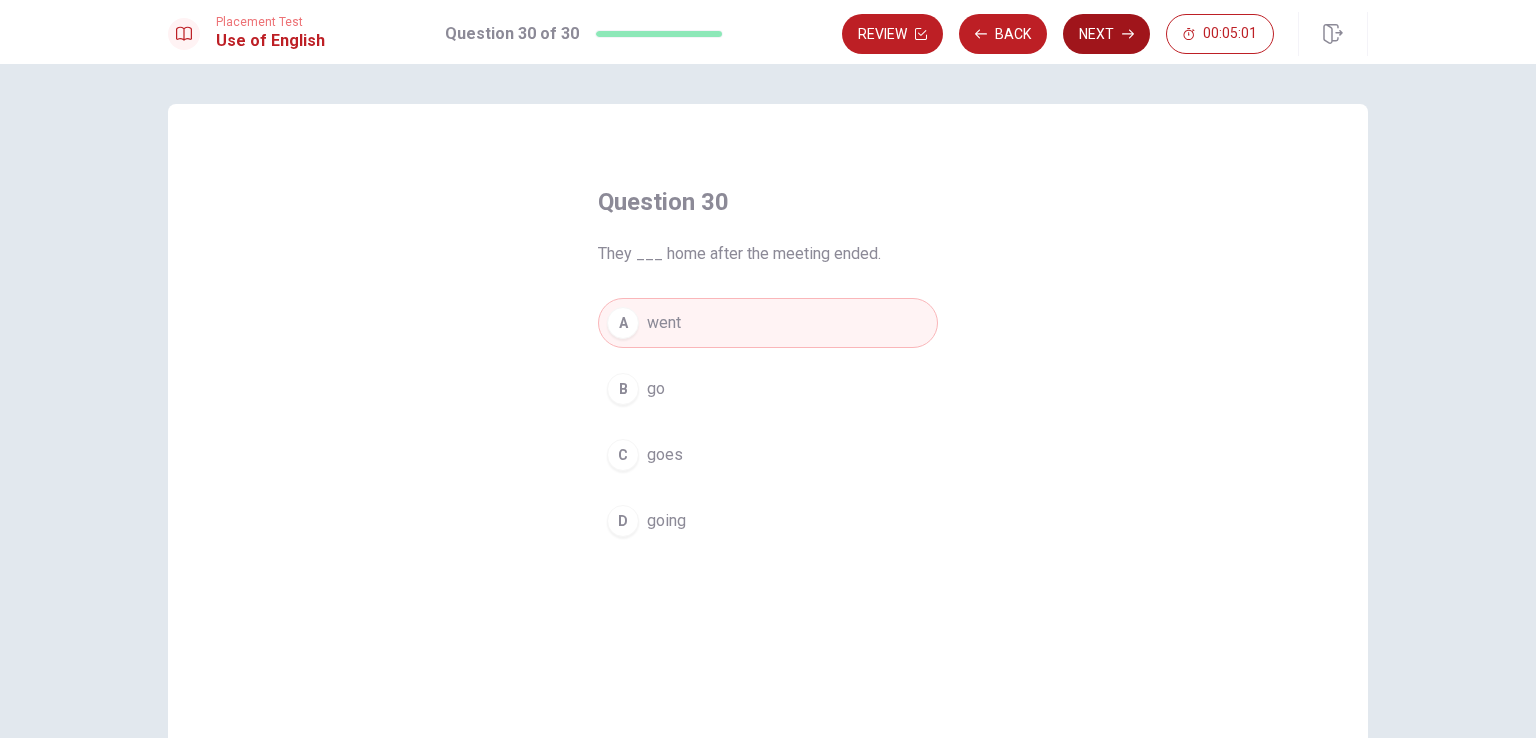 click on "Next" at bounding box center [1106, 34] 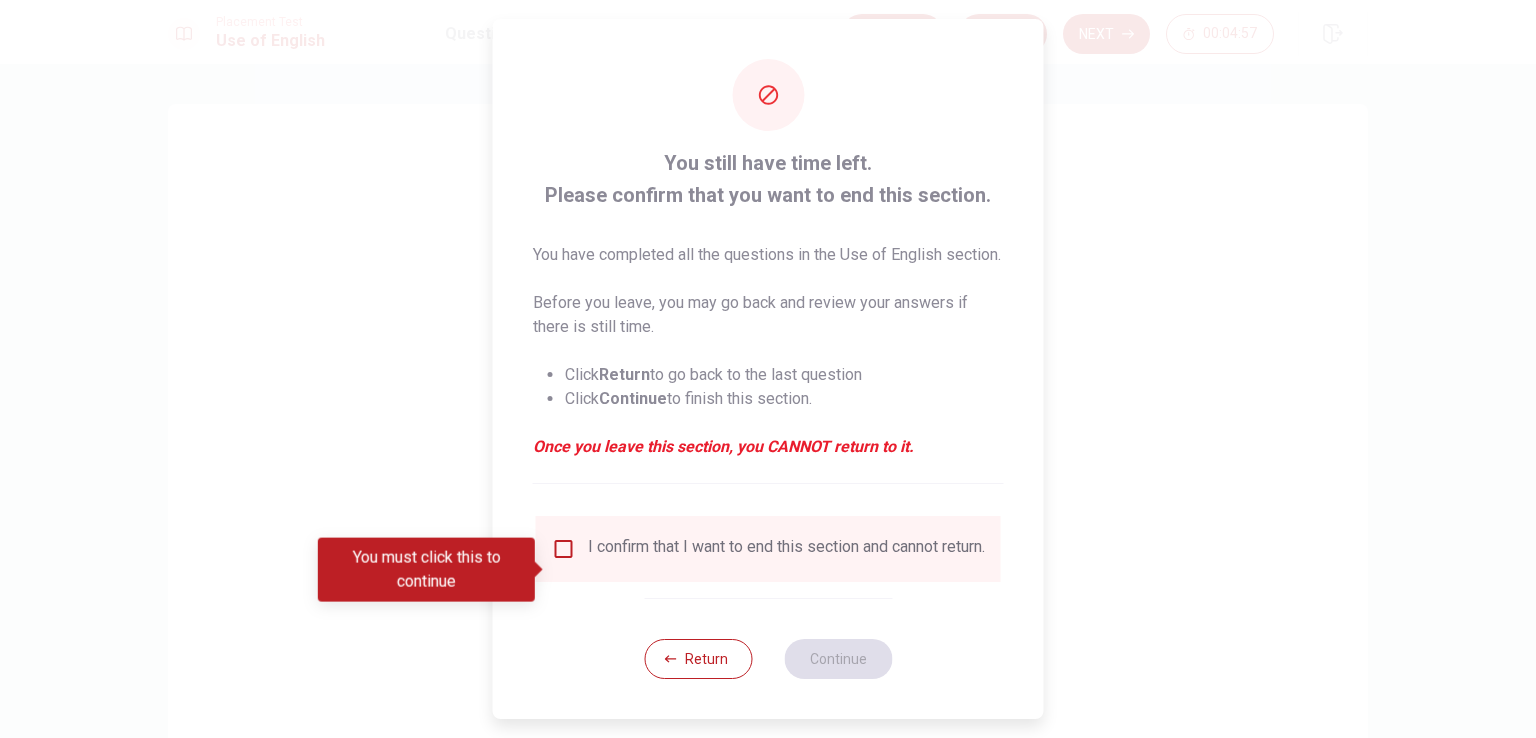 click at bounding box center (564, 549) 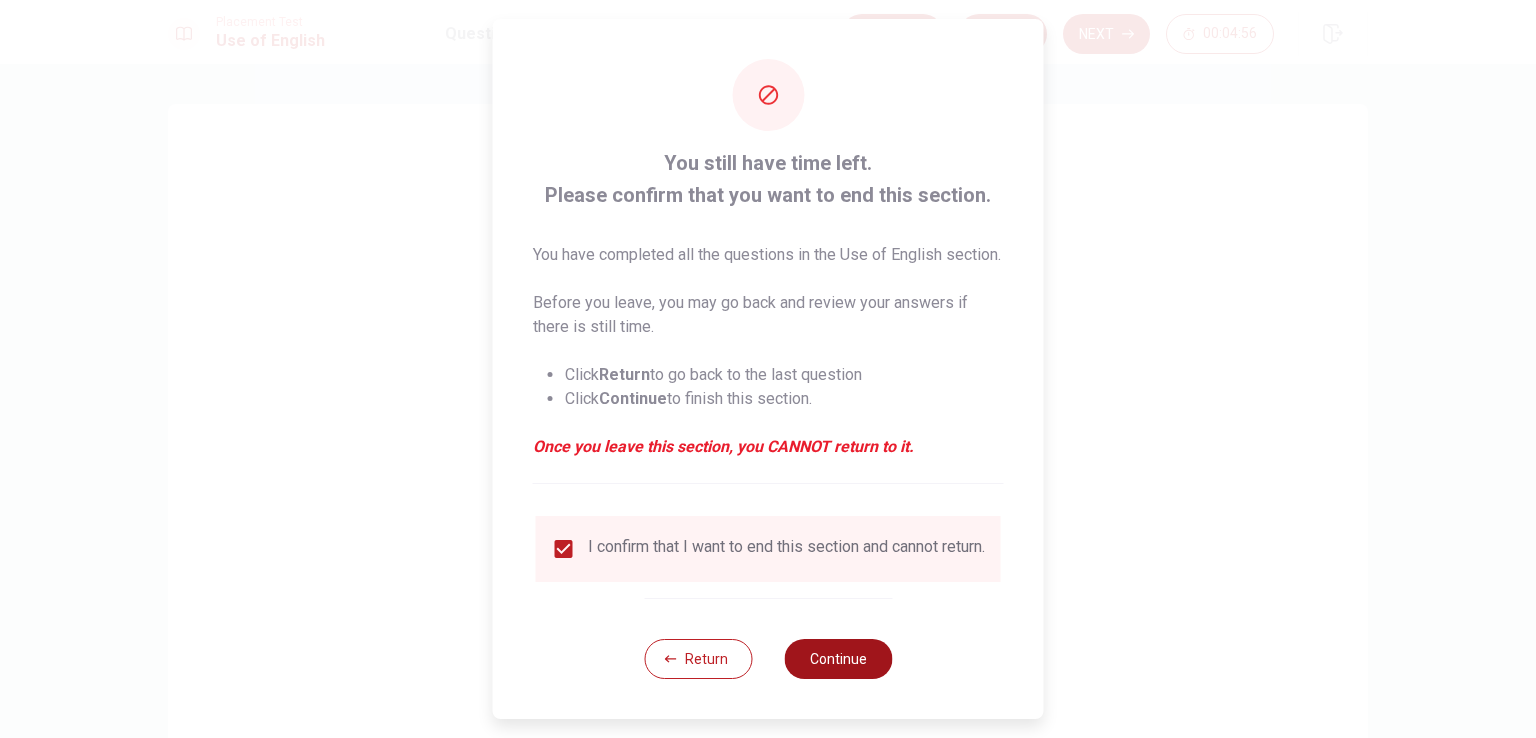 click on "Continue" at bounding box center [838, 659] 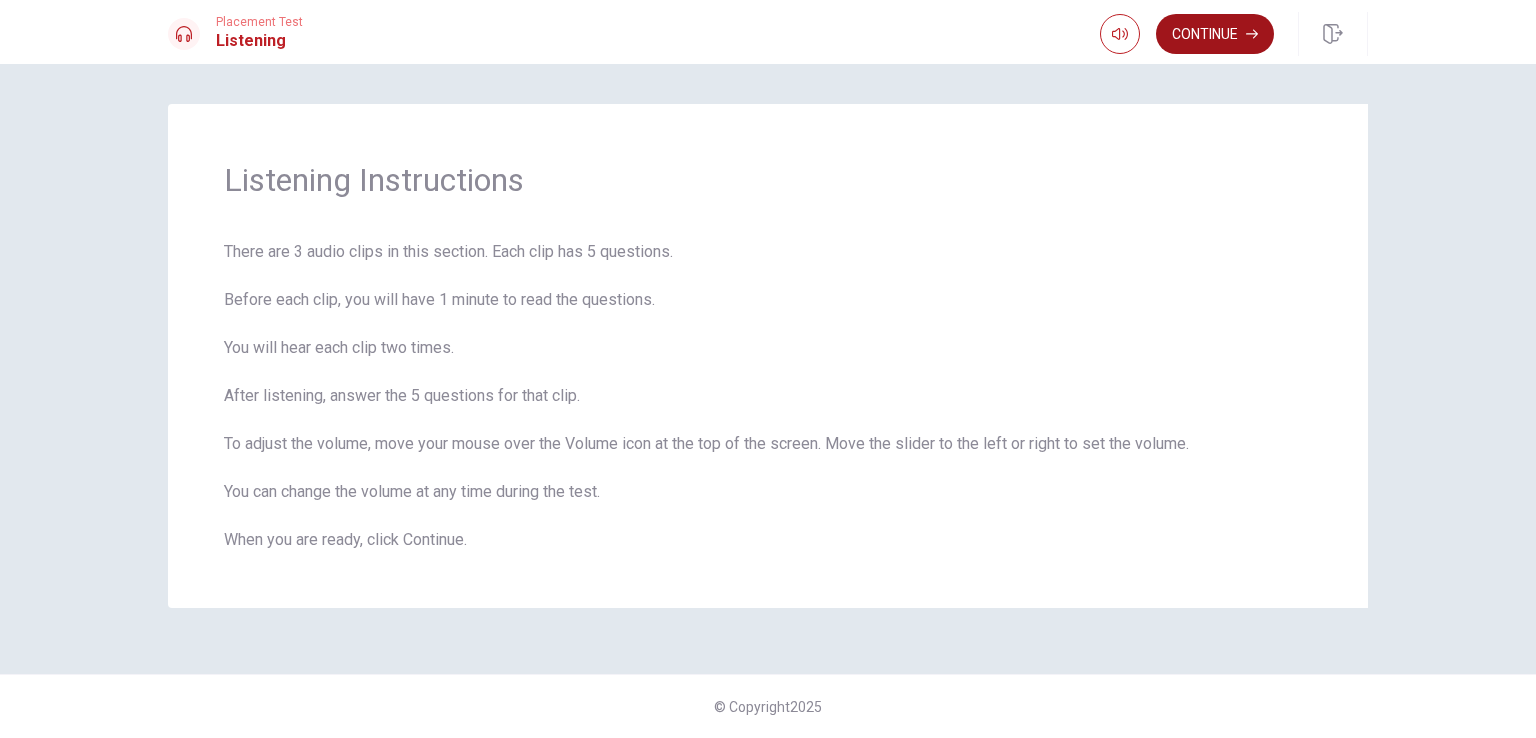 click on "Continue" at bounding box center [1215, 34] 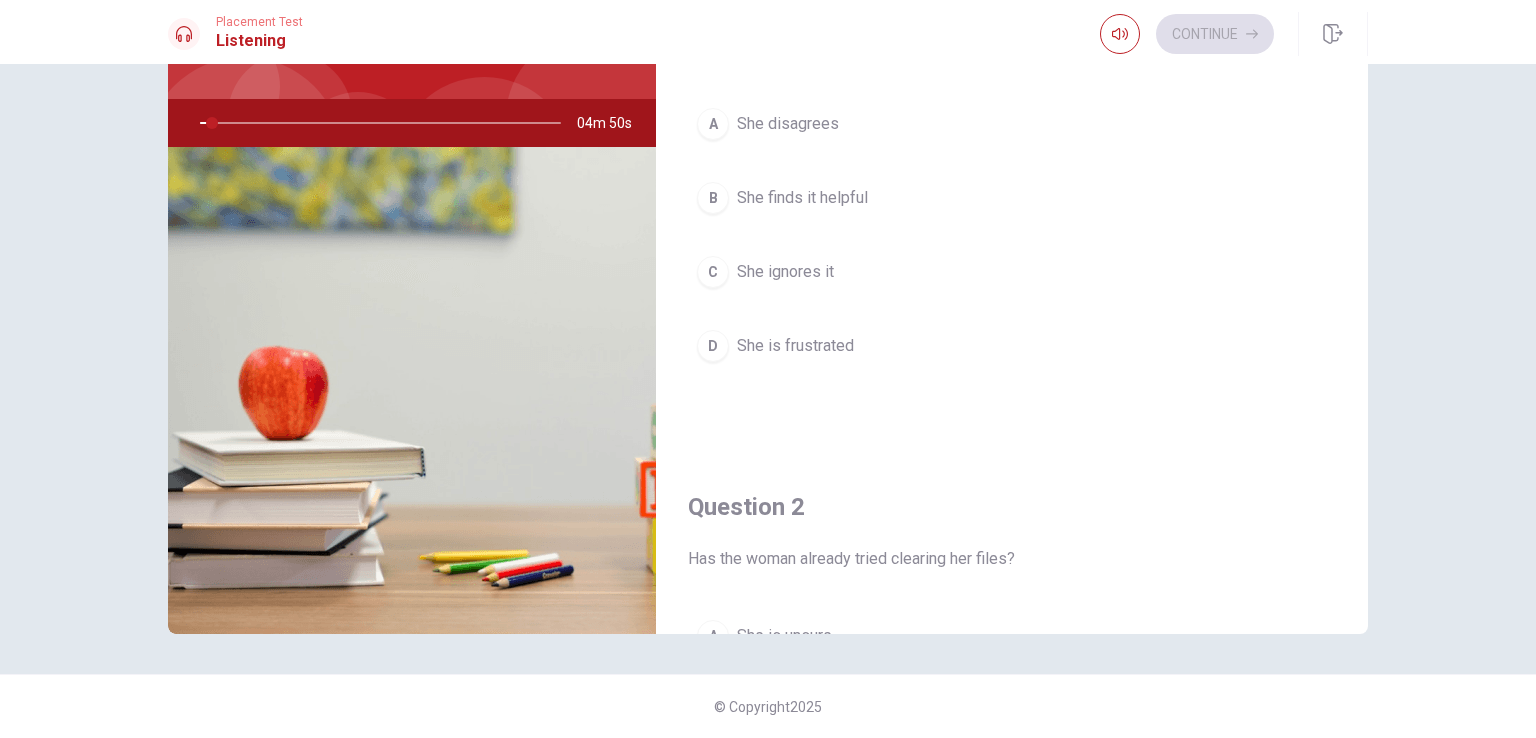 scroll, scrollTop: 0, scrollLeft: 0, axis: both 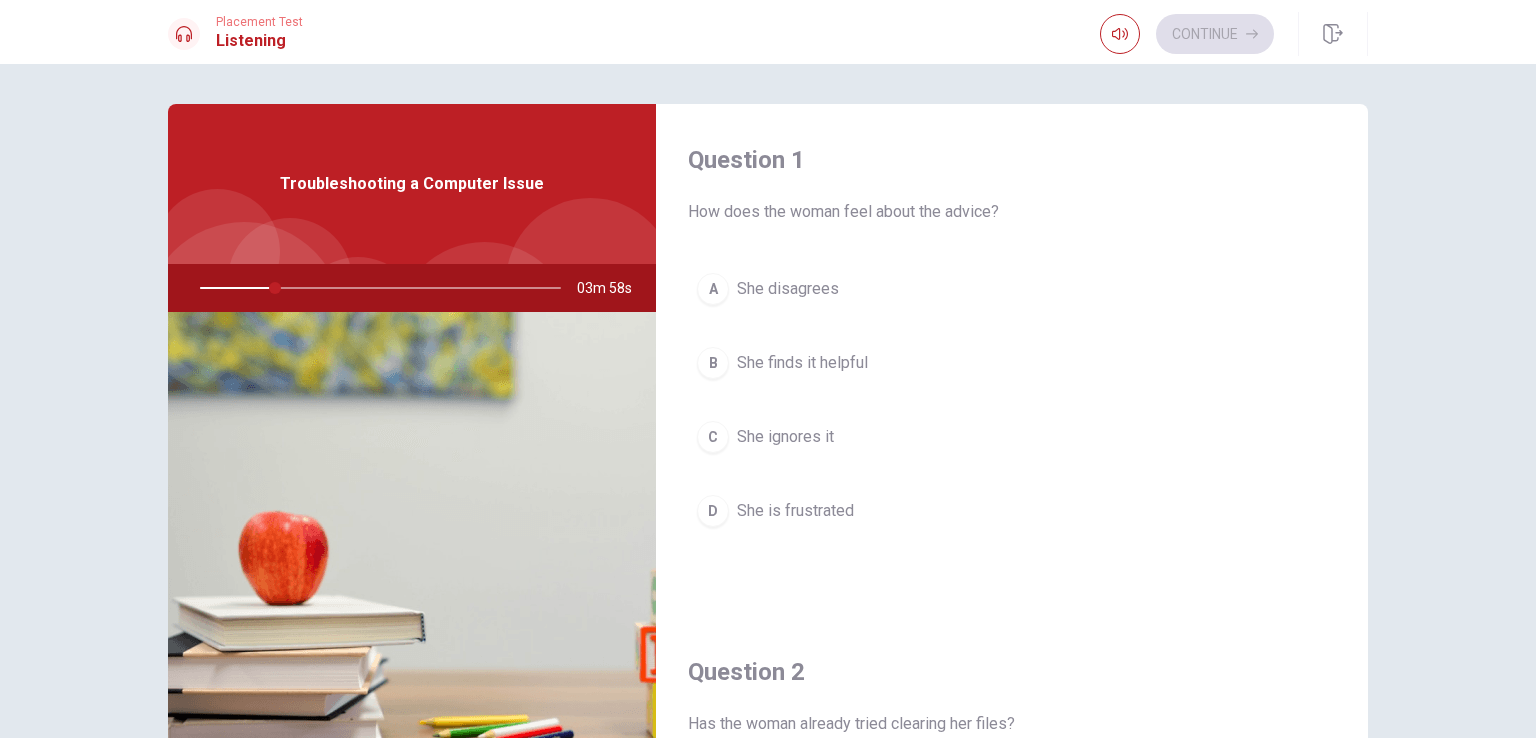 click at bounding box center [376, 288] 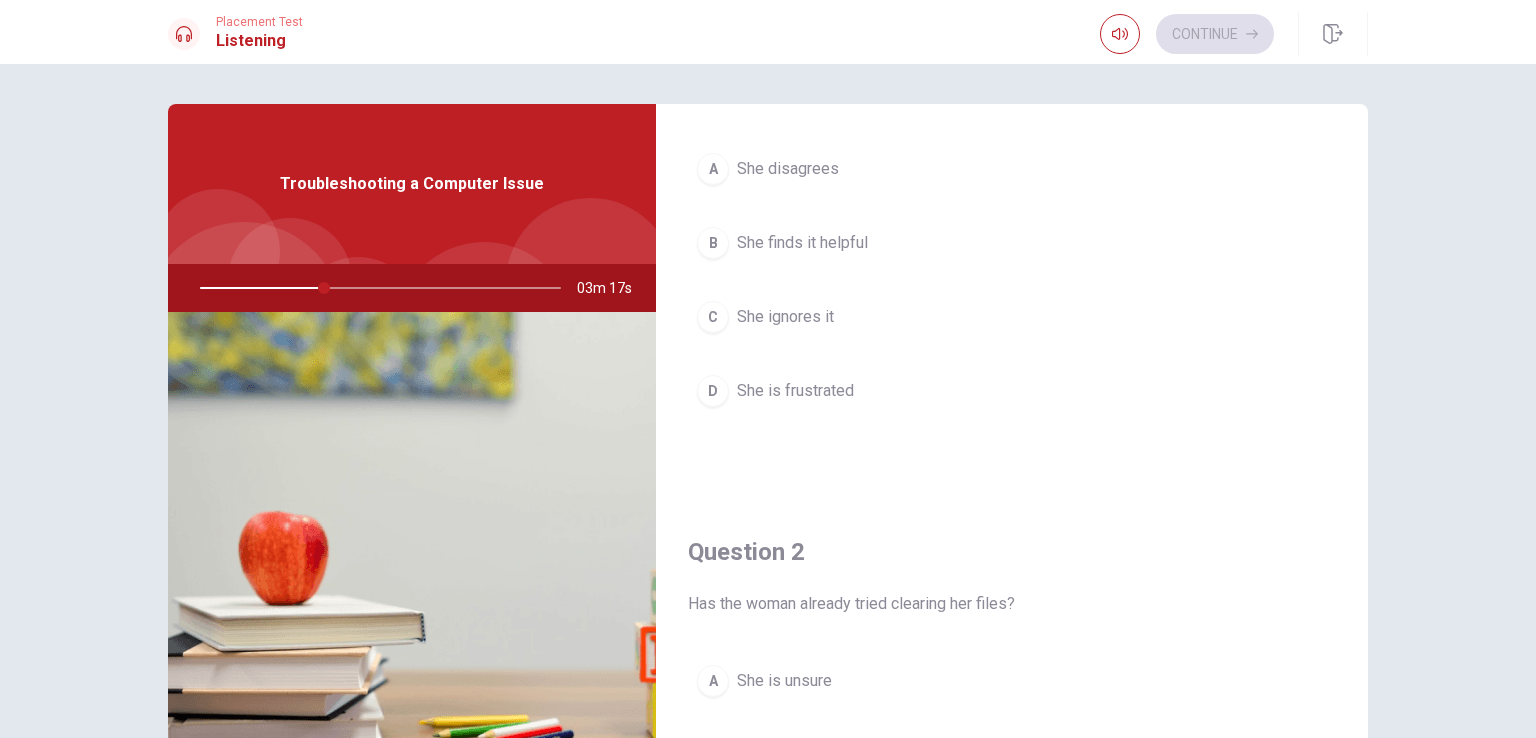 scroll, scrollTop: 0, scrollLeft: 0, axis: both 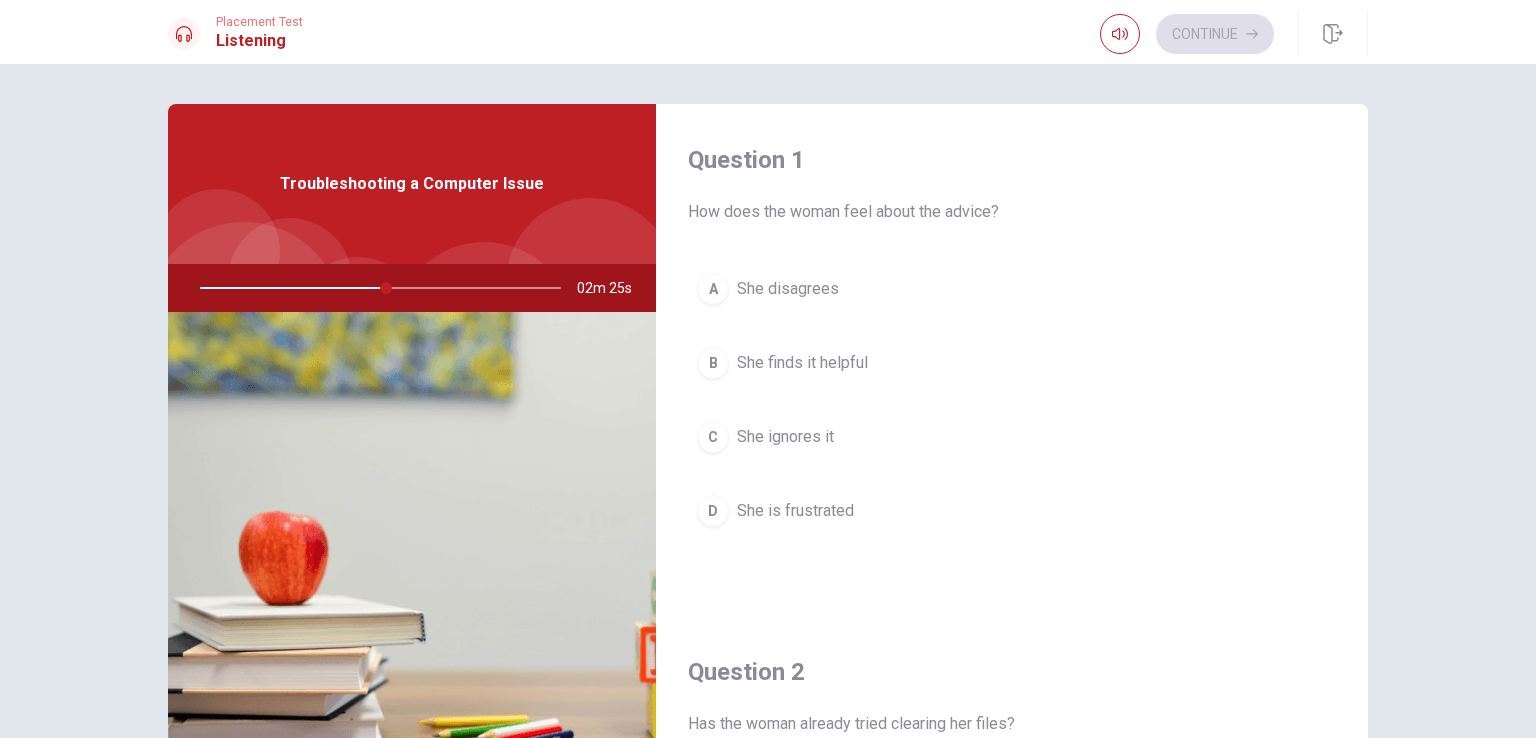 click on "B" at bounding box center (713, 363) 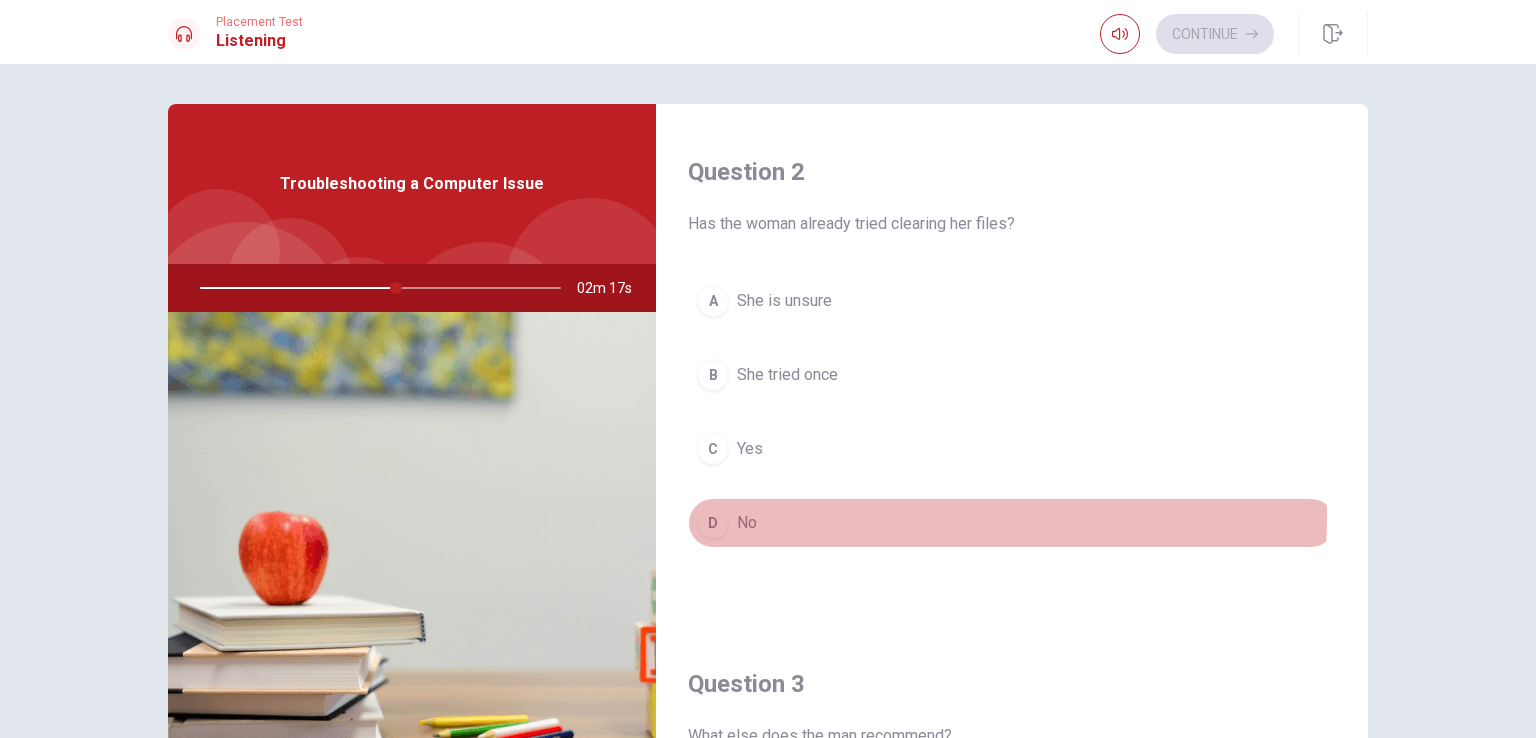 click on "D No" at bounding box center (1012, 523) 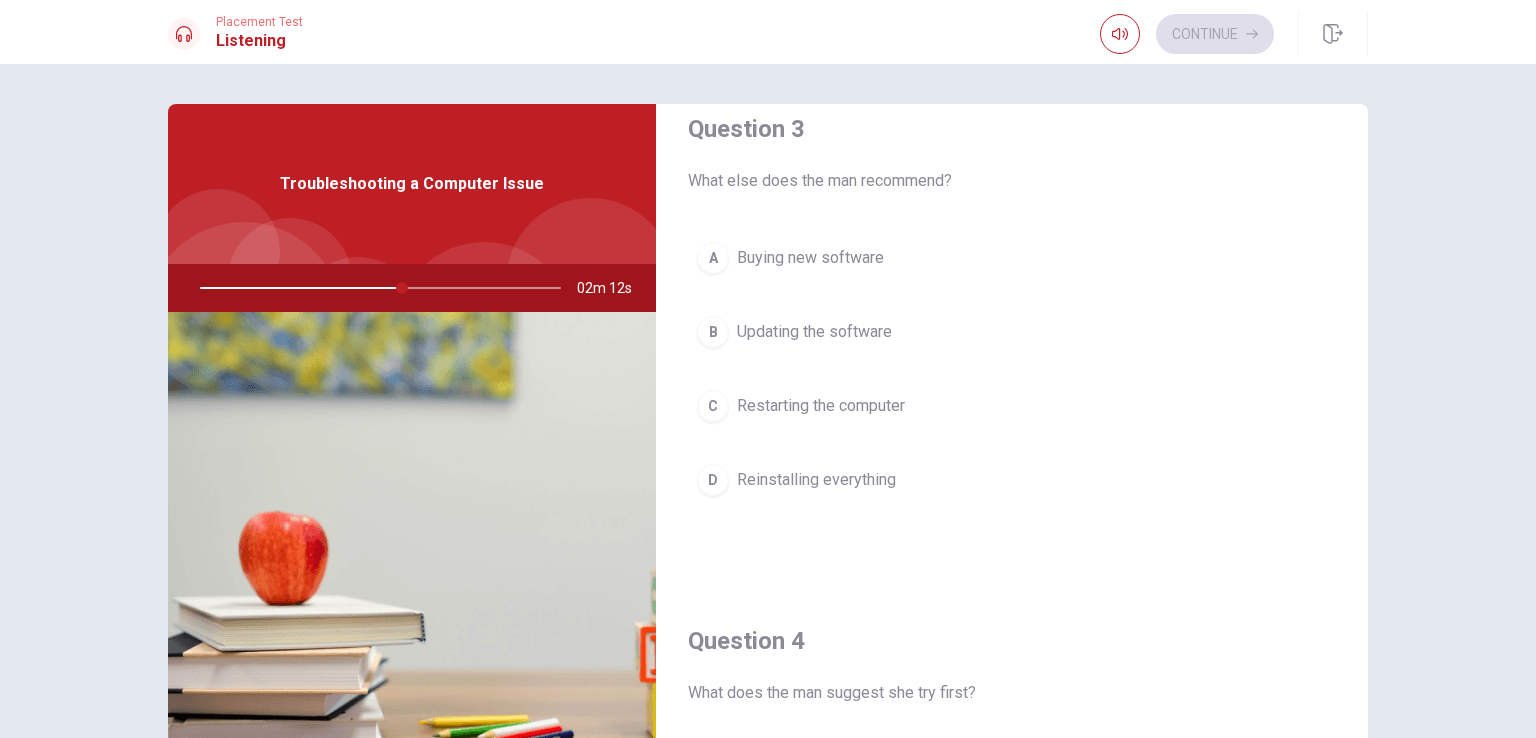 scroll, scrollTop: 1100, scrollLeft: 0, axis: vertical 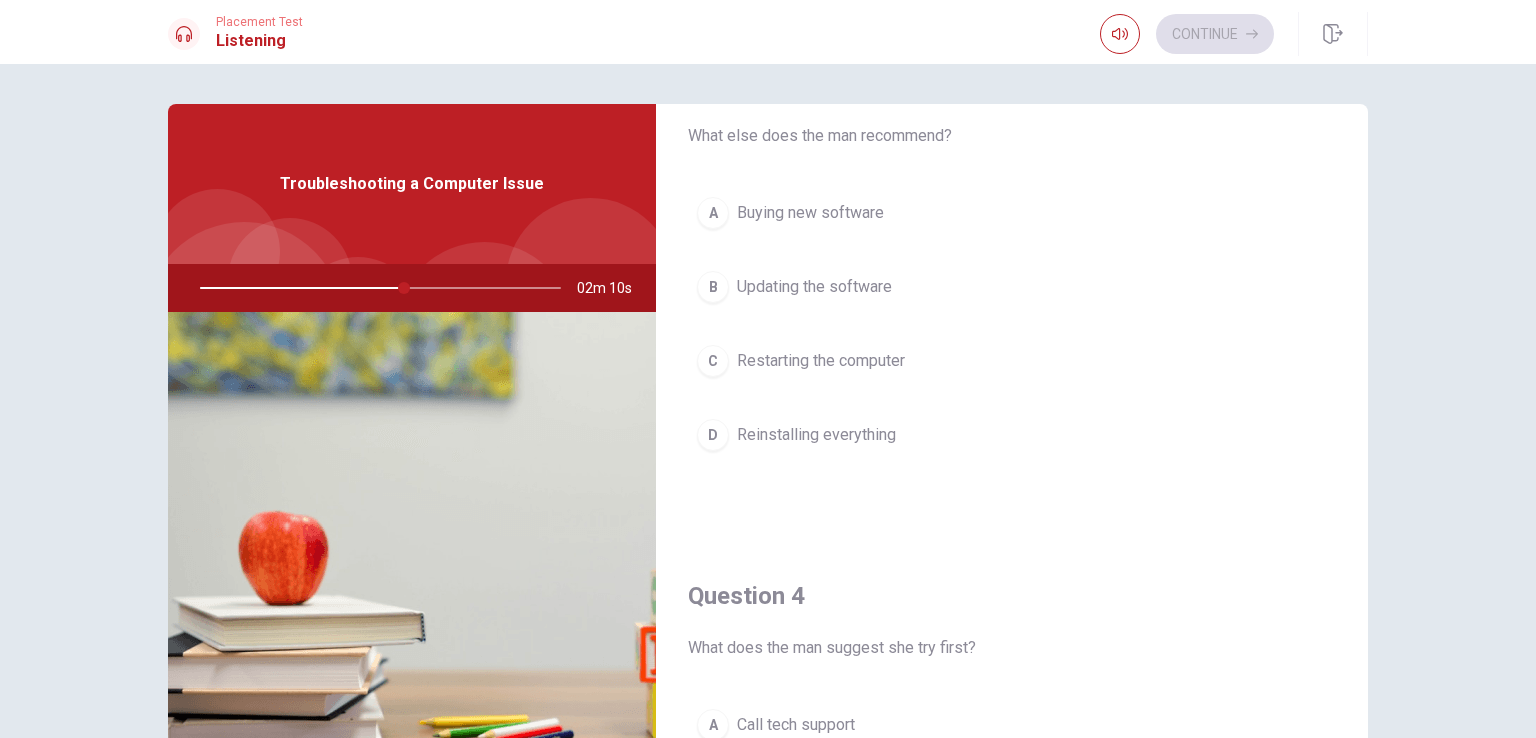 click on "Updating the software" at bounding box center (814, 287) 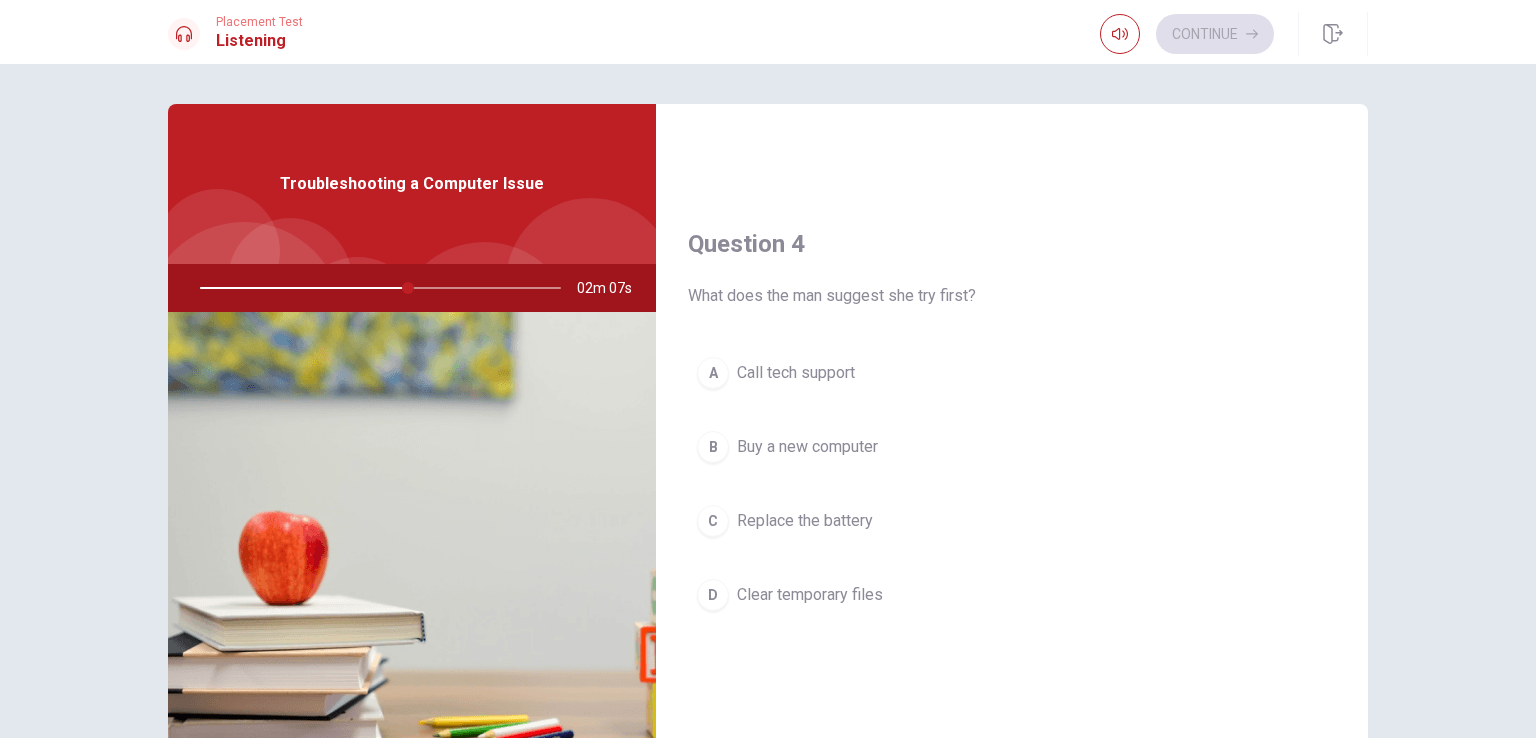 scroll, scrollTop: 1500, scrollLeft: 0, axis: vertical 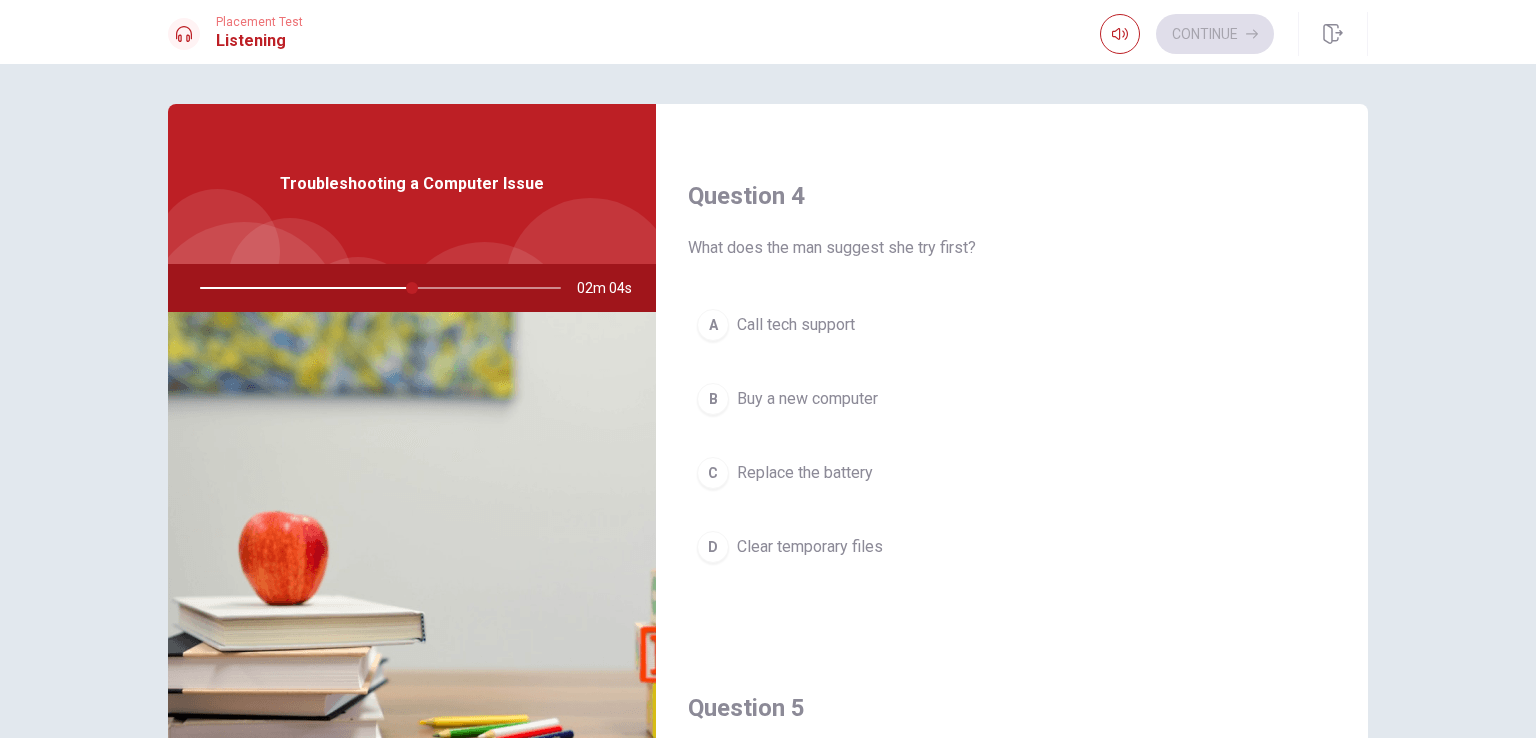 click on "D Clear temporary files" at bounding box center (1012, 547) 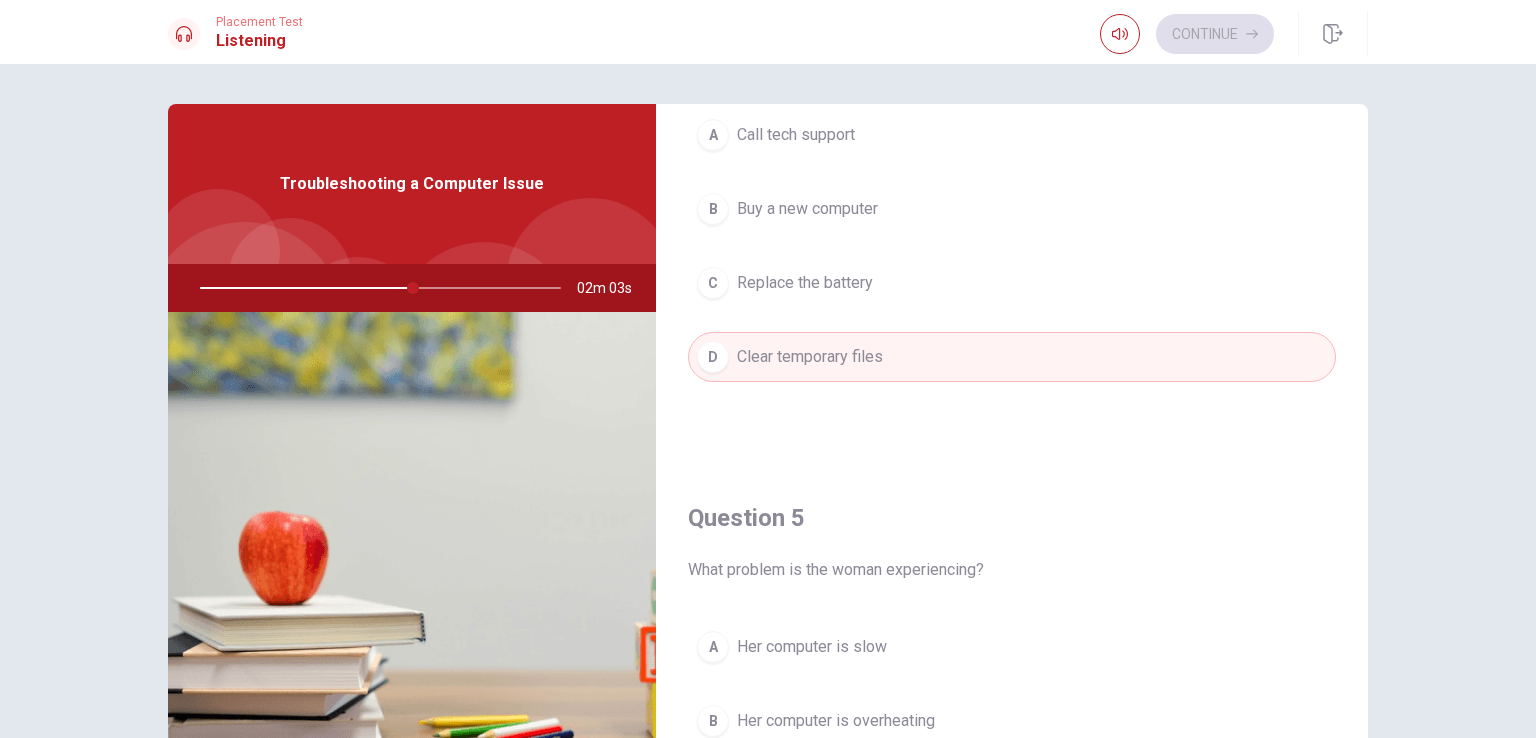 scroll, scrollTop: 1856, scrollLeft: 0, axis: vertical 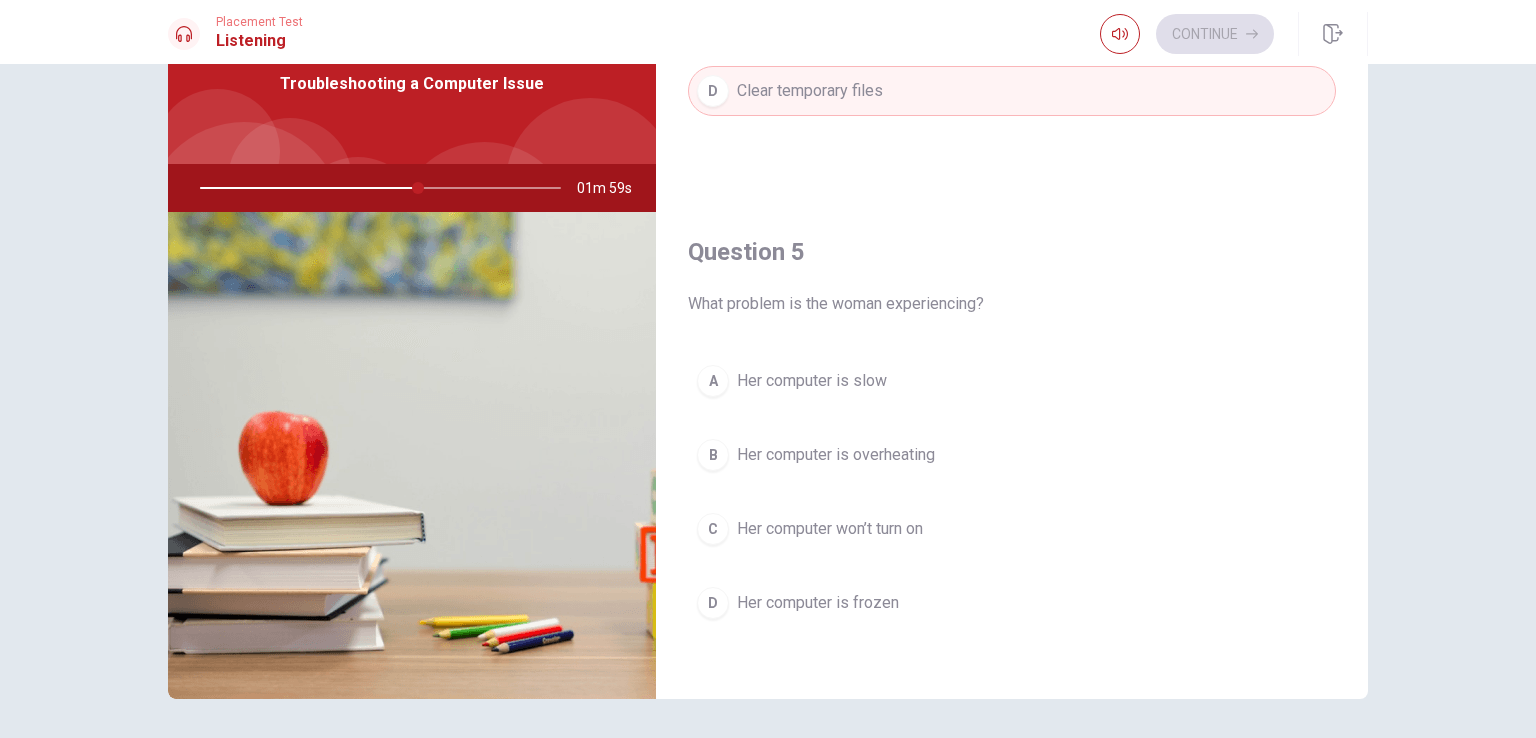 click on "Her computer is slow" at bounding box center [812, 381] 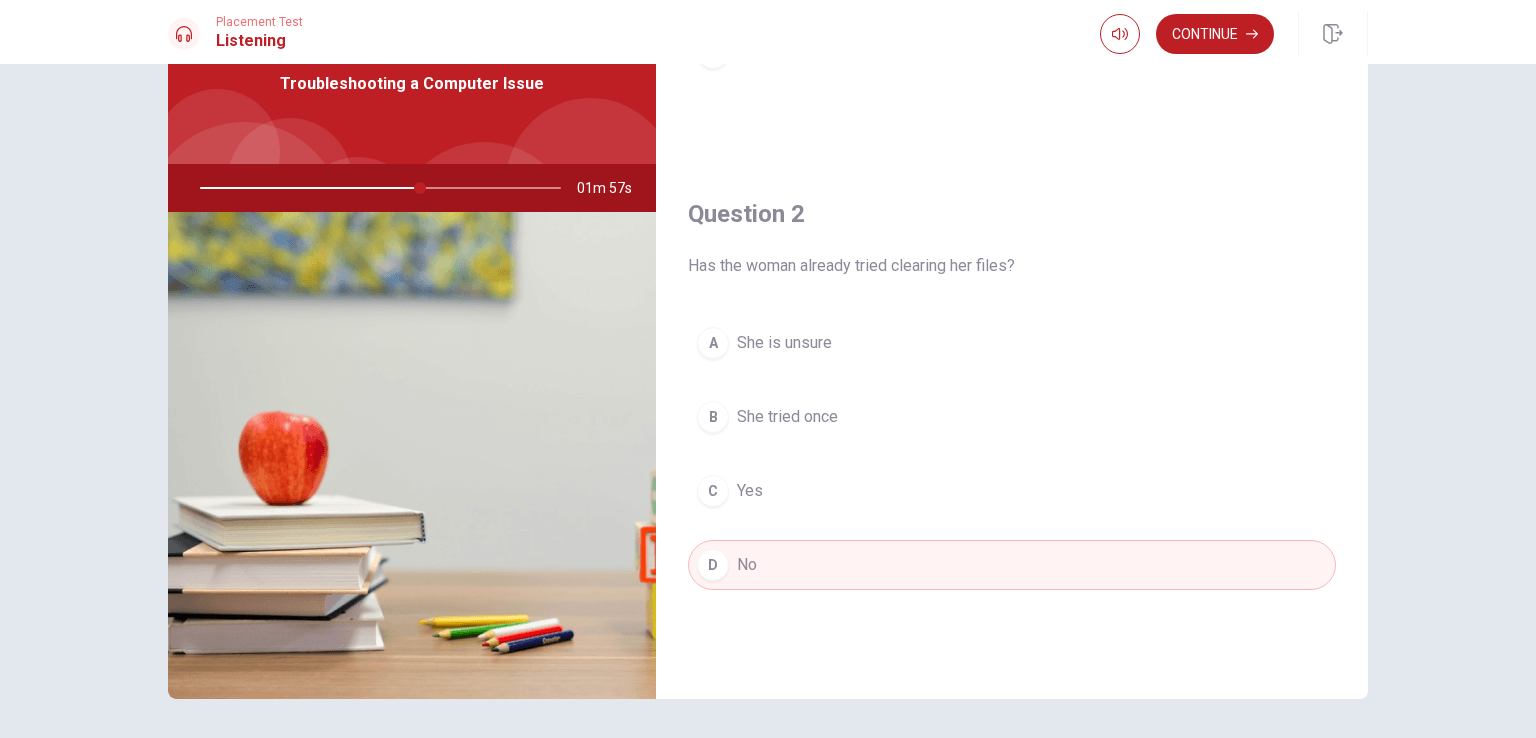 scroll, scrollTop: 356, scrollLeft: 0, axis: vertical 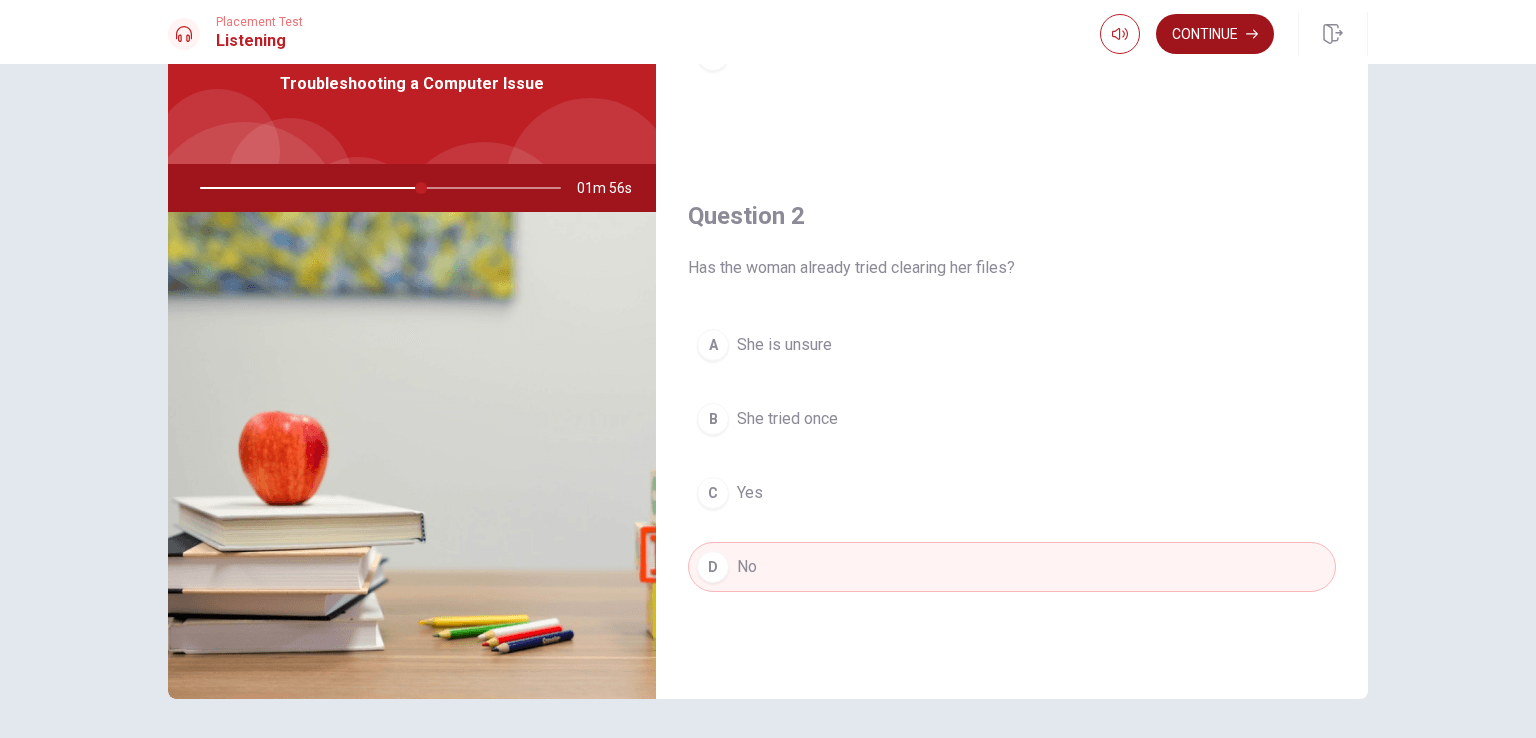 click on "Continue" at bounding box center [1215, 34] 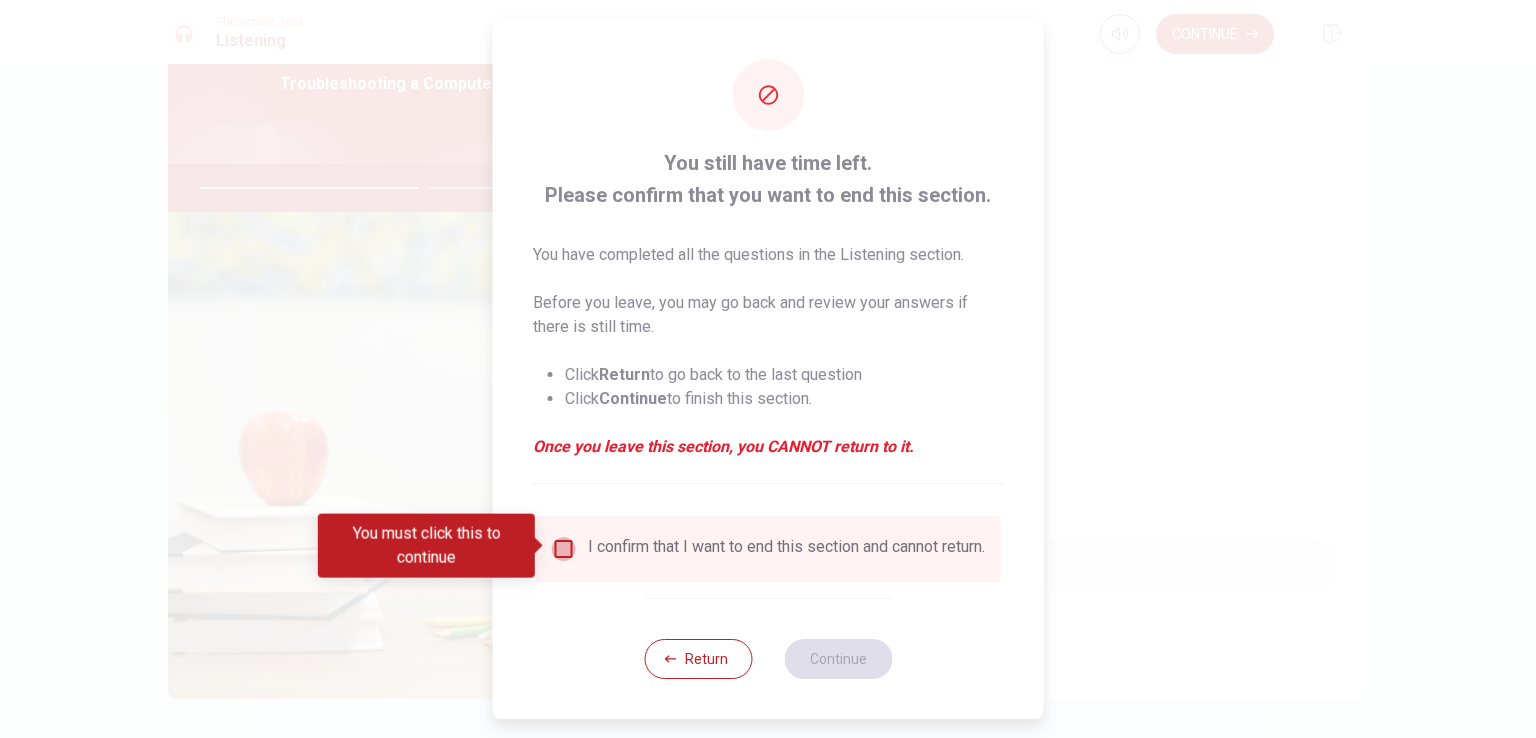 click at bounding box center (564, 549) 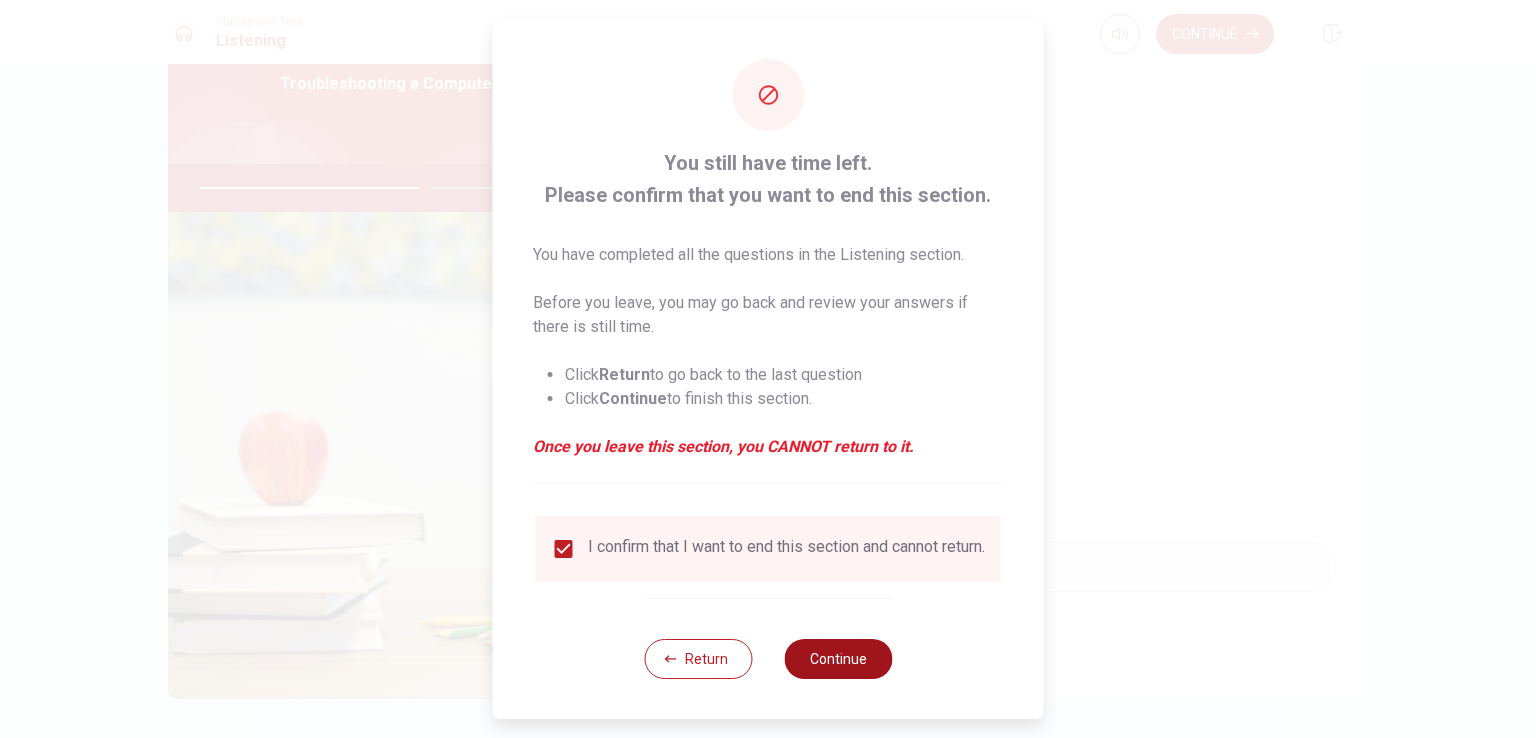 click on "Continue" at bounding box center (838, 659) 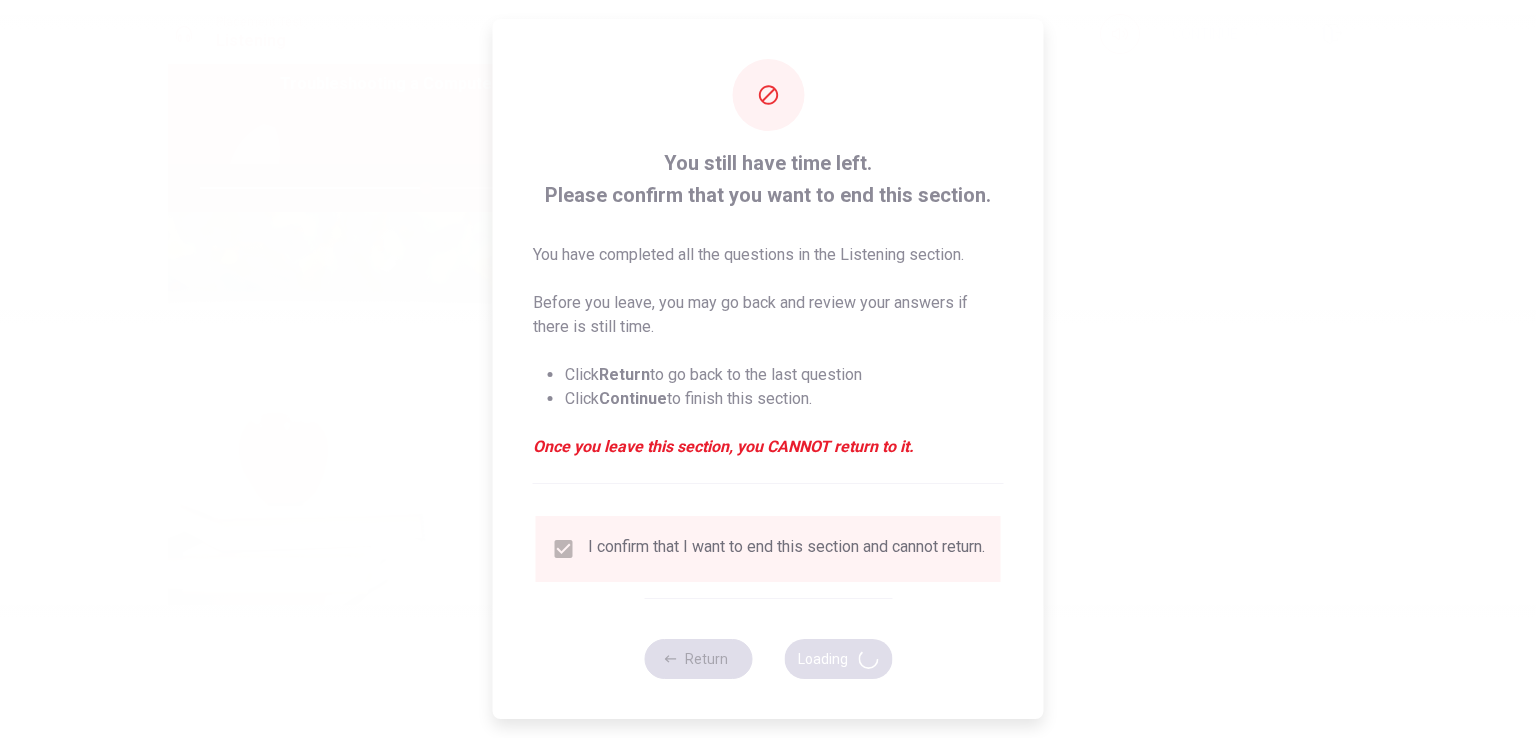 type on "63" 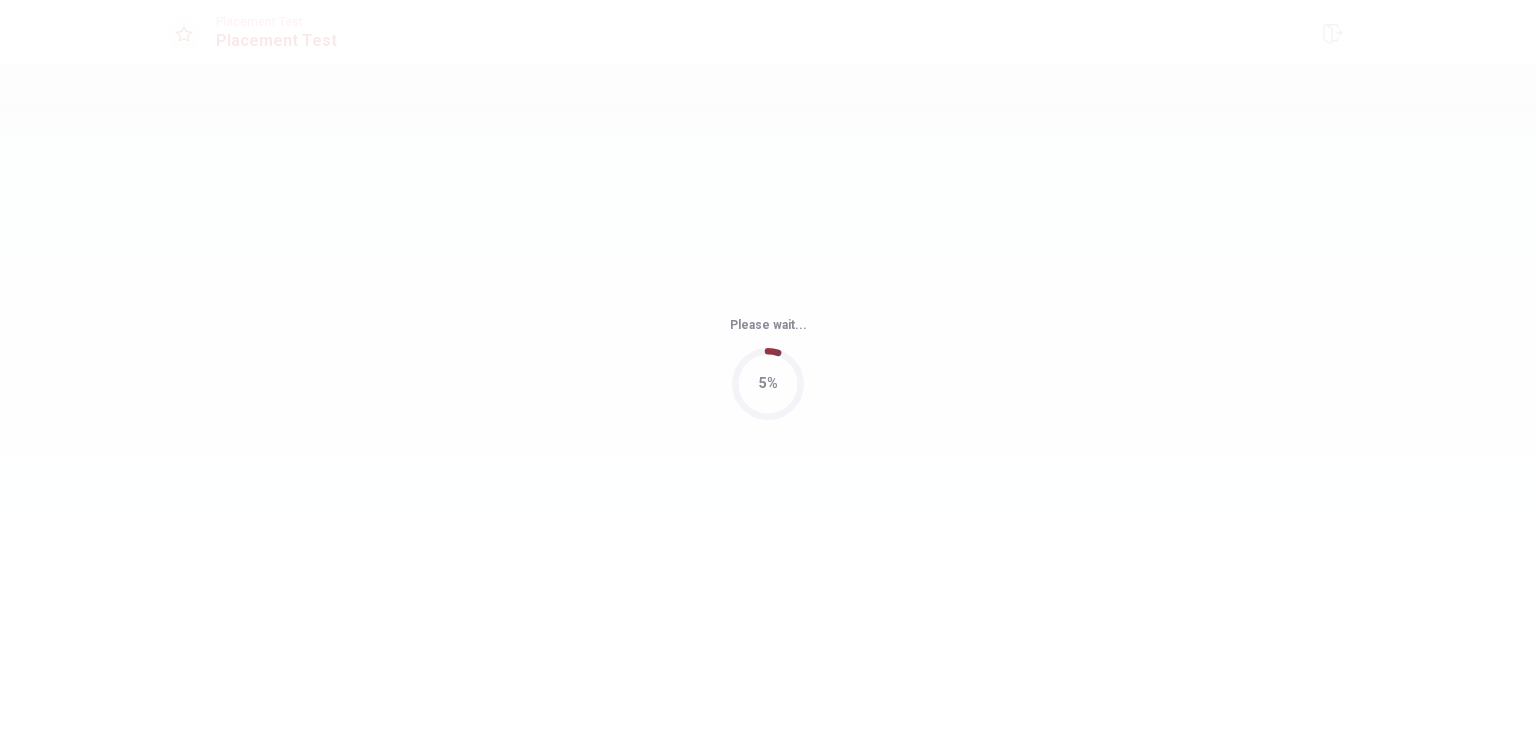 scroll, scrollTop: 0, scrollLeft: 0, axis: both 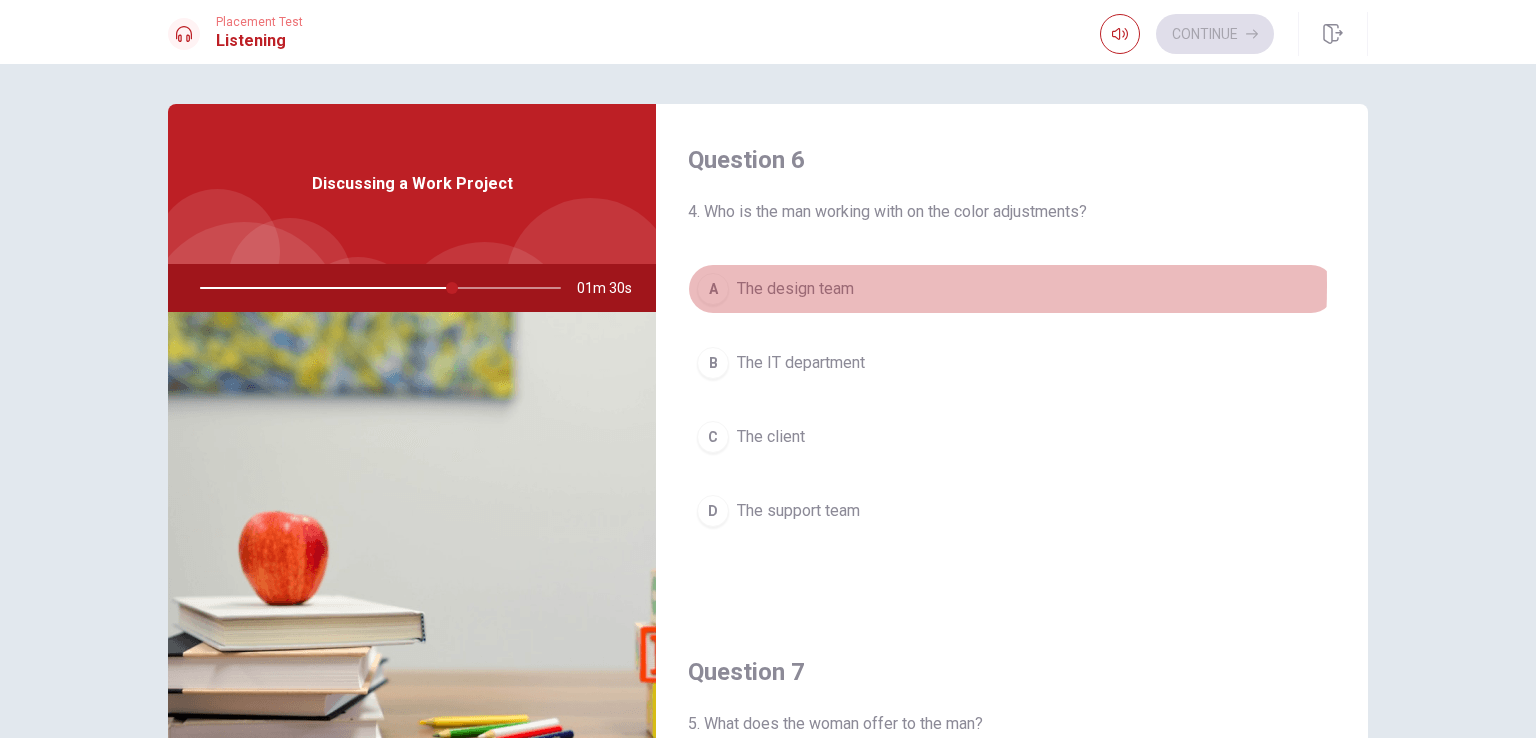 click on "A" at bounding box center [713, 289] 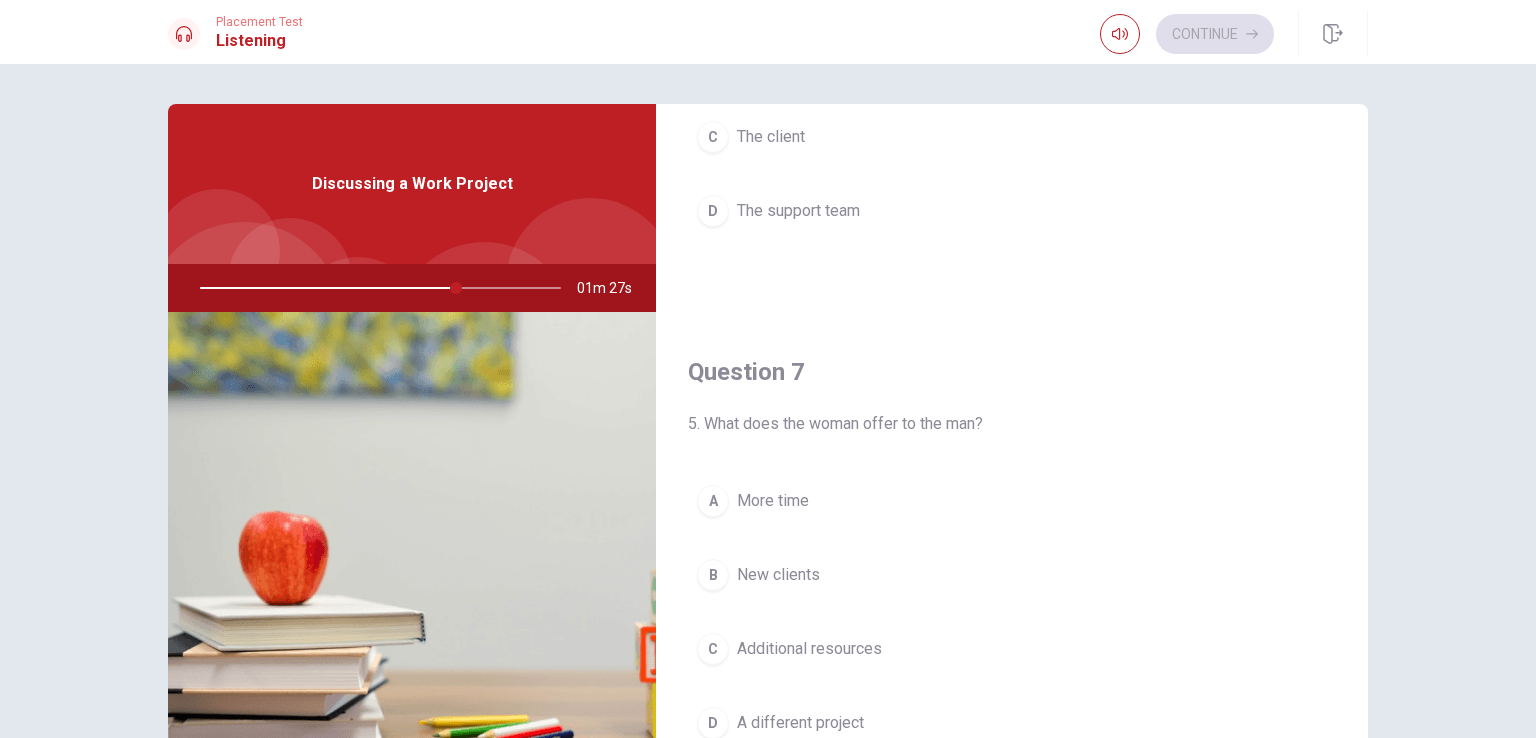 scroll, scrollTop: 500, scrollLeft: 0, axis: vertical 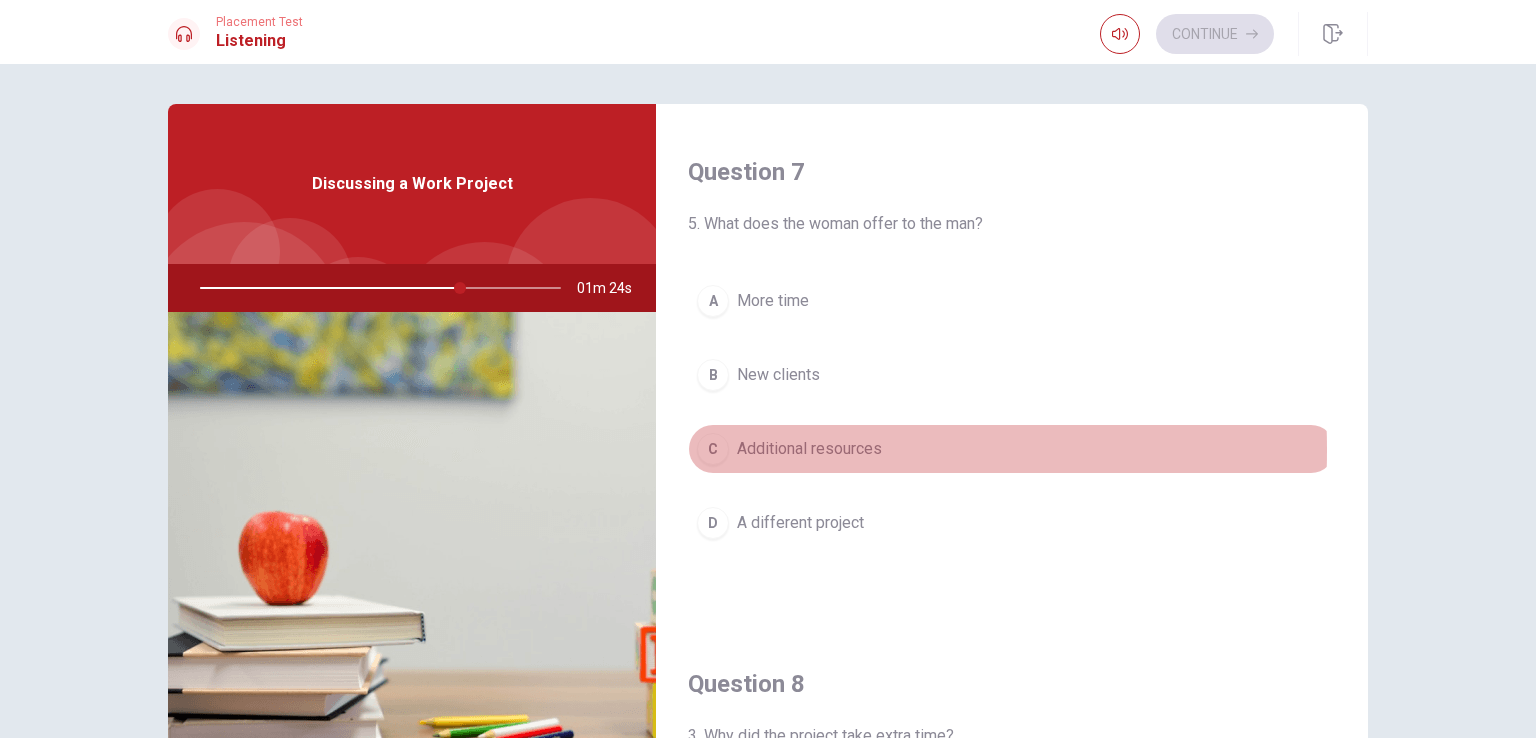 click on "C" at bounding box center [713, 449] 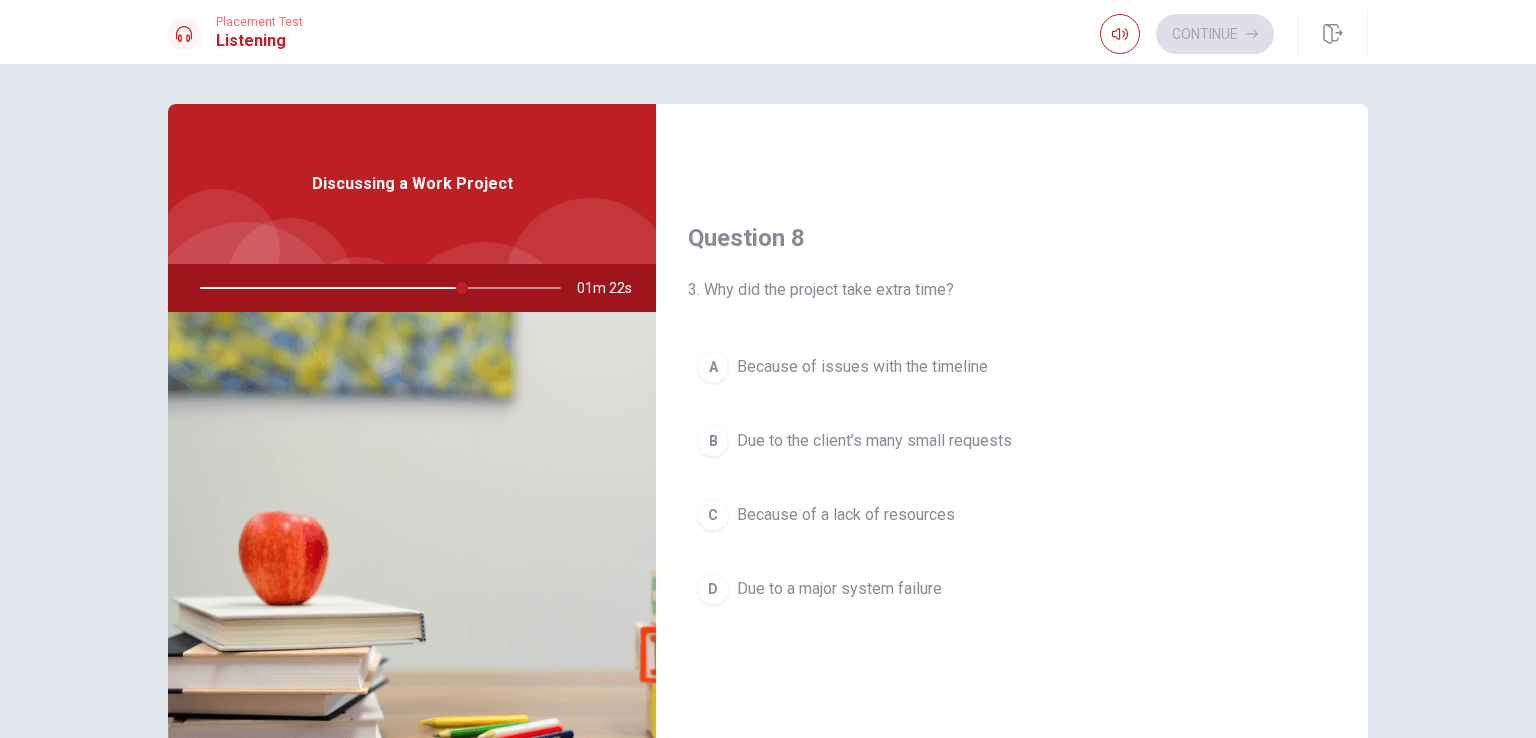 scroll, scrollTop: 1000, scrollLeft: 0, axis: vertical 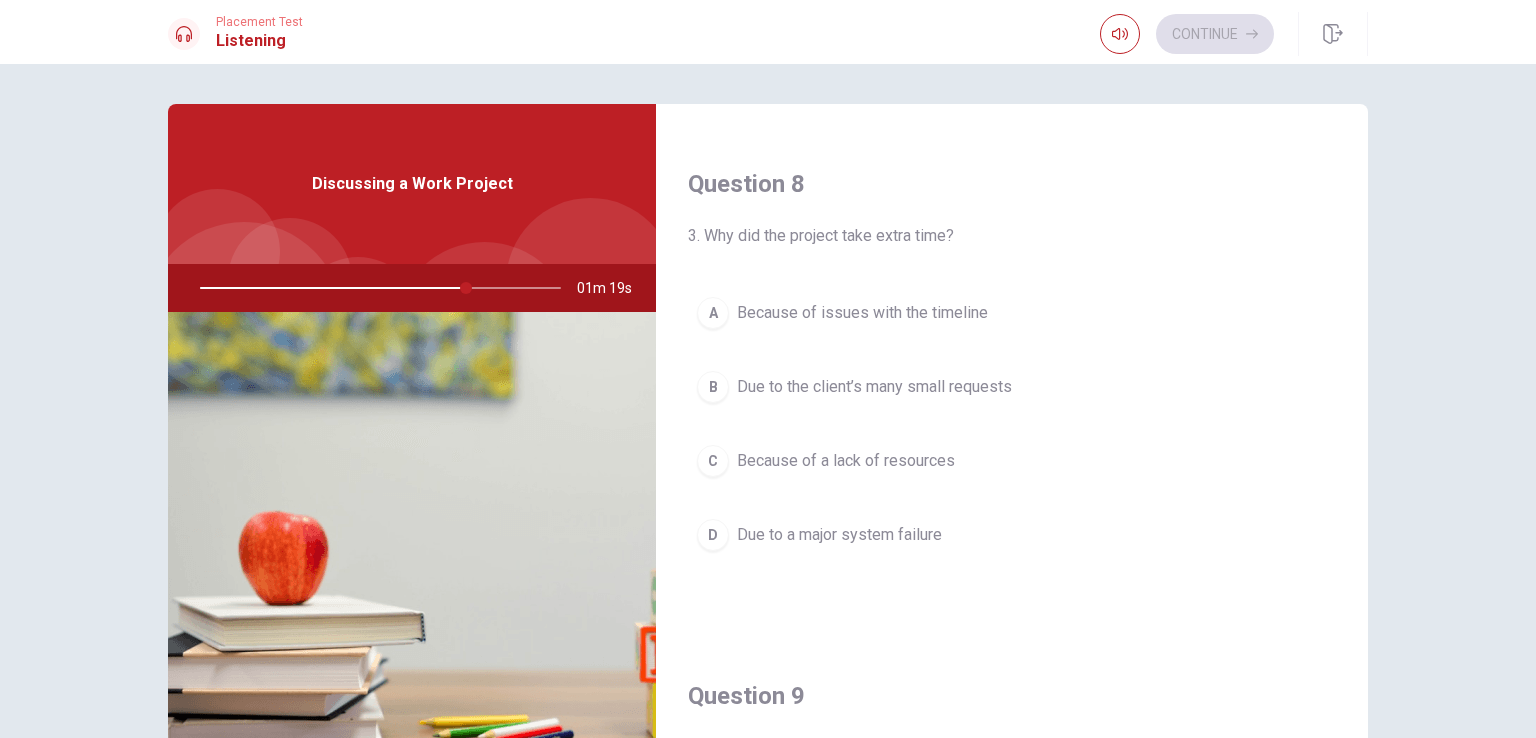 click on "B" at bounding box center (713, 387) 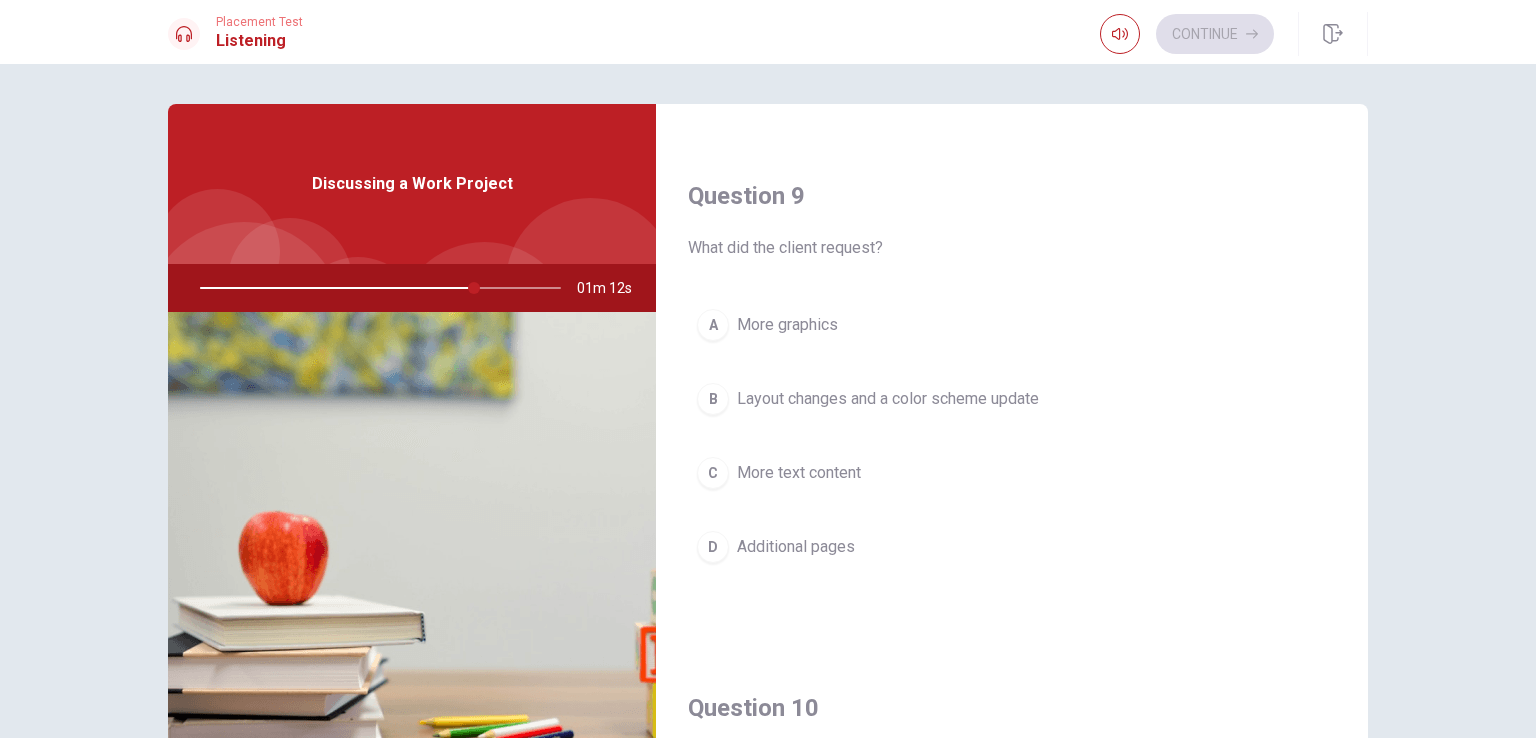 scroll, scrollTop: 1600, scrollLeft: 0, axis: vertical 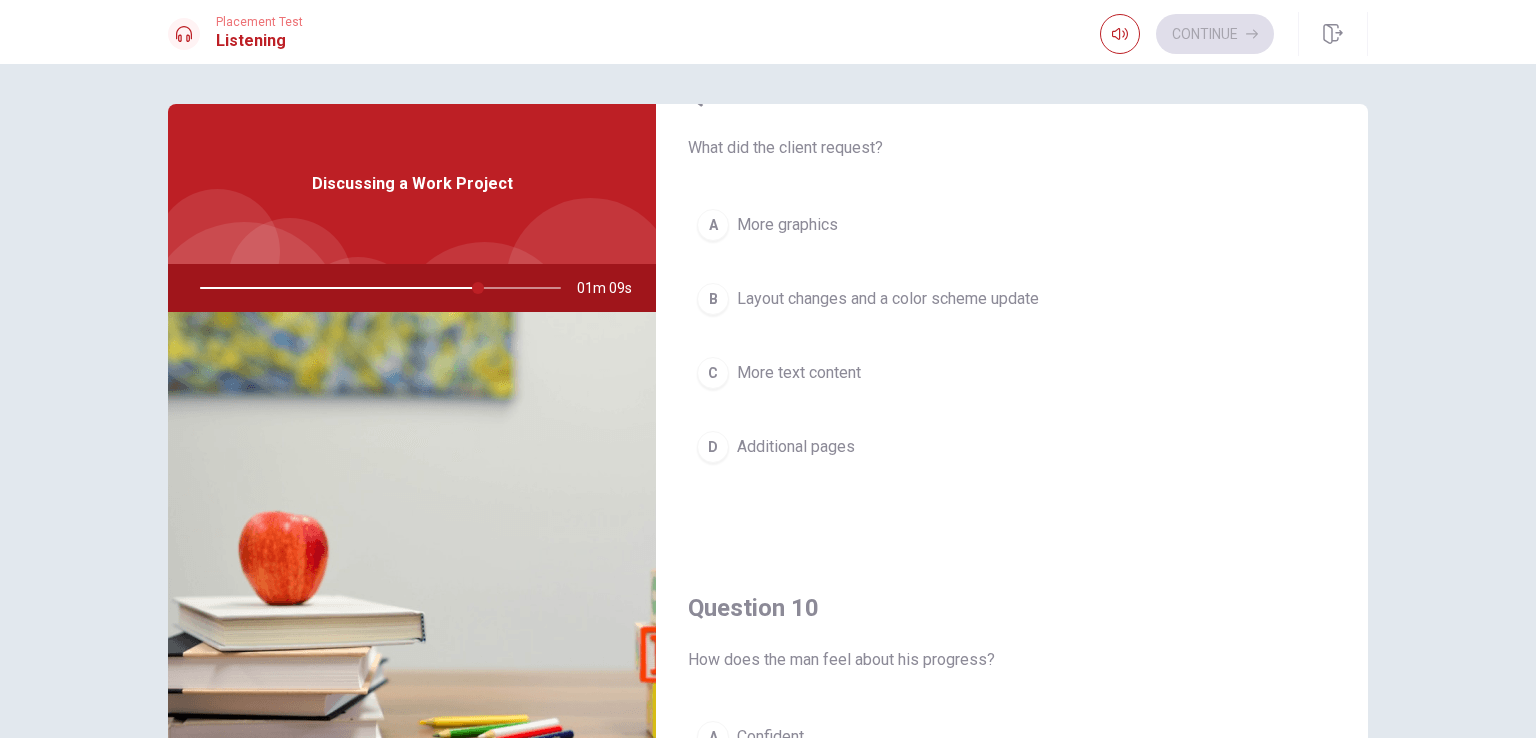 click on "B" at bounding box center [713, 299] 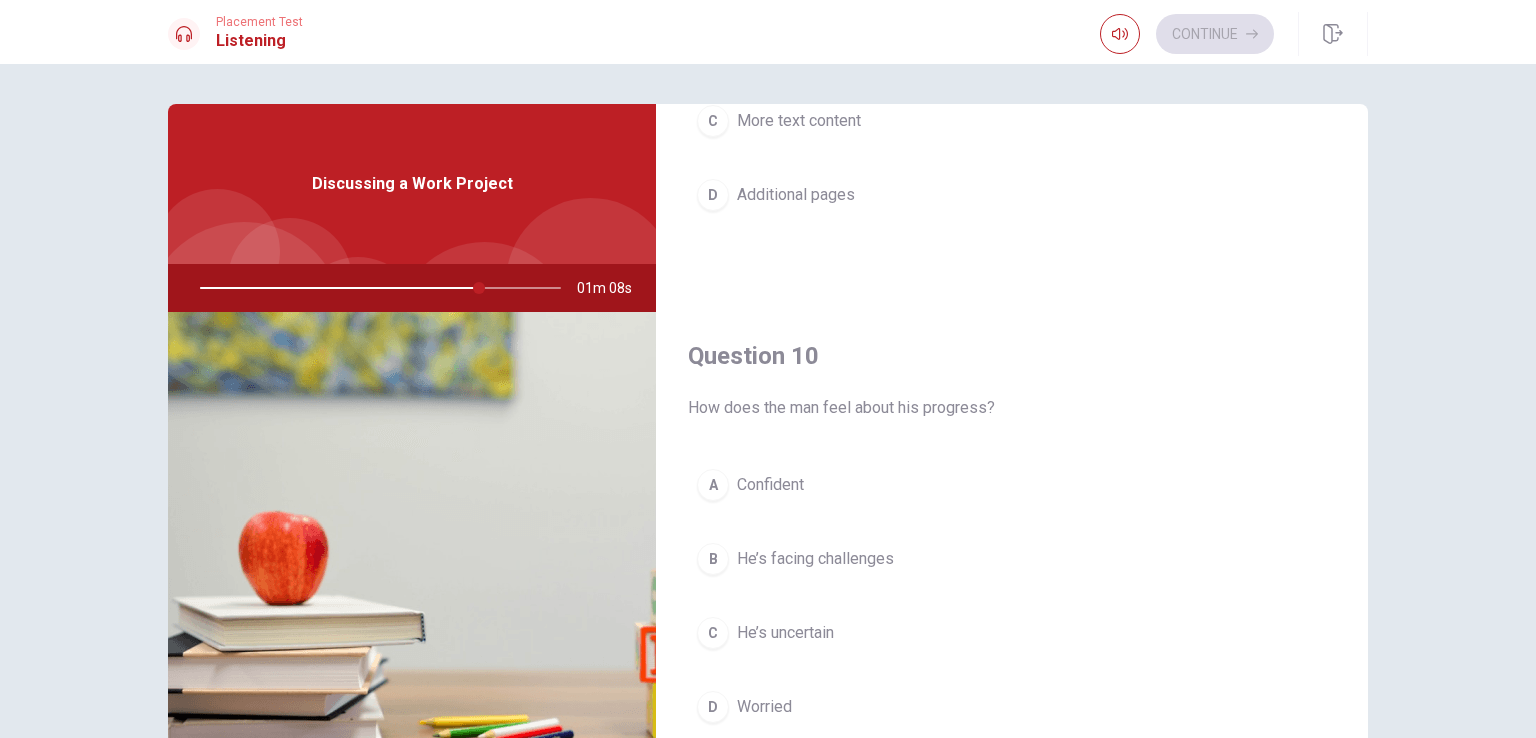 scroll, scrollTop: 1856, scrollLeft: 0, axis: vertical 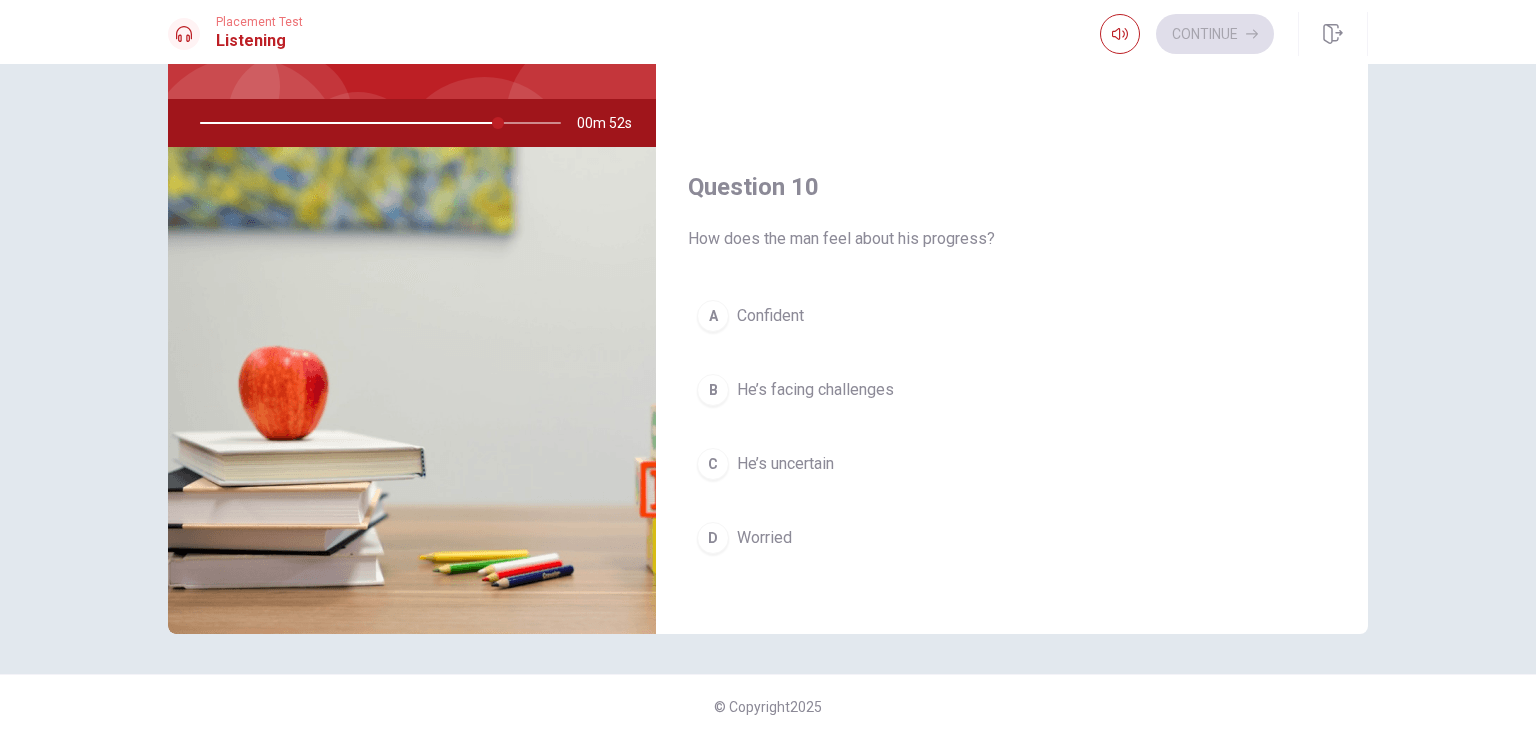 click on "C" at bounding box center [713, 464] 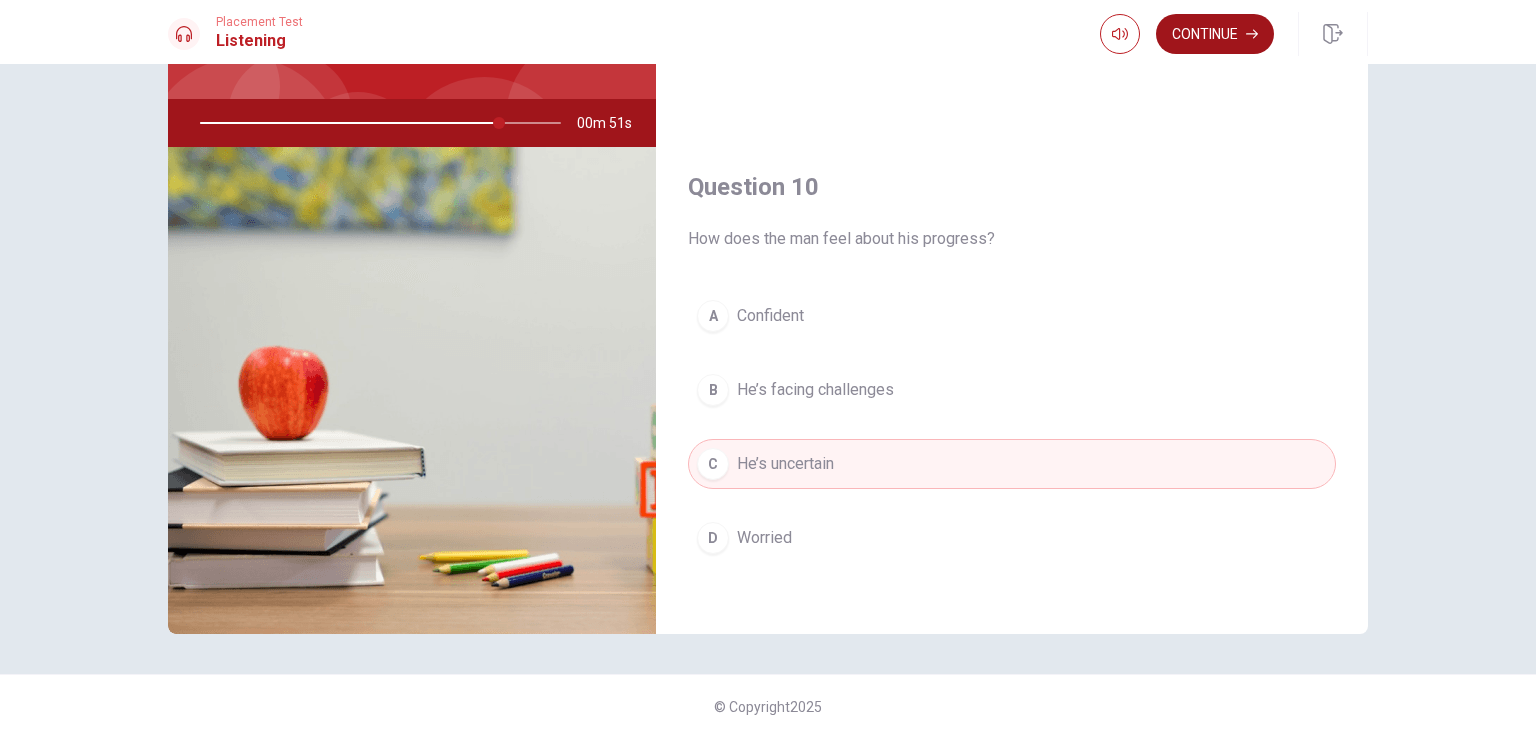 click on "Continue" at bounding box center [1215, 34] 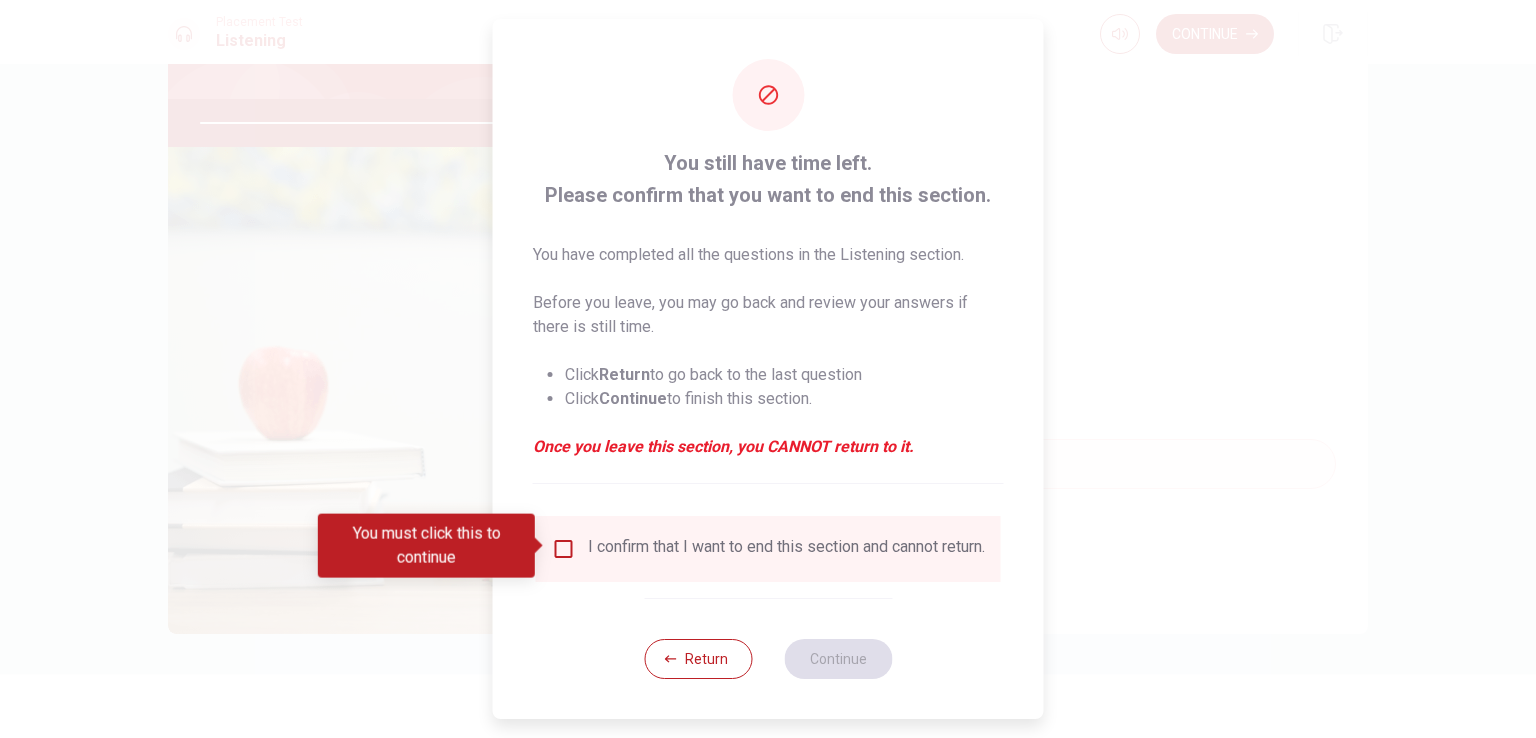 click on "I confirm that I want to end this section and cannot return." at bounding box center (786, 549) 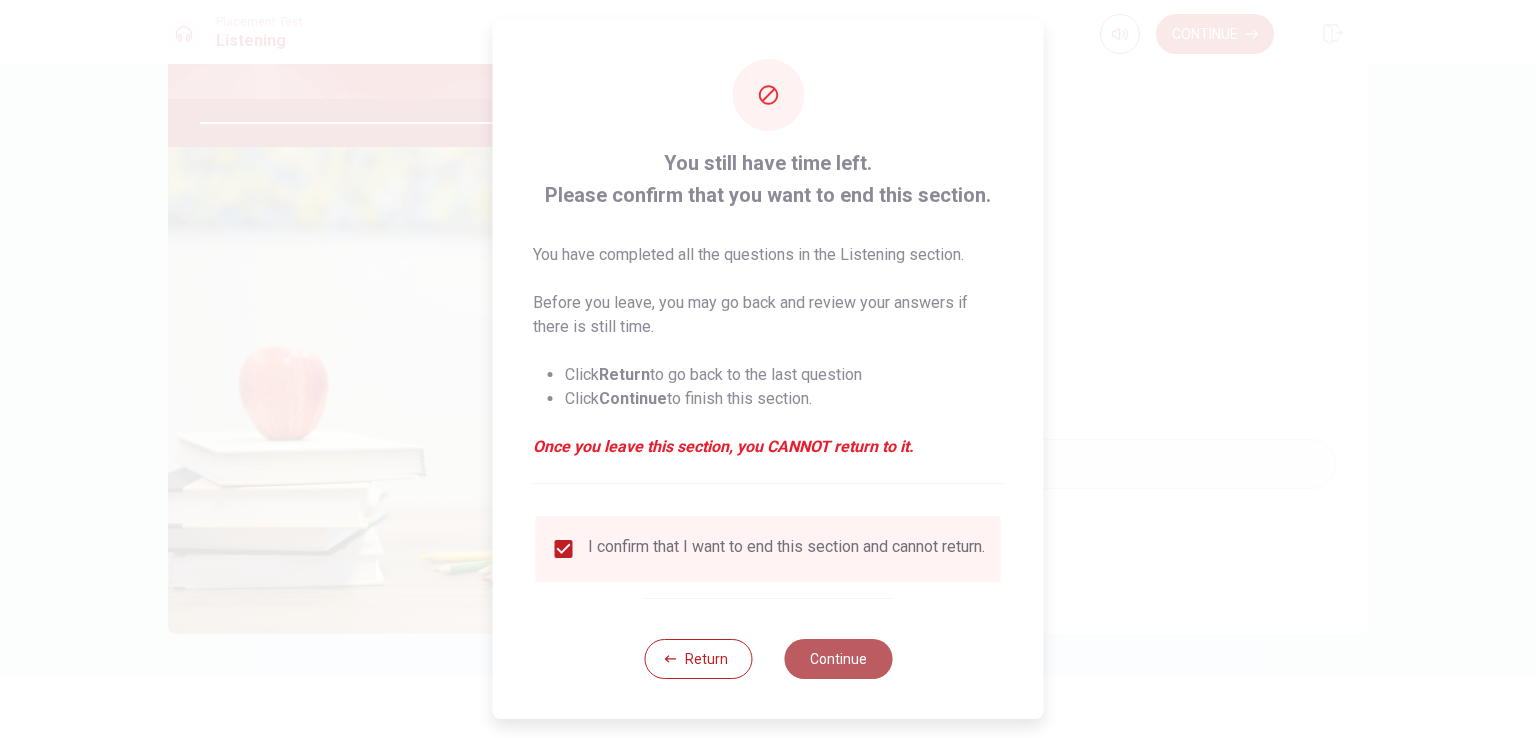 click on "Continue" at bounding box center [838, 659] 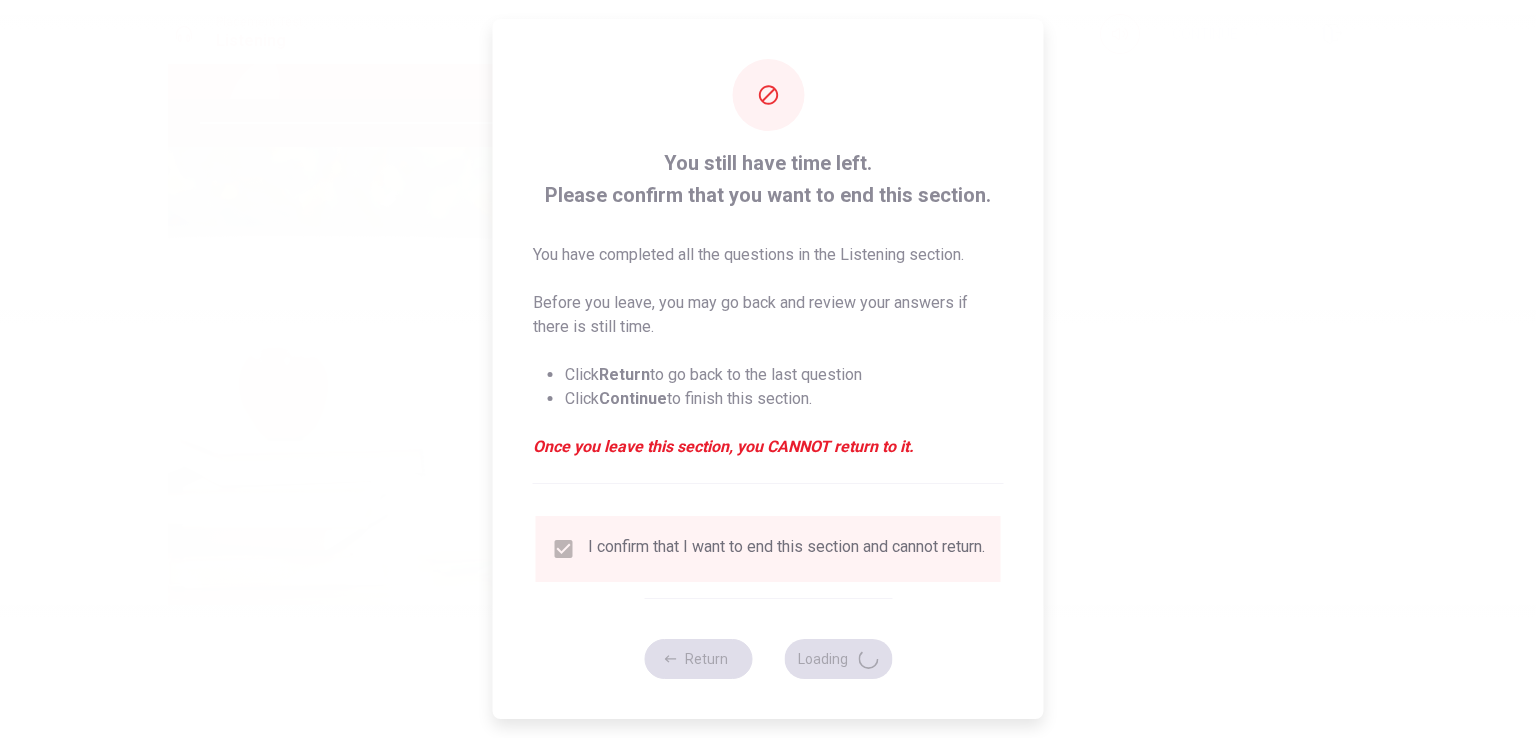 type on "85" 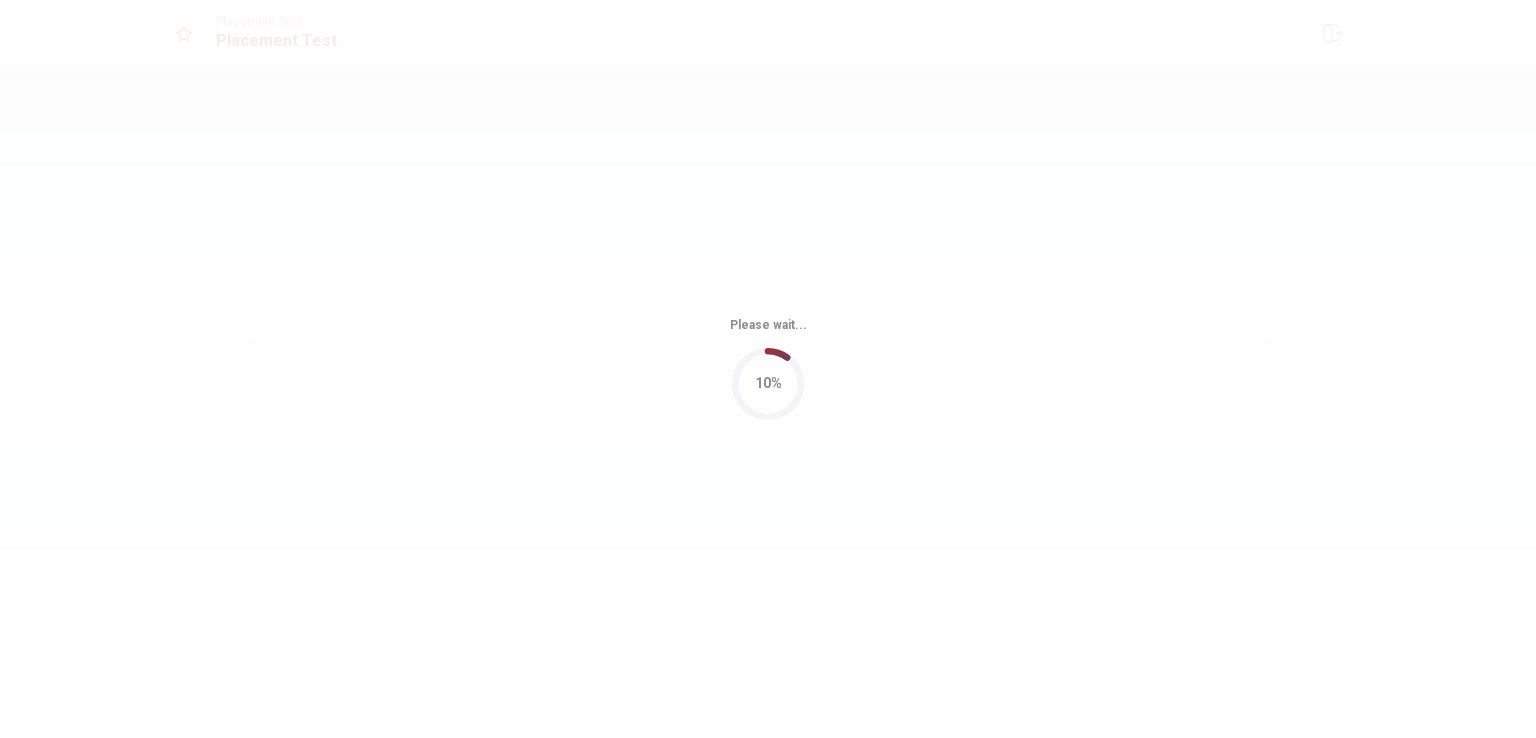 scroll, scrollTop: 0, scrollLeft: 0, axis: both 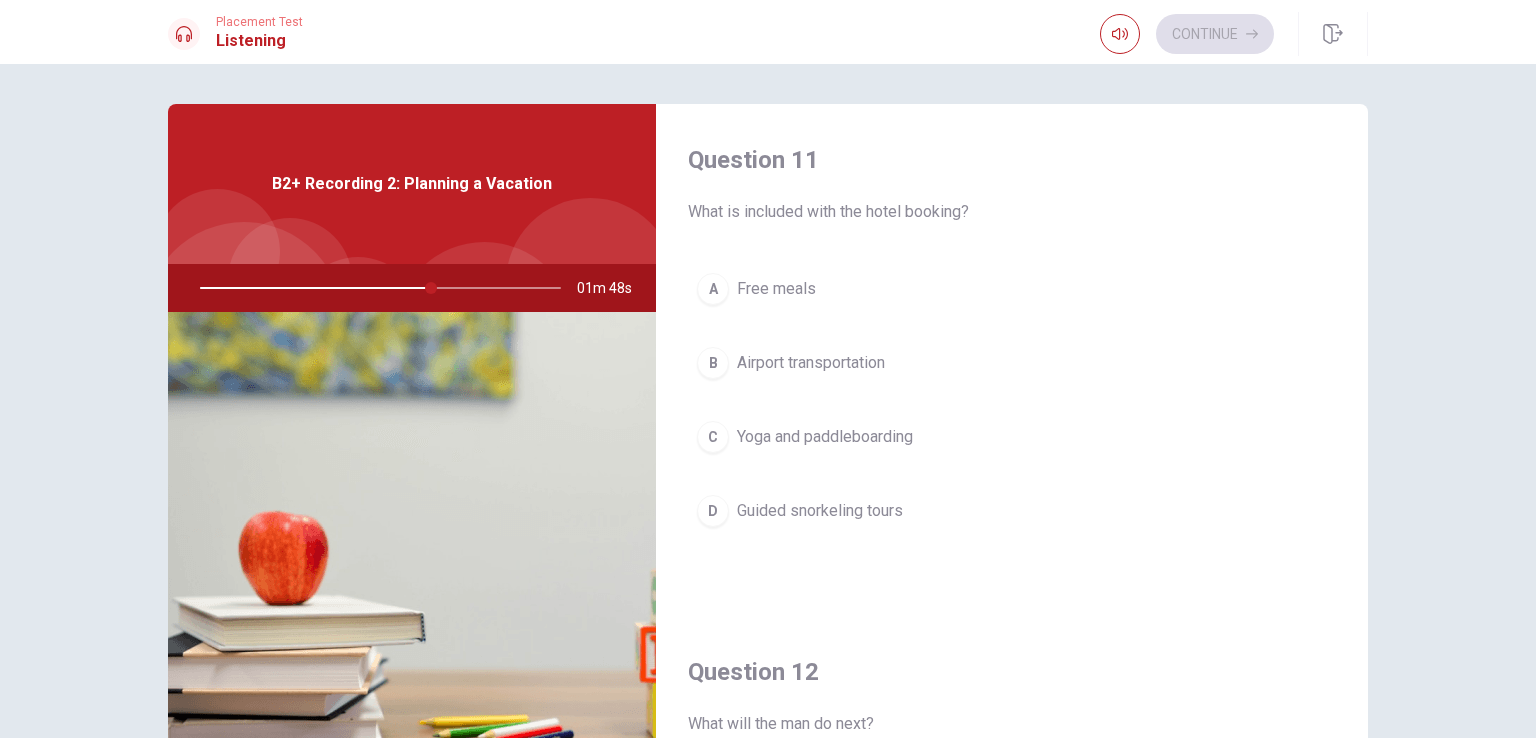 drag, startPoint x: 708, startPoint y: 433, endPoint x: 793, endPoint y: 449, distance: 86.492775 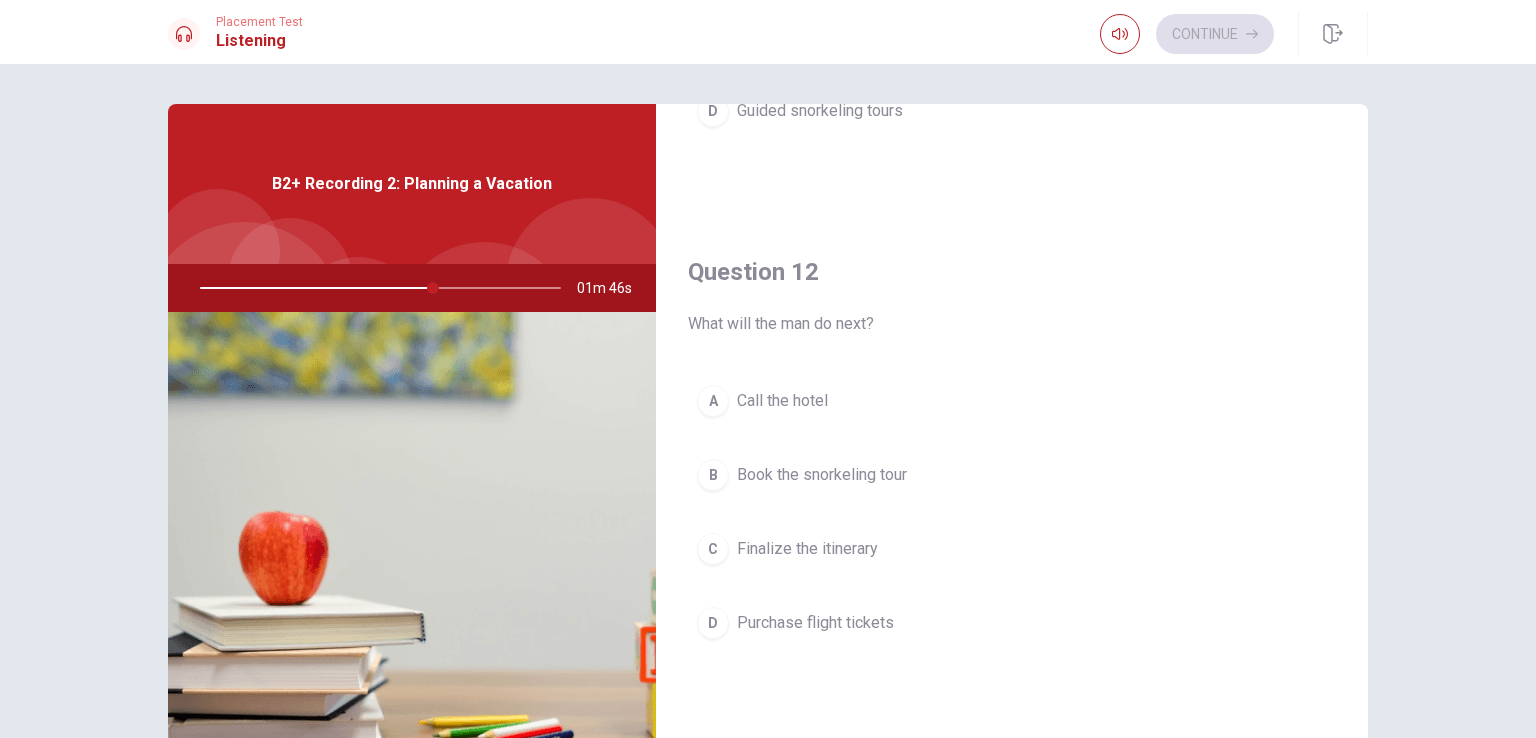 scroll, scrollTop: 500, scrollLeft: 0, axis: vertical 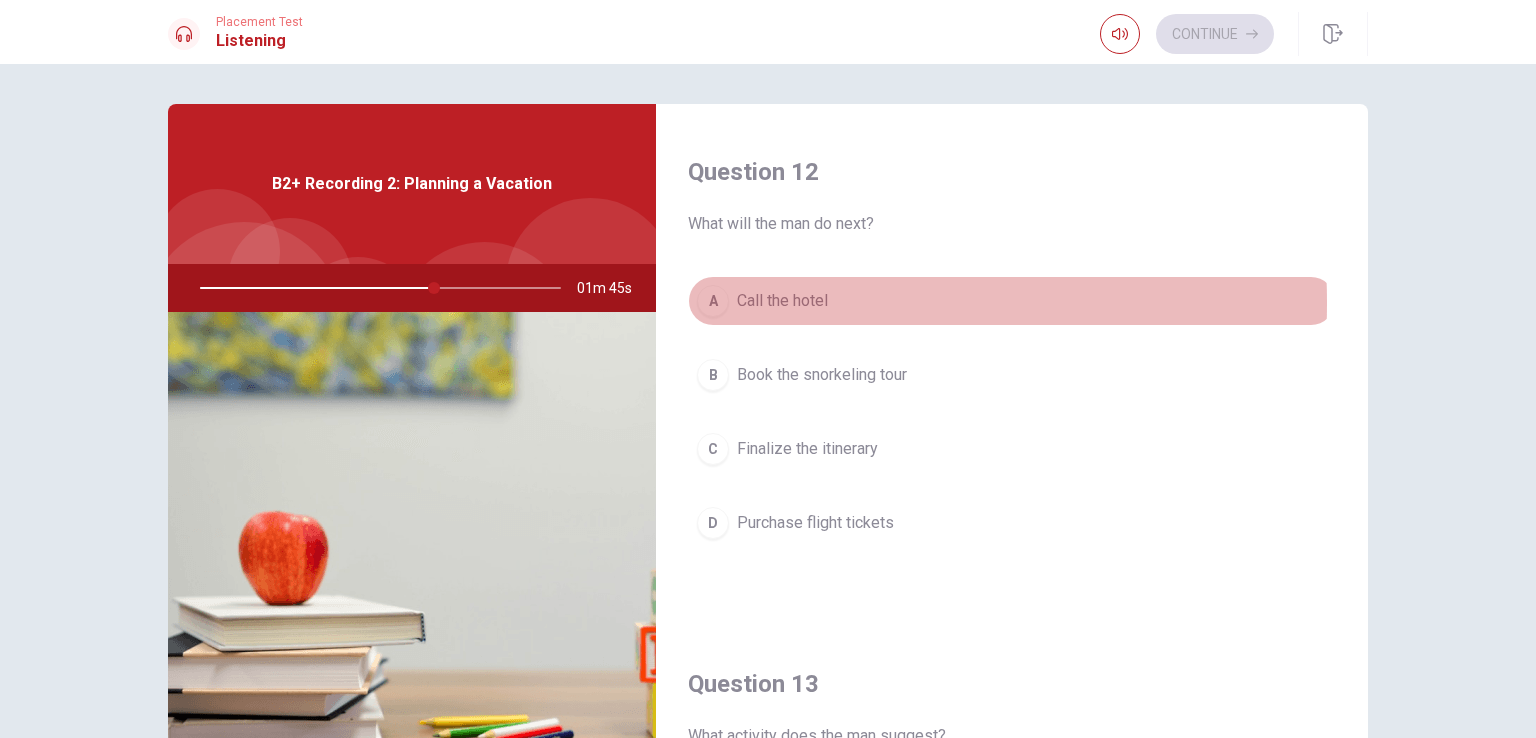 click on "A" at bounding box center (713, 301) 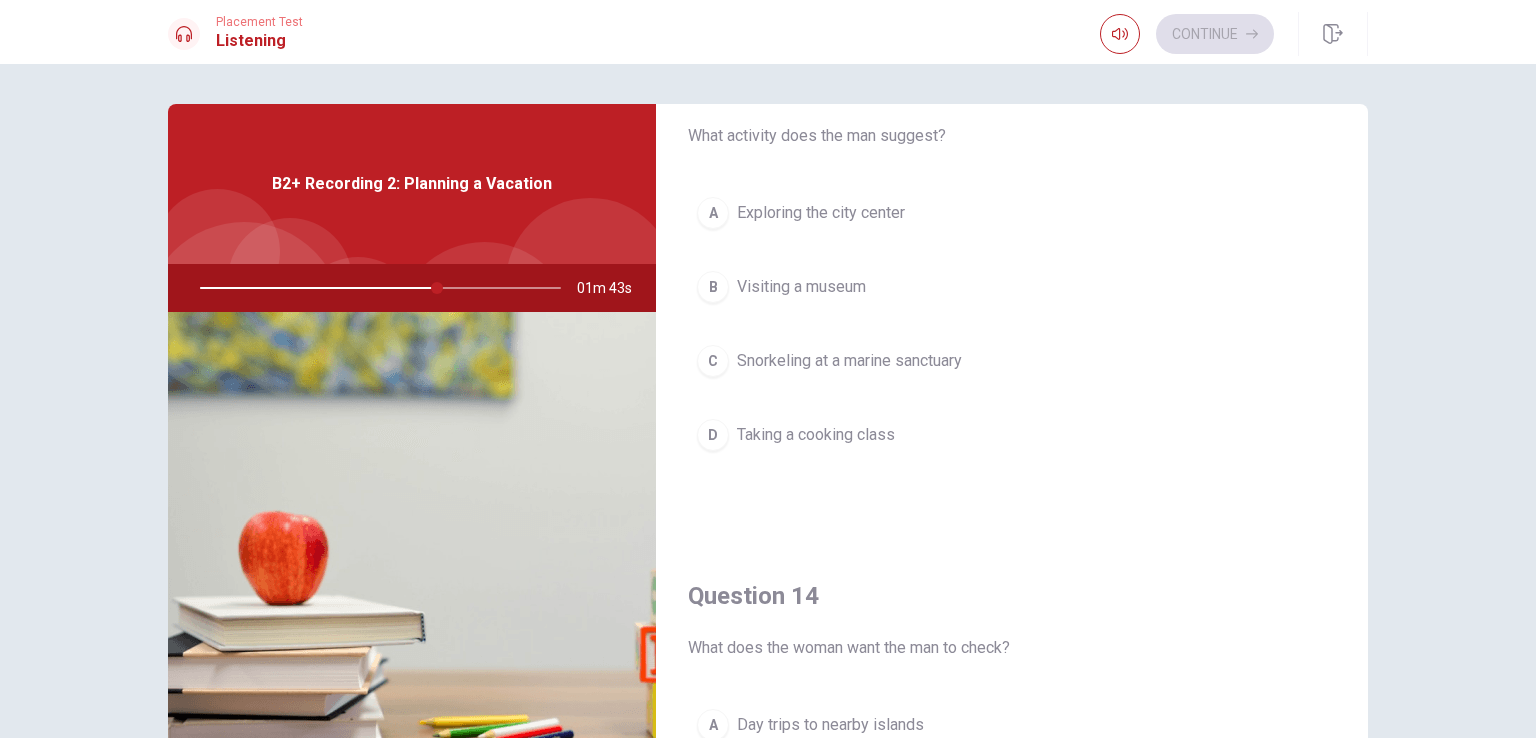 scroll, scrollTop: 1000, scrollLeft: 0, axis: vertical 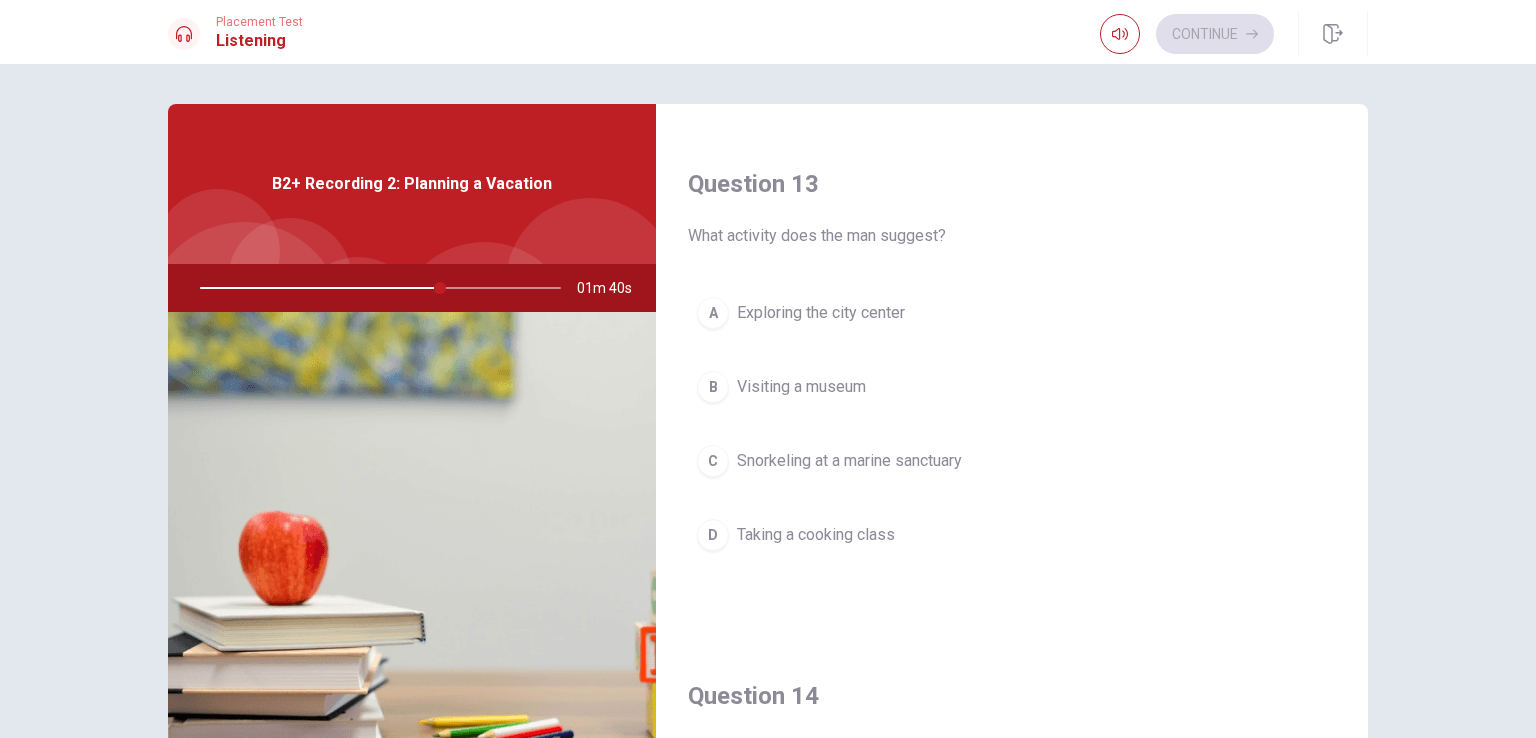 click on "C" at bounding box center (713, 461) 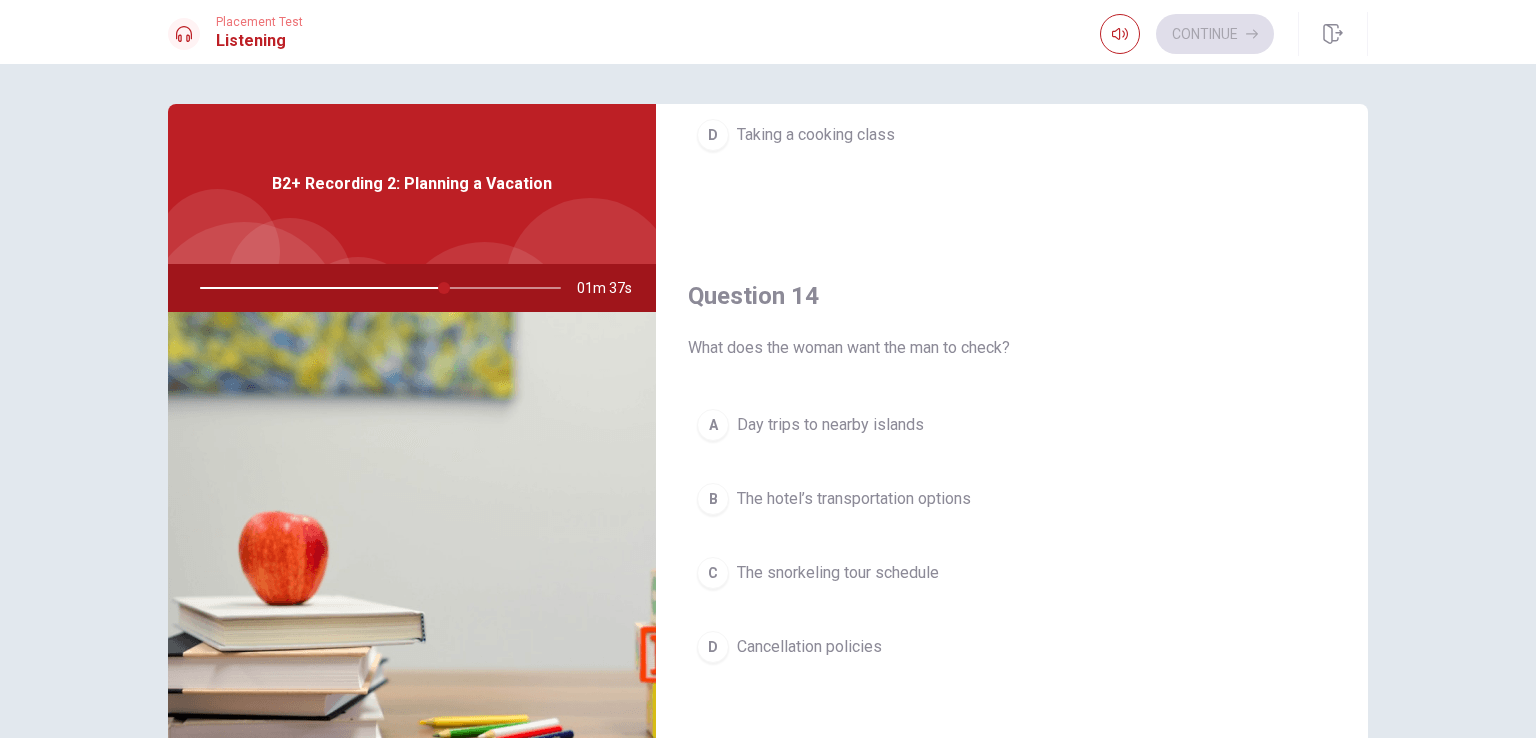 scroll, scrollTop: 1500, scrollLeft: 0, axis: vertical 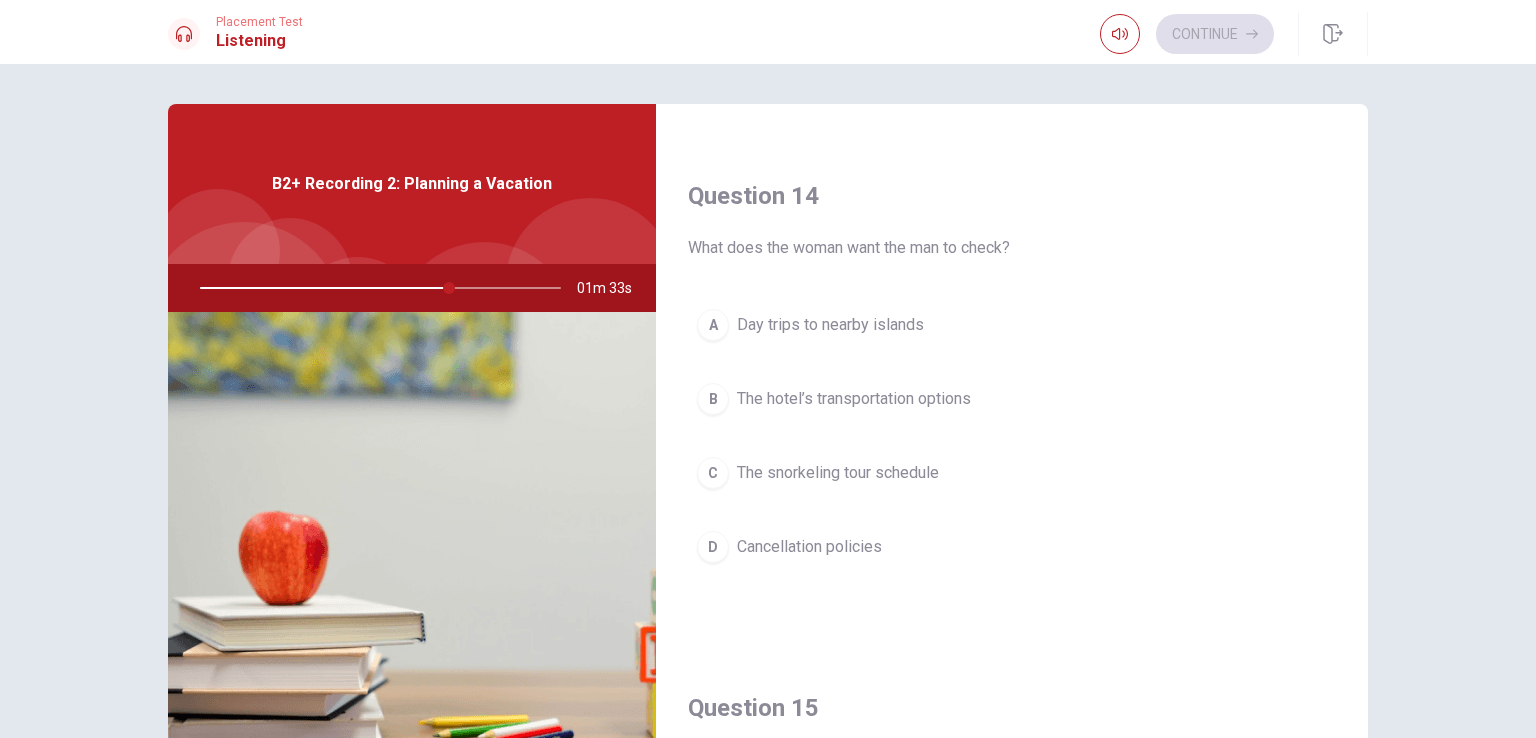 click on "B" at bounding box center [713, 399] 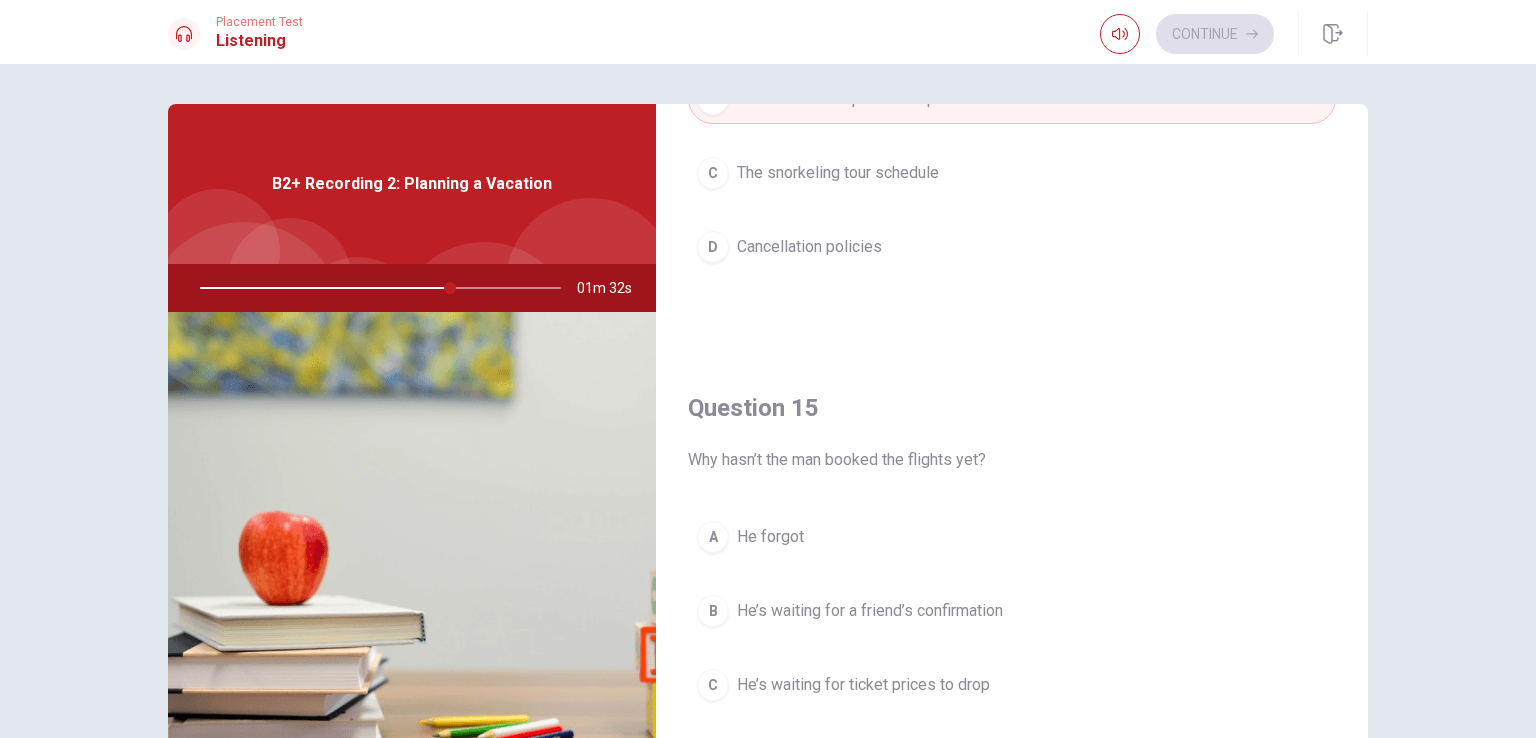 scroll, scrollTop: 1856, scrollLeft: 0, axis: vertical 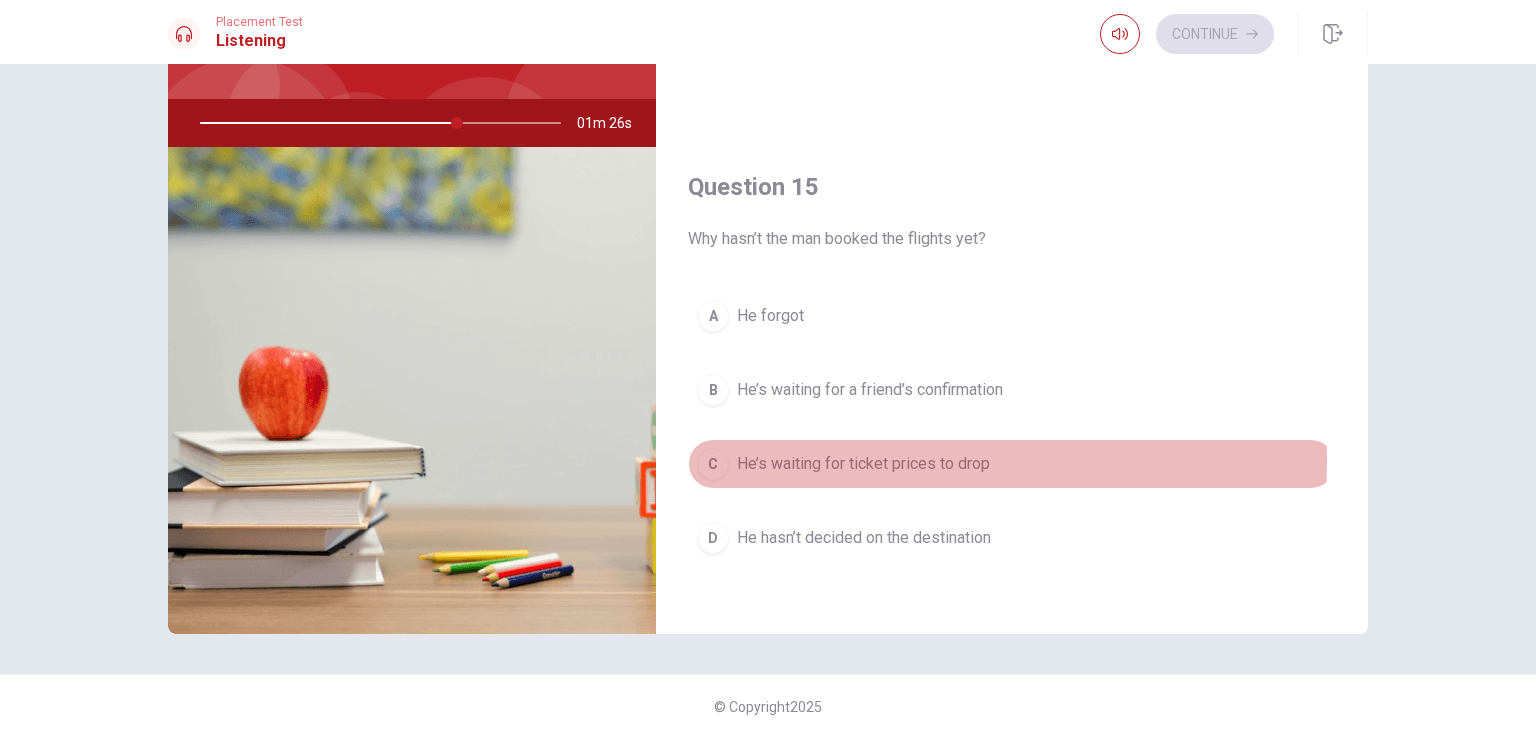 click on "C" at bounding box center [713, 464] 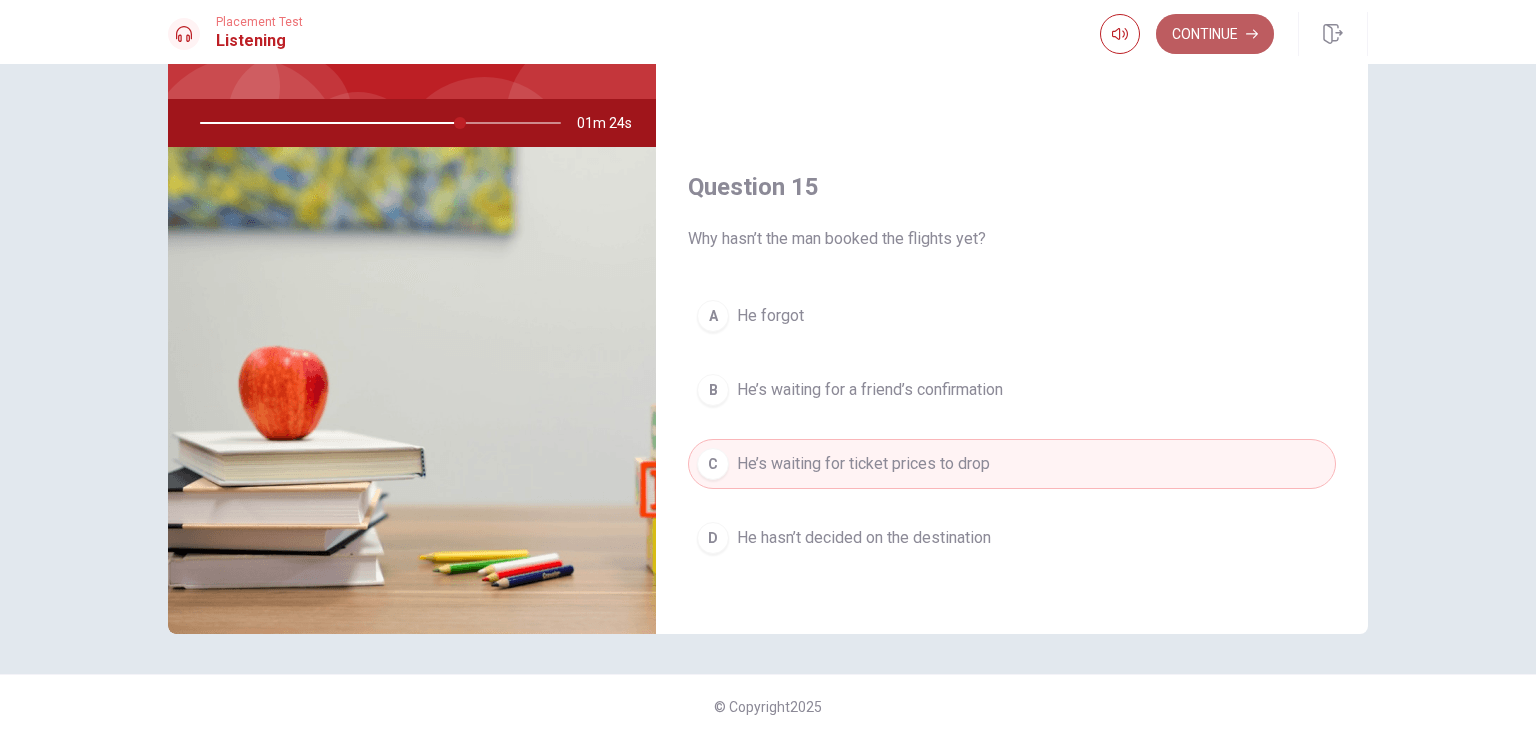 click on "Continue" at bounding box center (1215, 34) 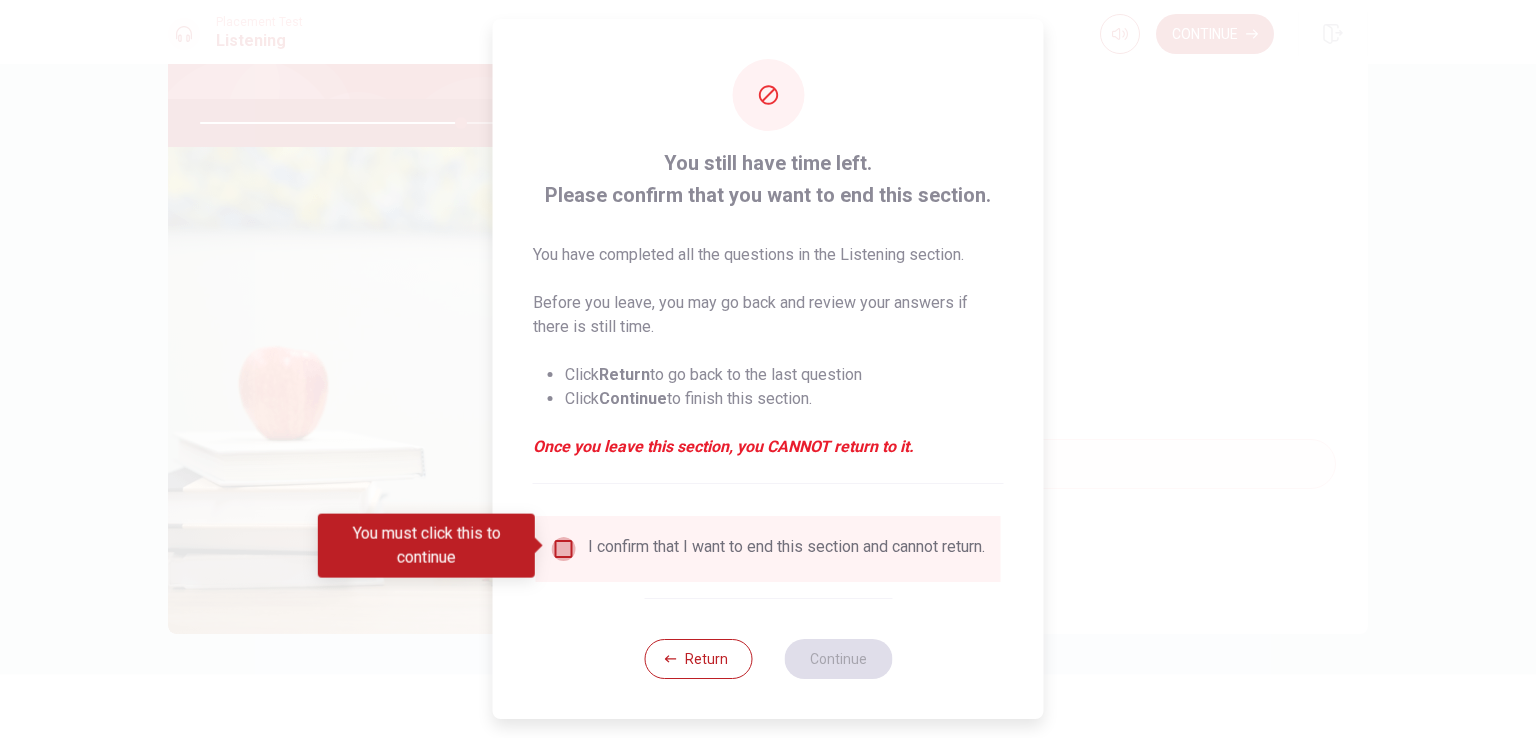 click at bounding box center (564, 549) 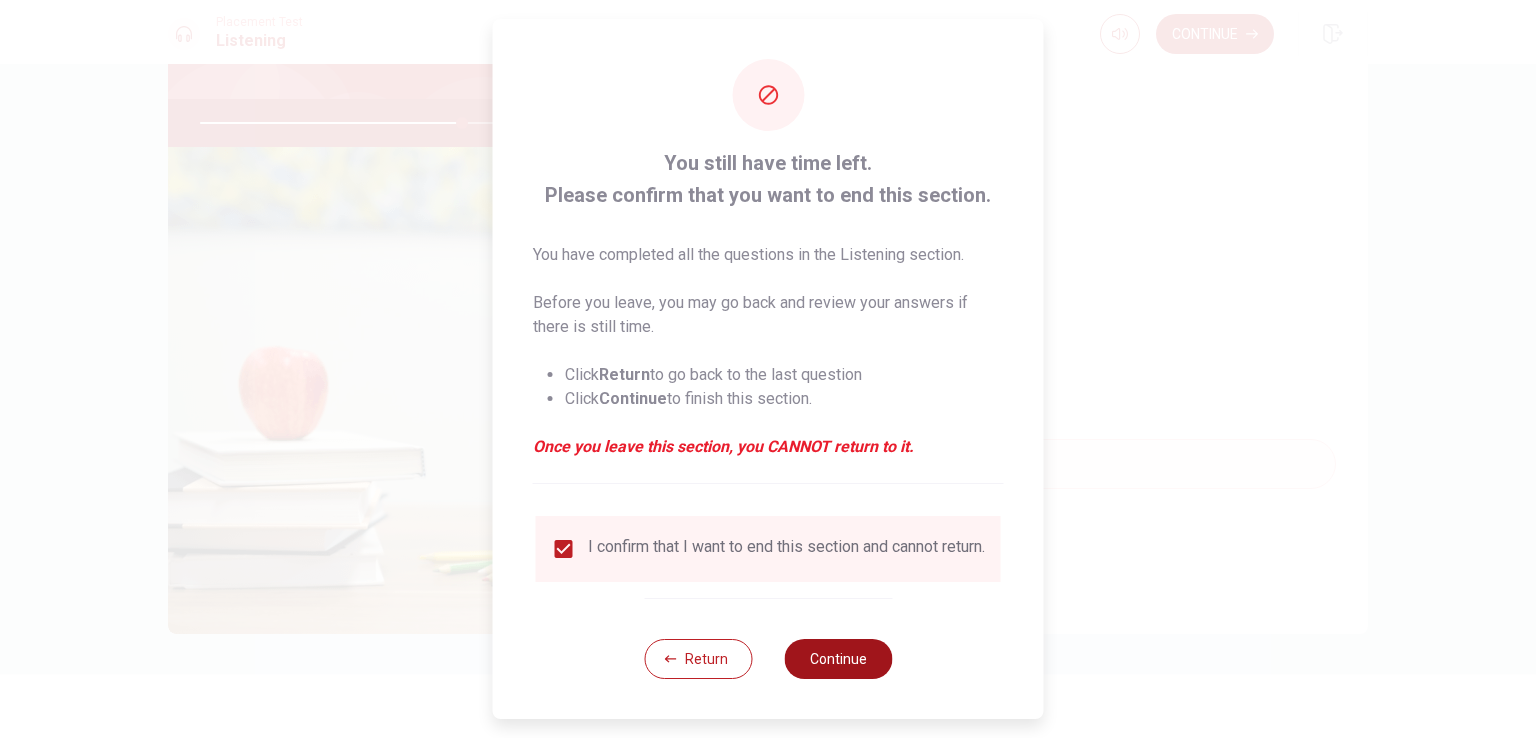 click on "Continue" at bounding box center [838, 659] 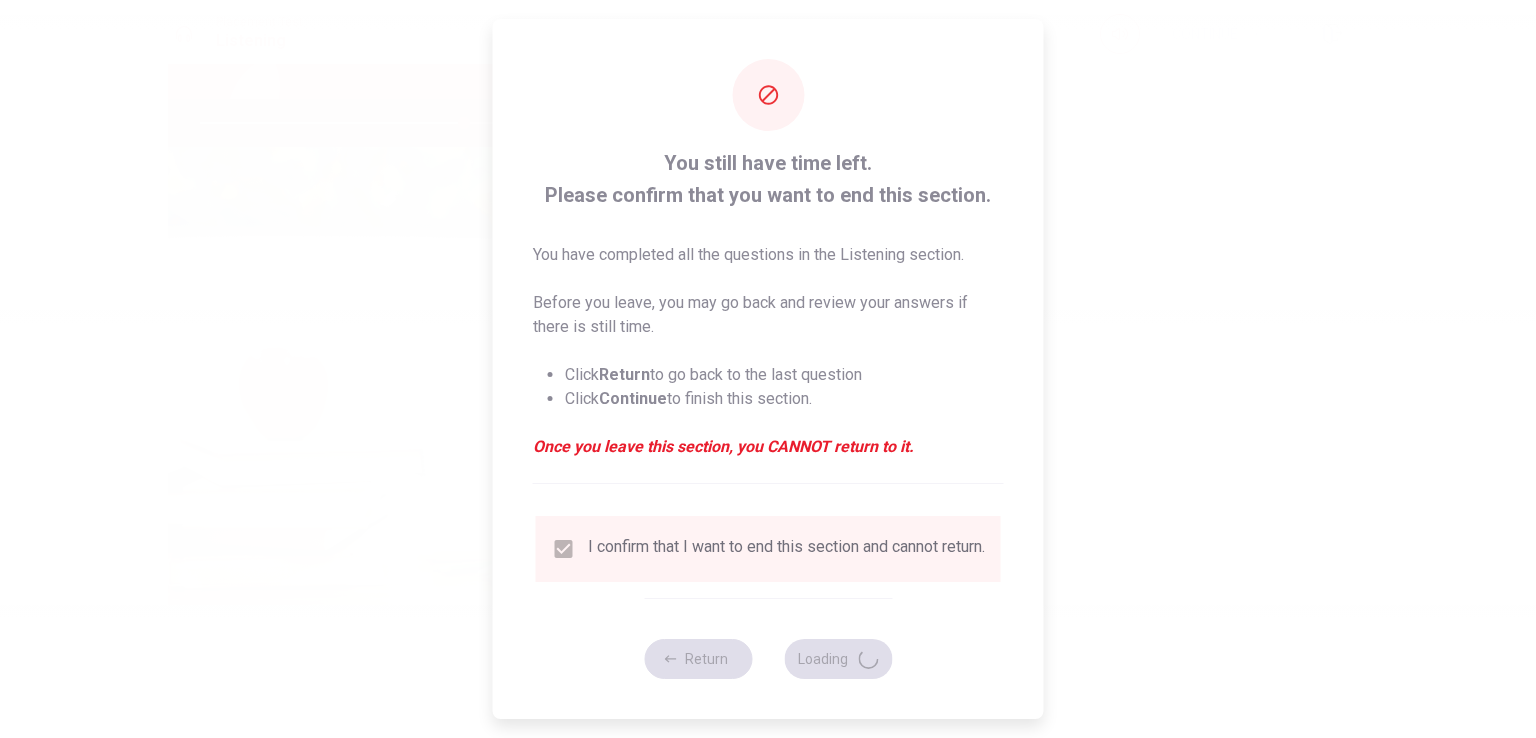 type on "74" 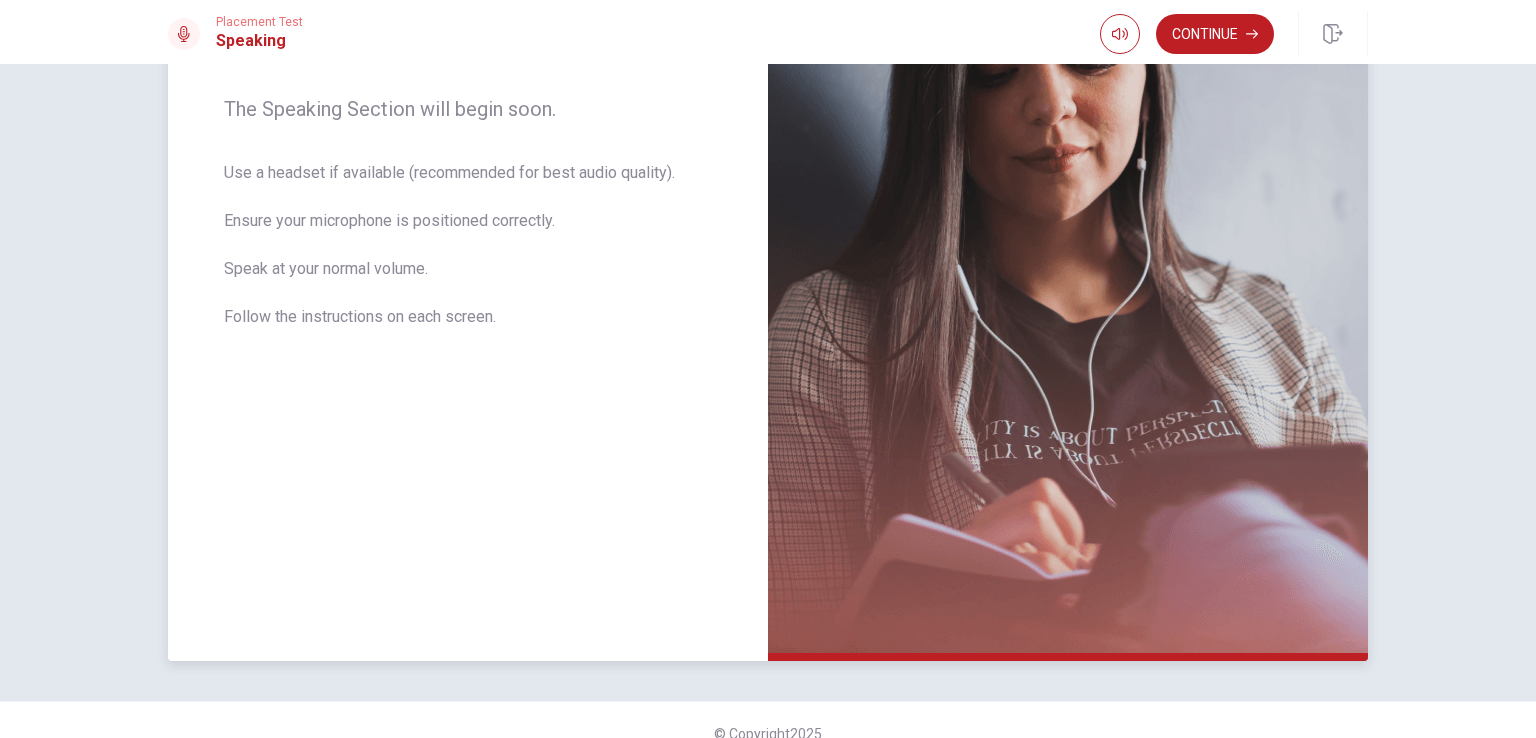 scroll, scrollTop: 342, scrollLeft: 0, axis: vertical 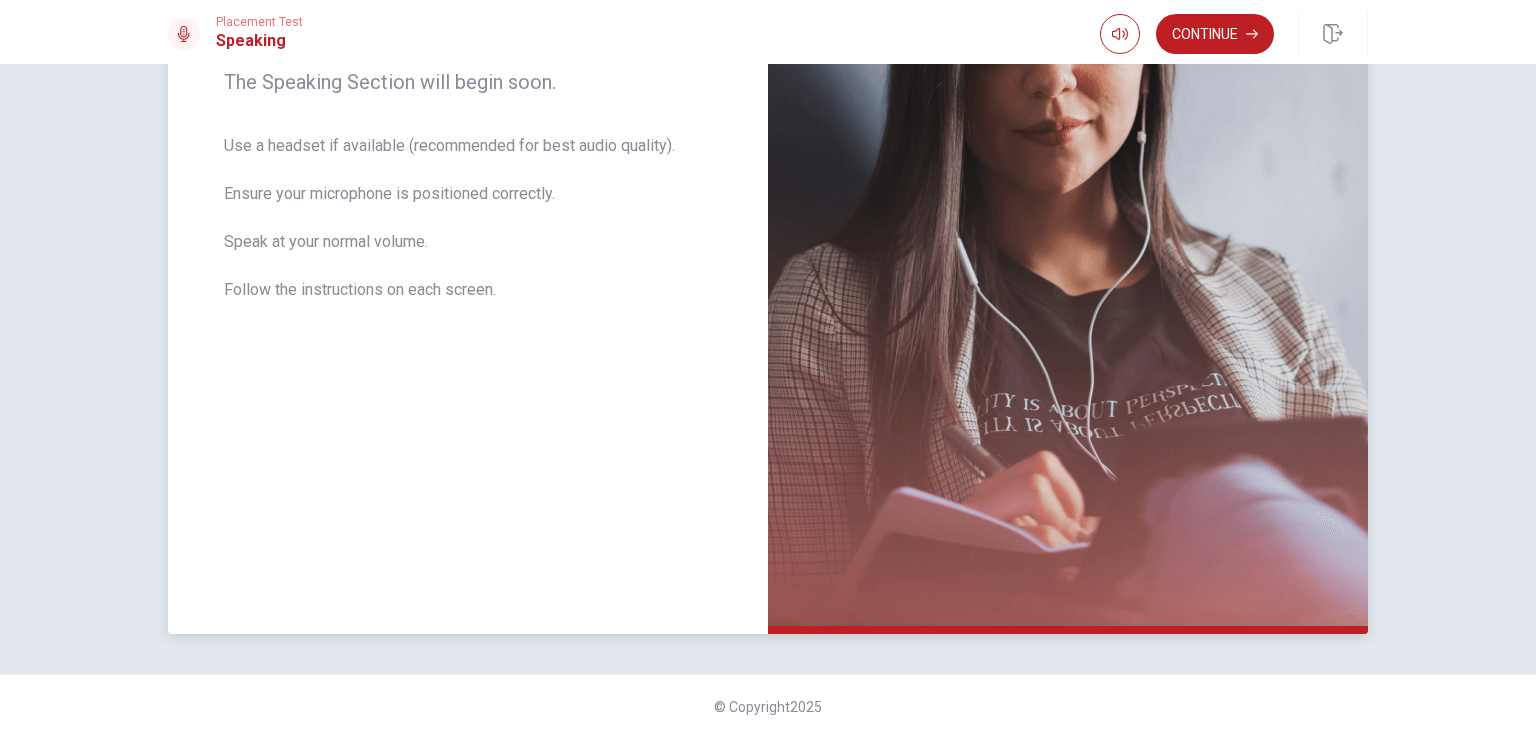 click on "The Speaking Section will begin soon. Use a headset if available (recommended for best audio quality).
Ensure your microphone is positioned correctly.
Speak at your normal volume.
Follow the instructions on each screen." at bounding box center (468, 198) 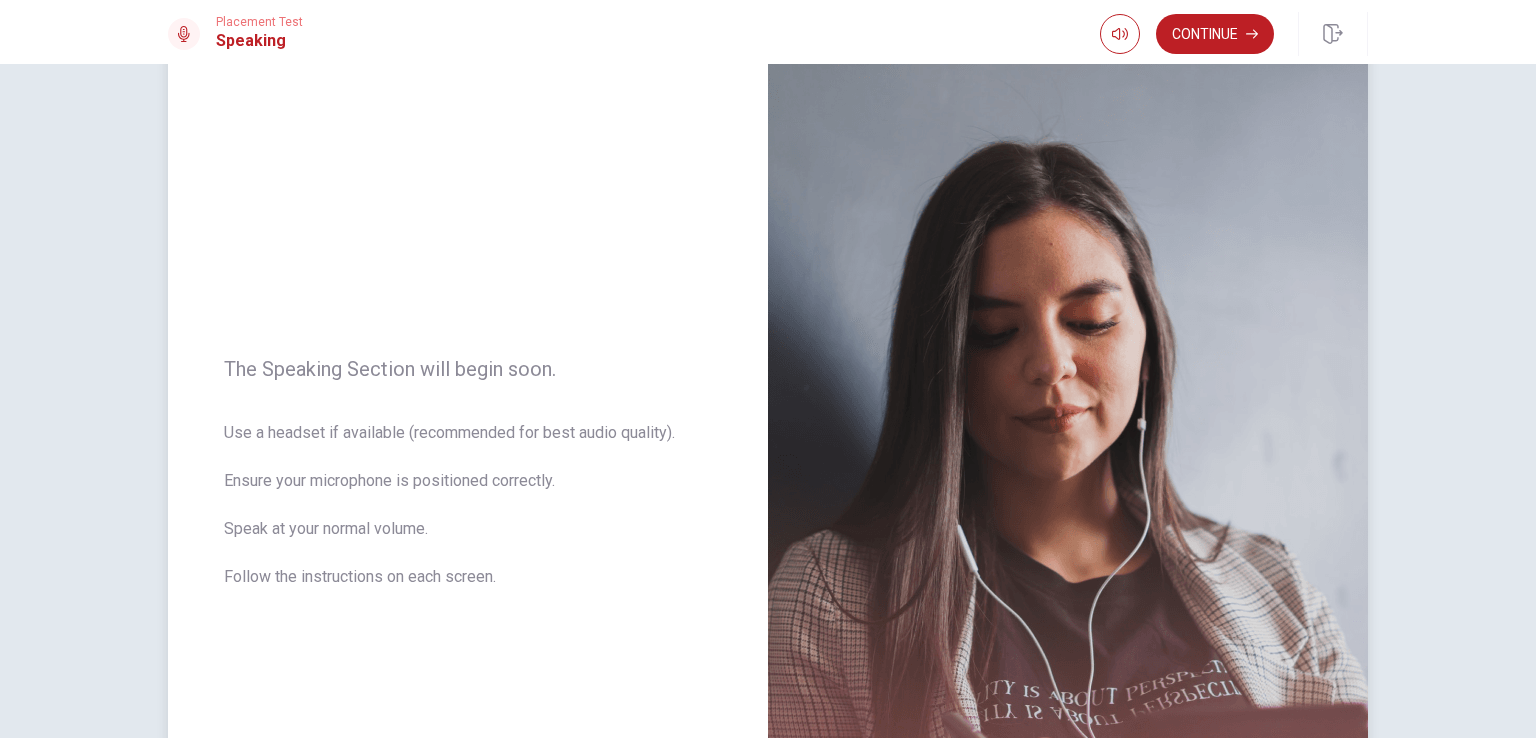scroll, scrollTop: 42, scrollLeft: 0, axis: vertical 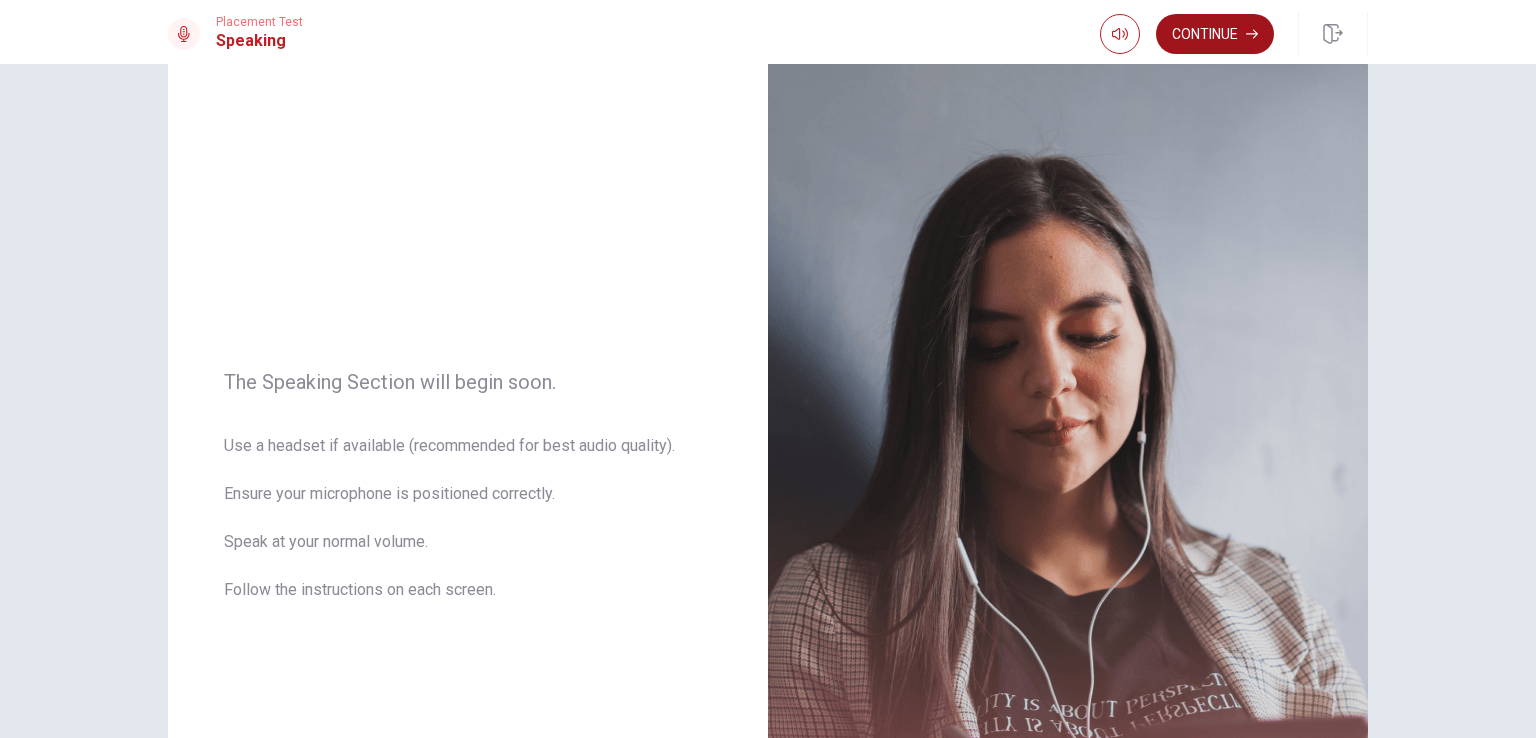 click on "Continue" at bounding box center [1215, 34] 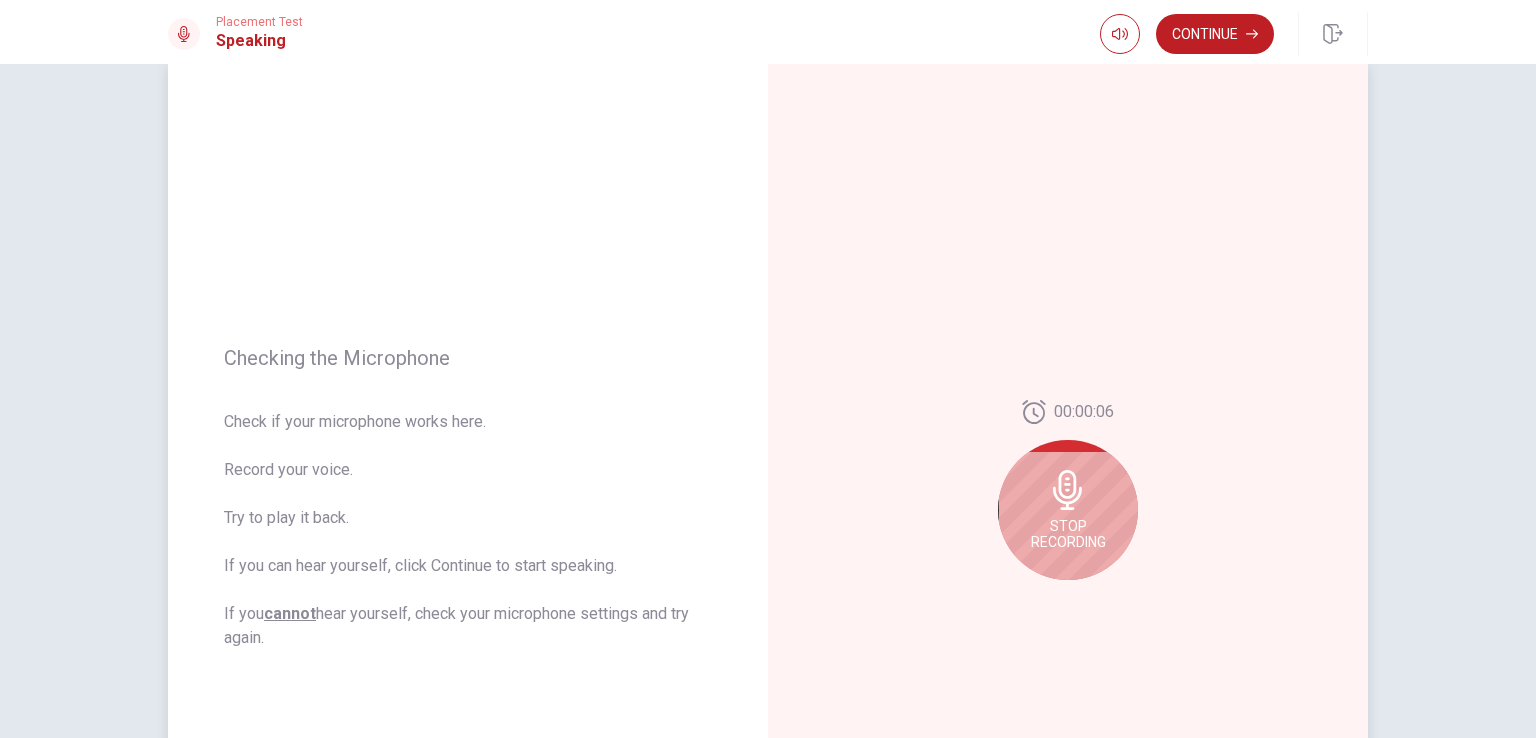 click on "Stop   Recording" at bounding box center [1068, 534] 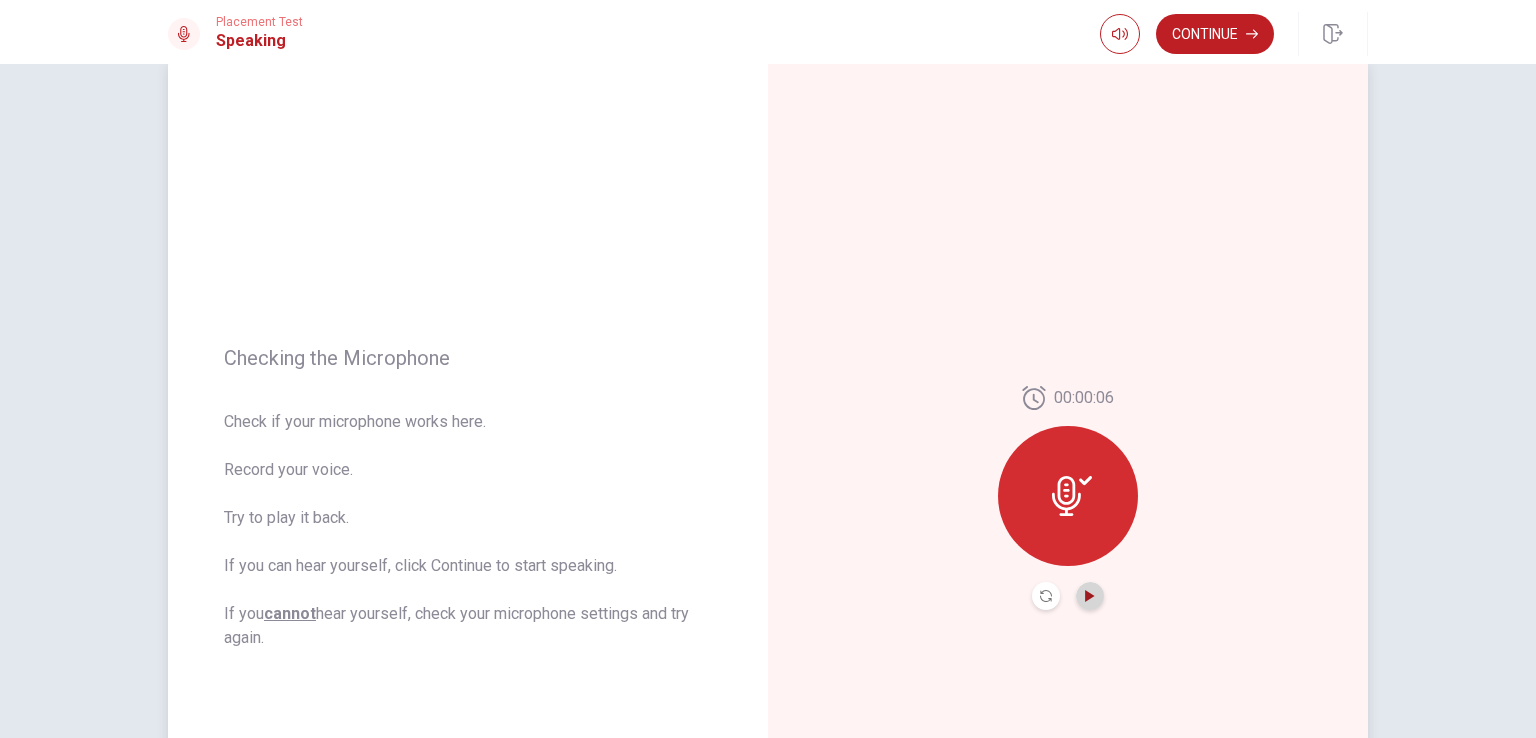 click 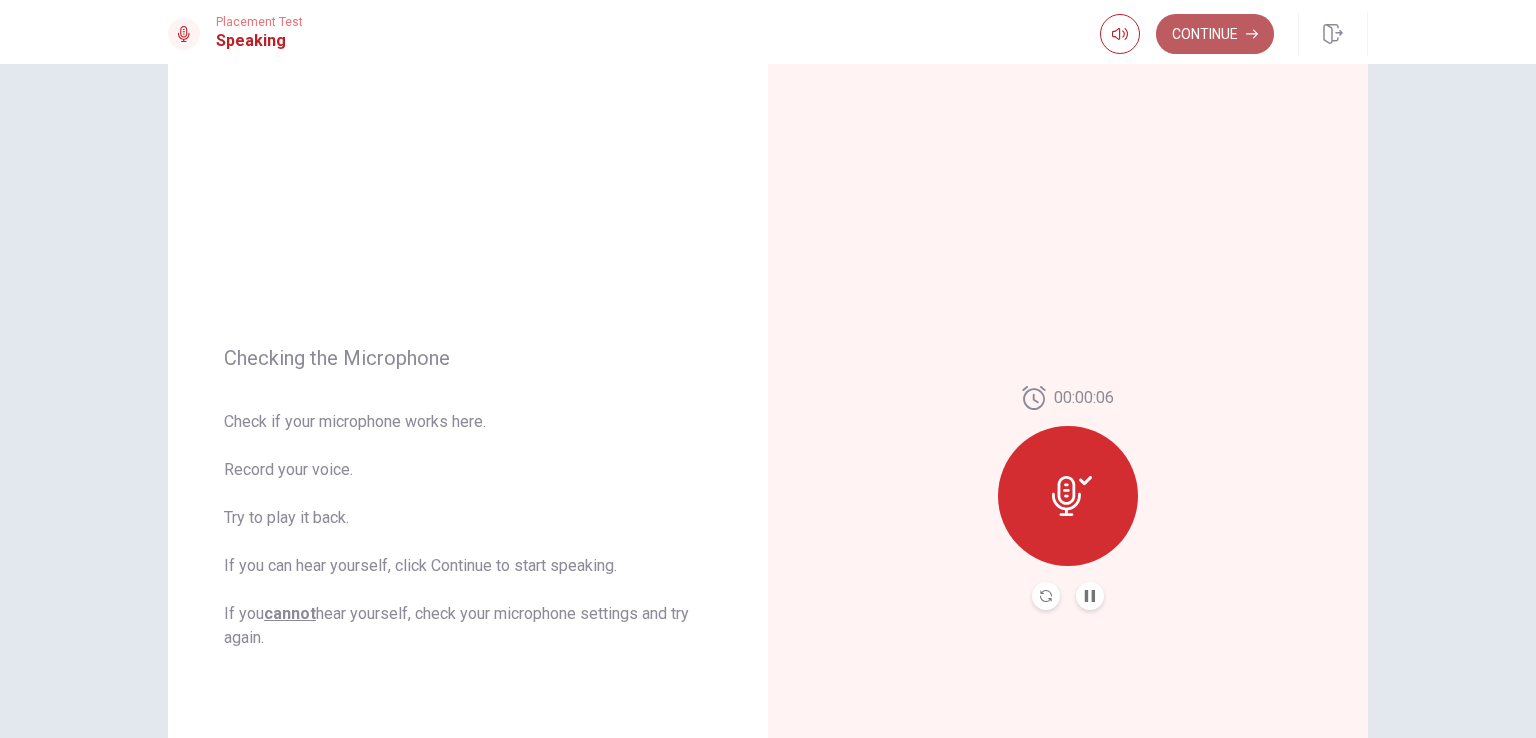 click on "Continue" at bounding box center (1215, 34) 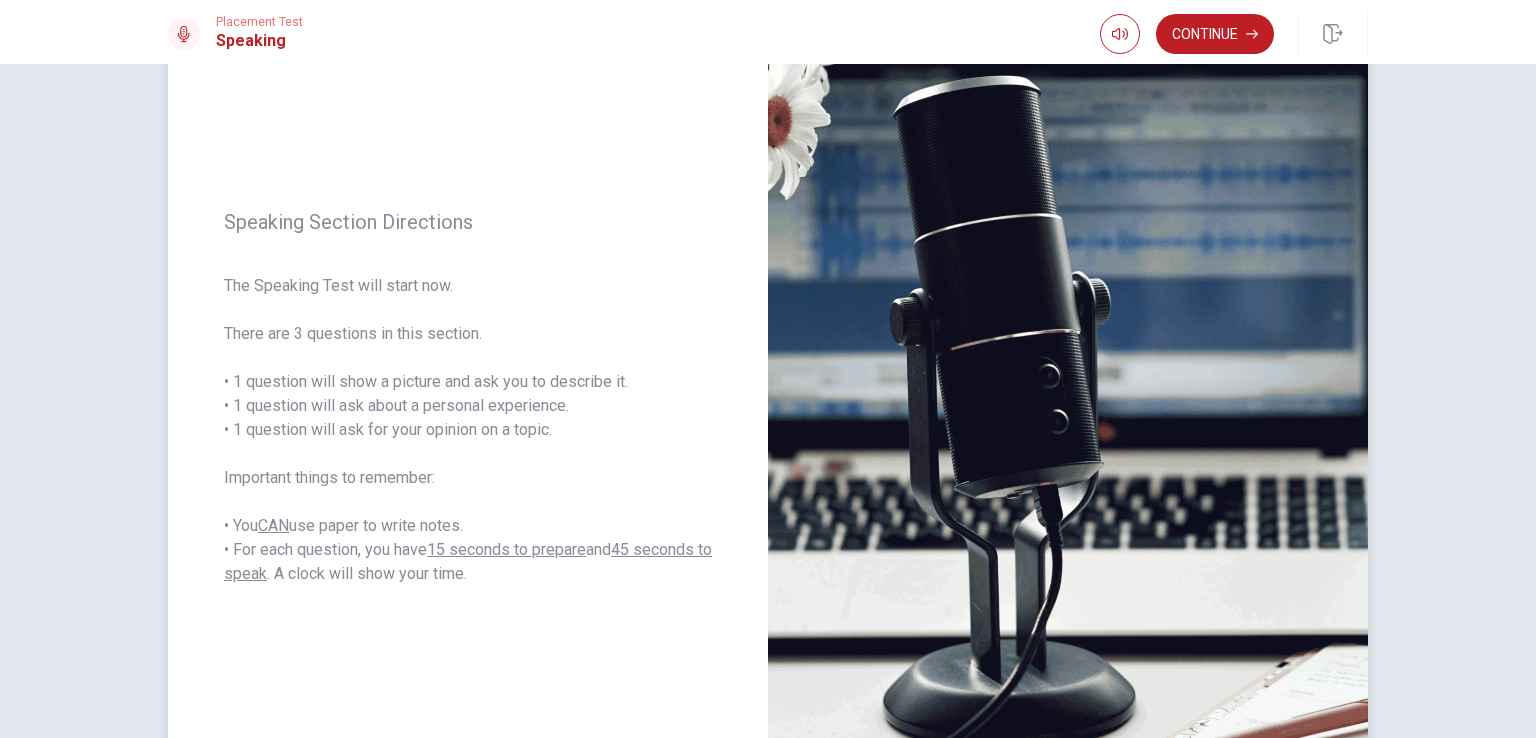scroll, scrollTop: 42, scrollLeft: 0, axis: vertical 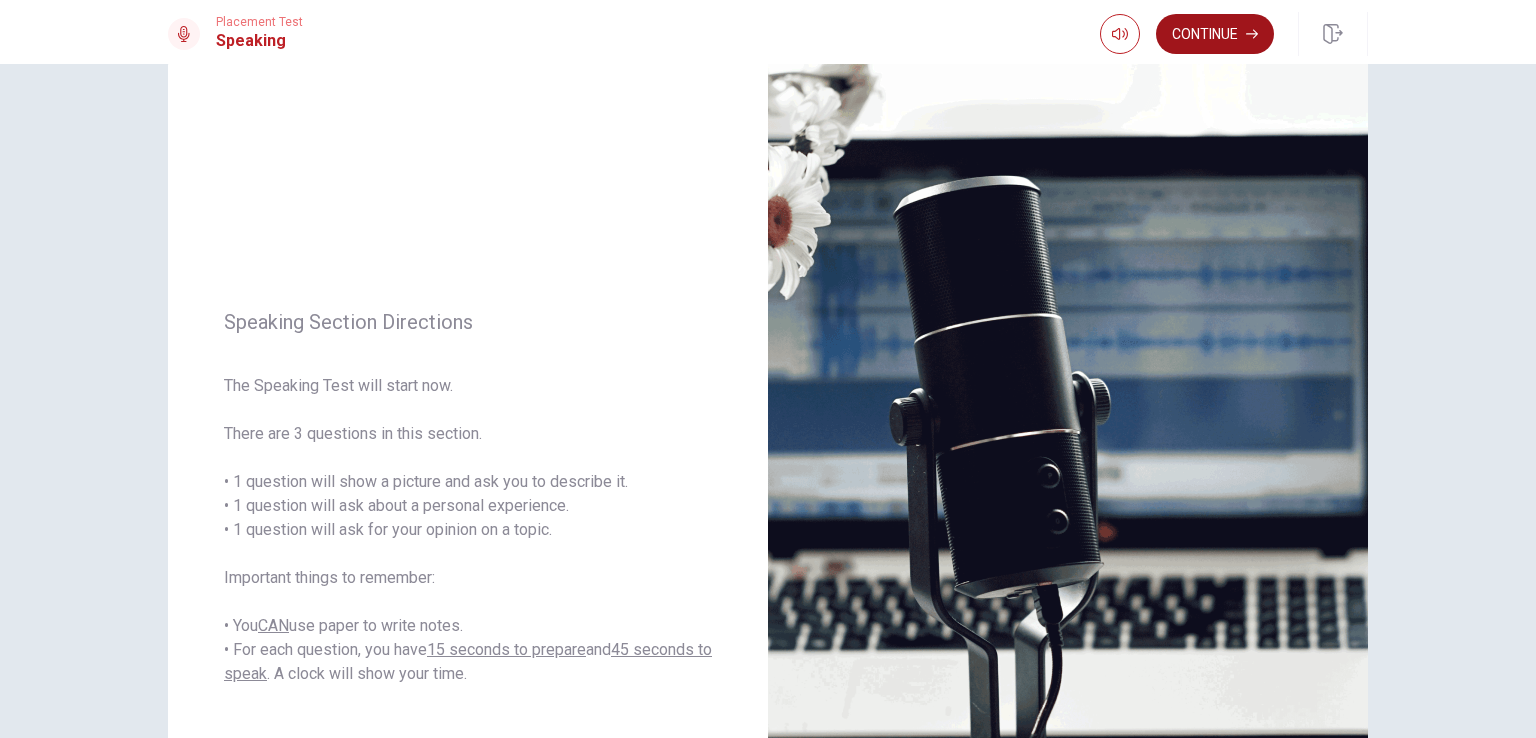 click on "Continue" at bounding box center (1215, 34) 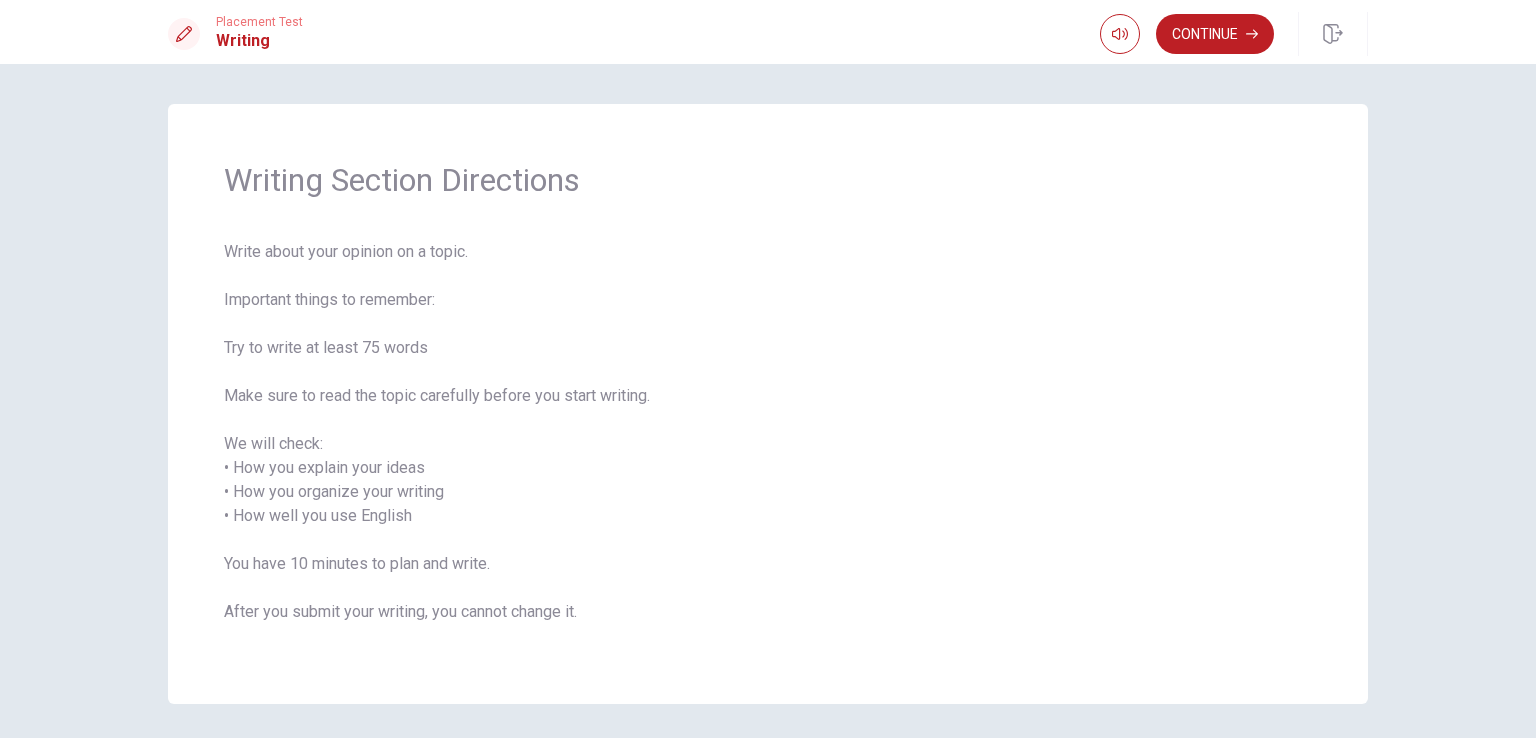 scroll, scrollTop: 70, scrollLeft: 0, axis: vertical 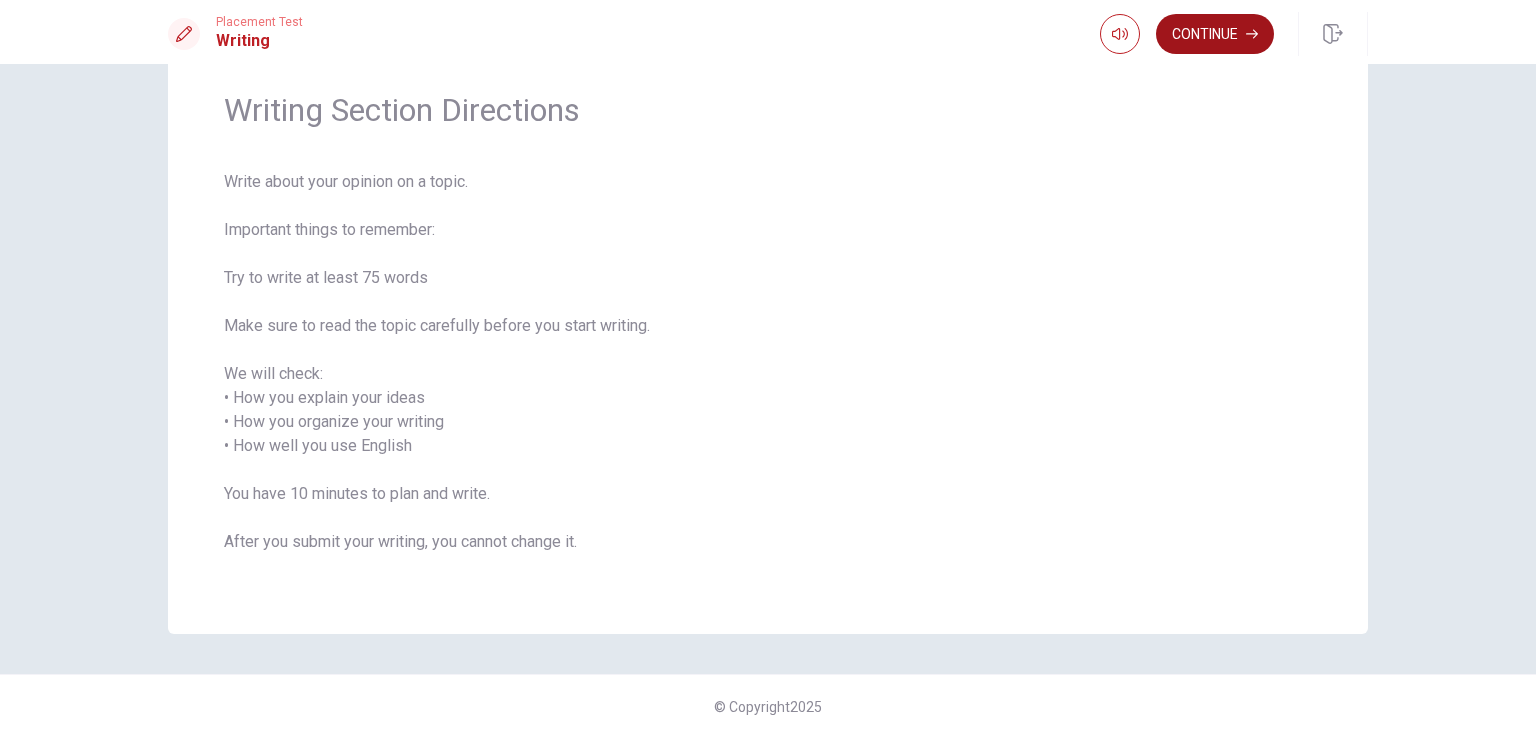 click on "Continue" at bounding box center [1215, 34] 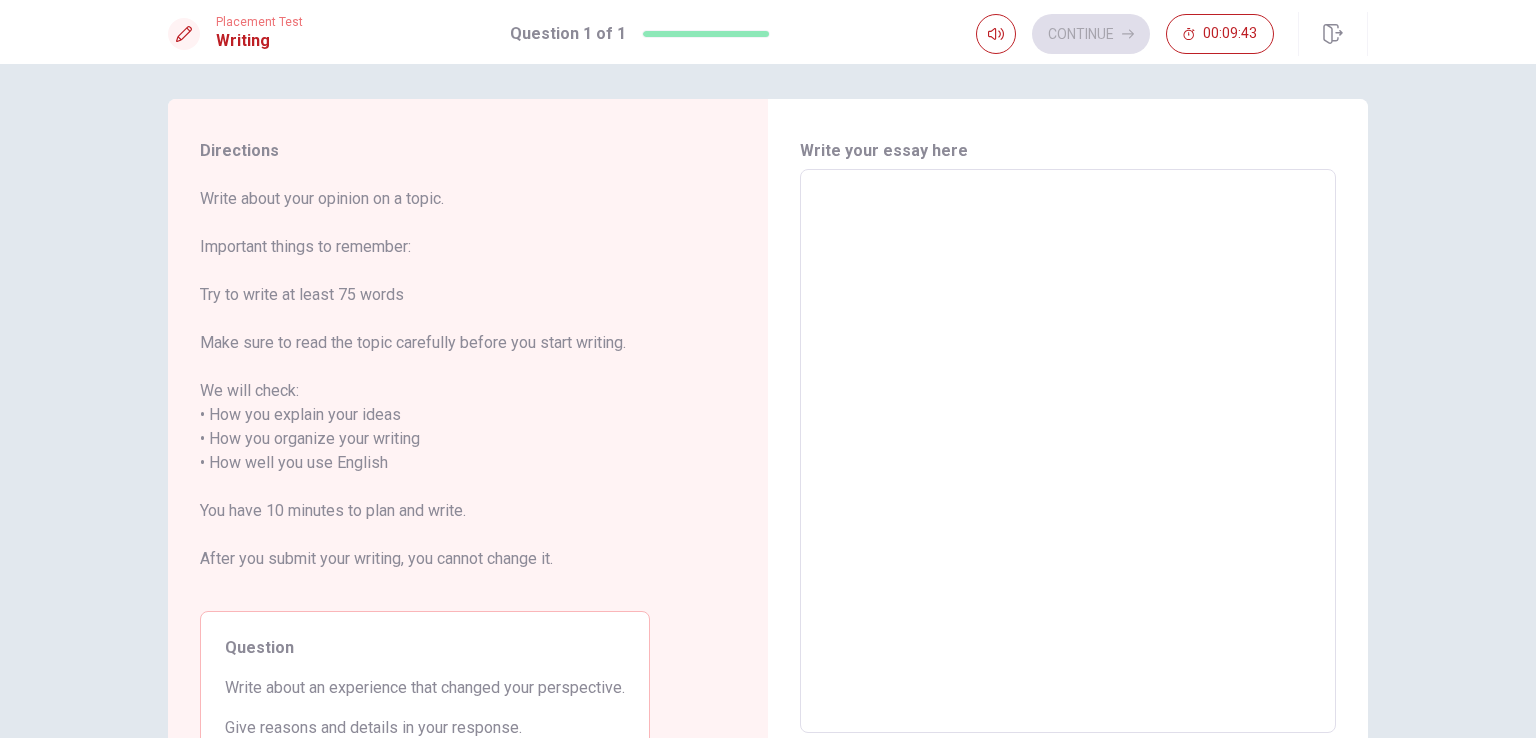 scroll, scrollTop: 0, scrollLeft: 0, axis: both 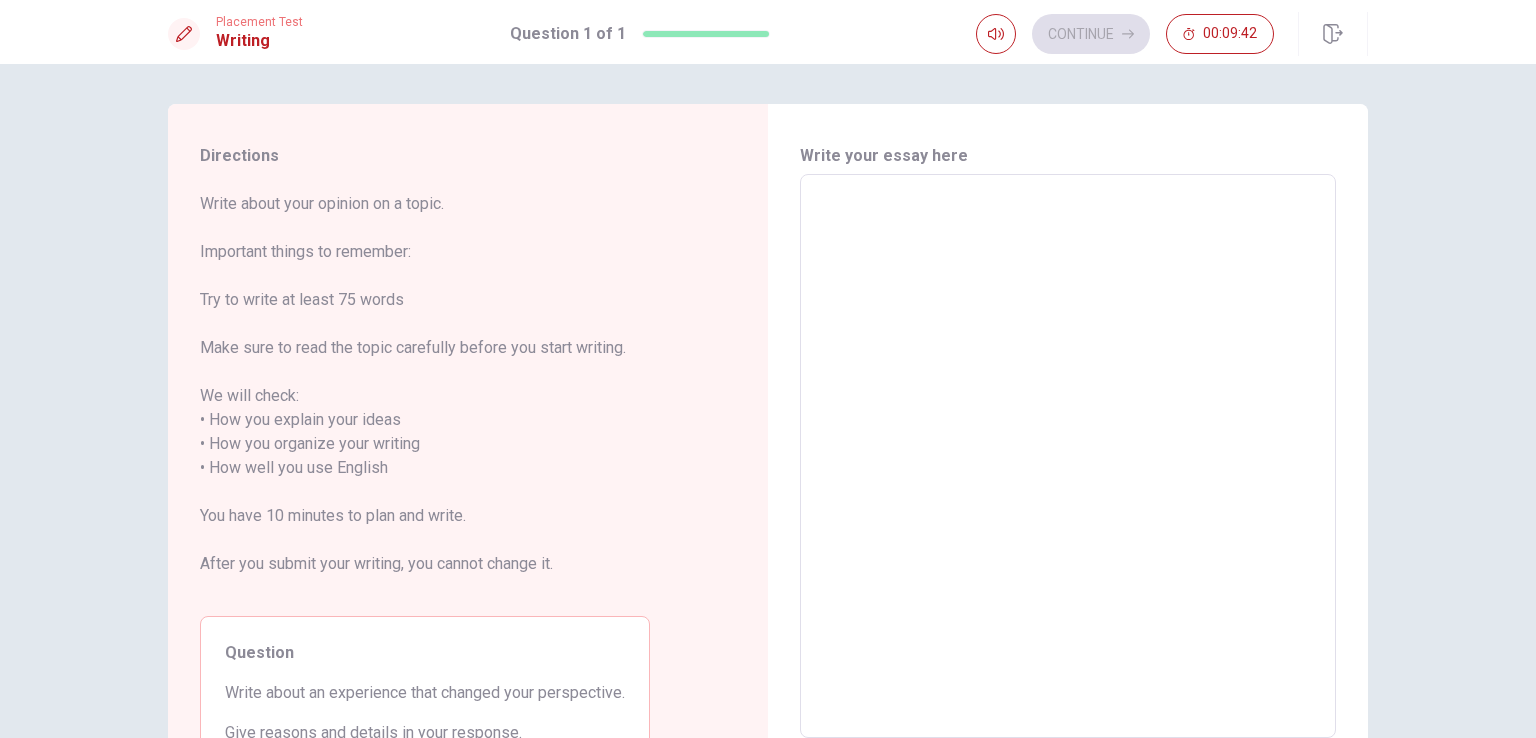 click at bounding box center (1068, 456) 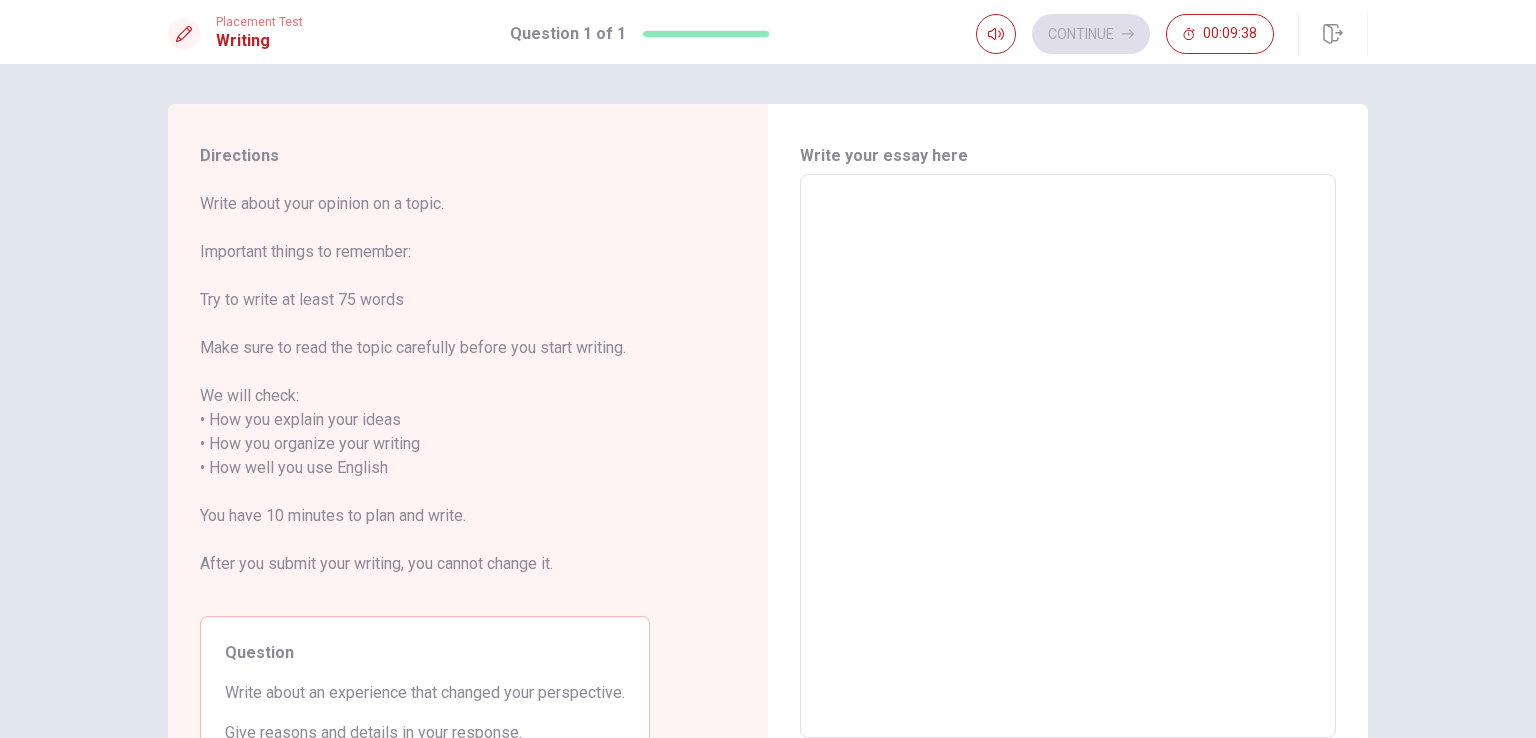 type on "F" 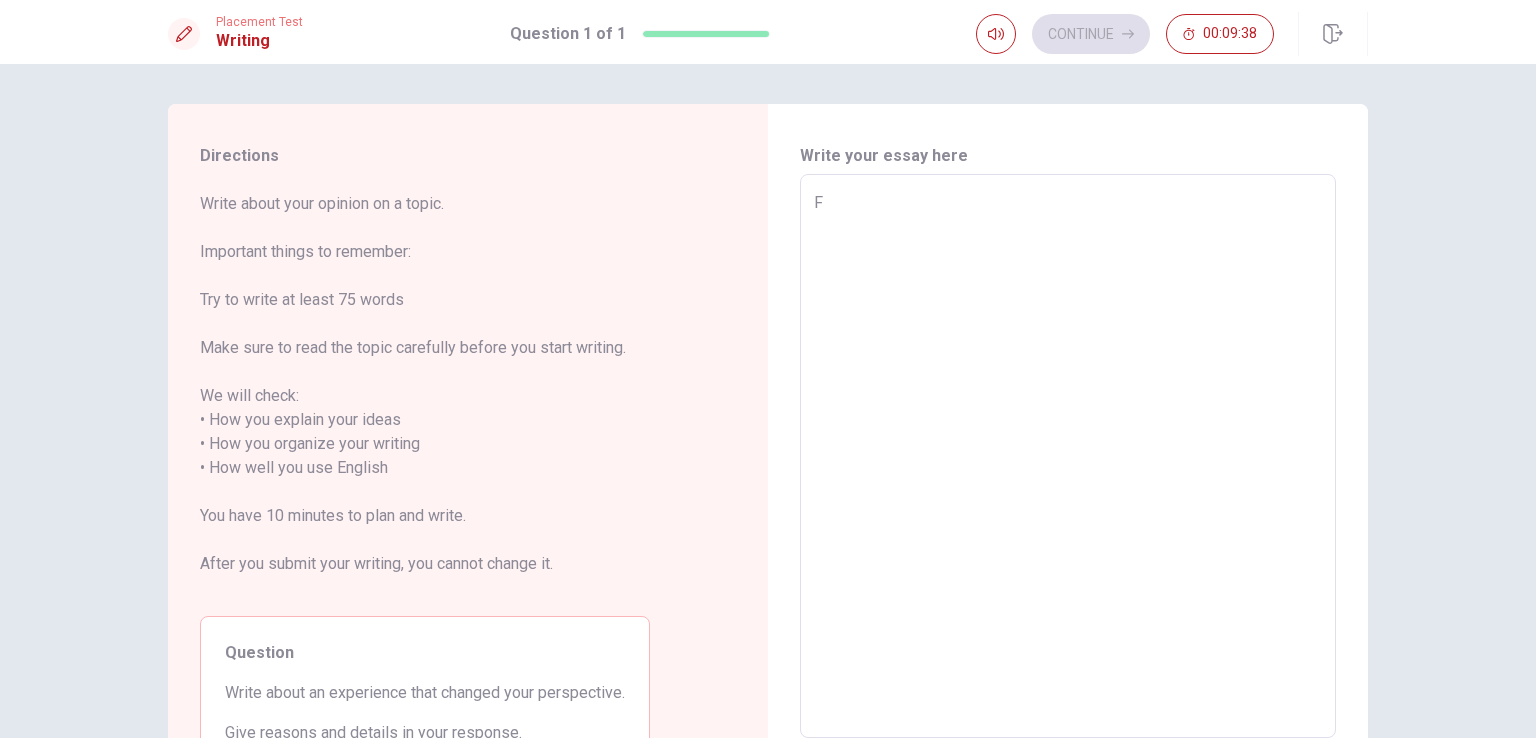 type on "x" 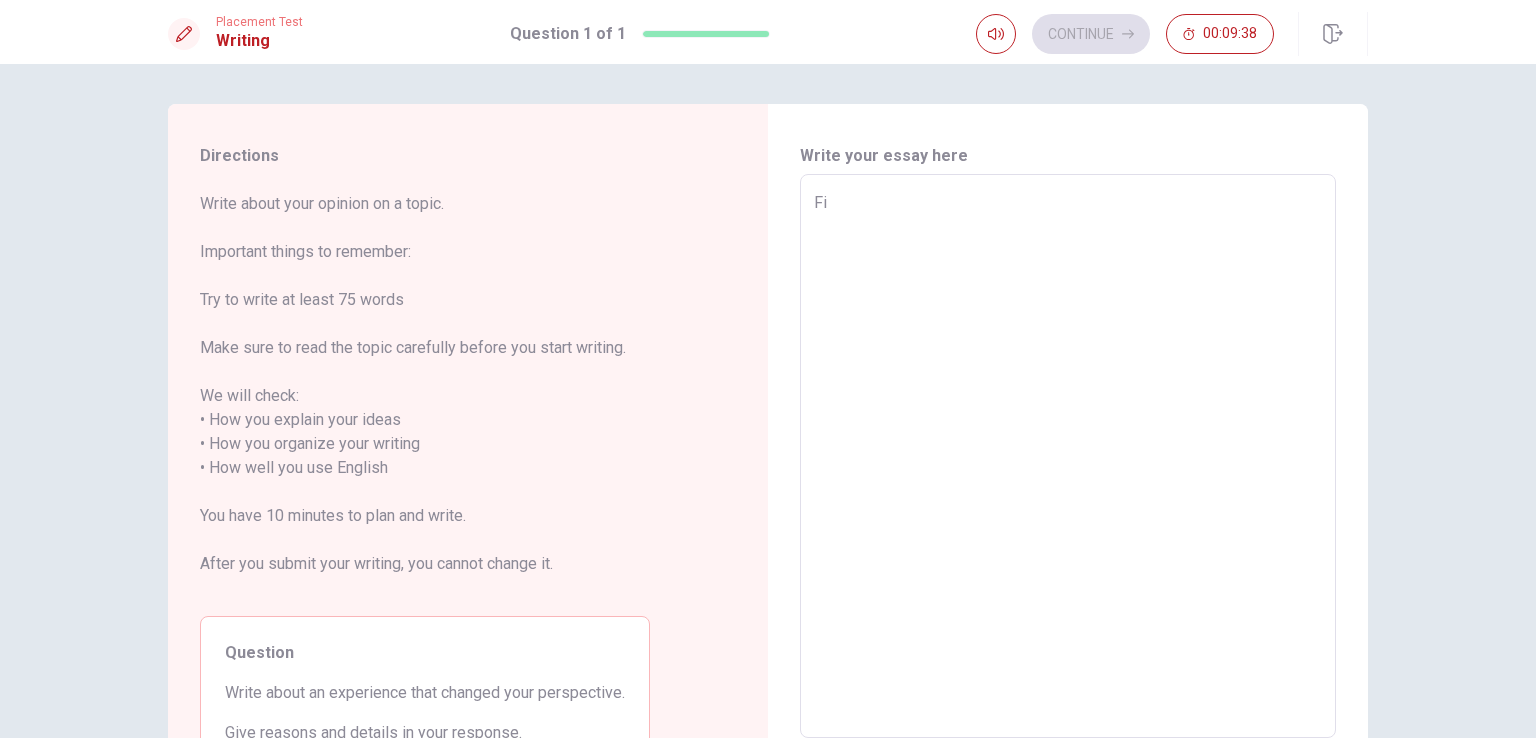 type on "x" 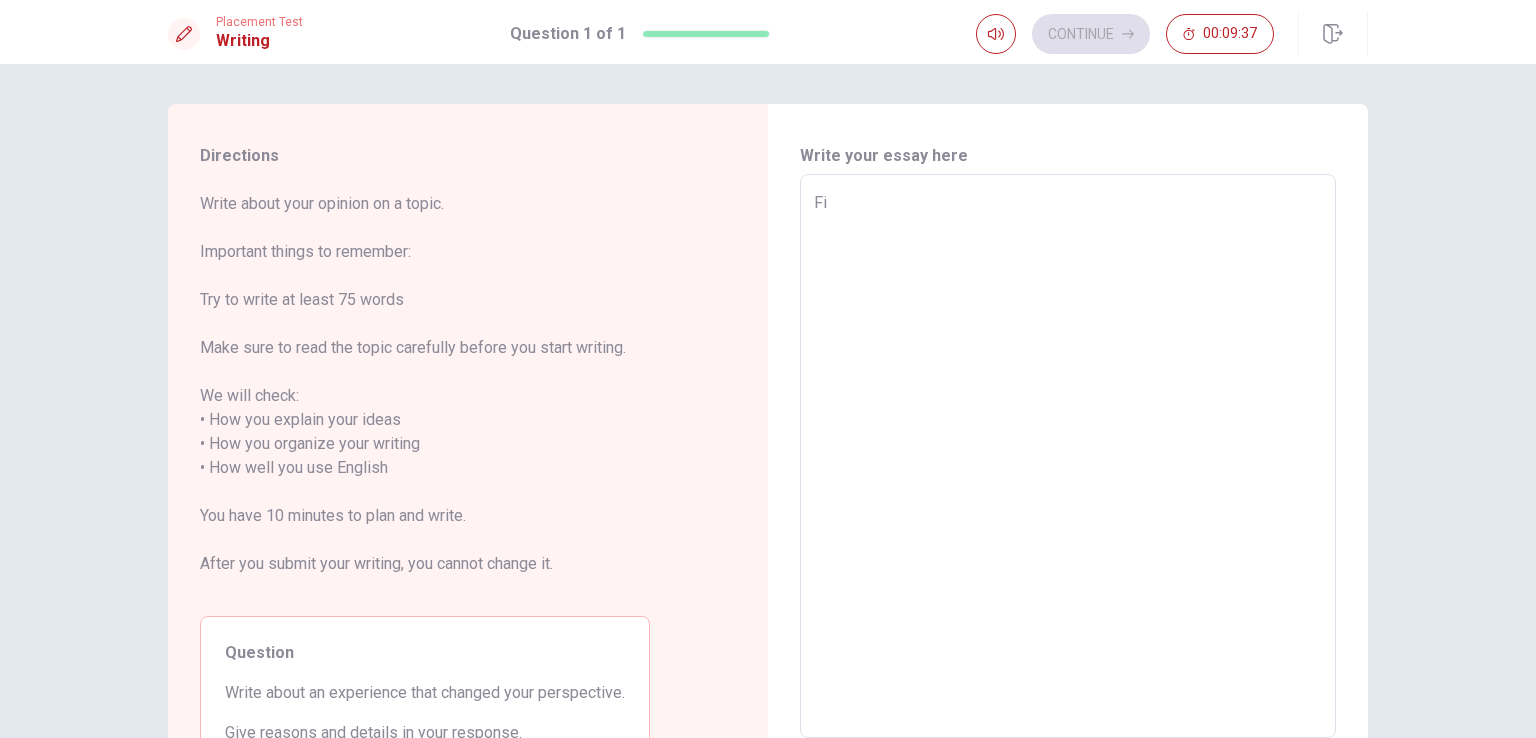 type on "Fir" 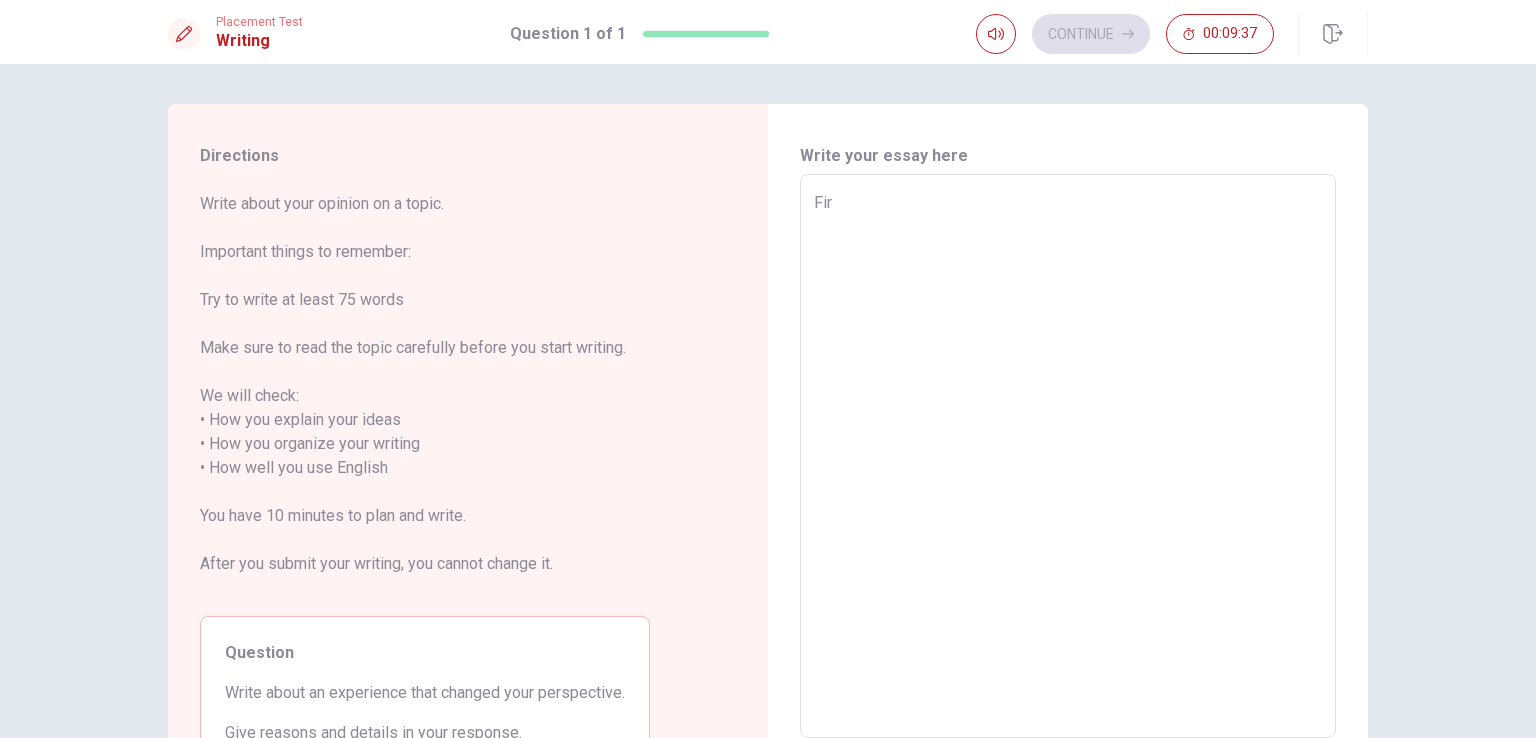 type on "x" 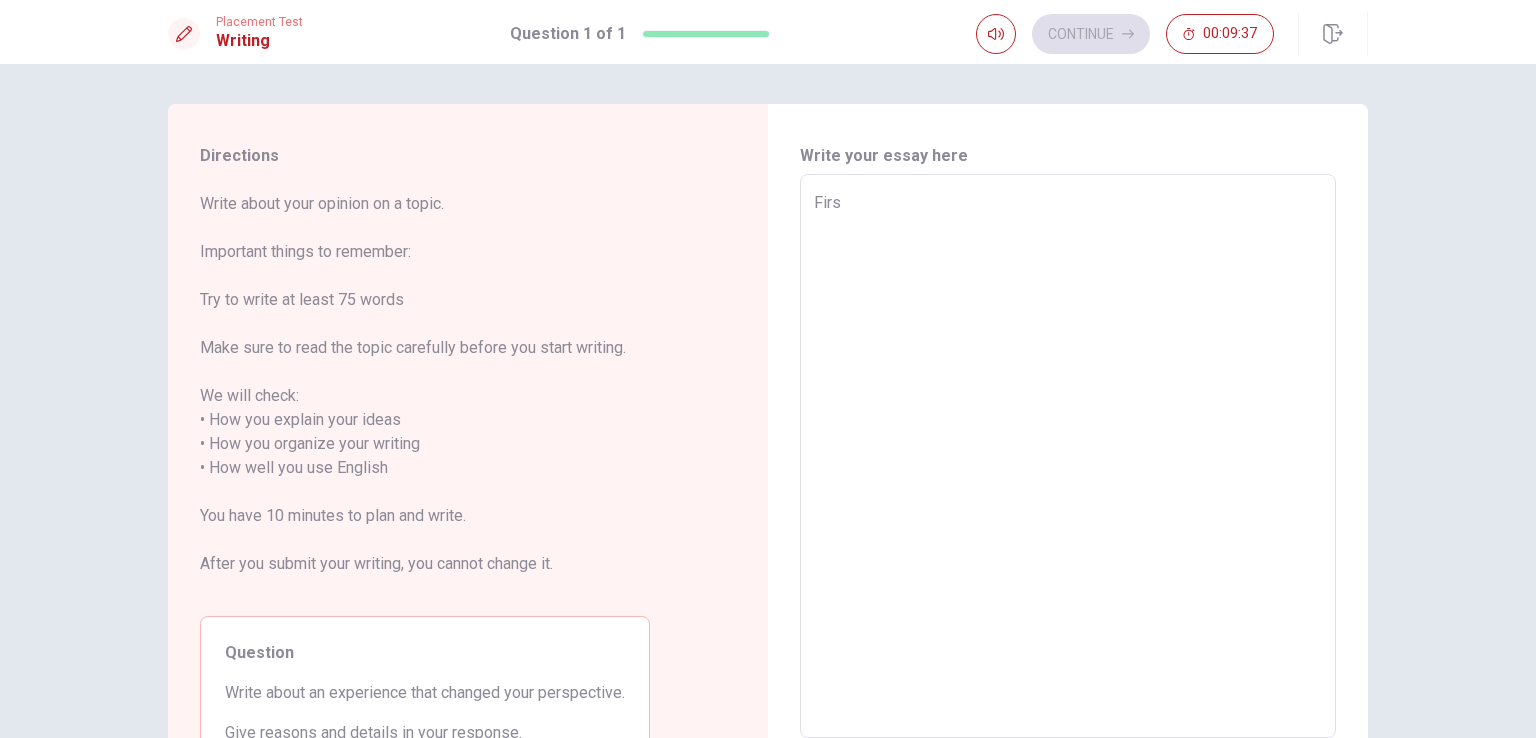 type on "x" 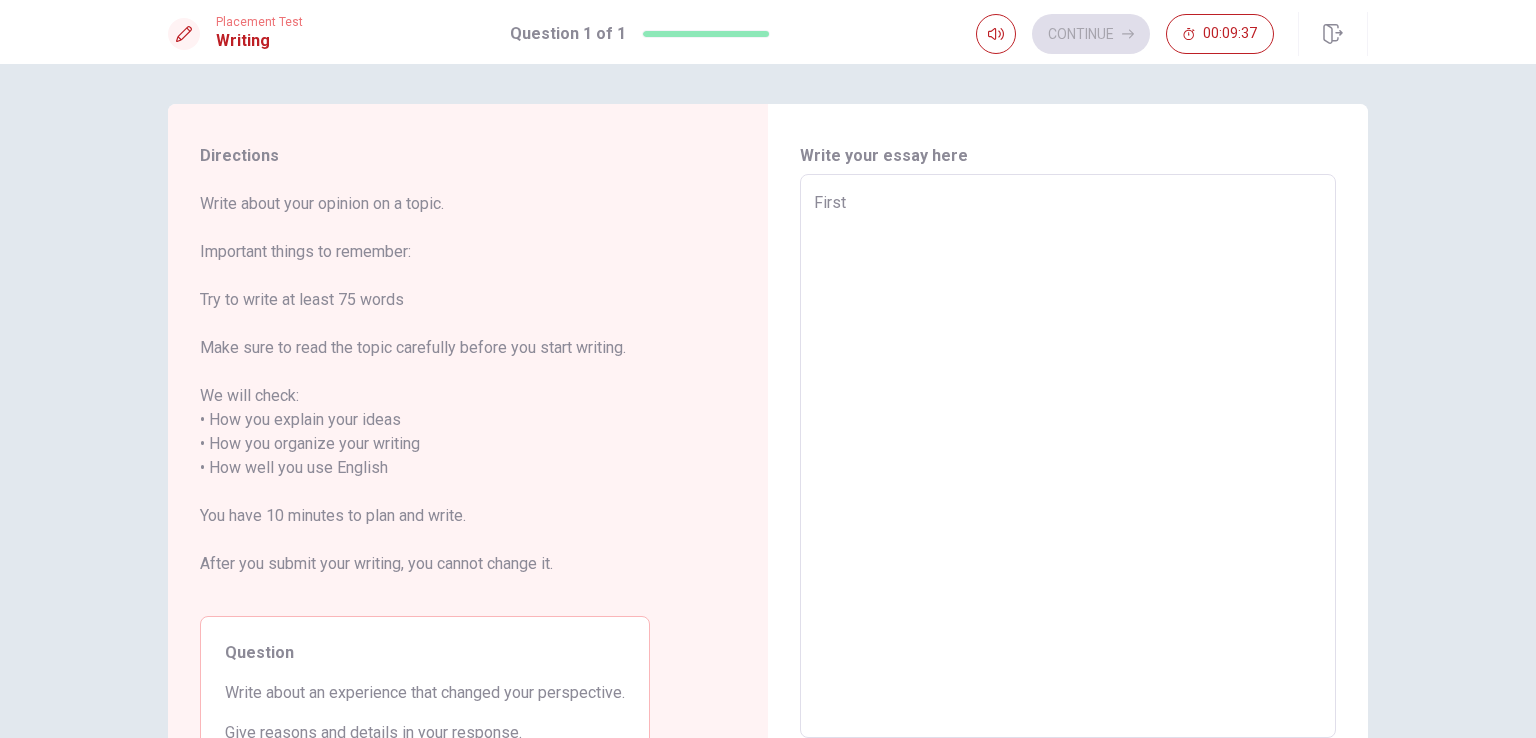 type on "x" 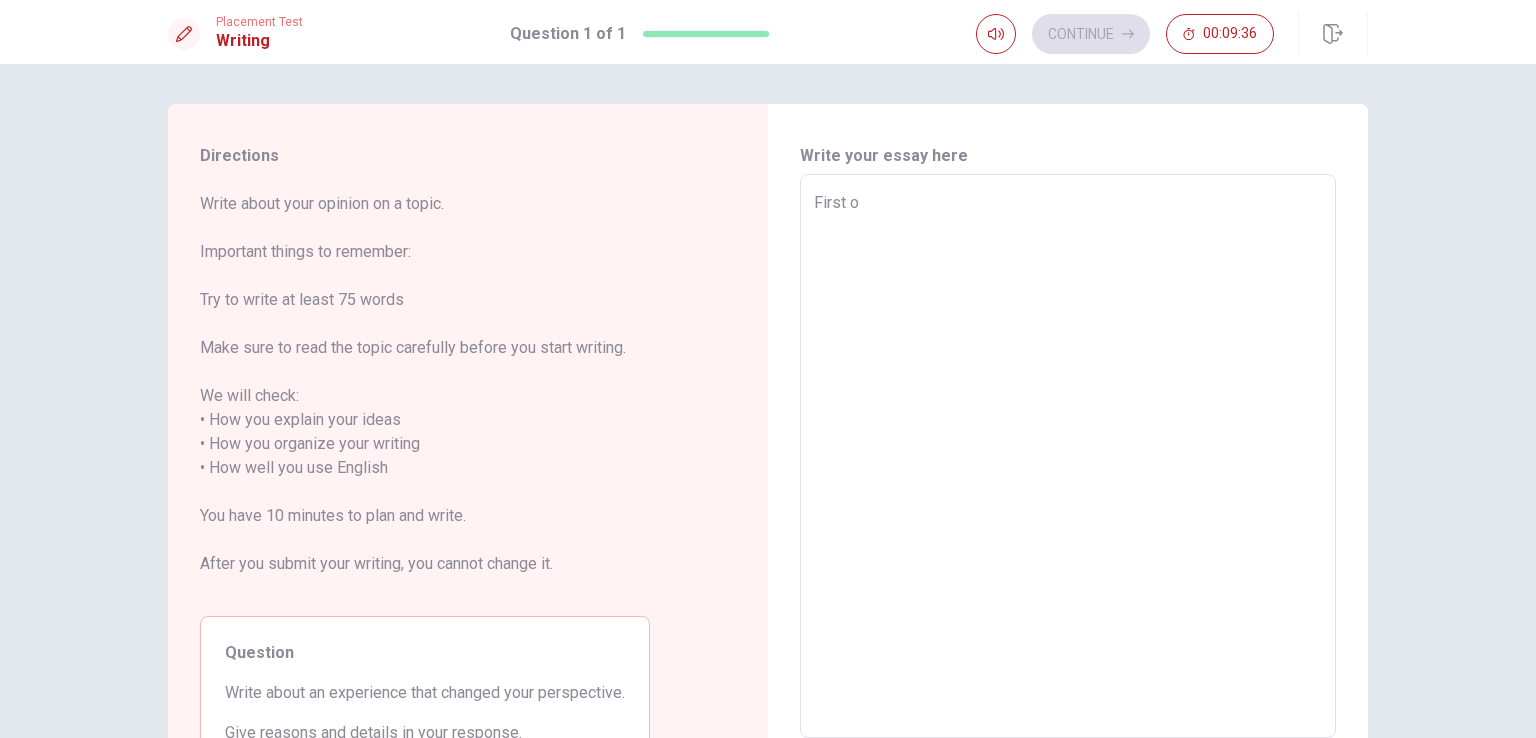 type on "x" 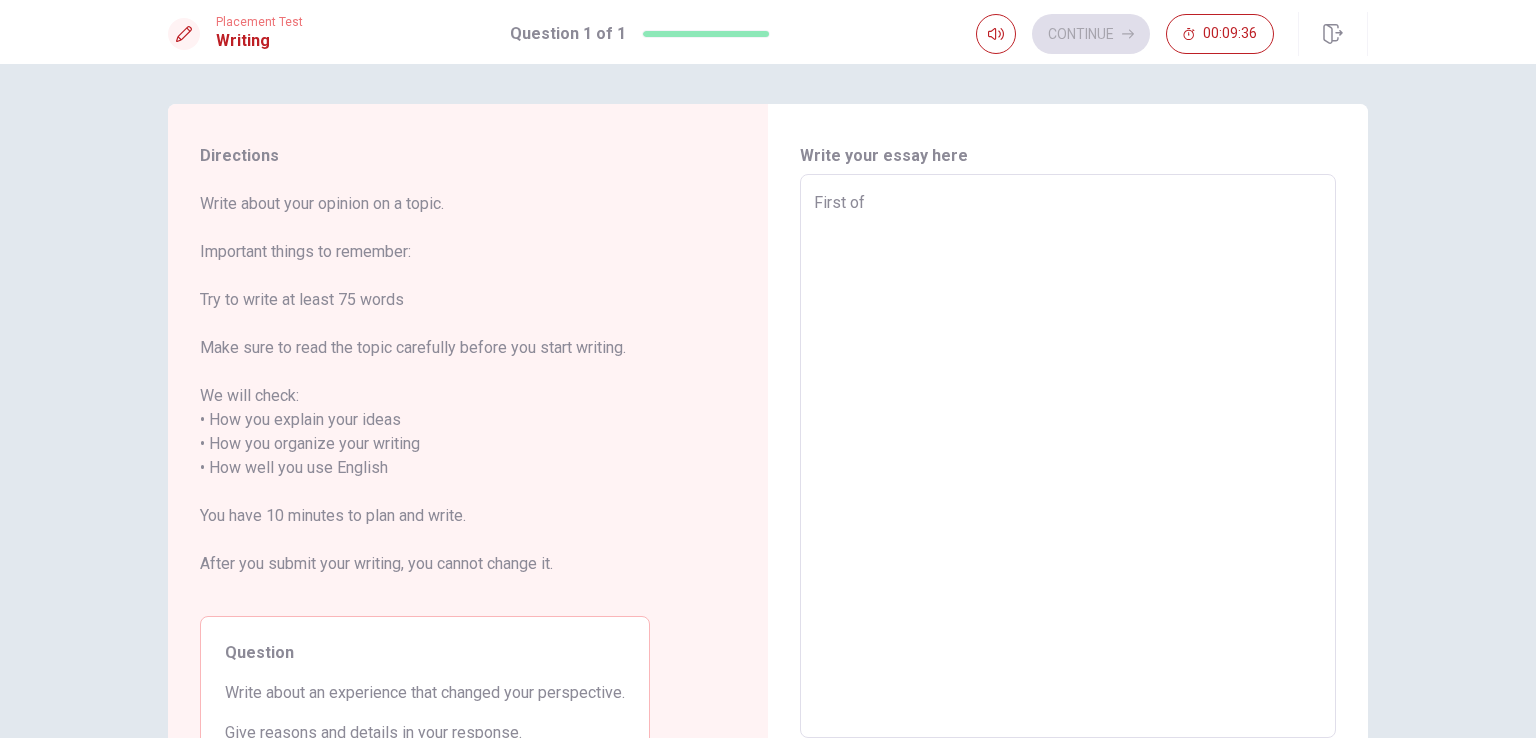 type on "x" 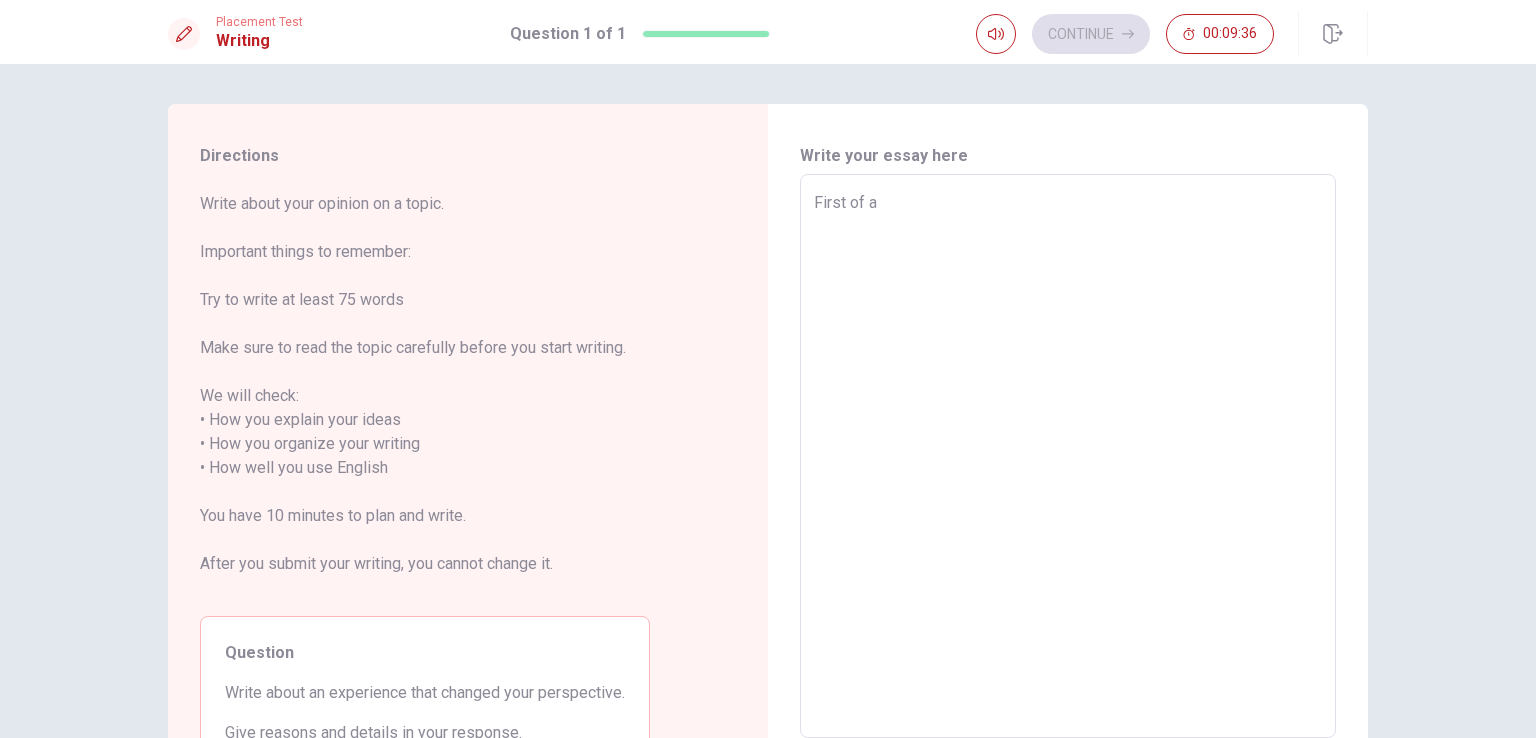 type on "x" 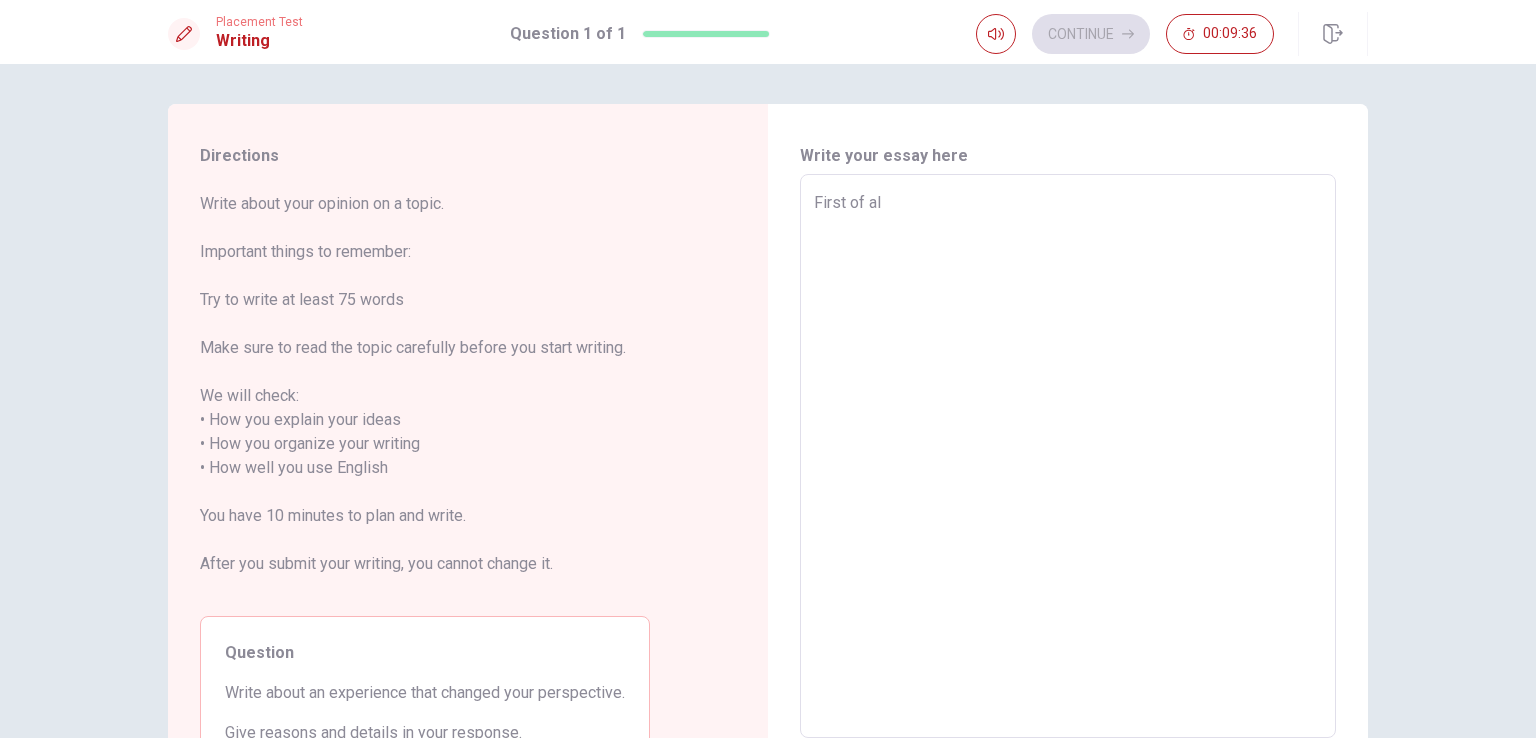 type on "x" 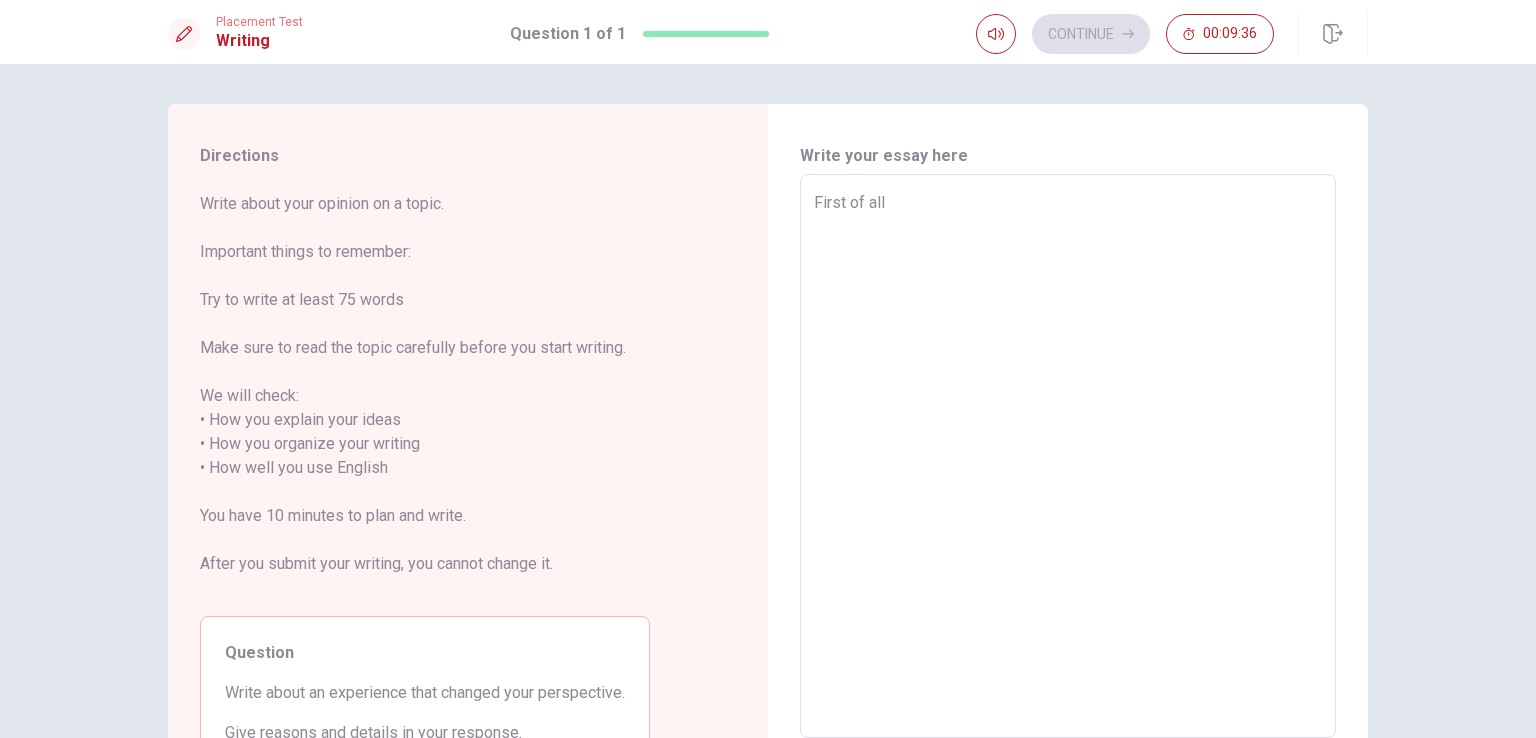 type on "x" 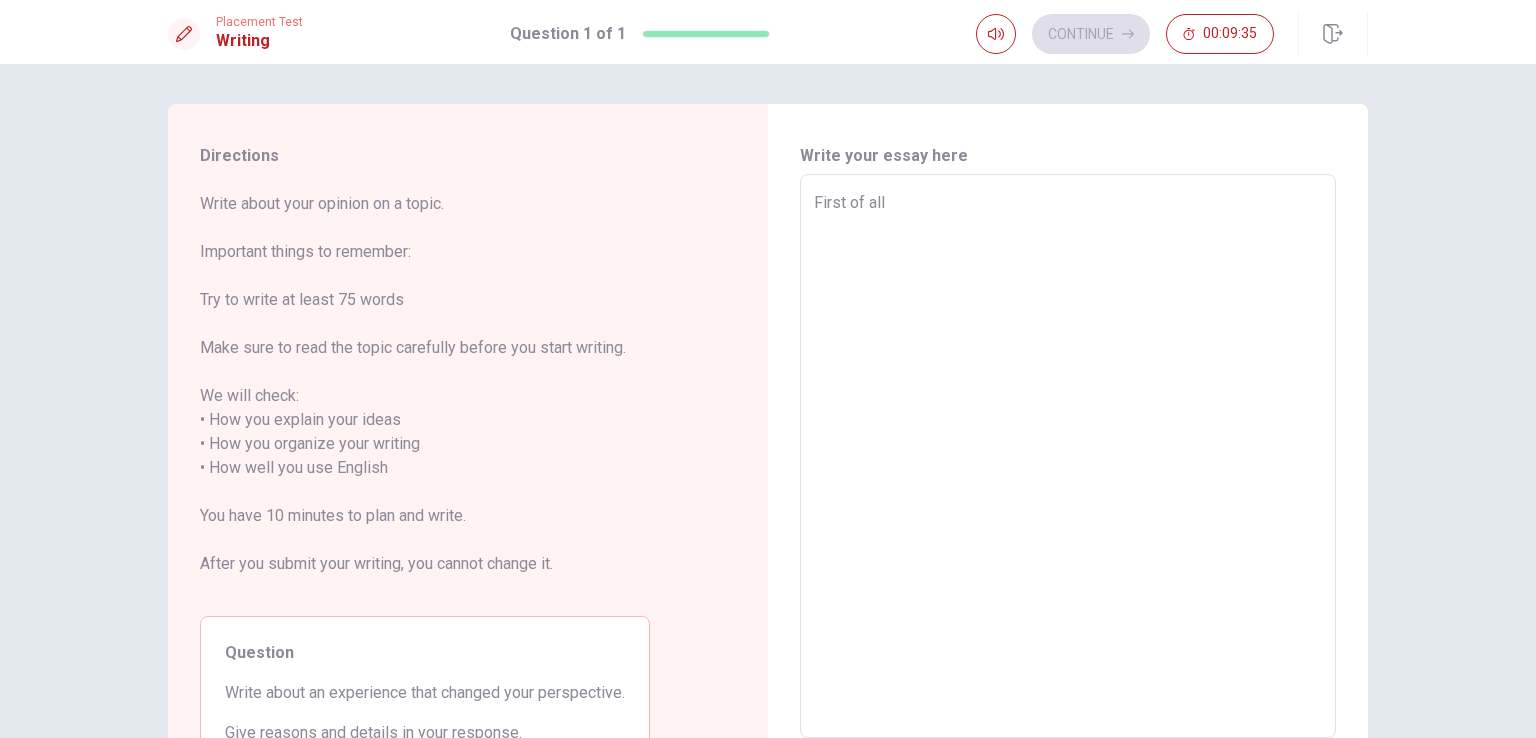 type on "First of all" 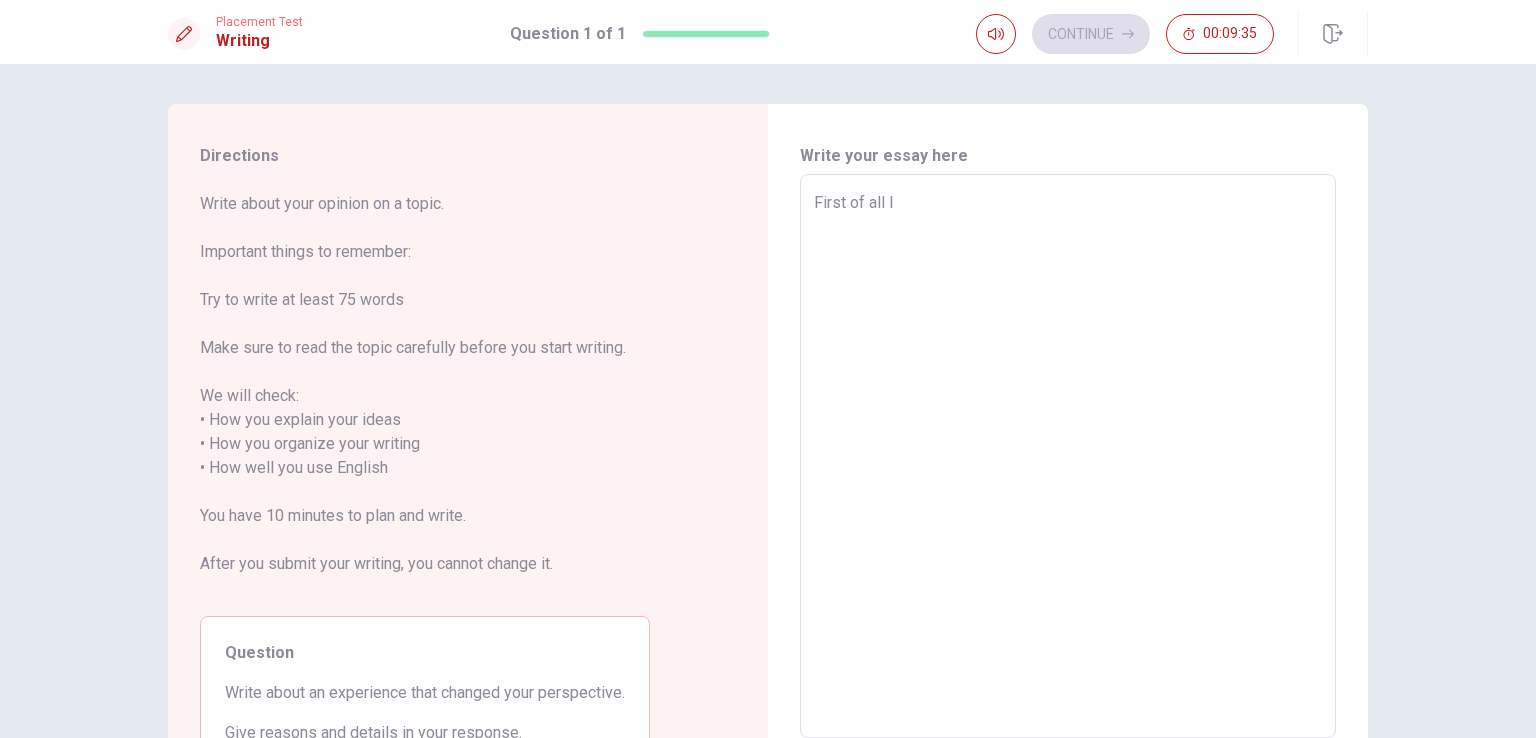 type on "x" 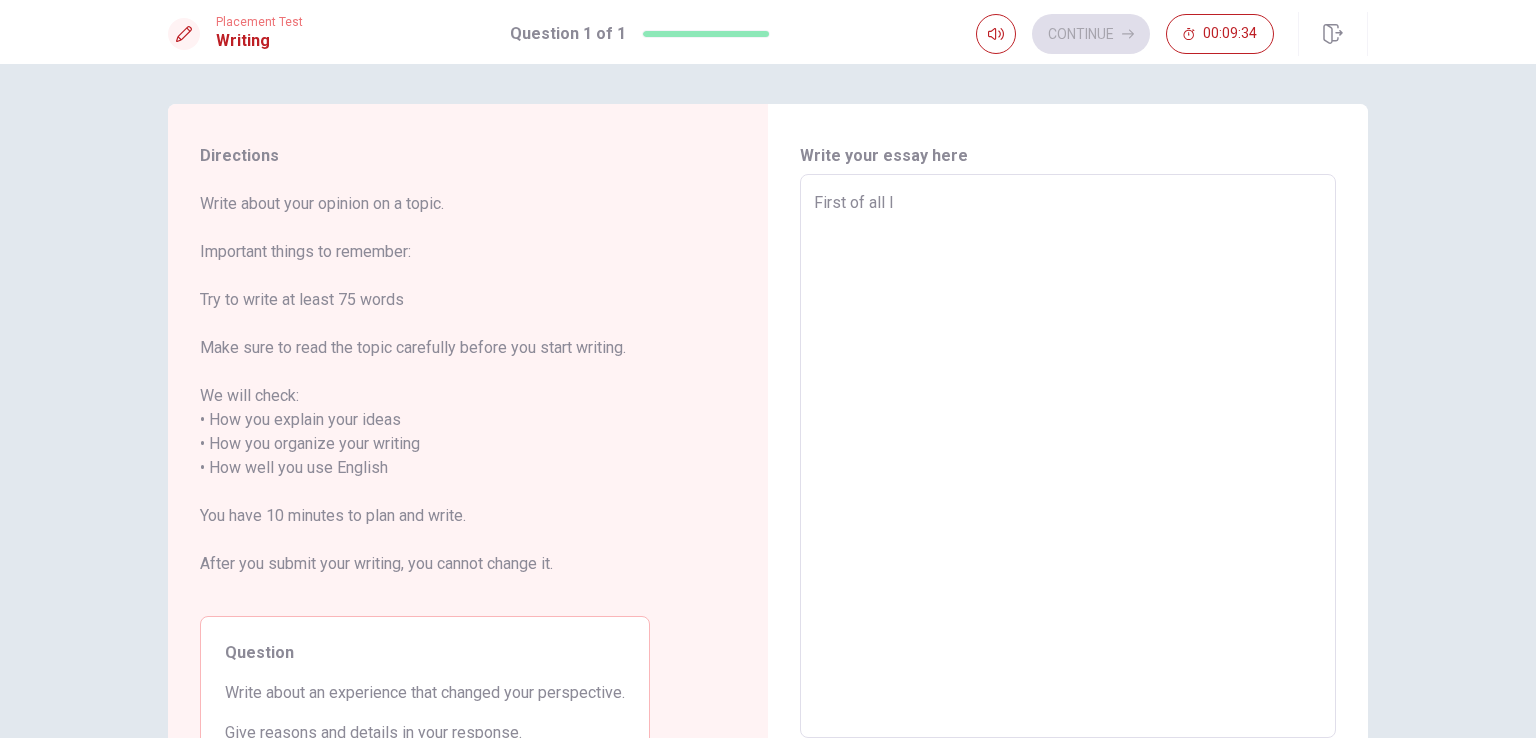 type on "First of all I" 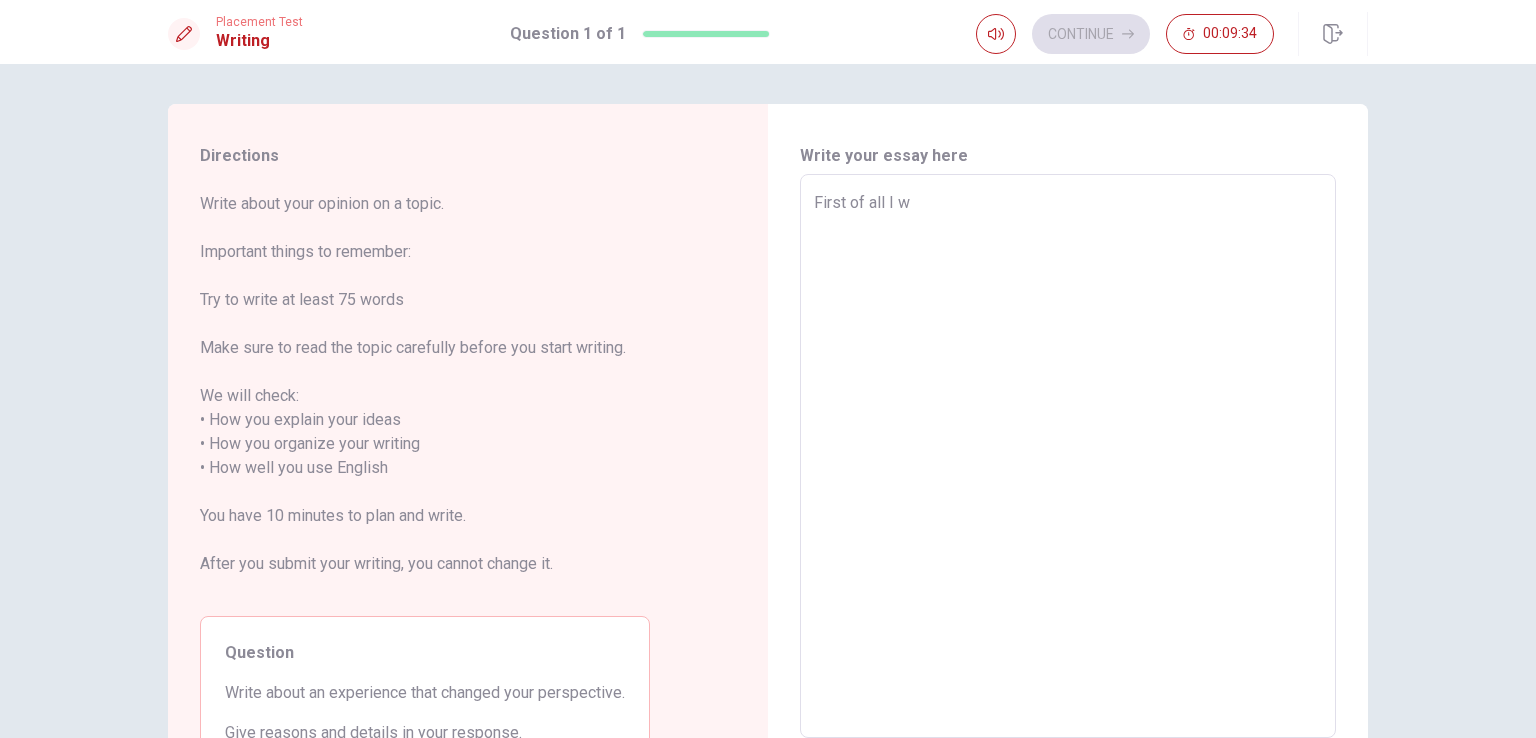type on "x" 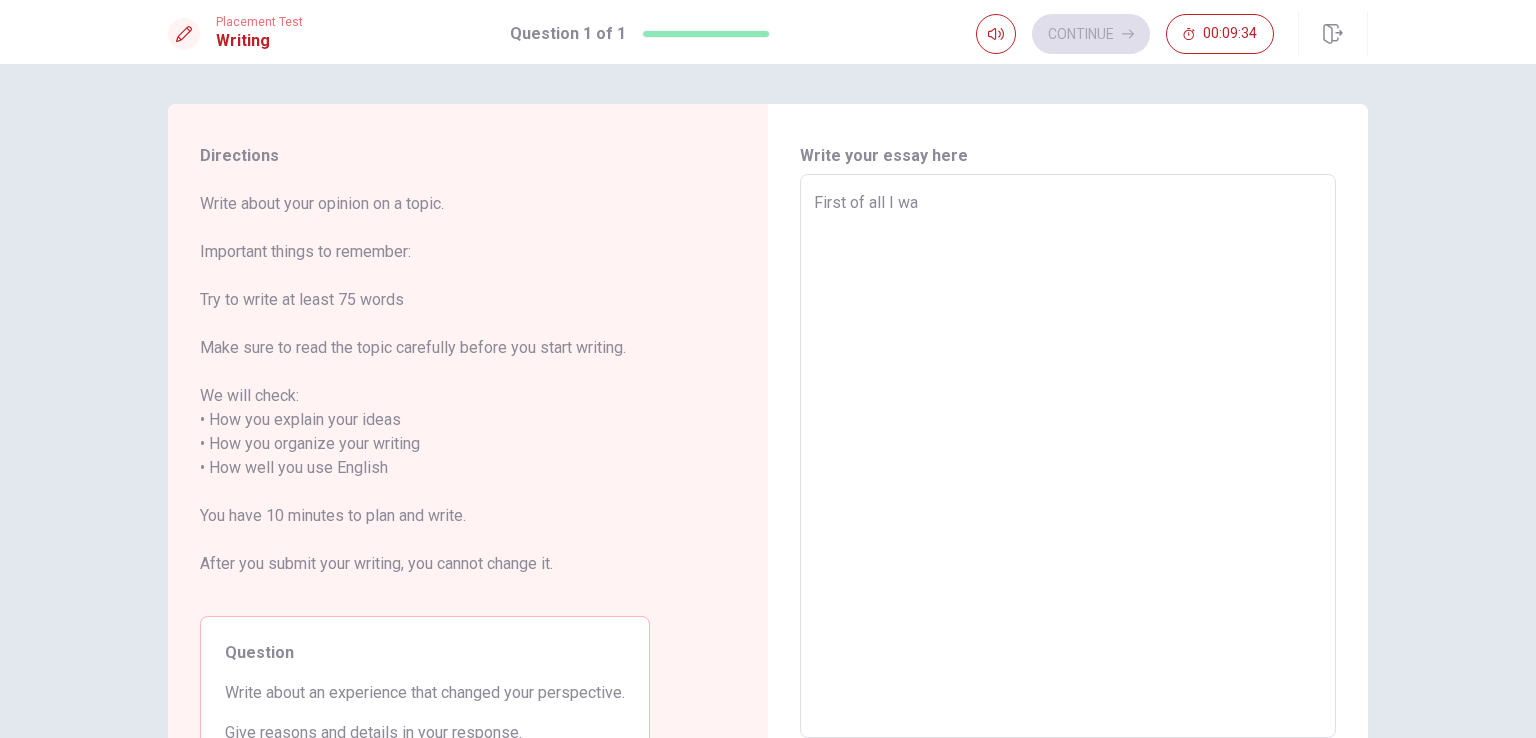 type on "x" 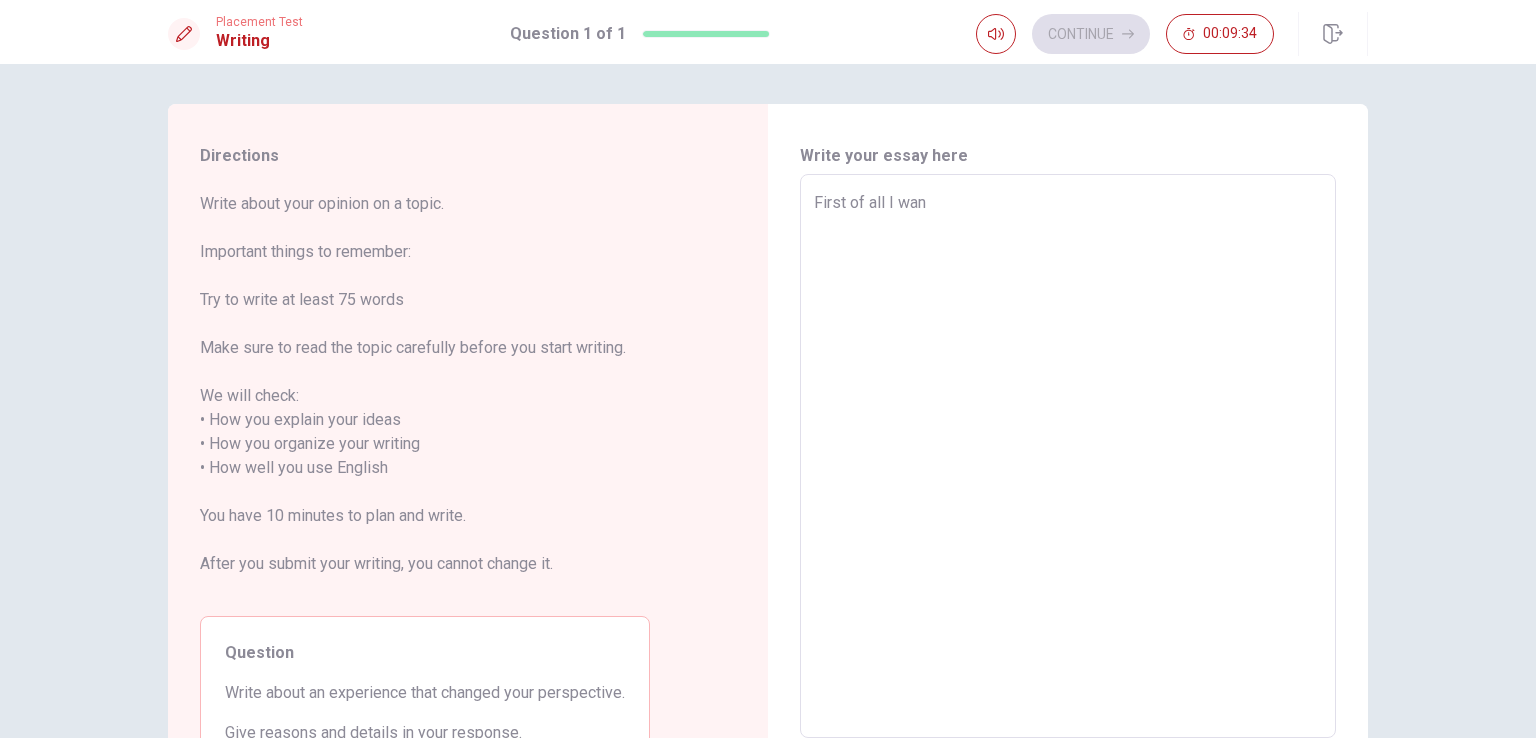 type on "x" 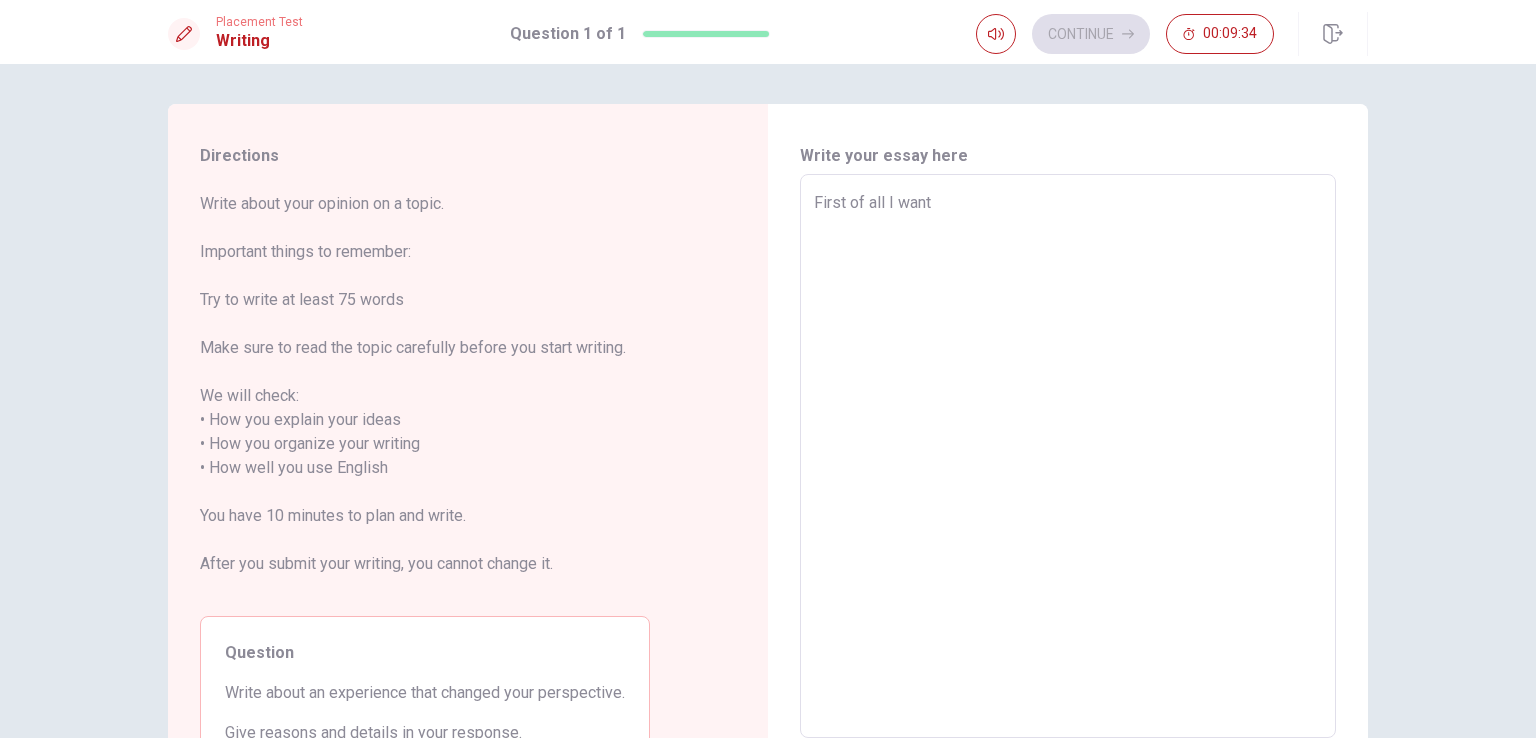 type on "x" 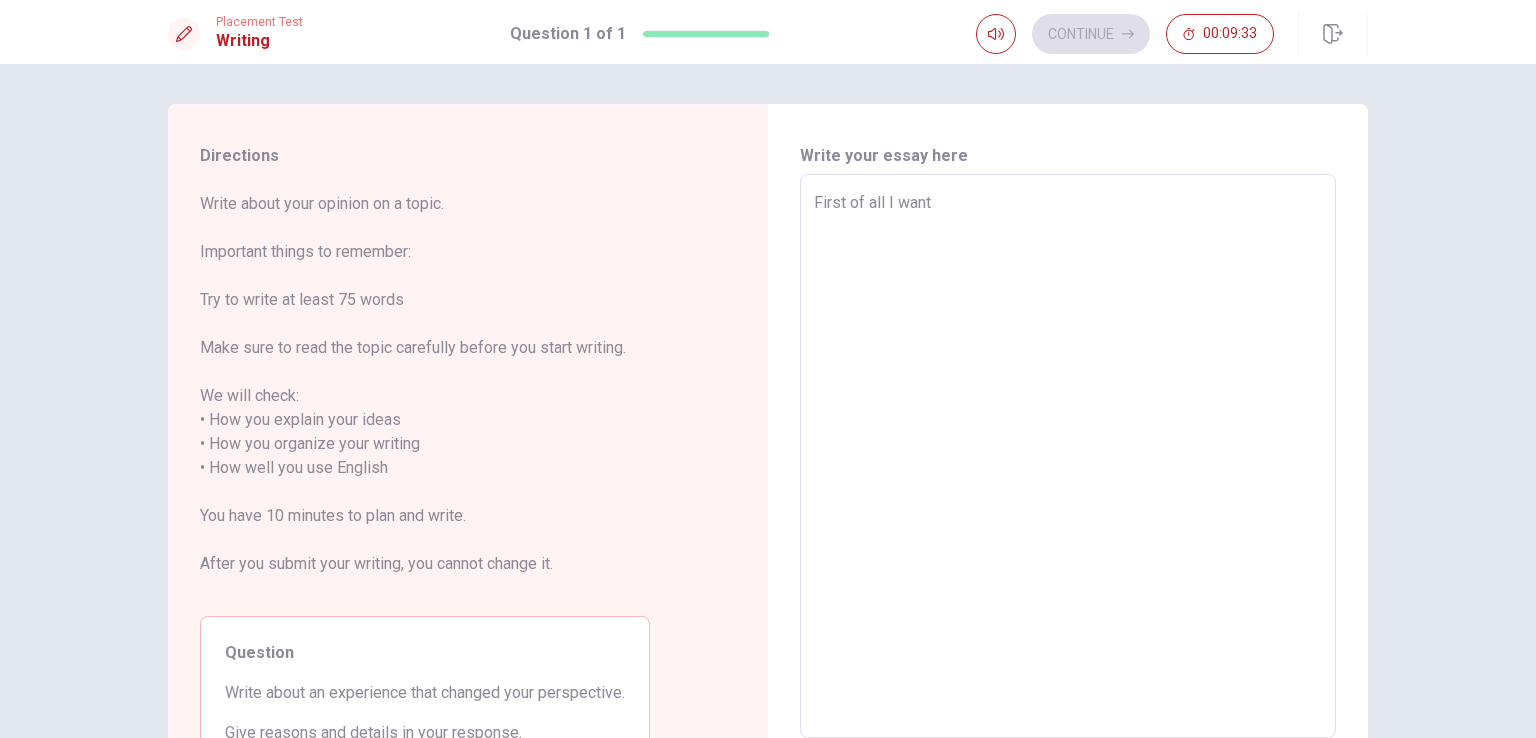 type on "First of all I want t" 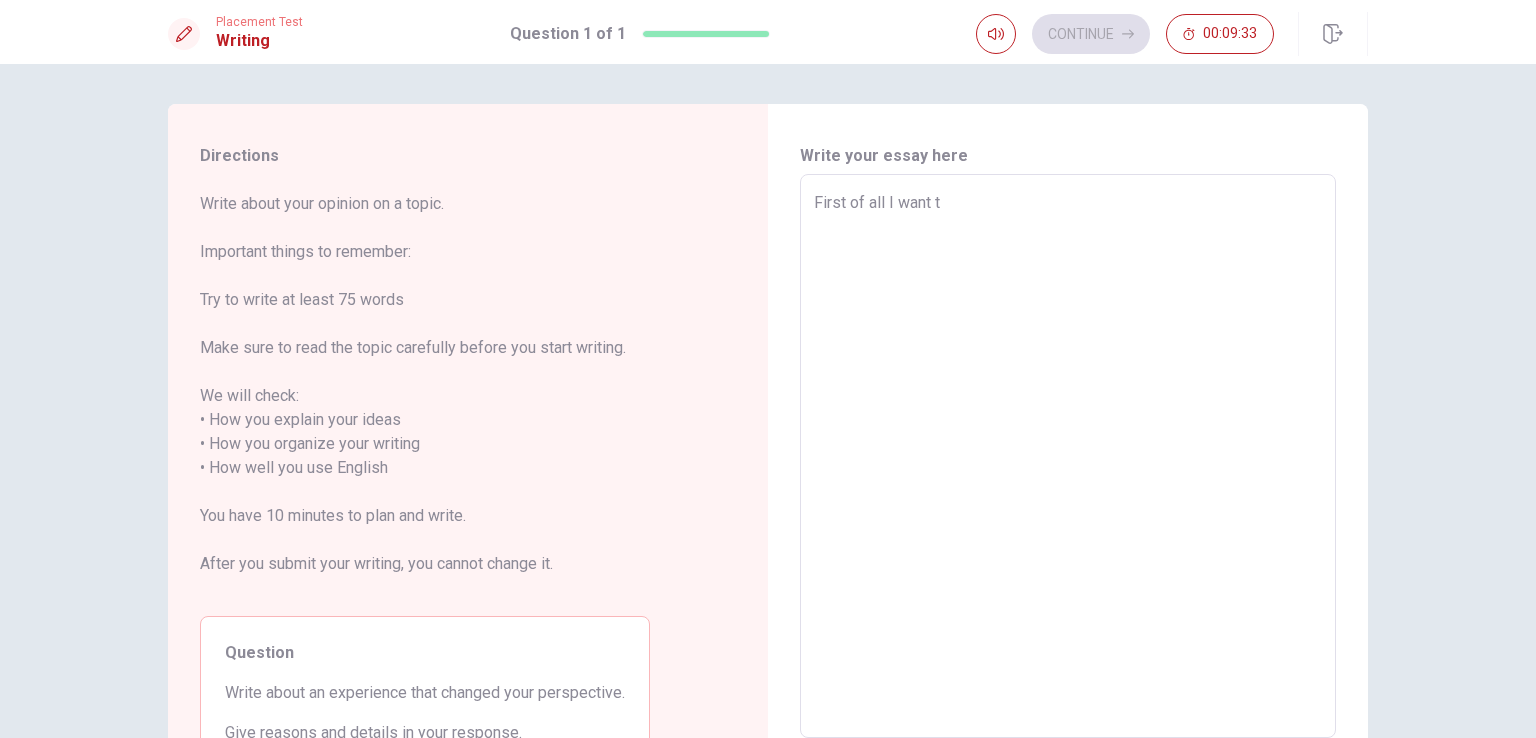 type on "x" 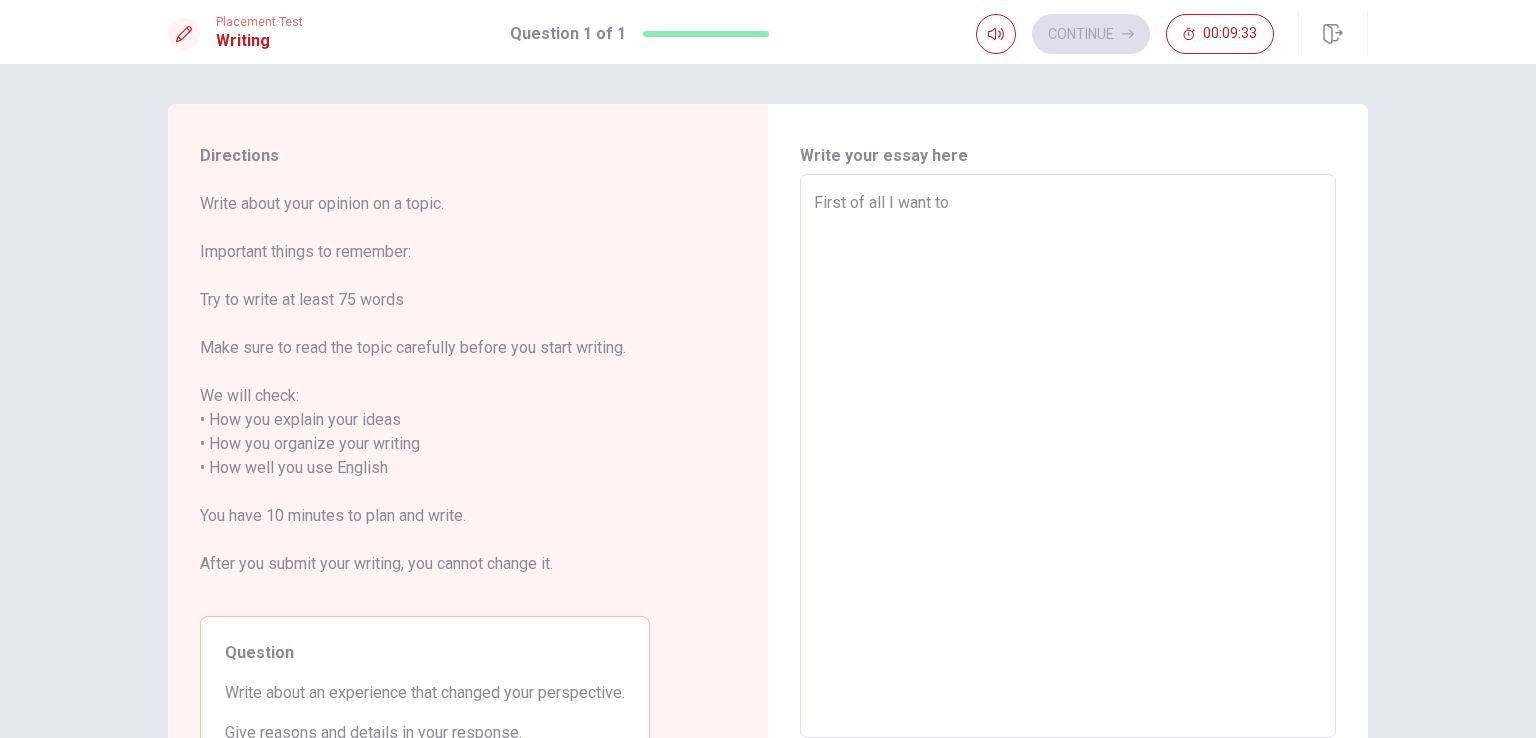 type on "x" 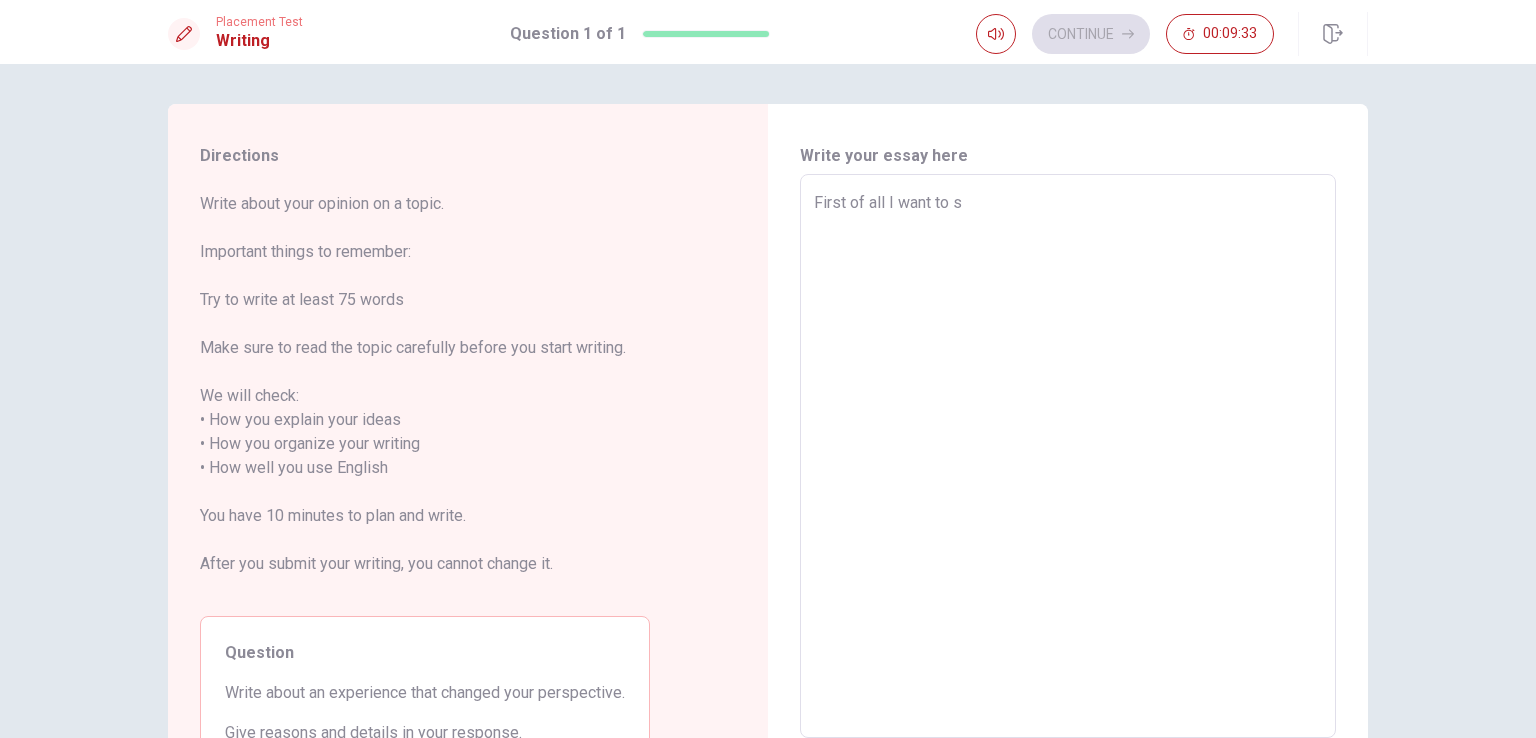 type on "x" 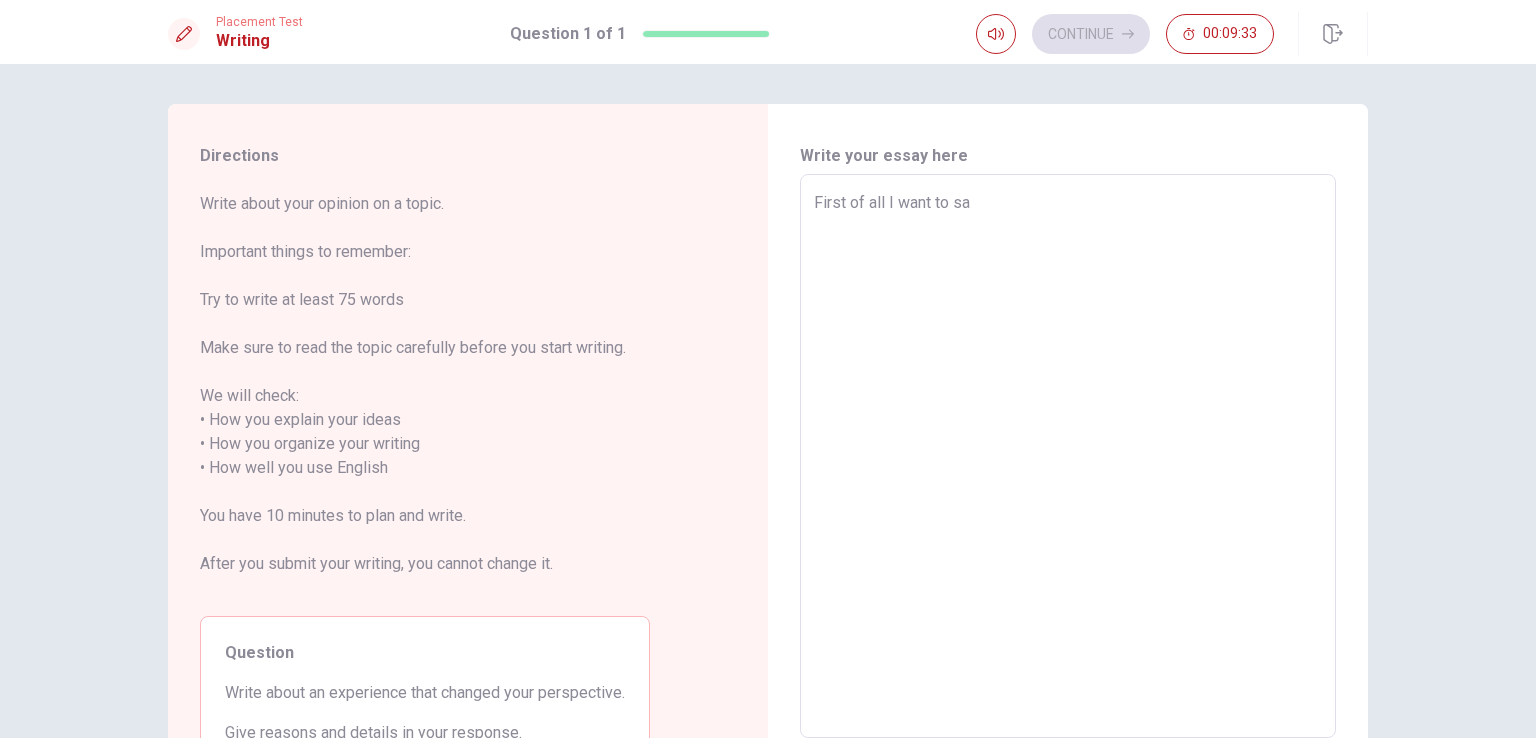 type on "x" 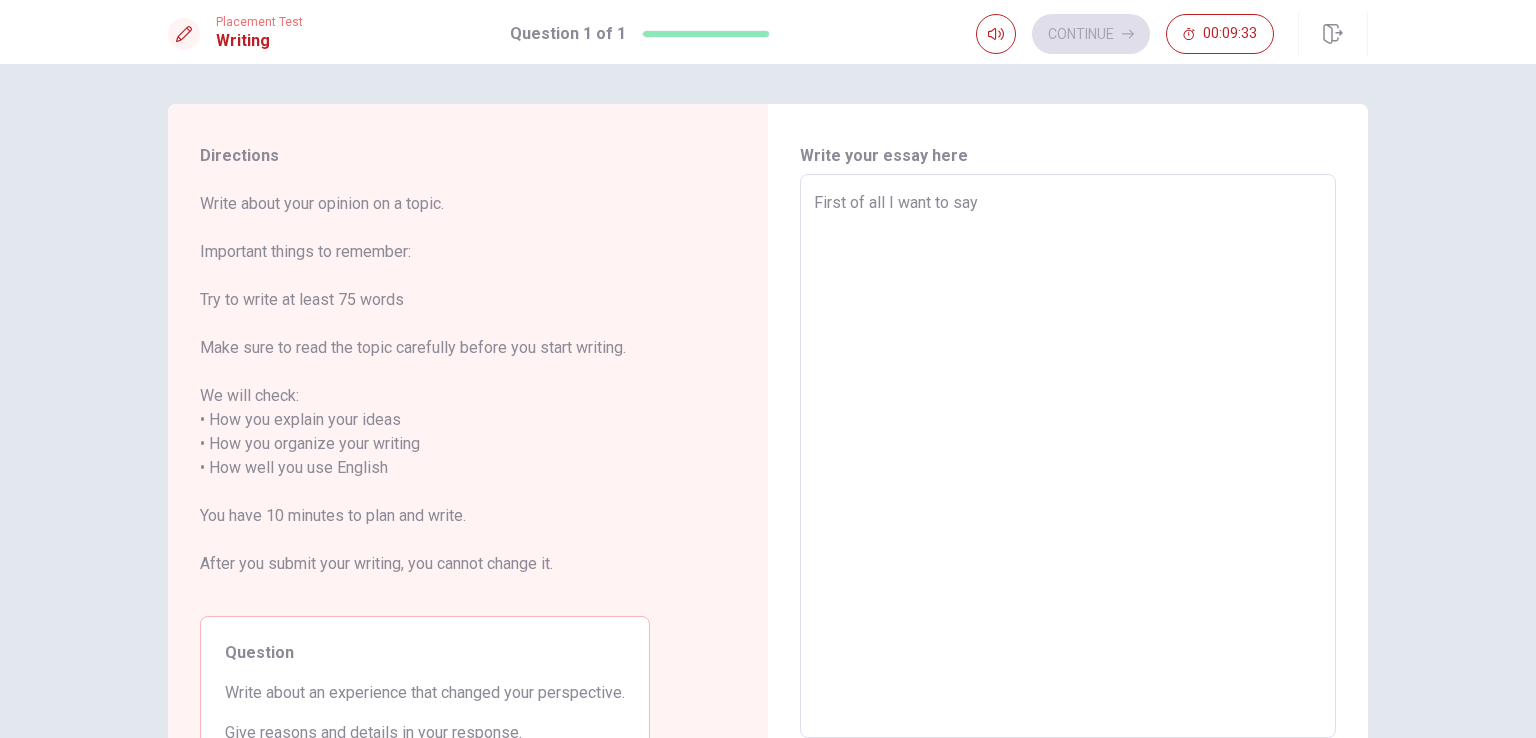 type on "x" 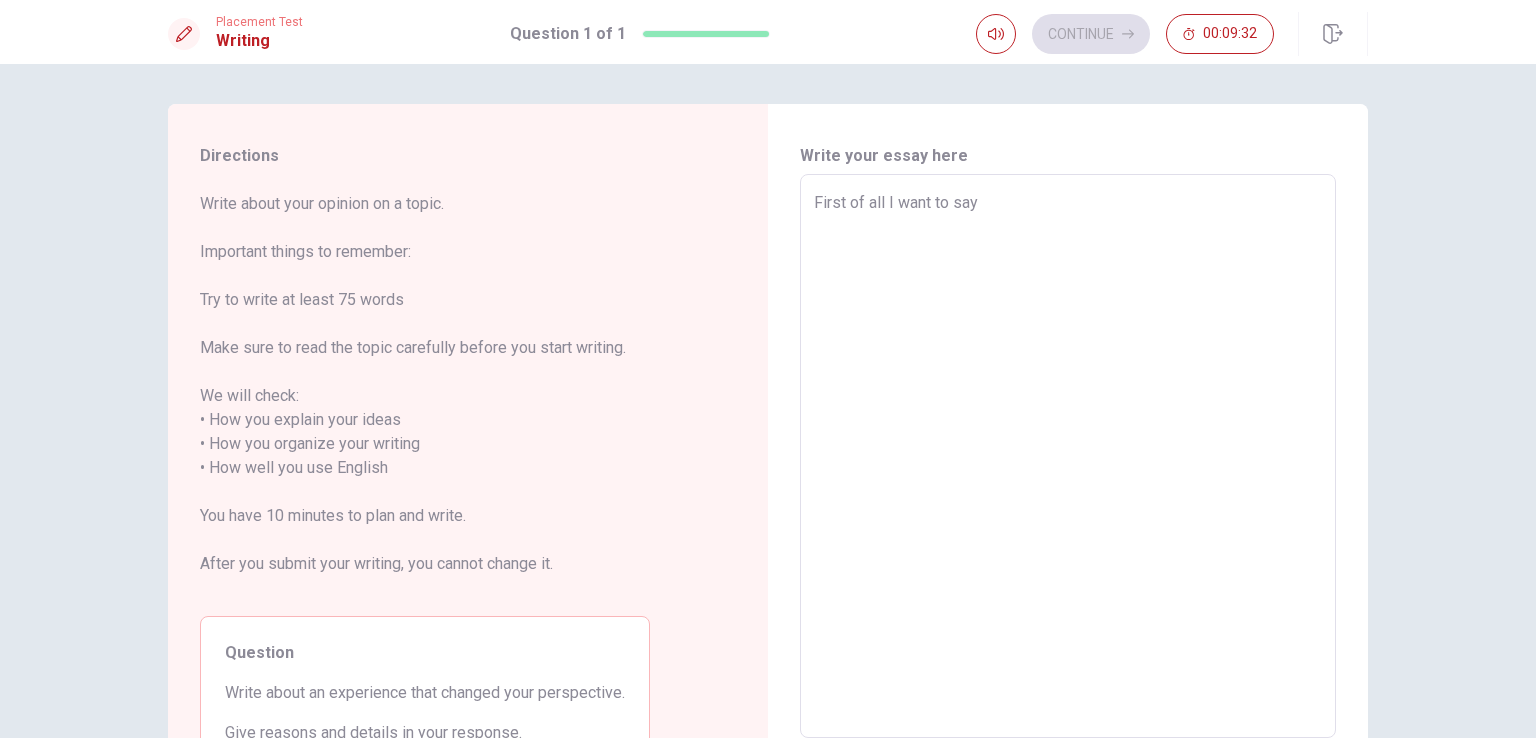type on "First of all I want to say" 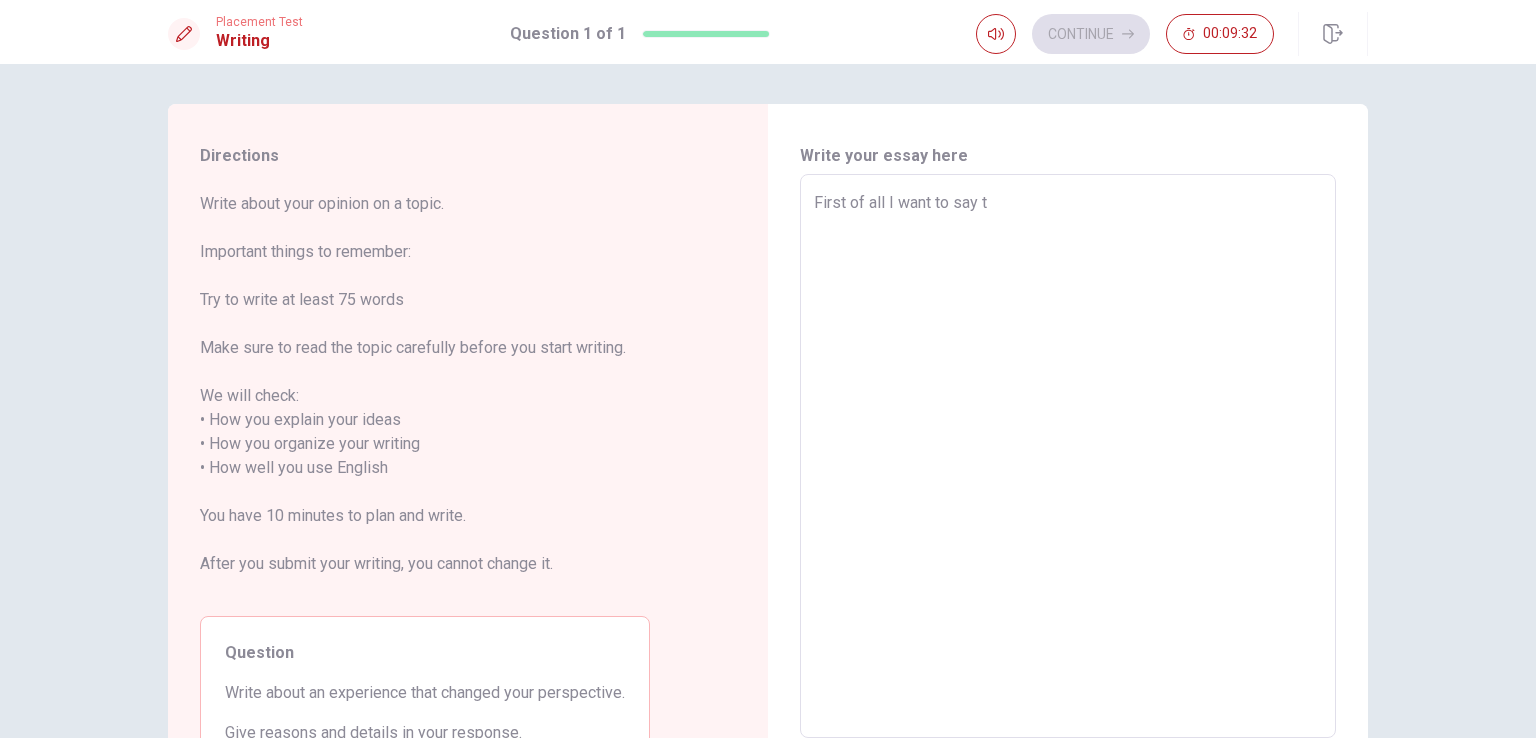type on "x" 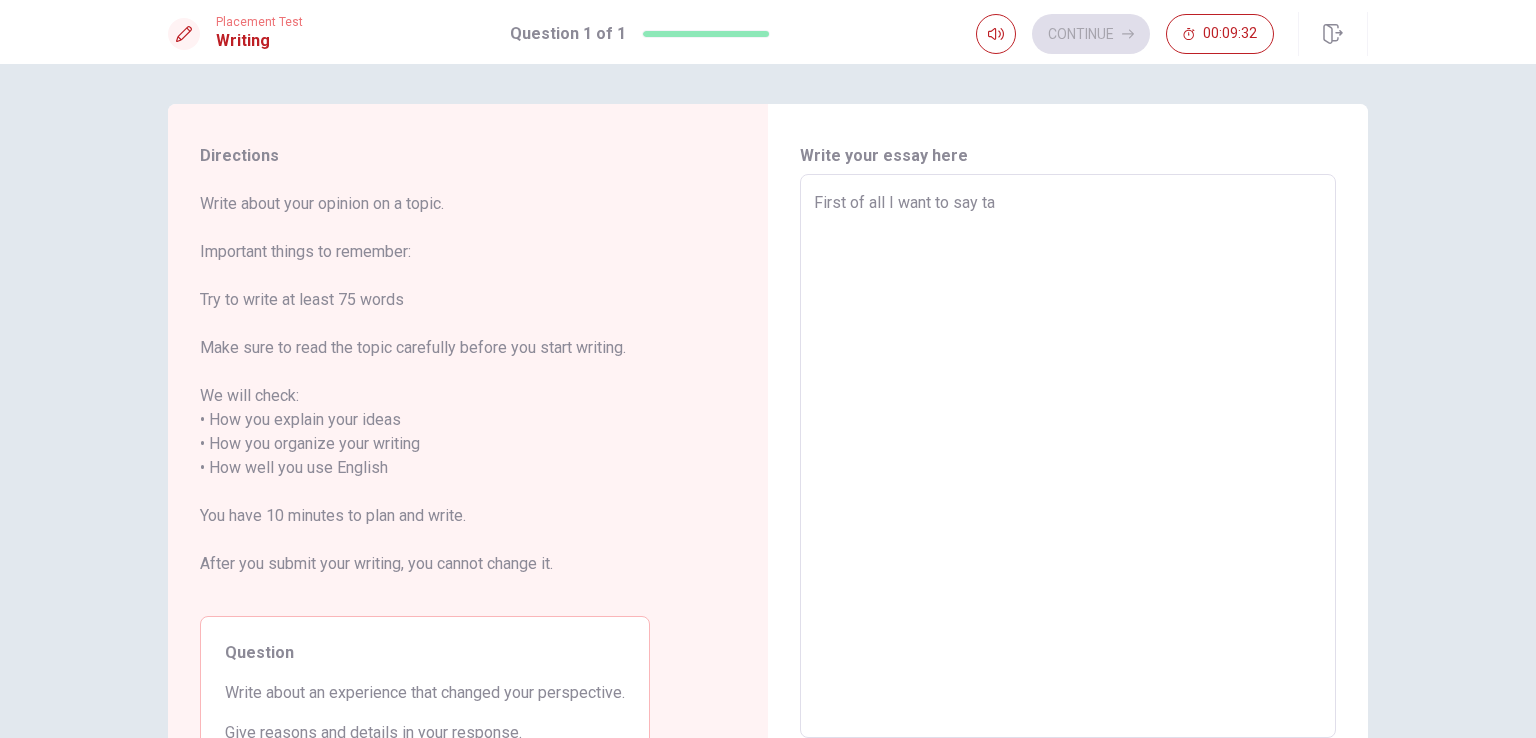 type on "x" 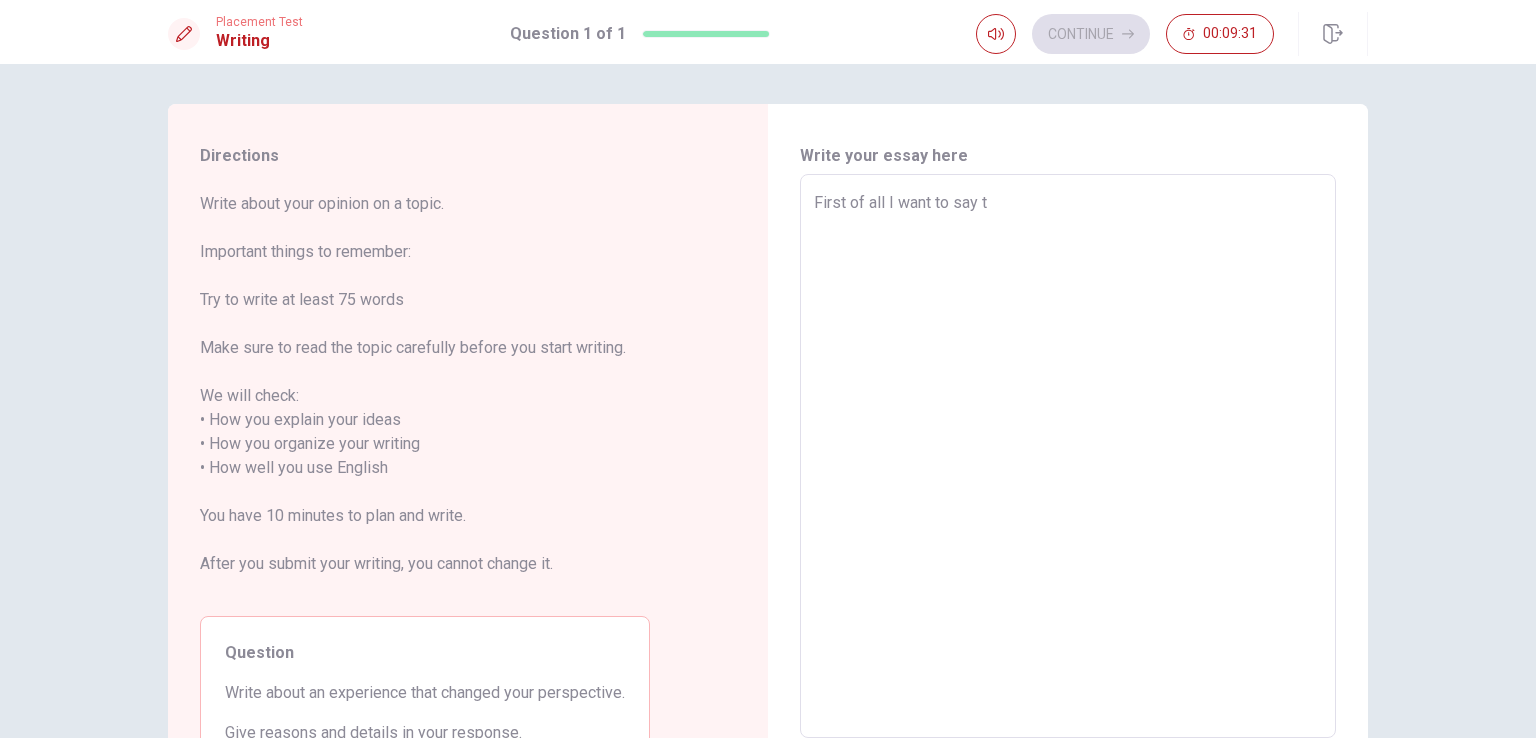 type on "x" 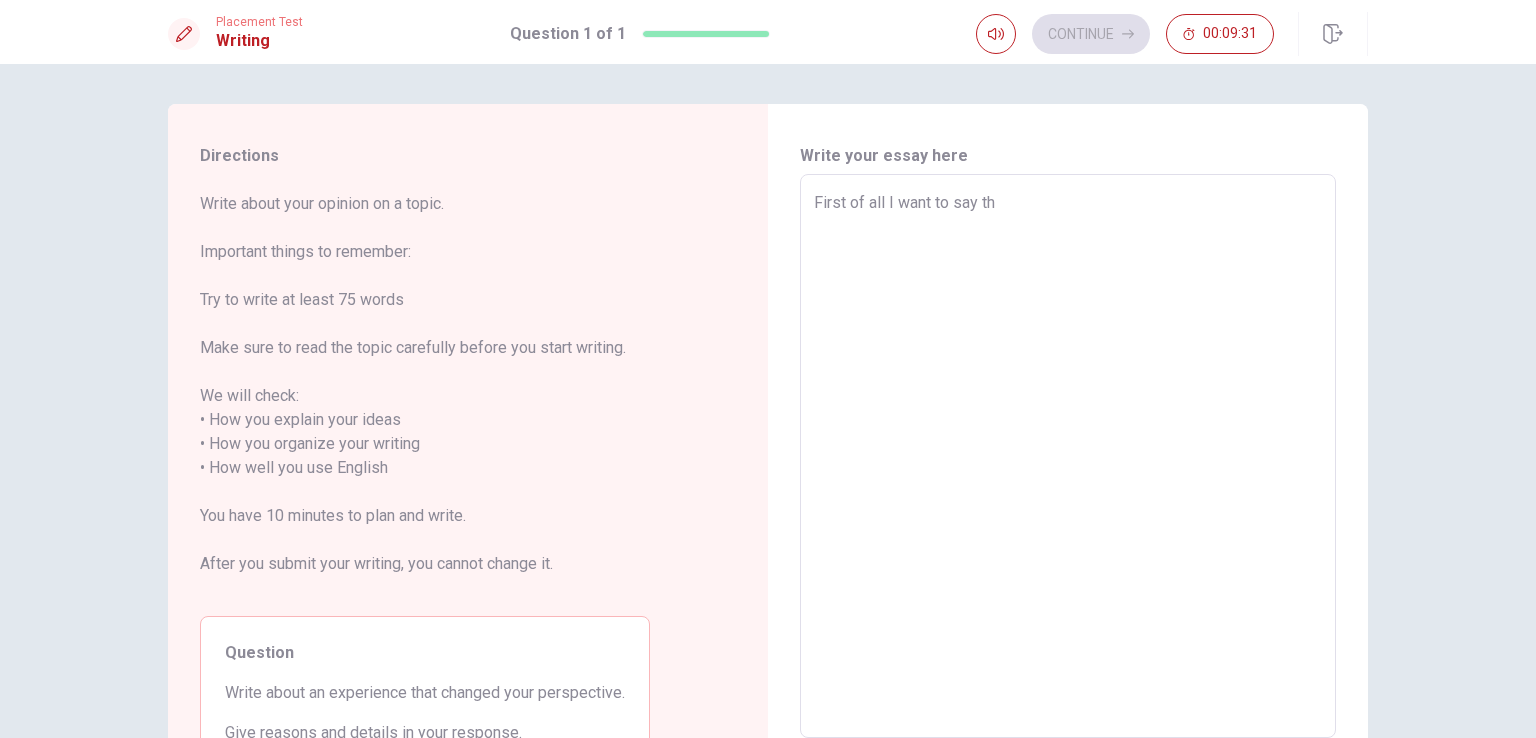 type on "x" 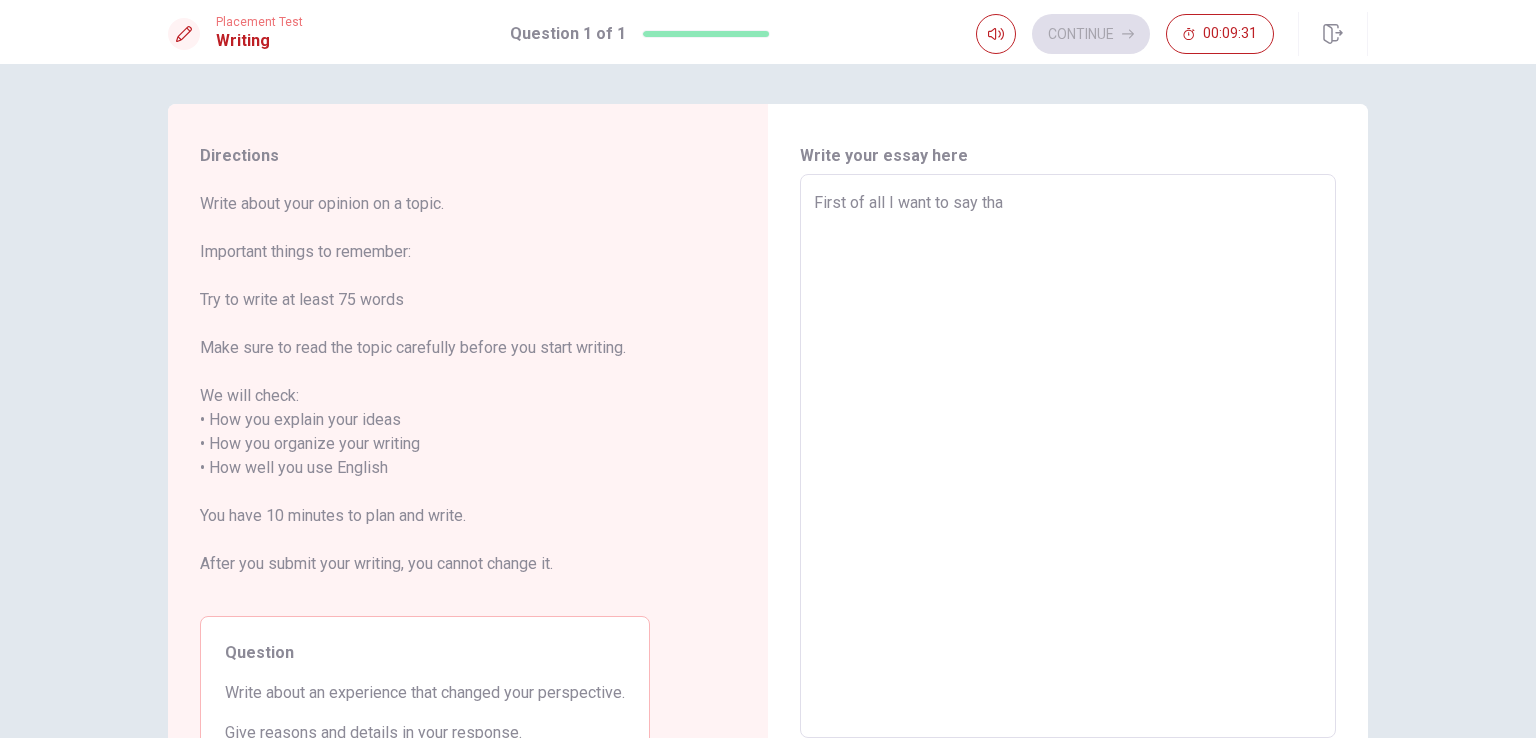 type on "x" 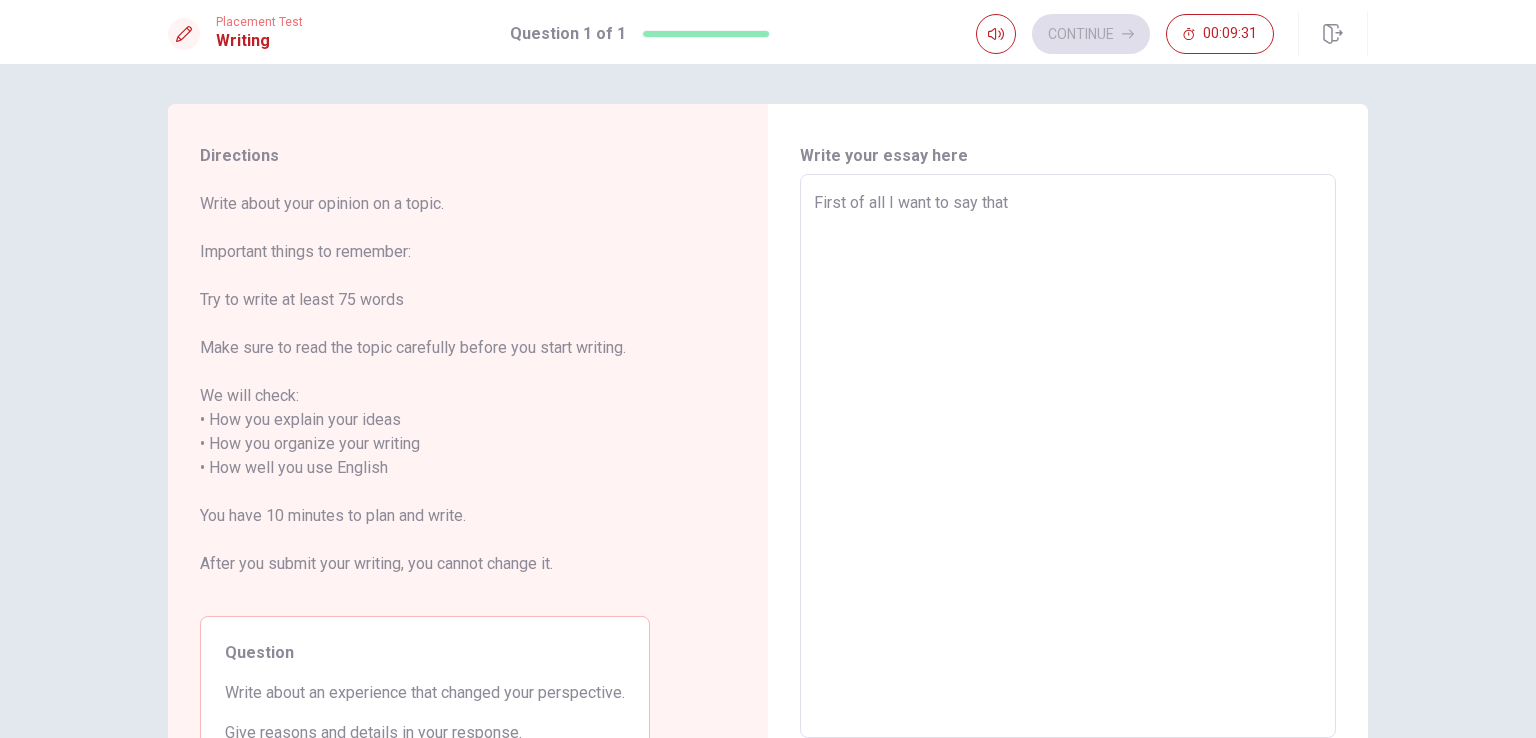 type on "x" 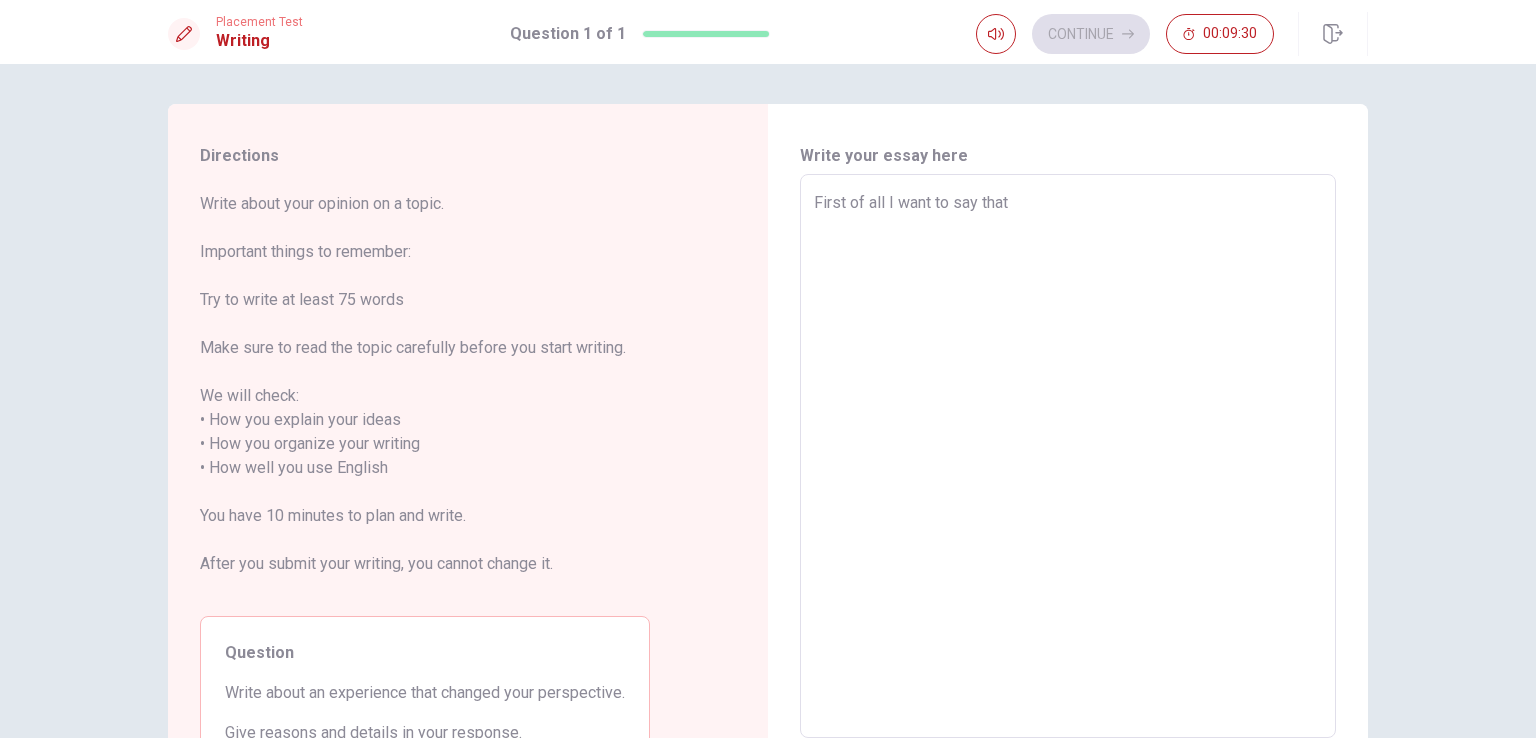 type on "First of all I want to say that I" 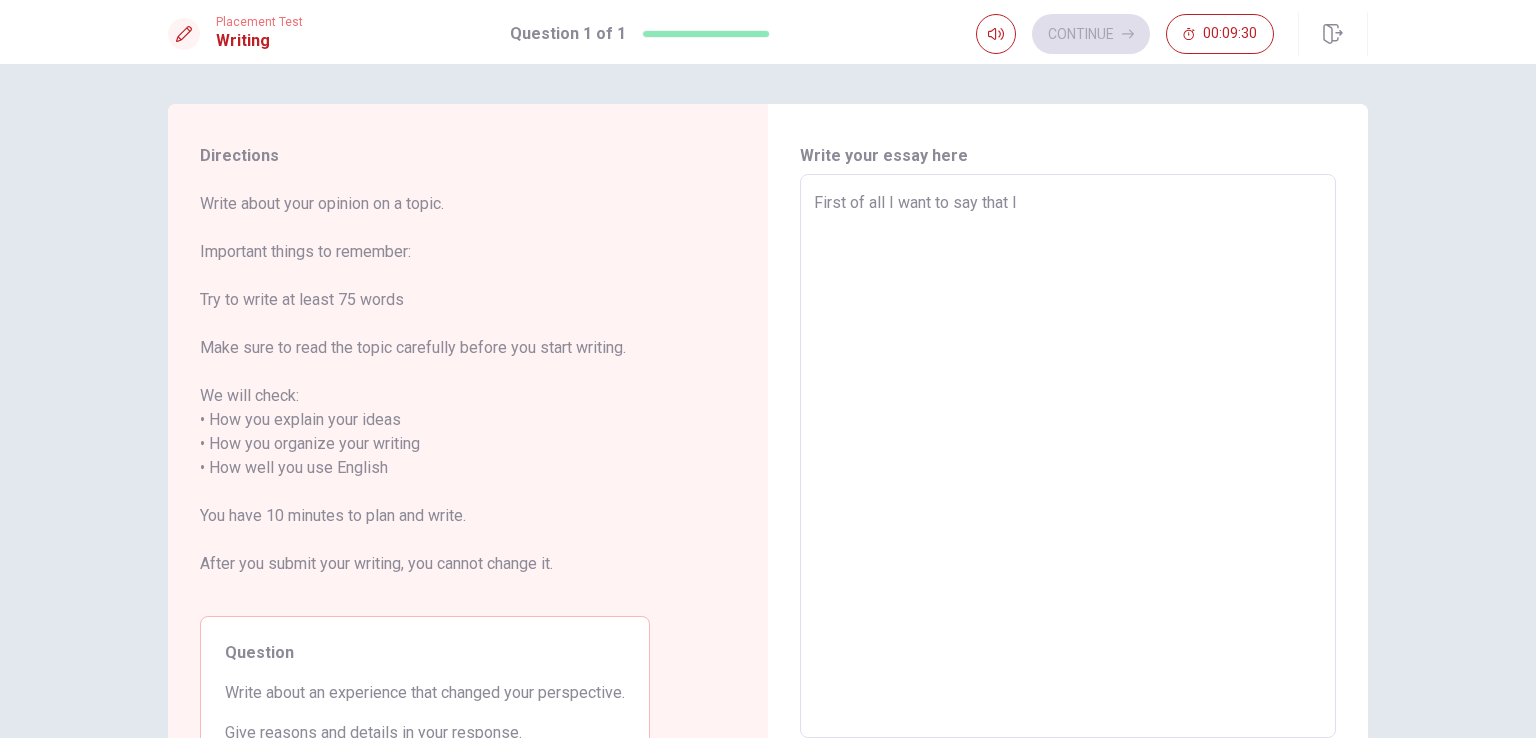 type on "x" 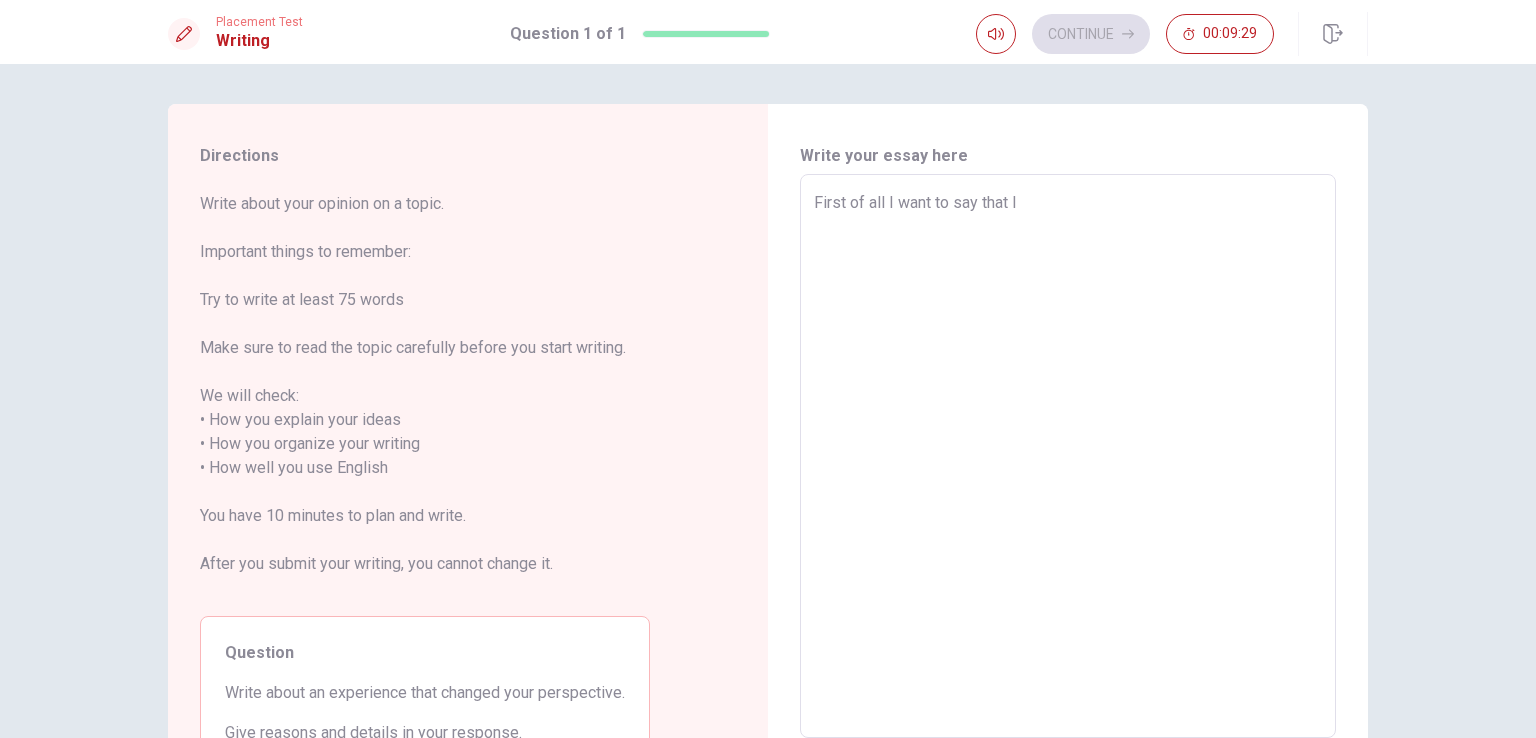 type on "First of all I want to say that I" 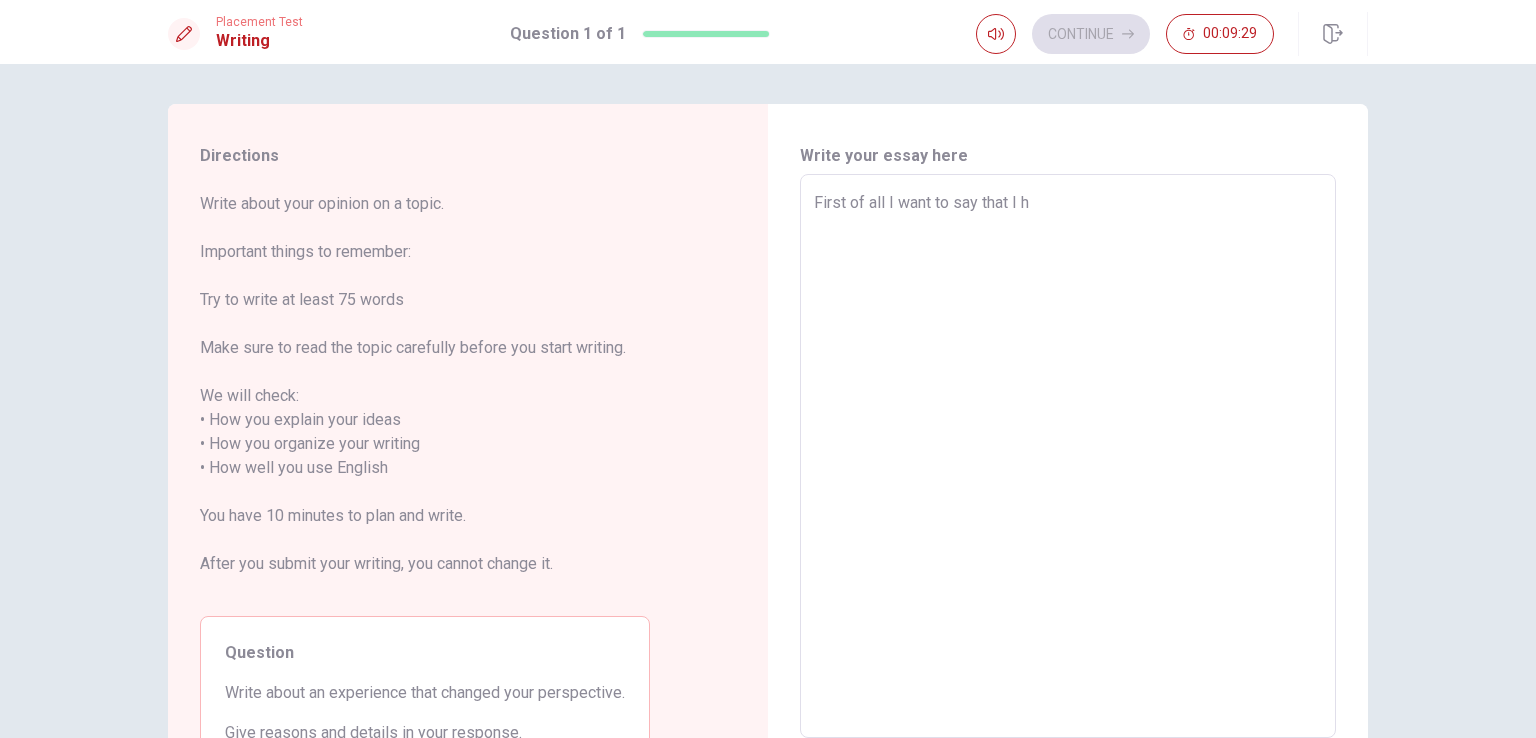 type on "x" 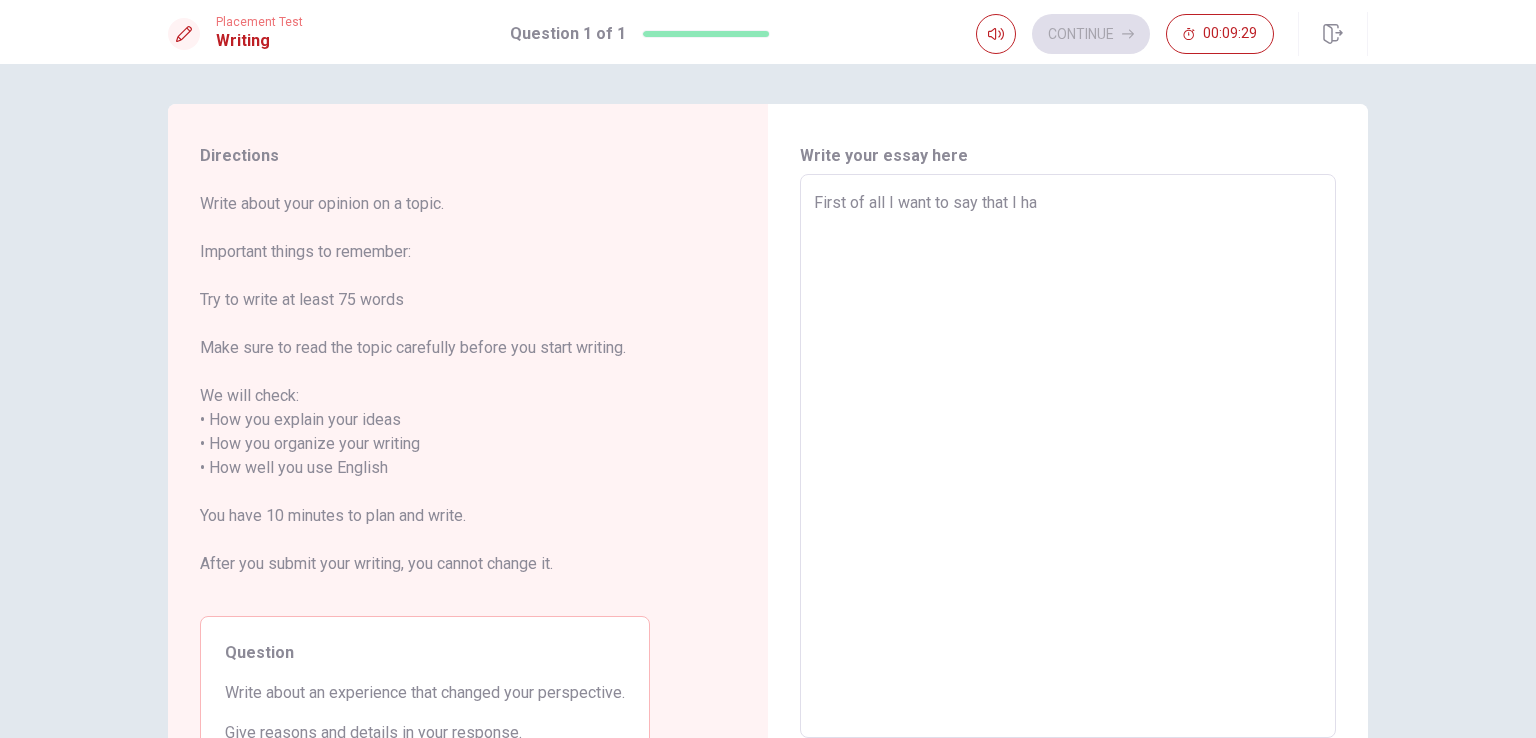type on "x" 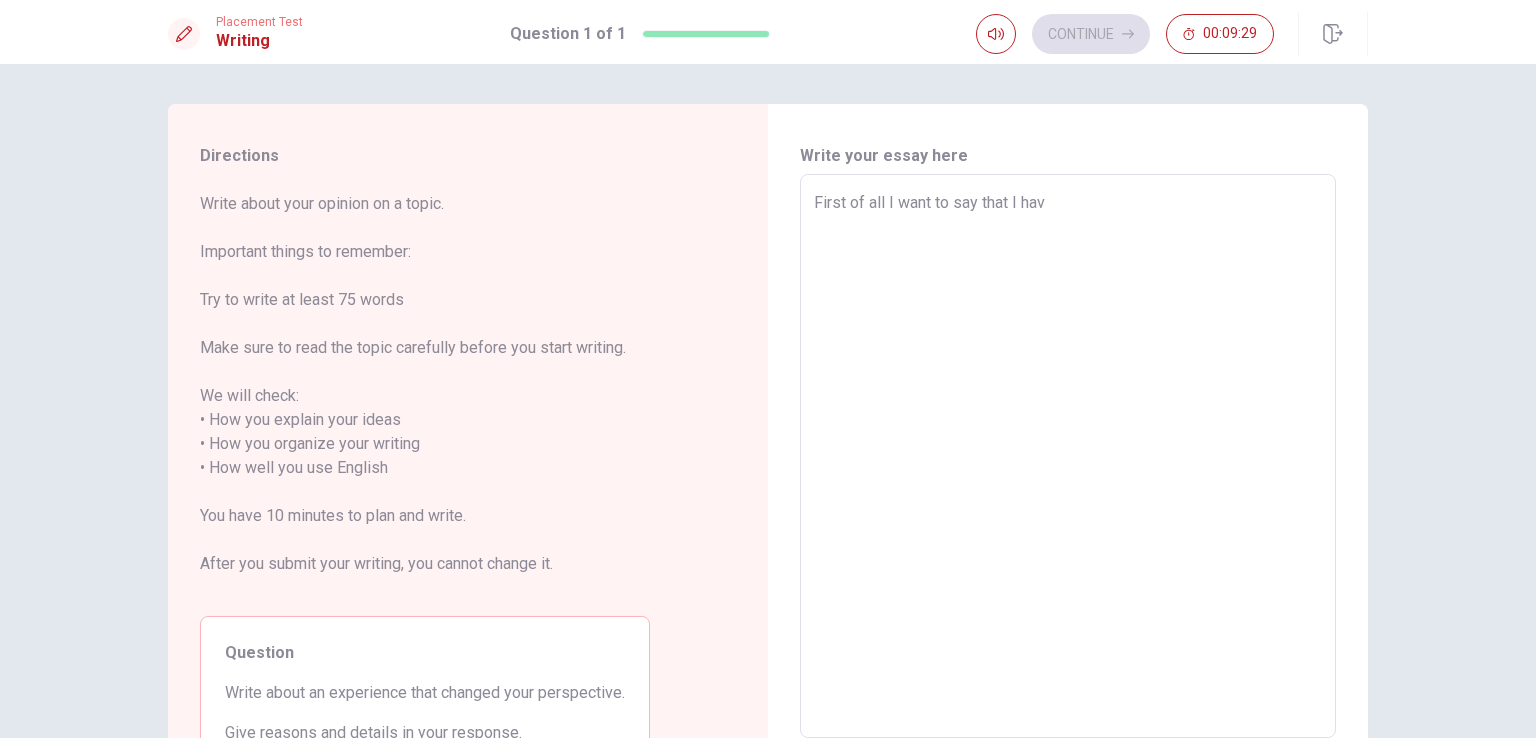type on "x" 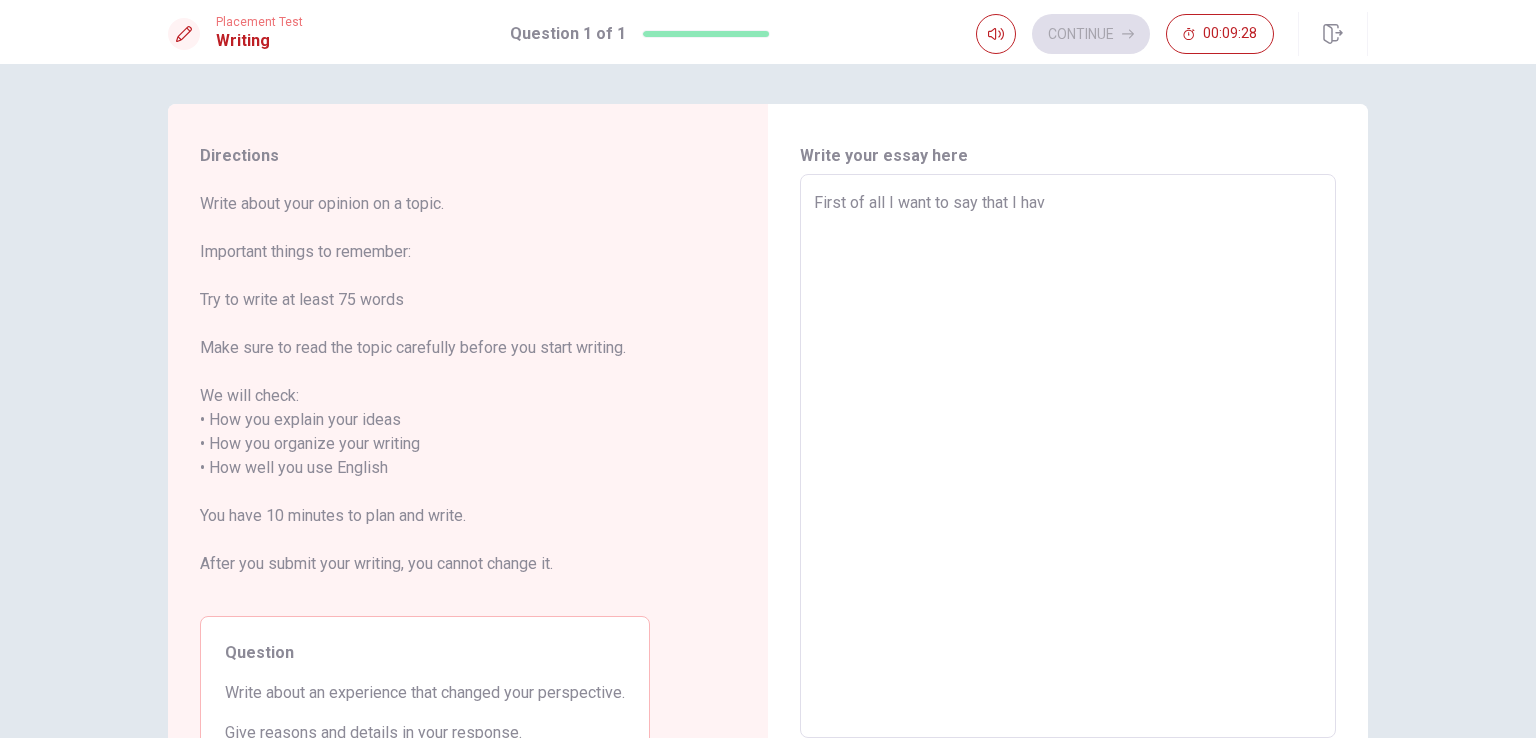 type on "First of all I want to say that I have" 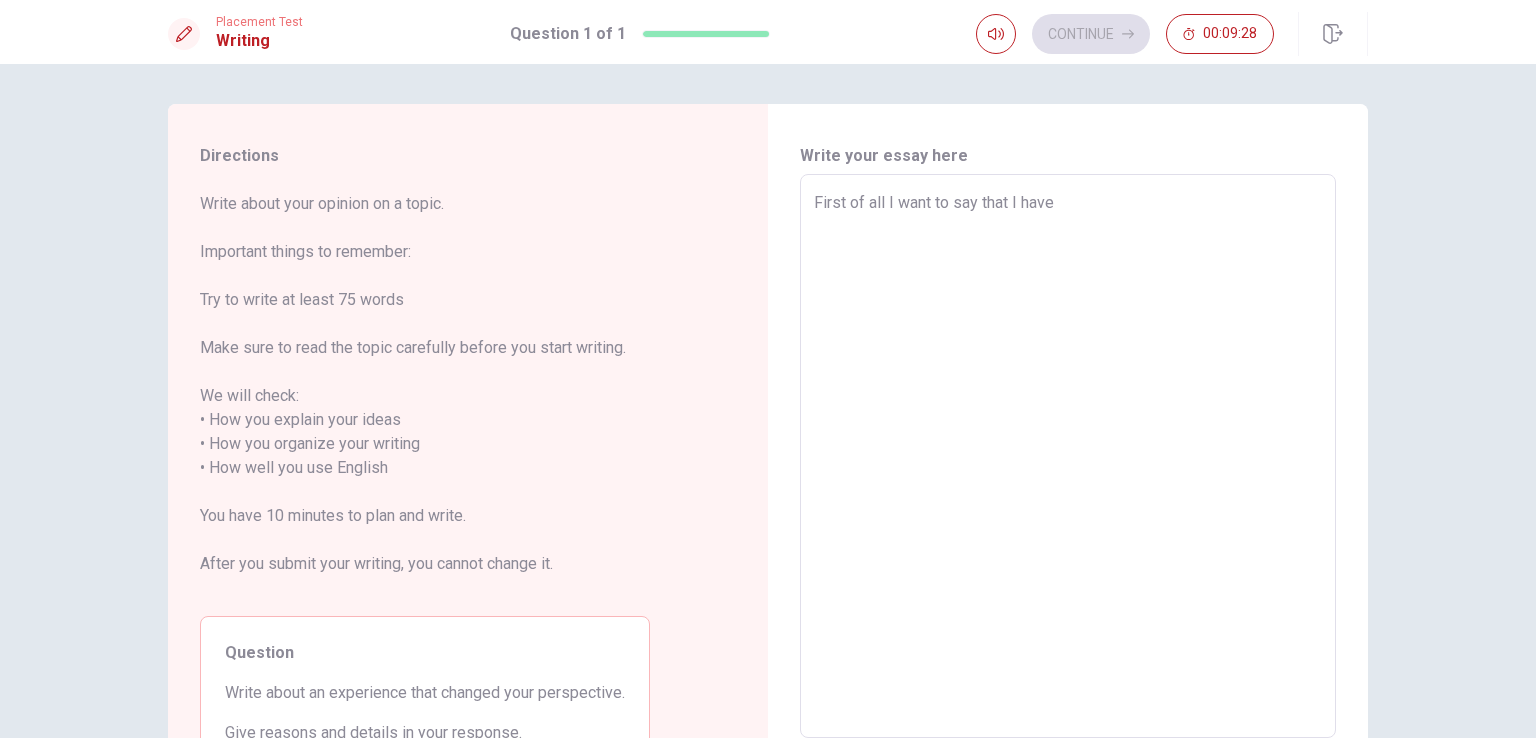type on "x" 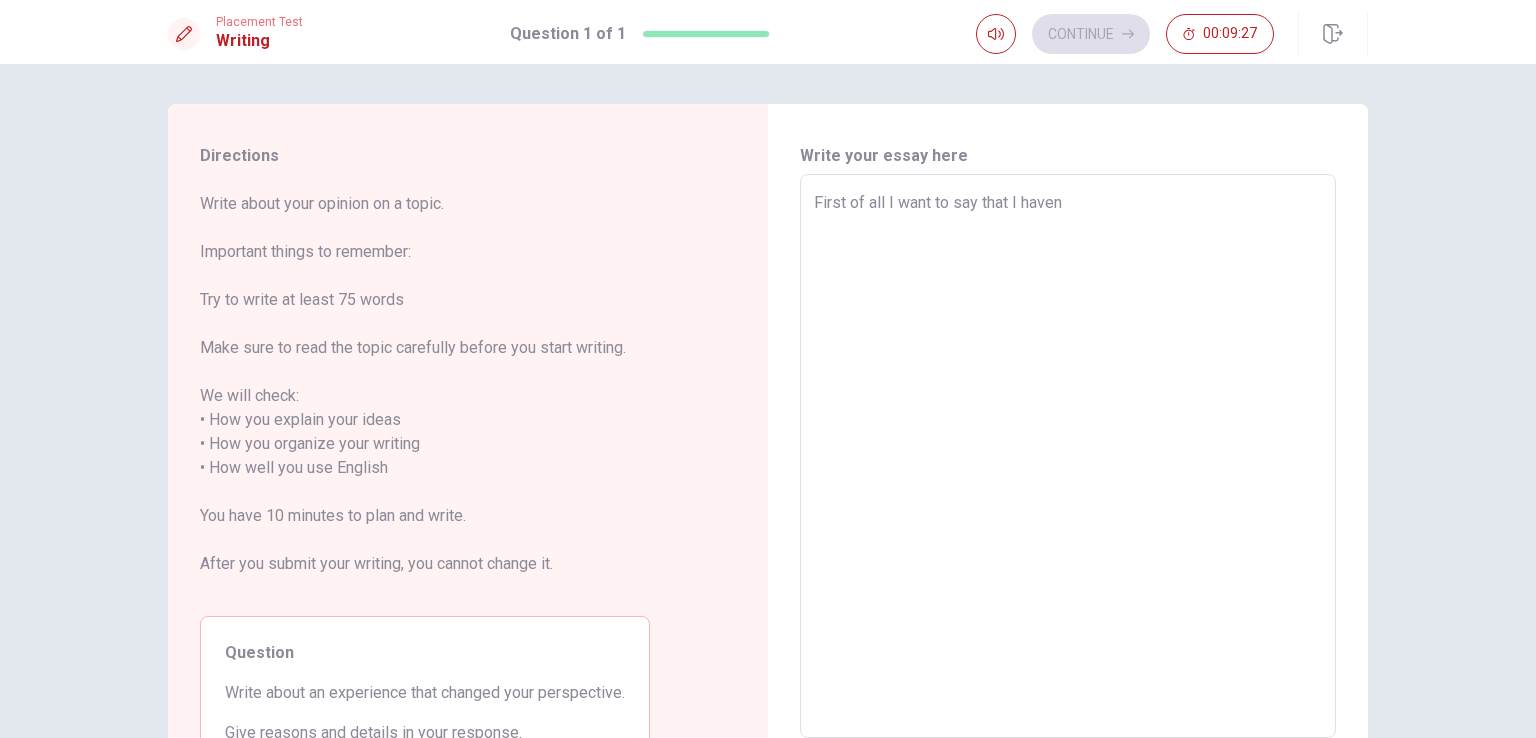 type on "x" 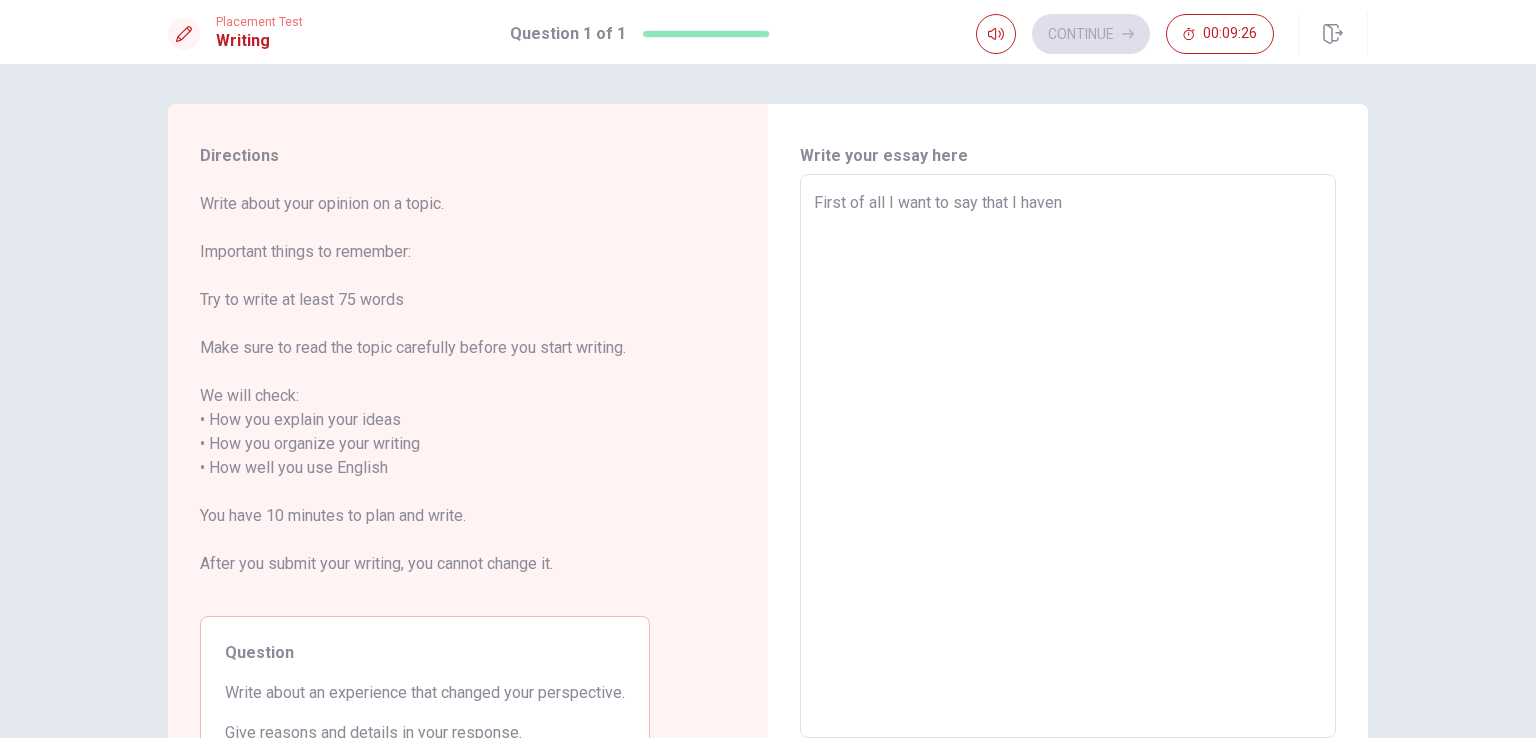 type on "First of all I want to say that I haven'" 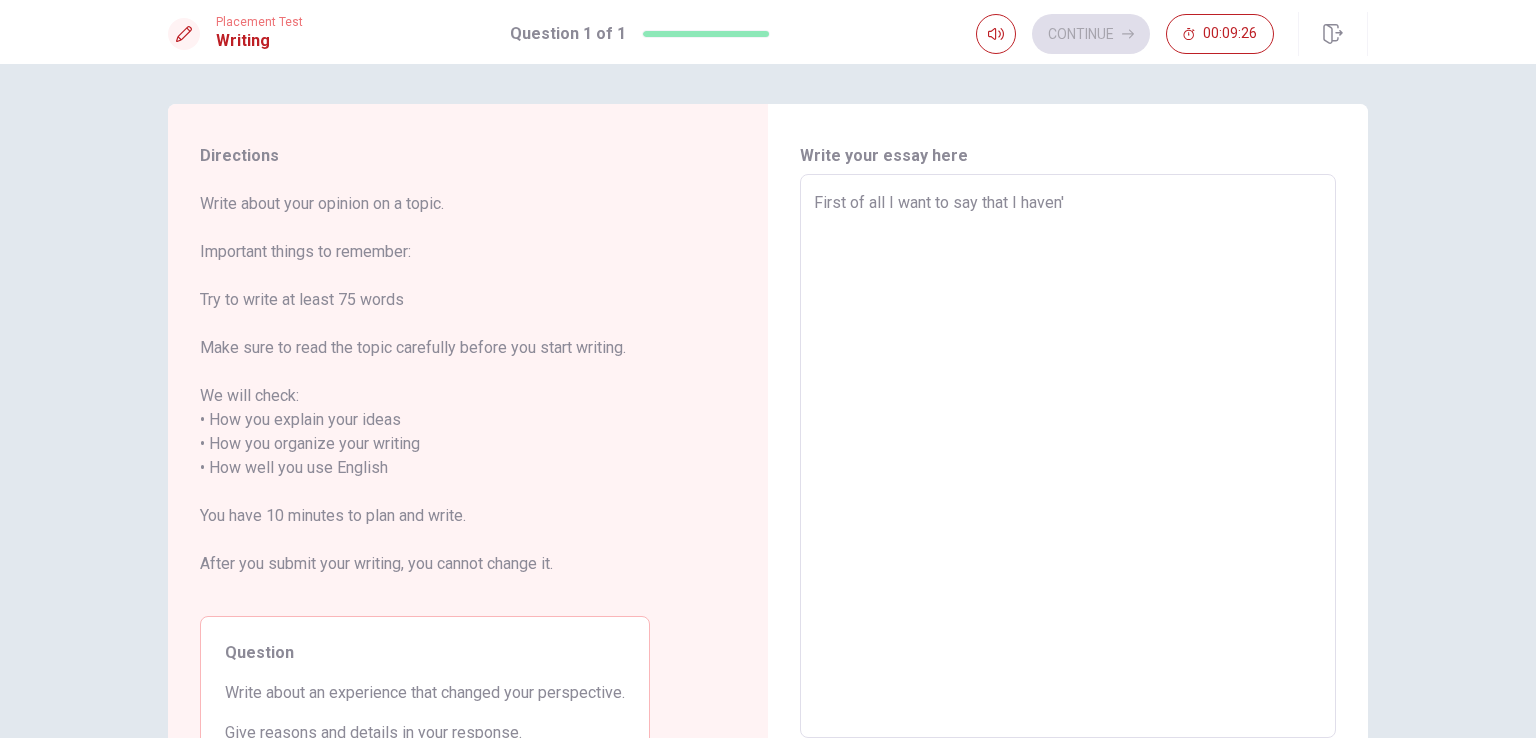 type on "x" 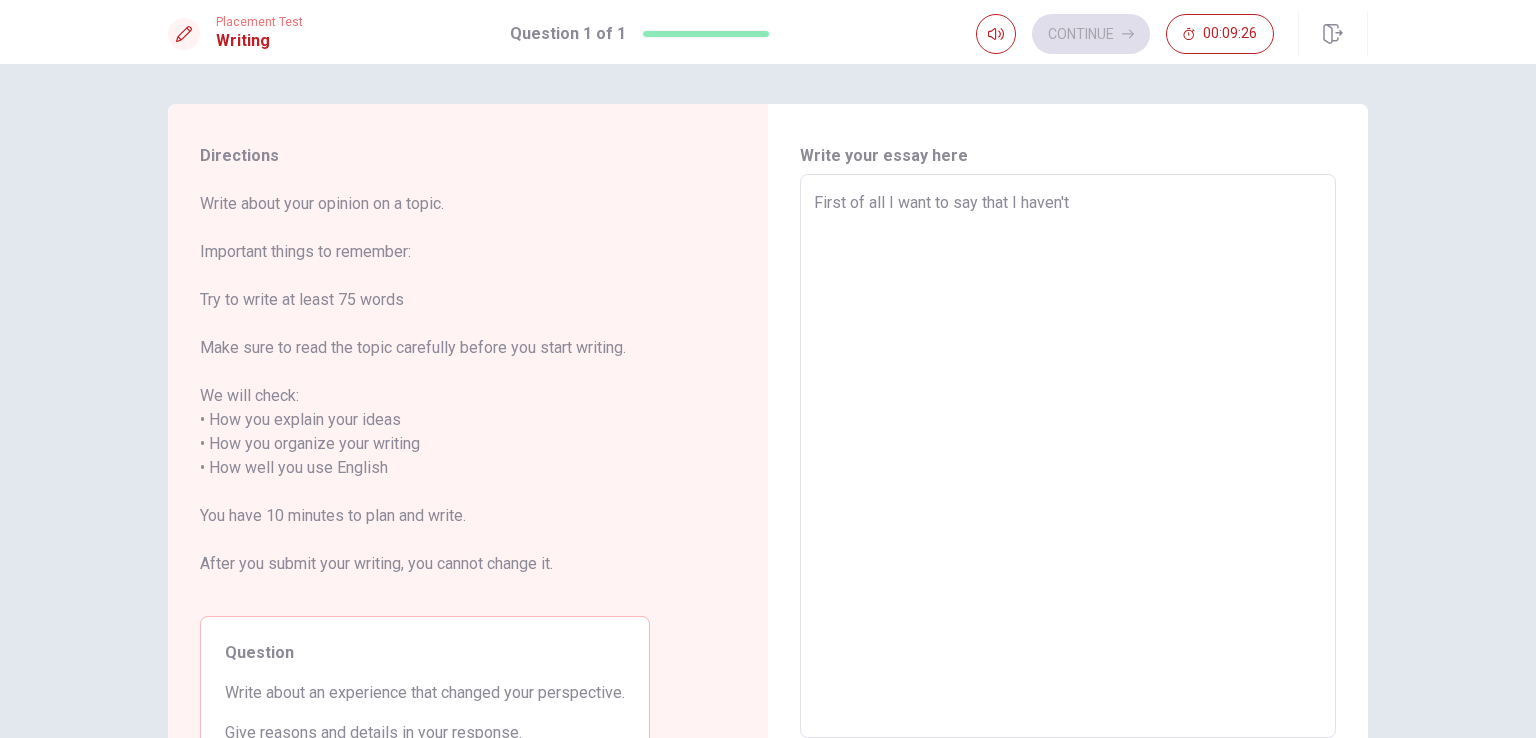 type on "x" 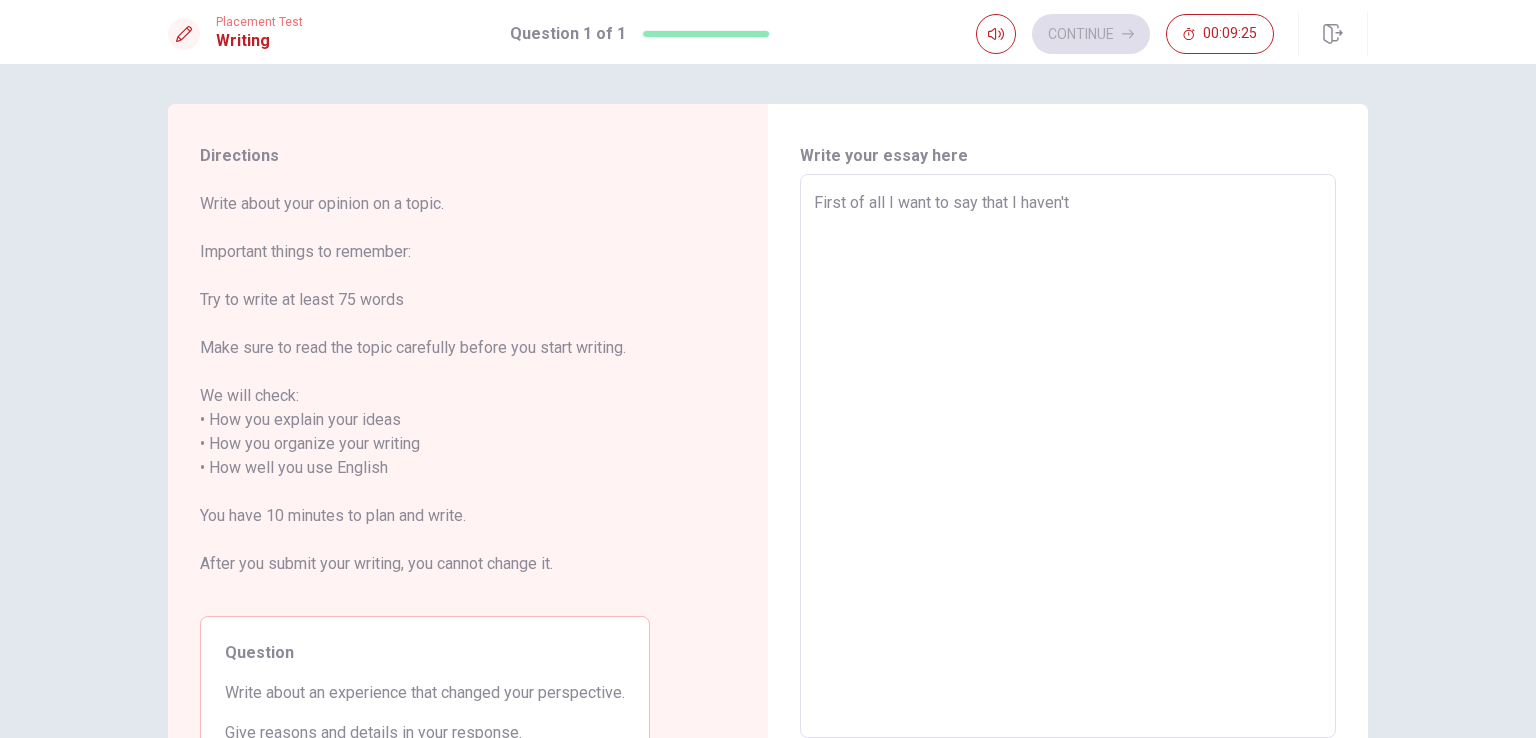 type on "First of all I want to say that I haven't" 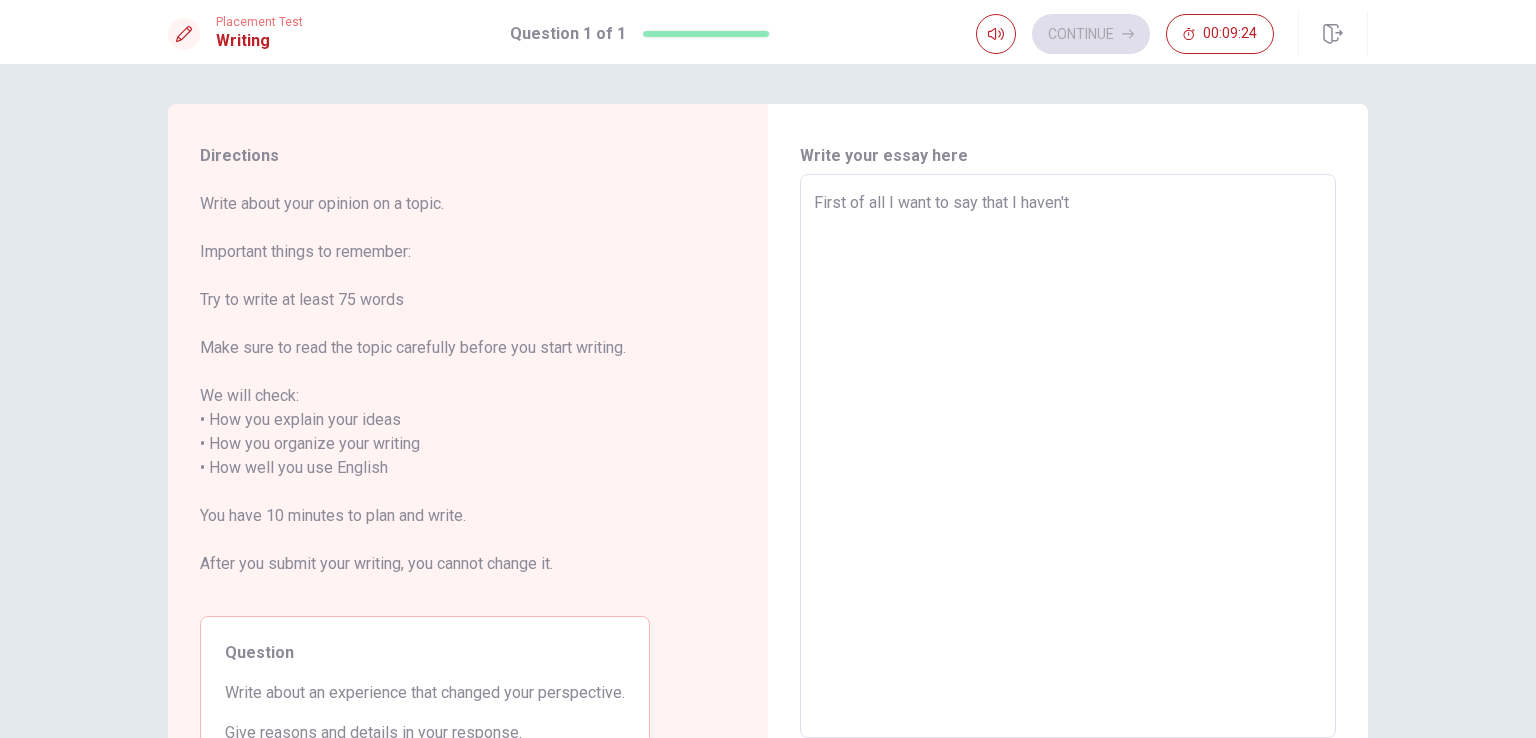 type on "First of all I want to say that I haven't s" 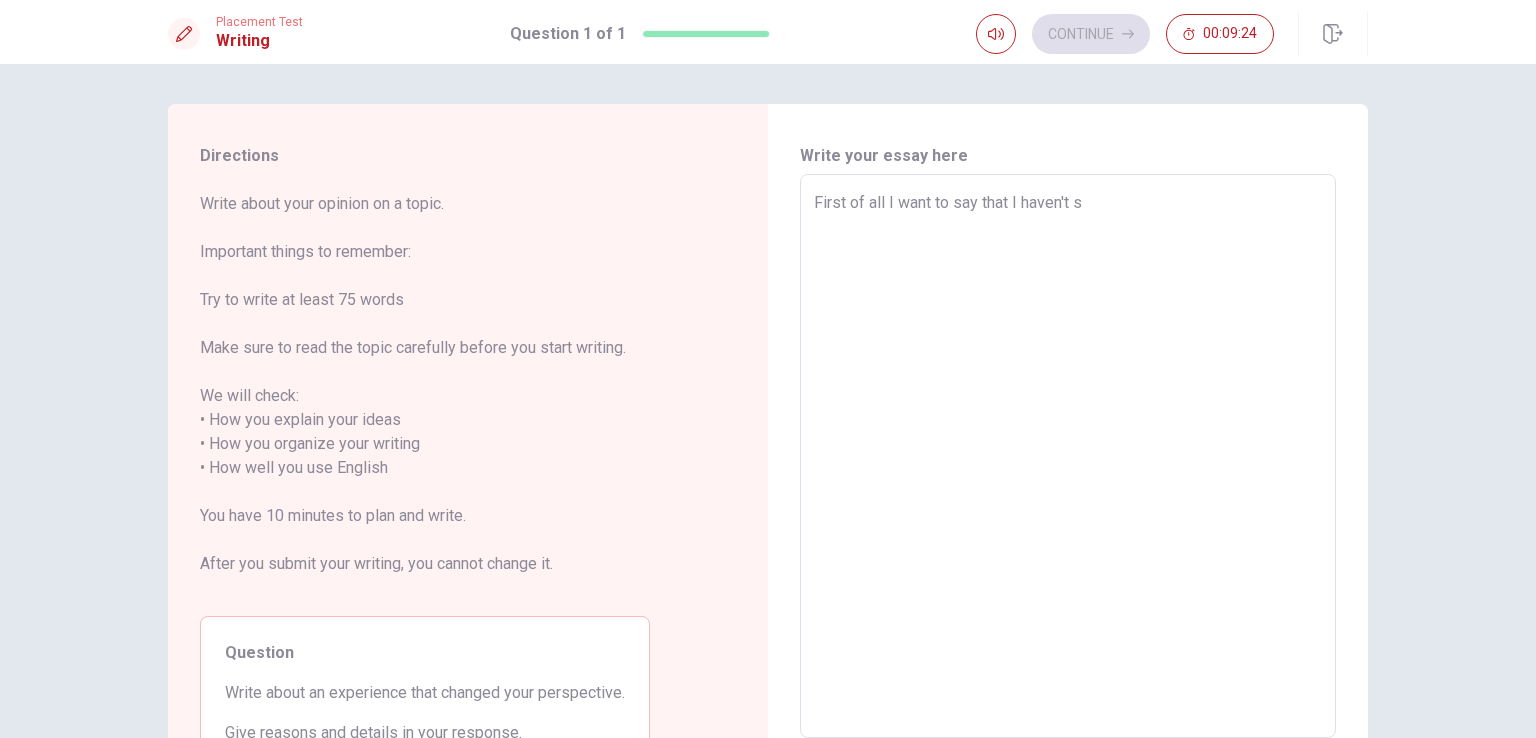 type on "x" 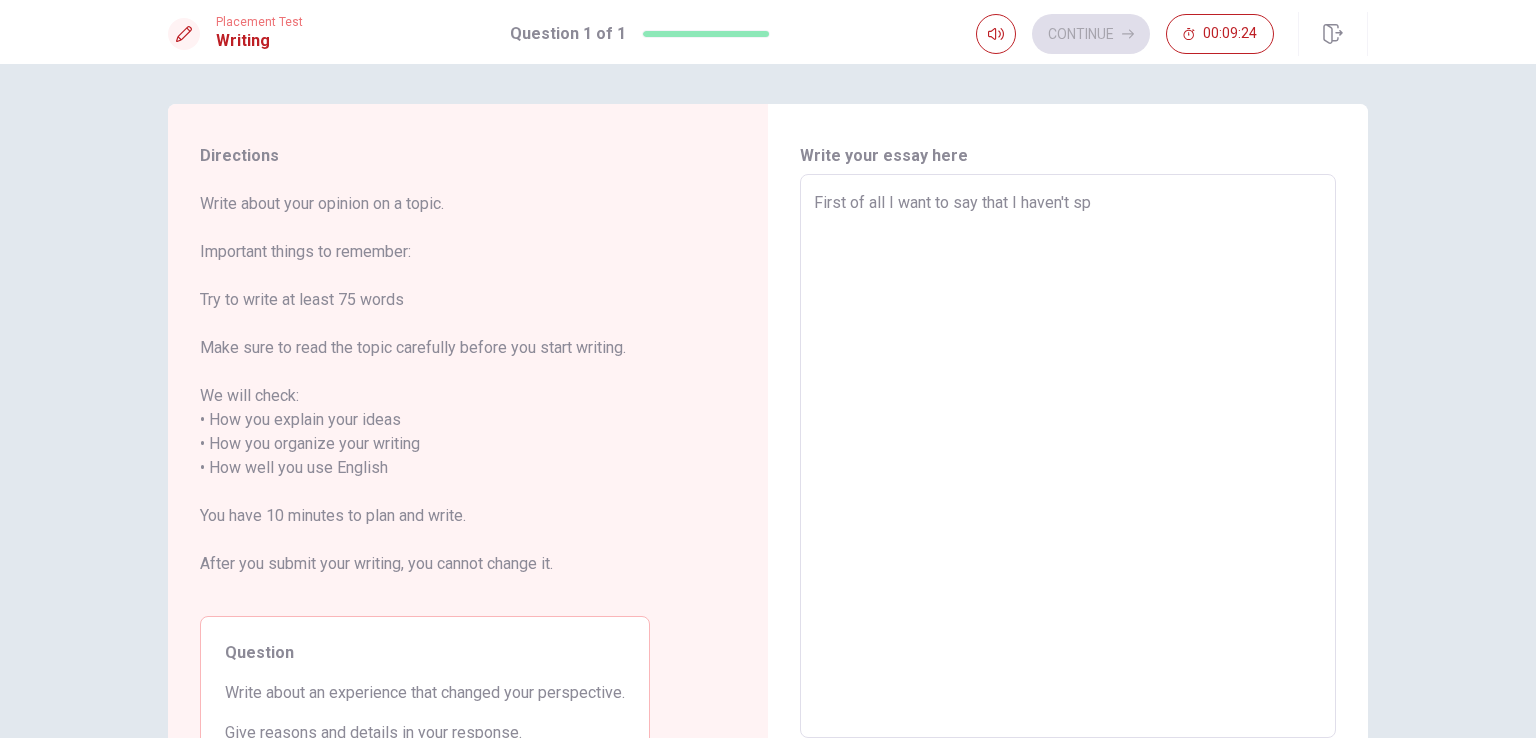 type on "x" 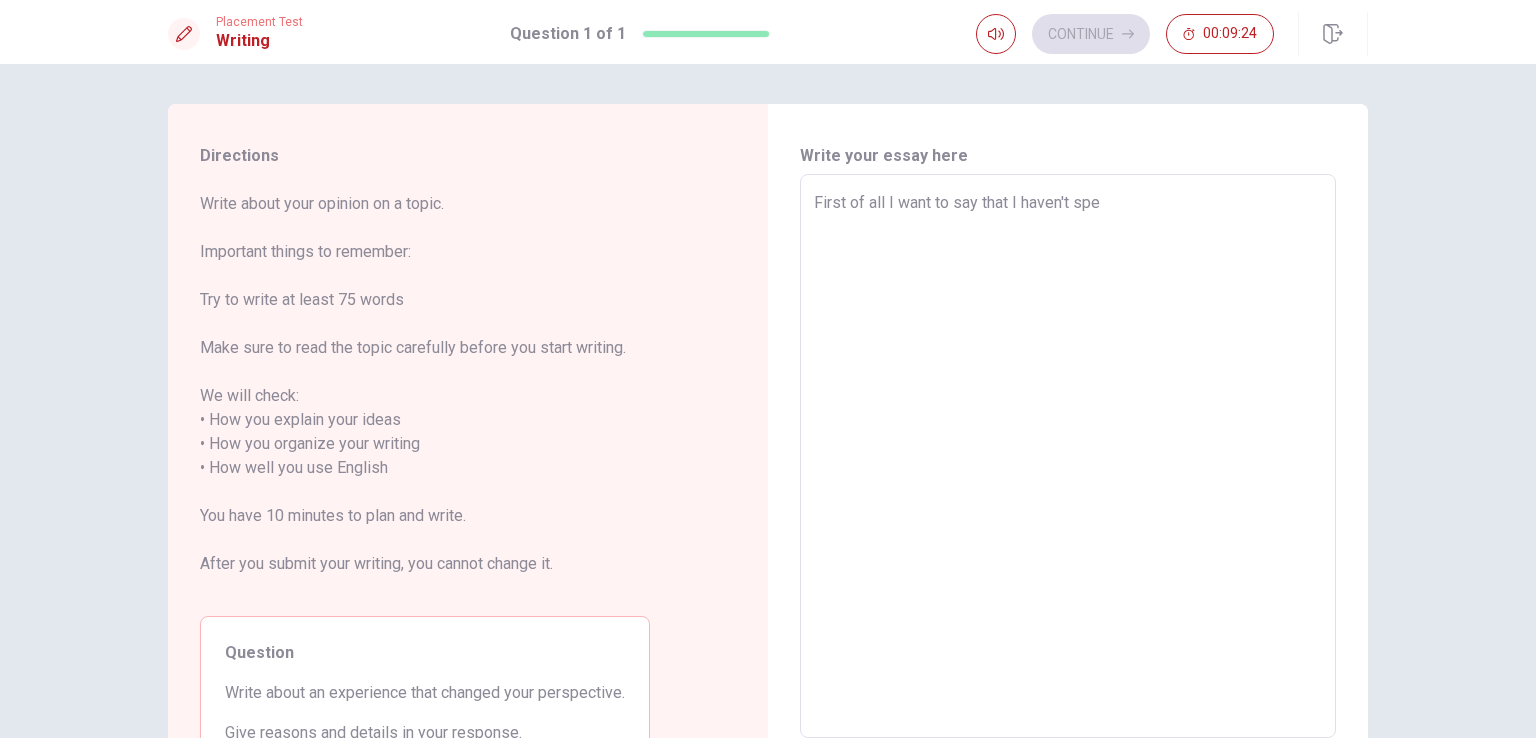 type on "x" 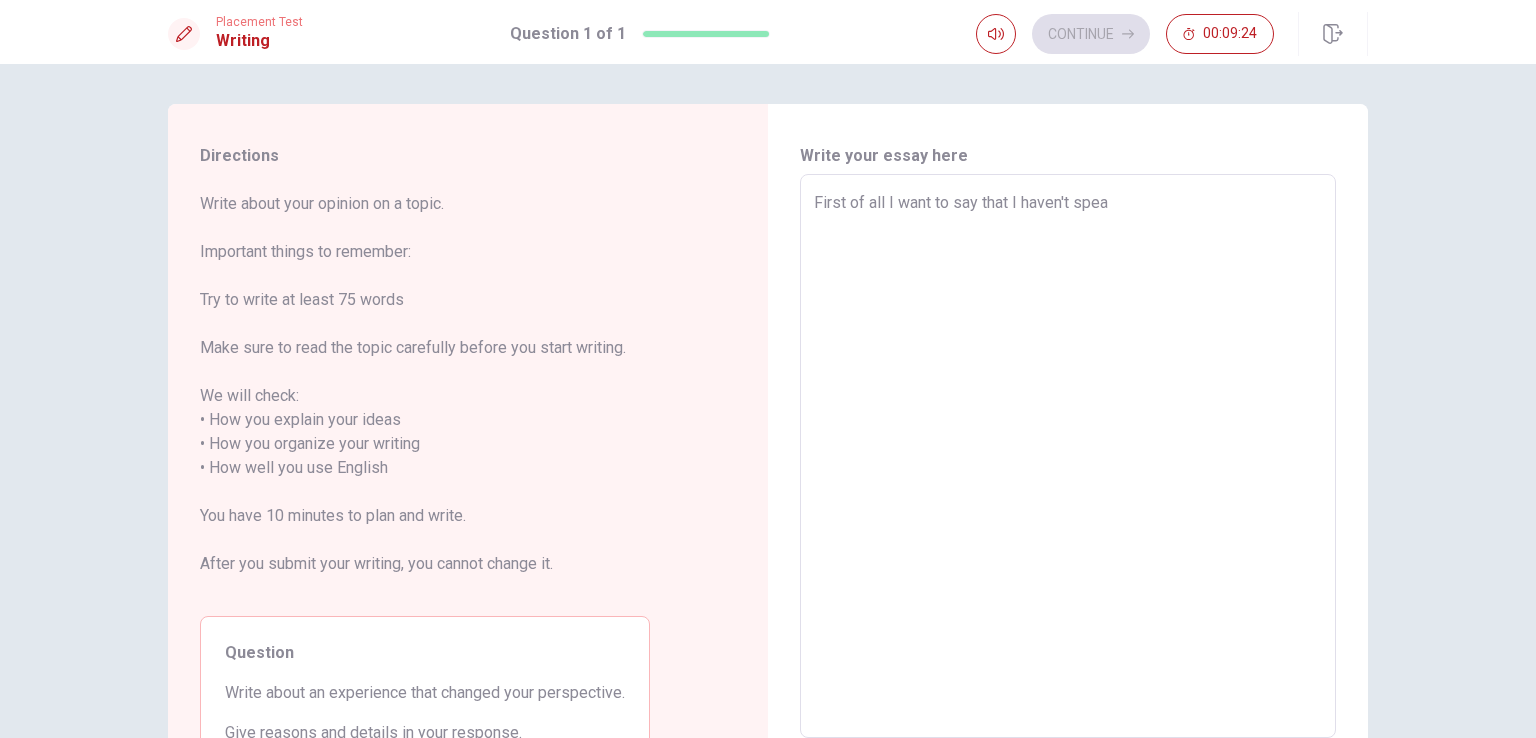 type on "x" 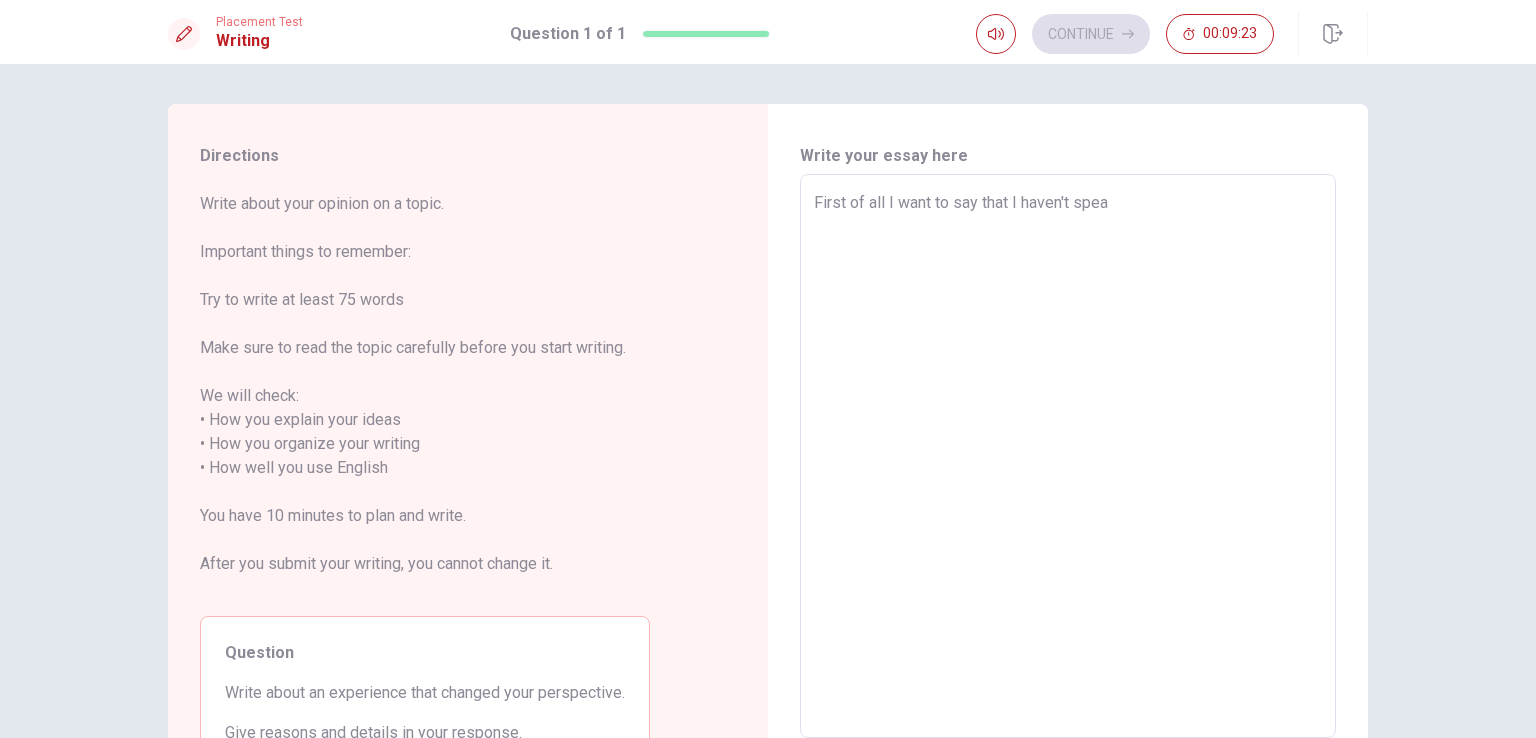 type on "First of all I want to say that I haven't speak" 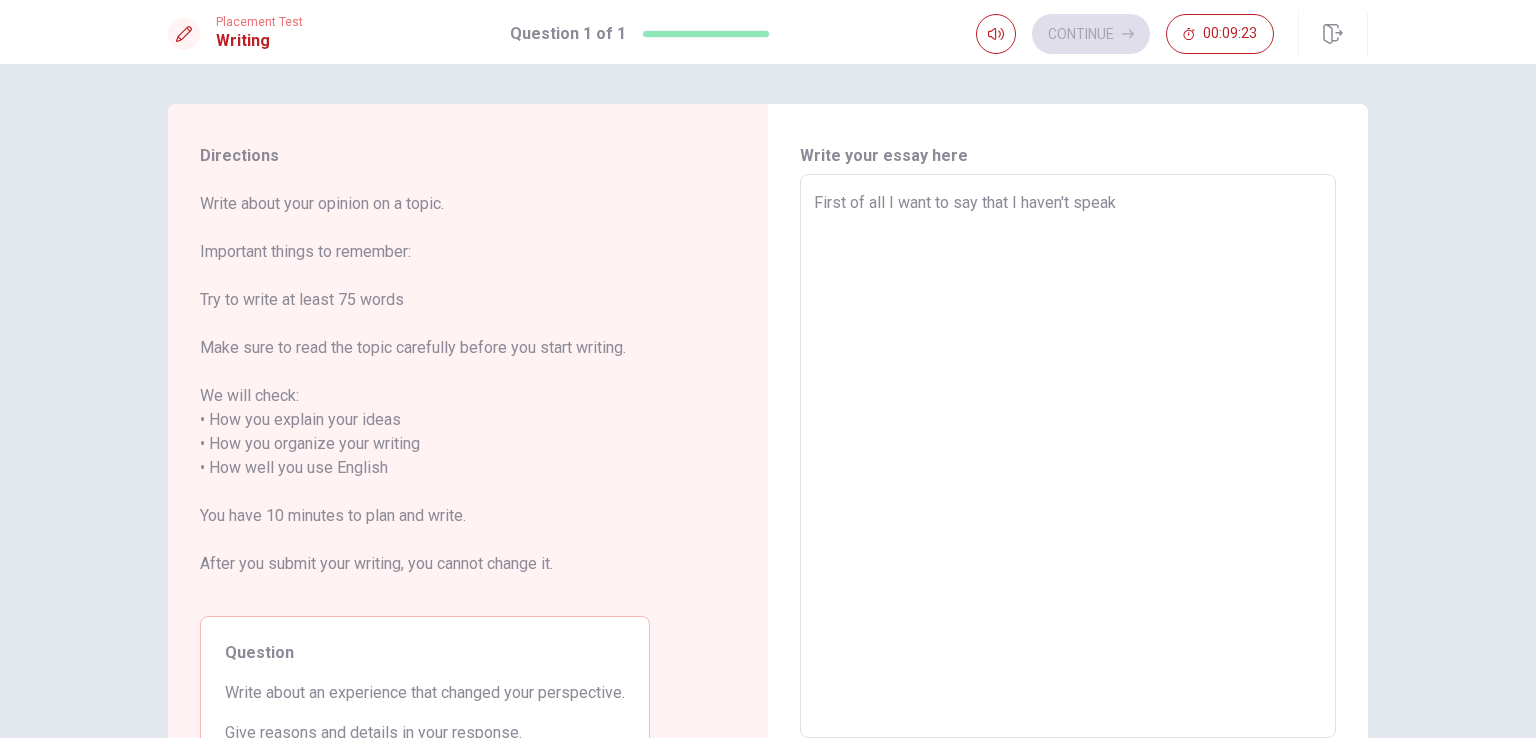 type on "x" 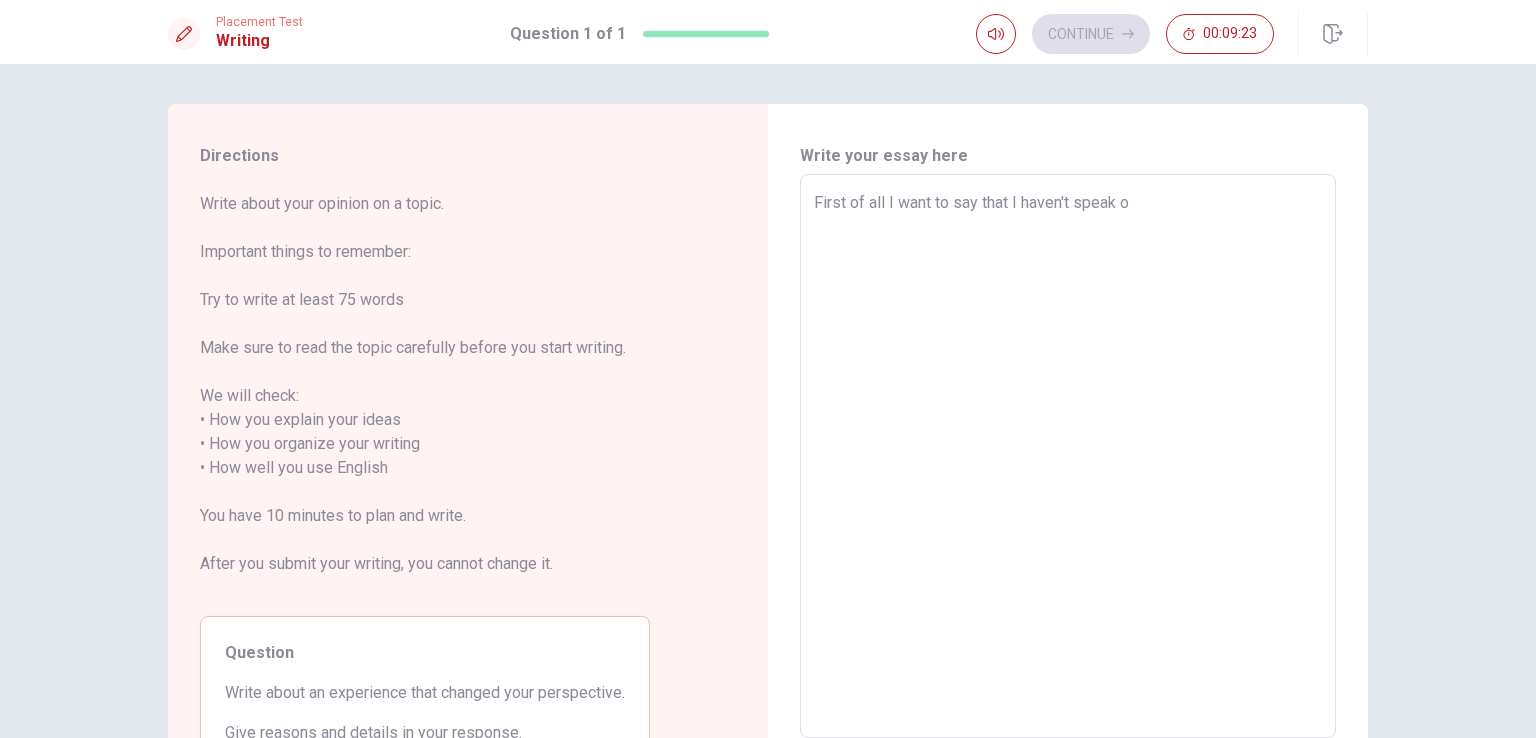 type on "x" 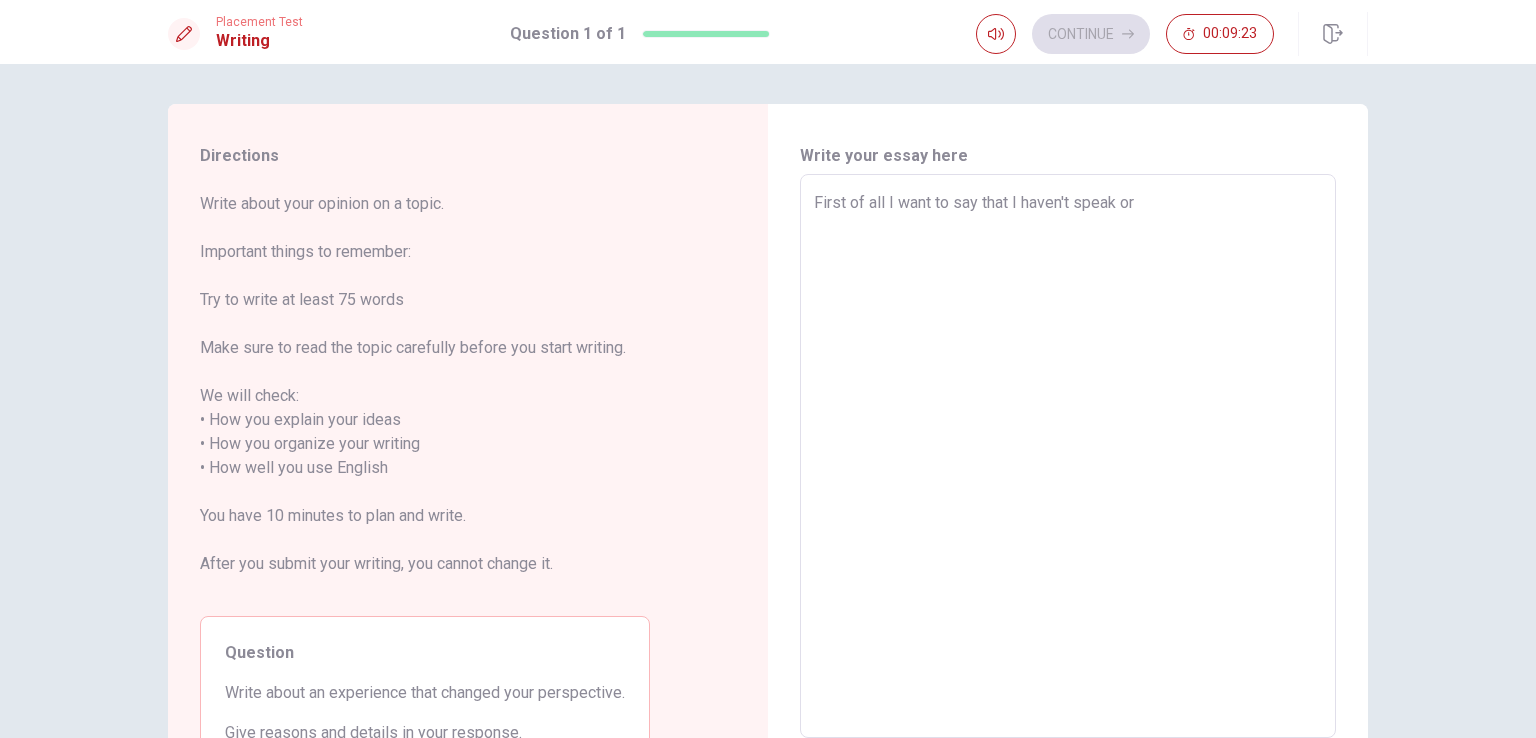 type on "x" 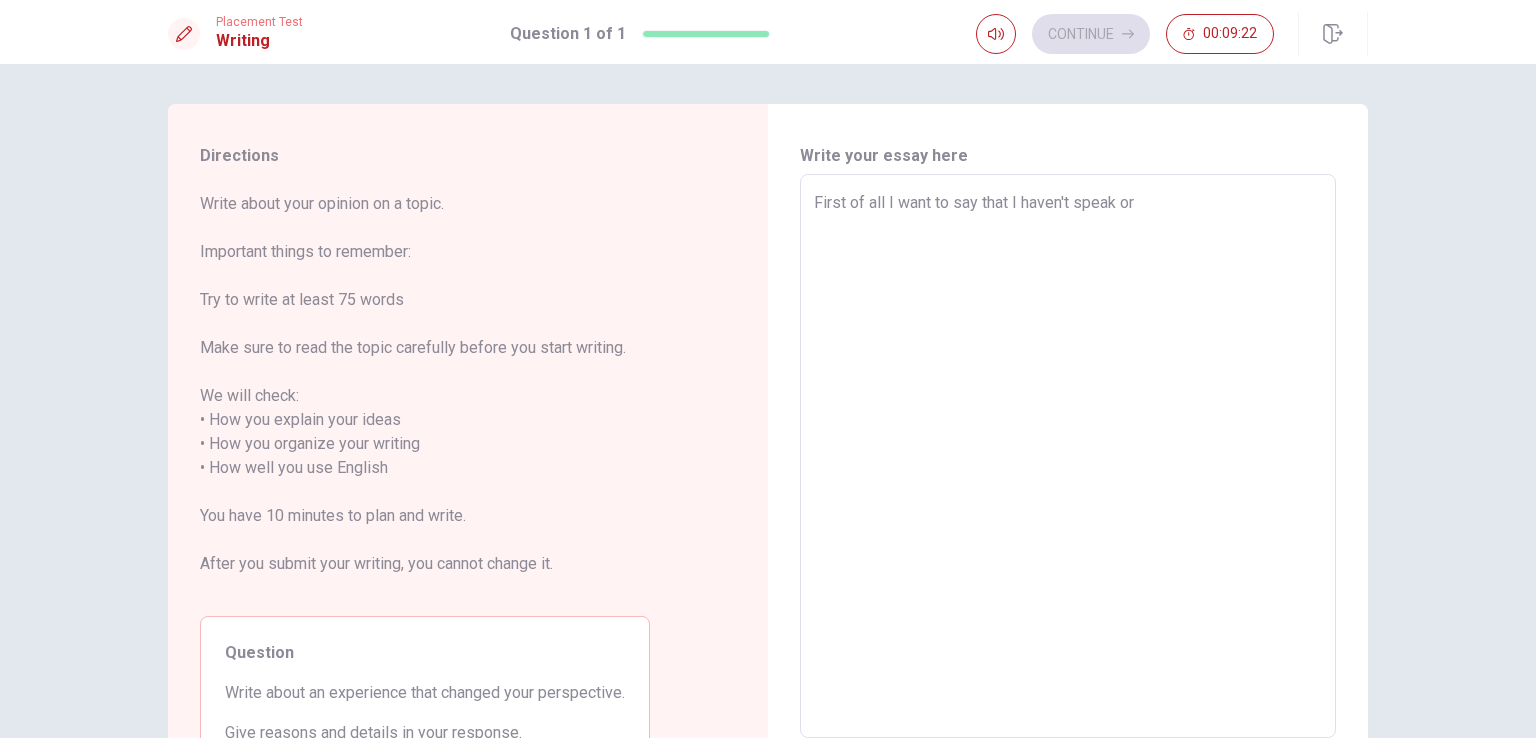 type on "First of all I want to say that I haven't speak or u" 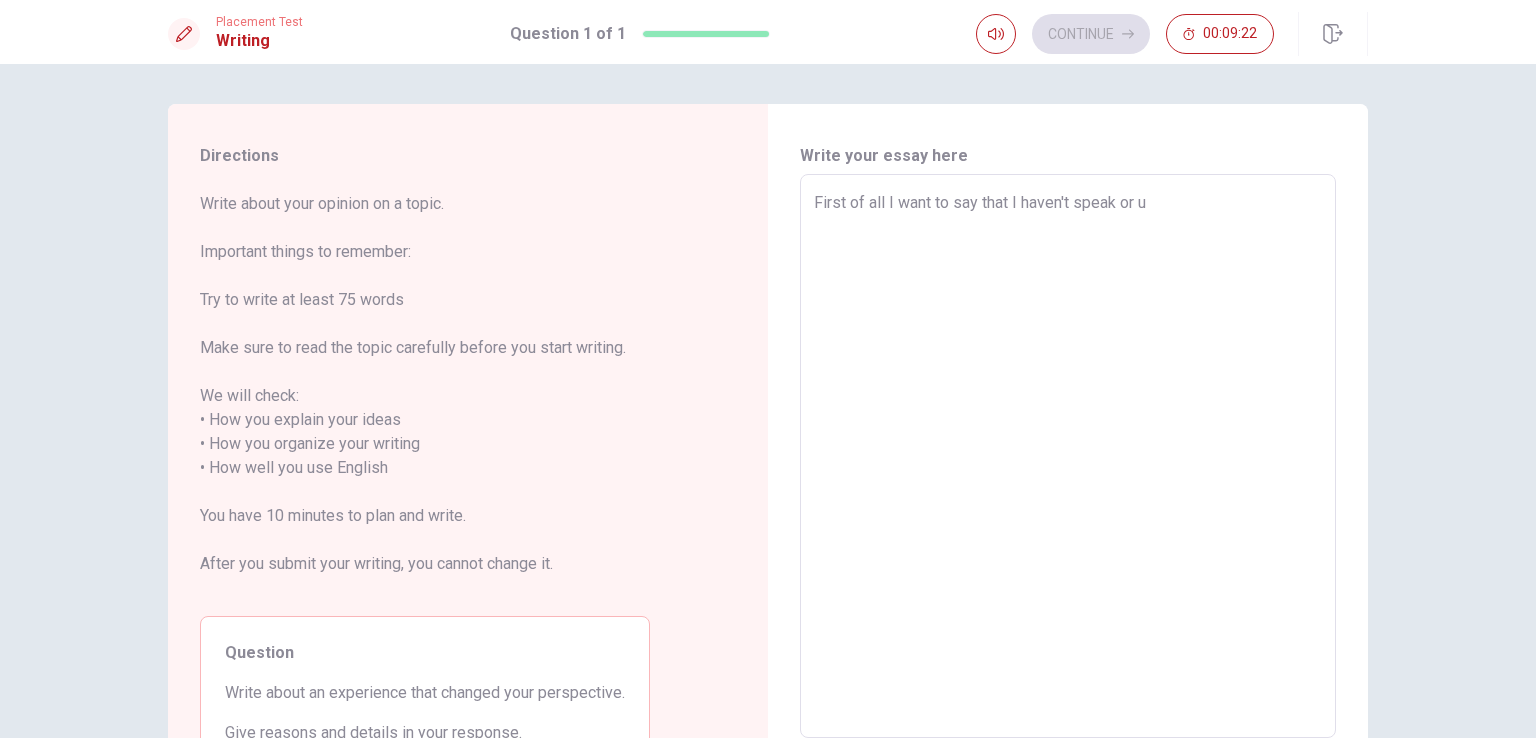 type on "x" 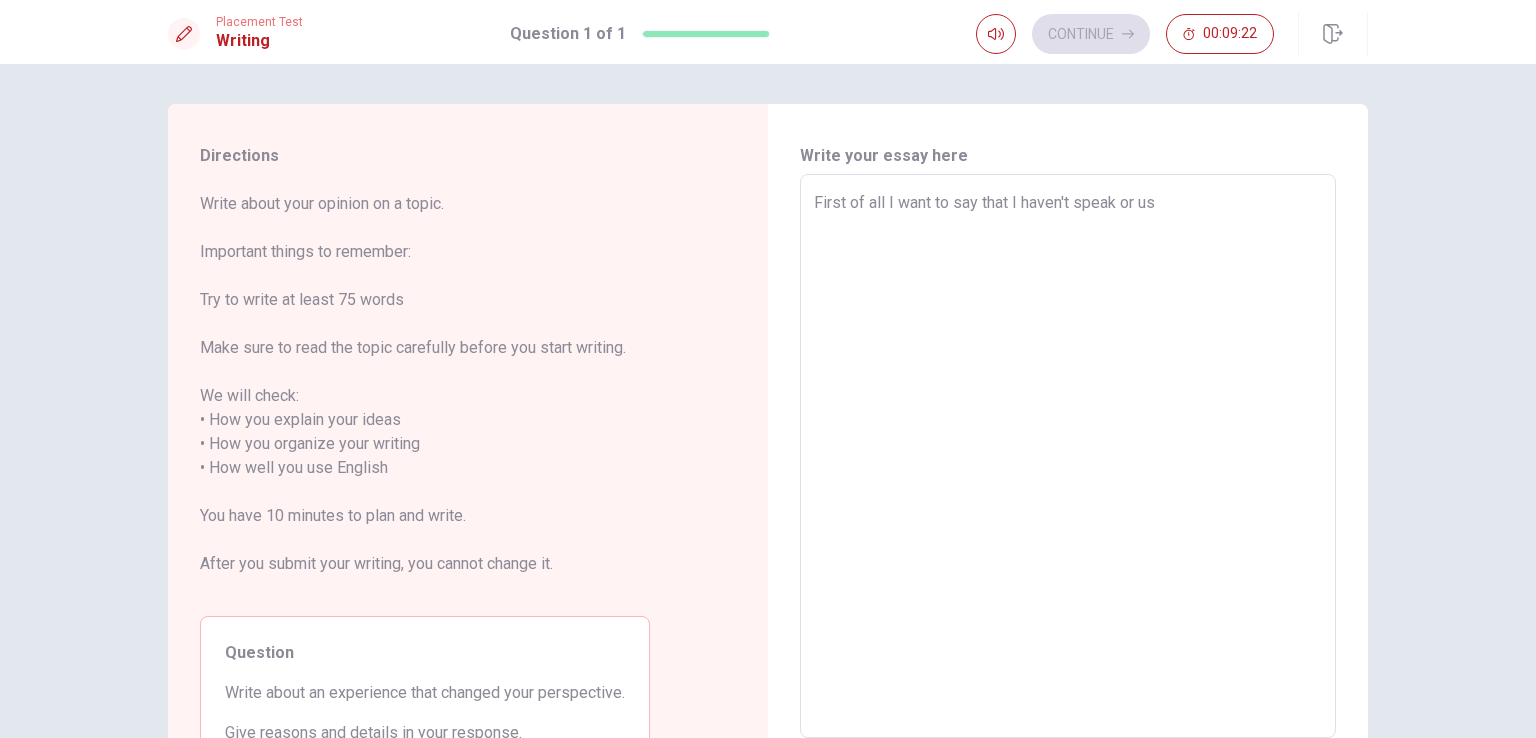 type on "x" 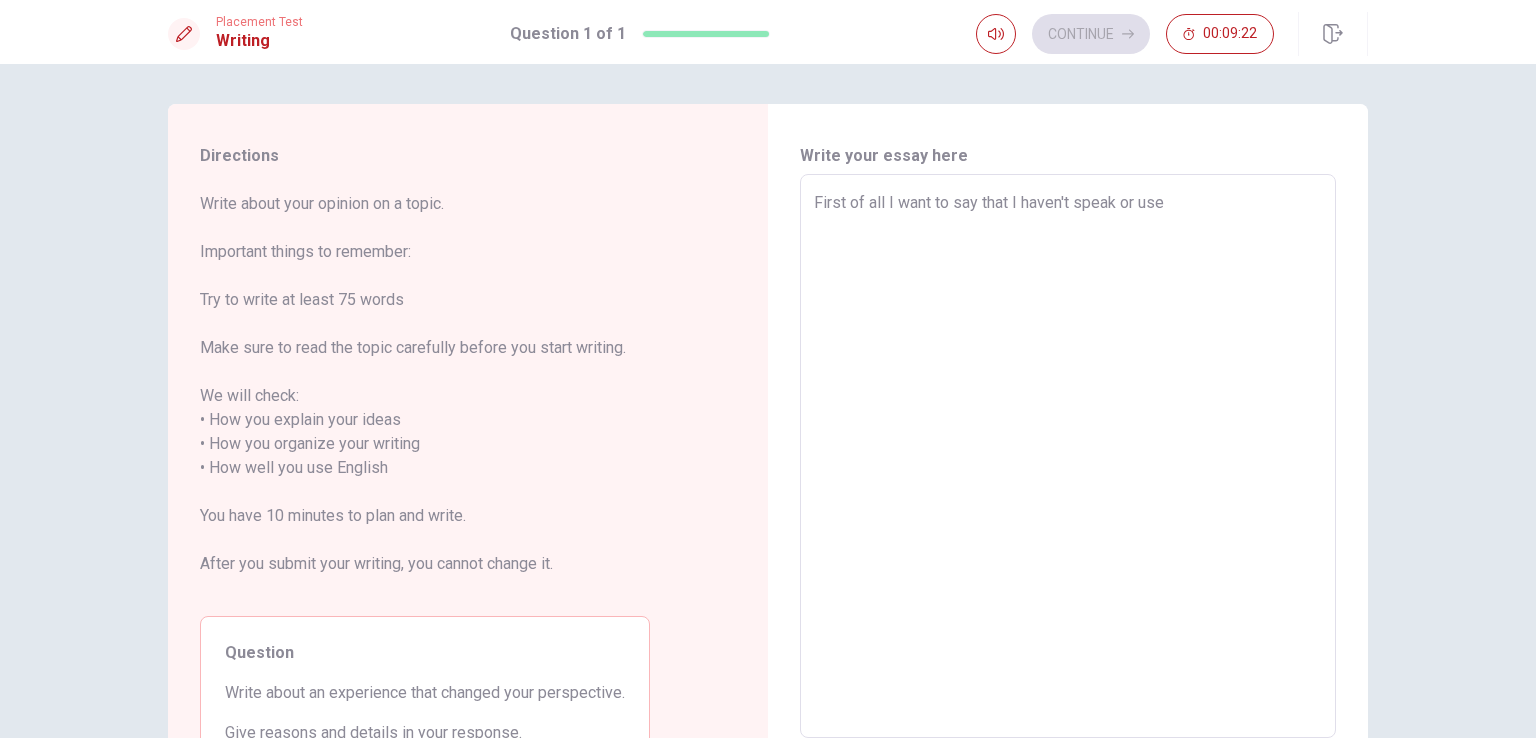 type on "x" 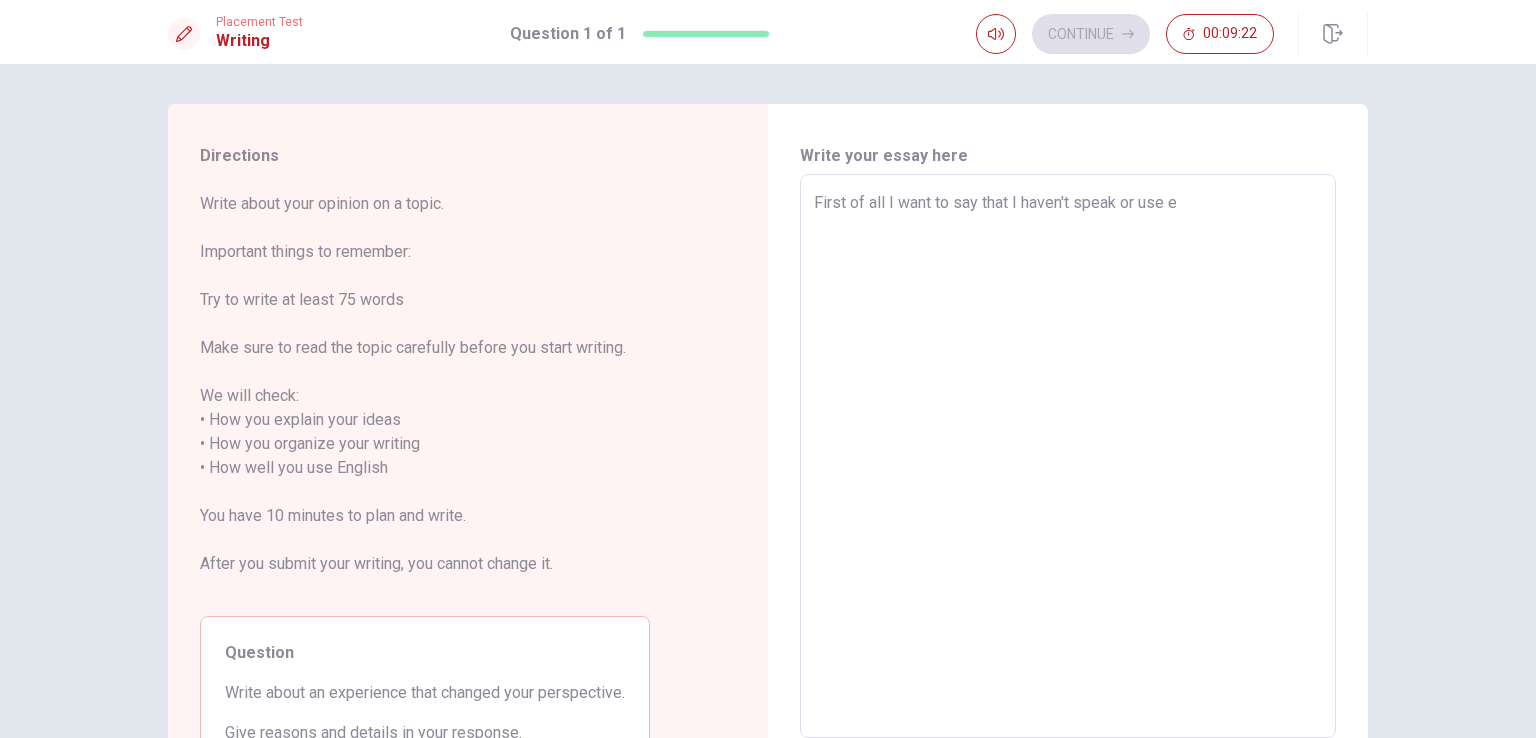 type on "x" 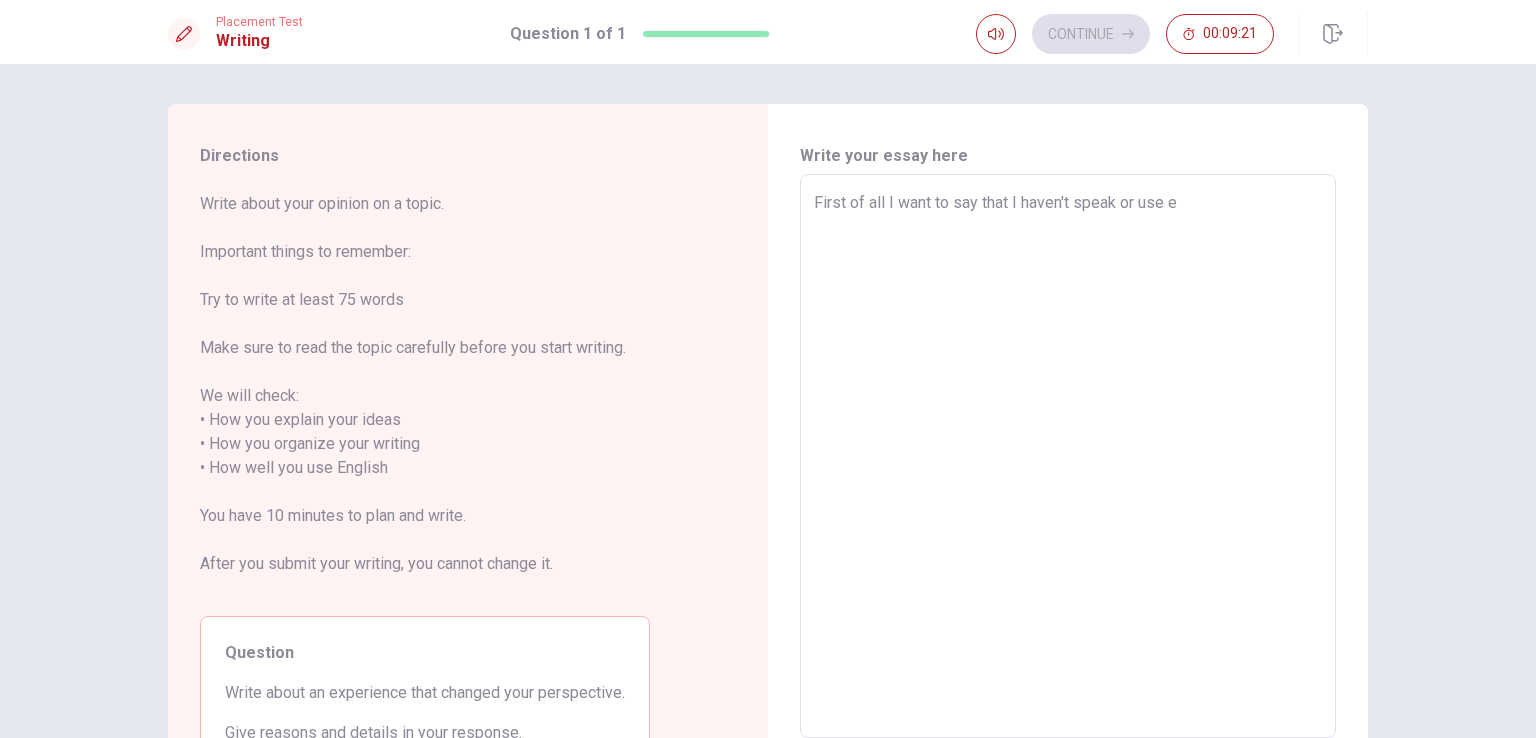 type on "First of all I want to say that I haven't speak or use en" 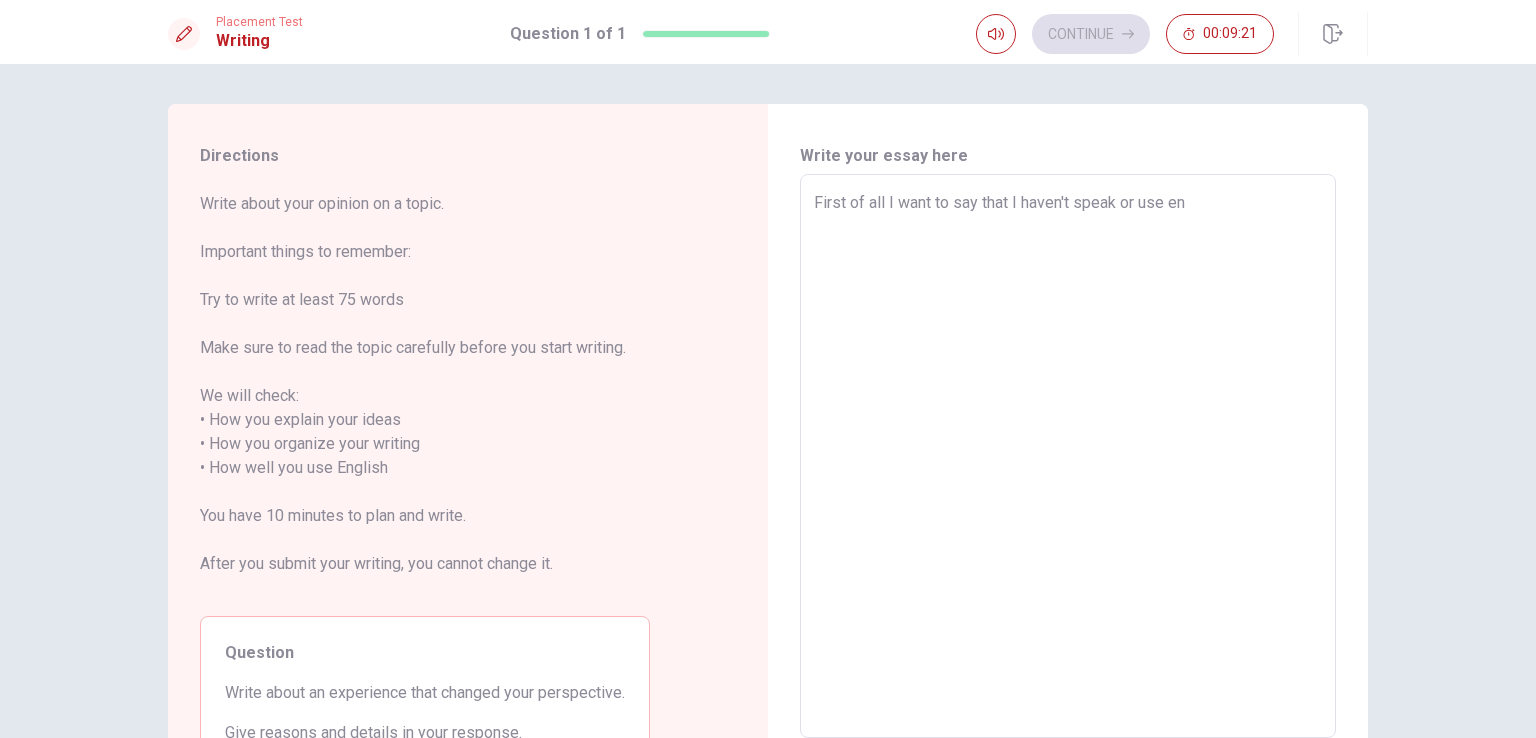 type on "x" 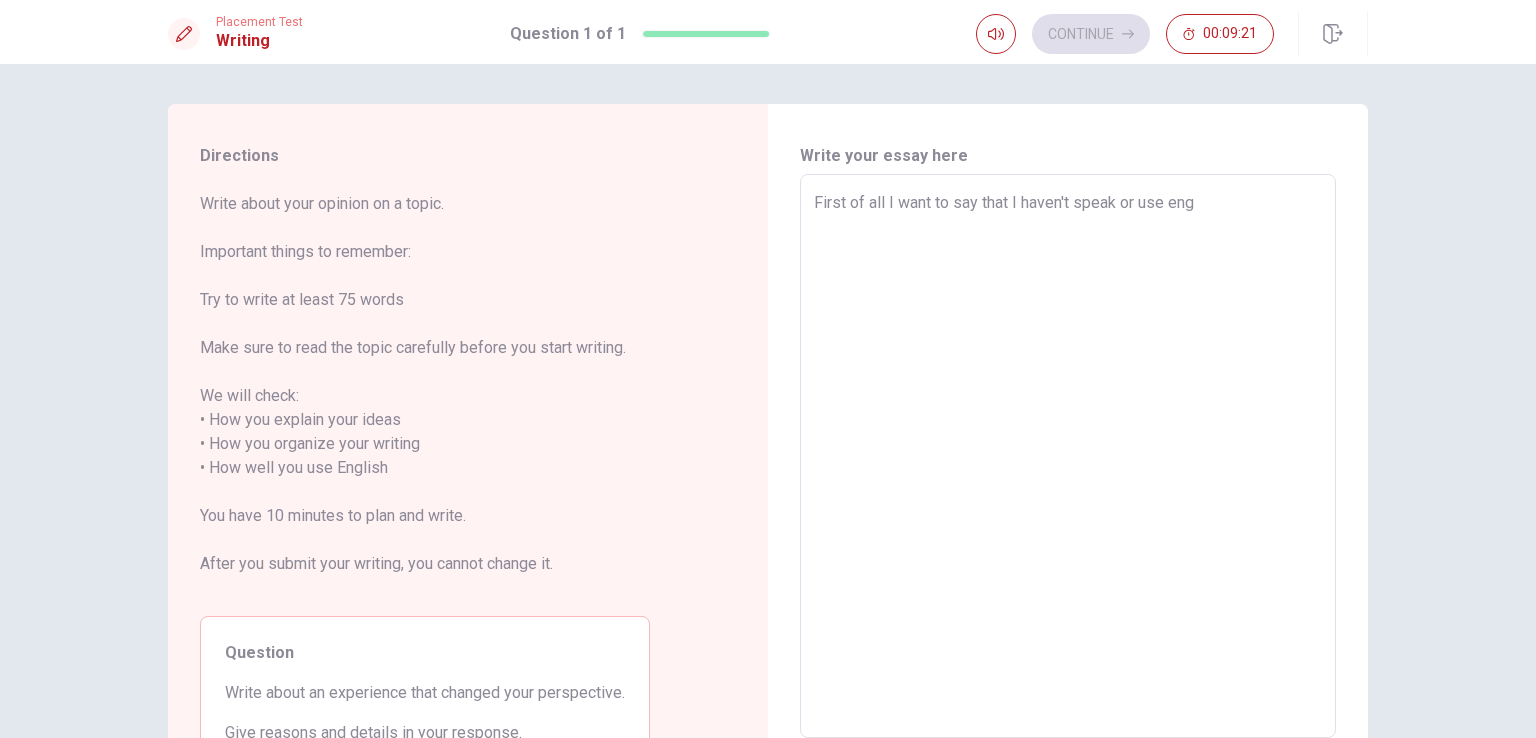 type on "x" 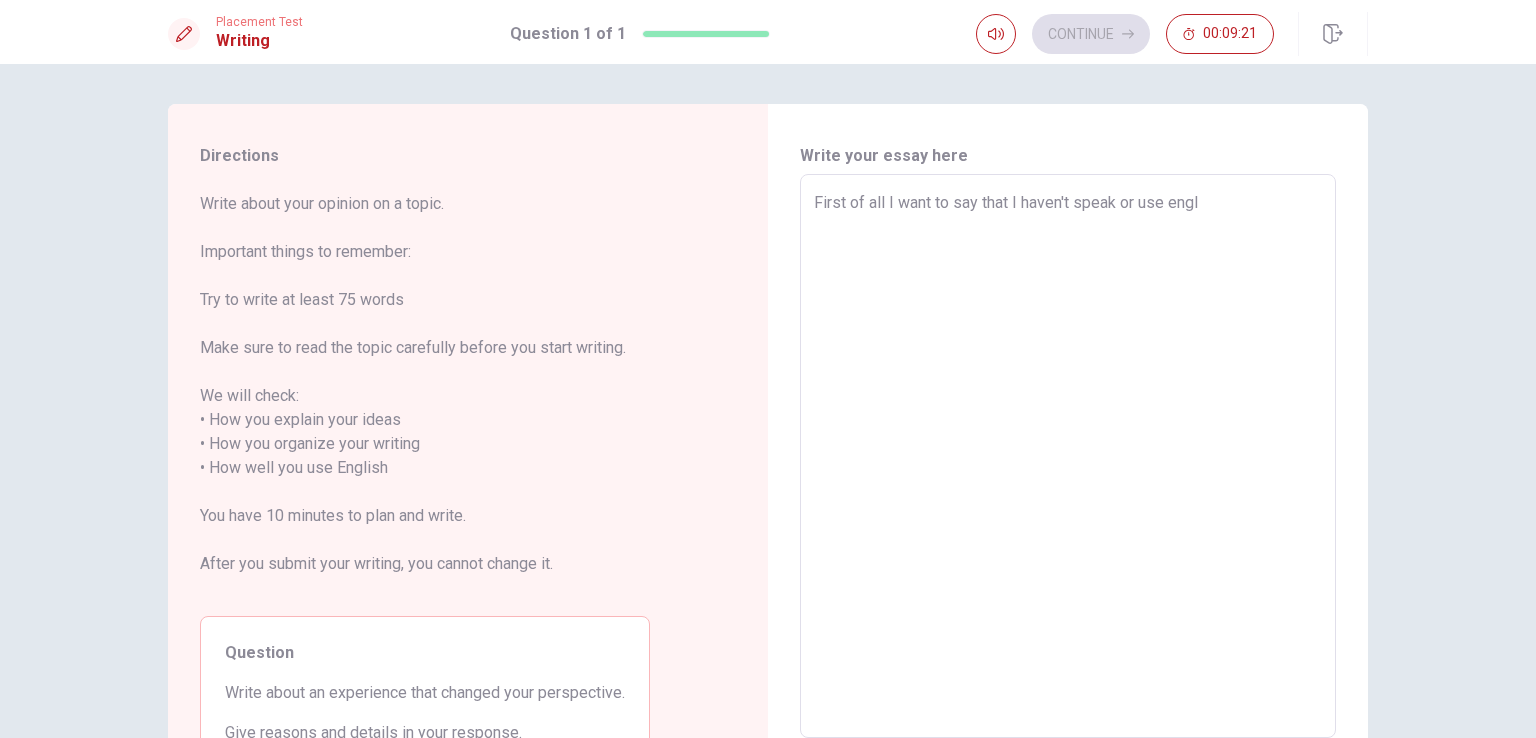 type on "x" 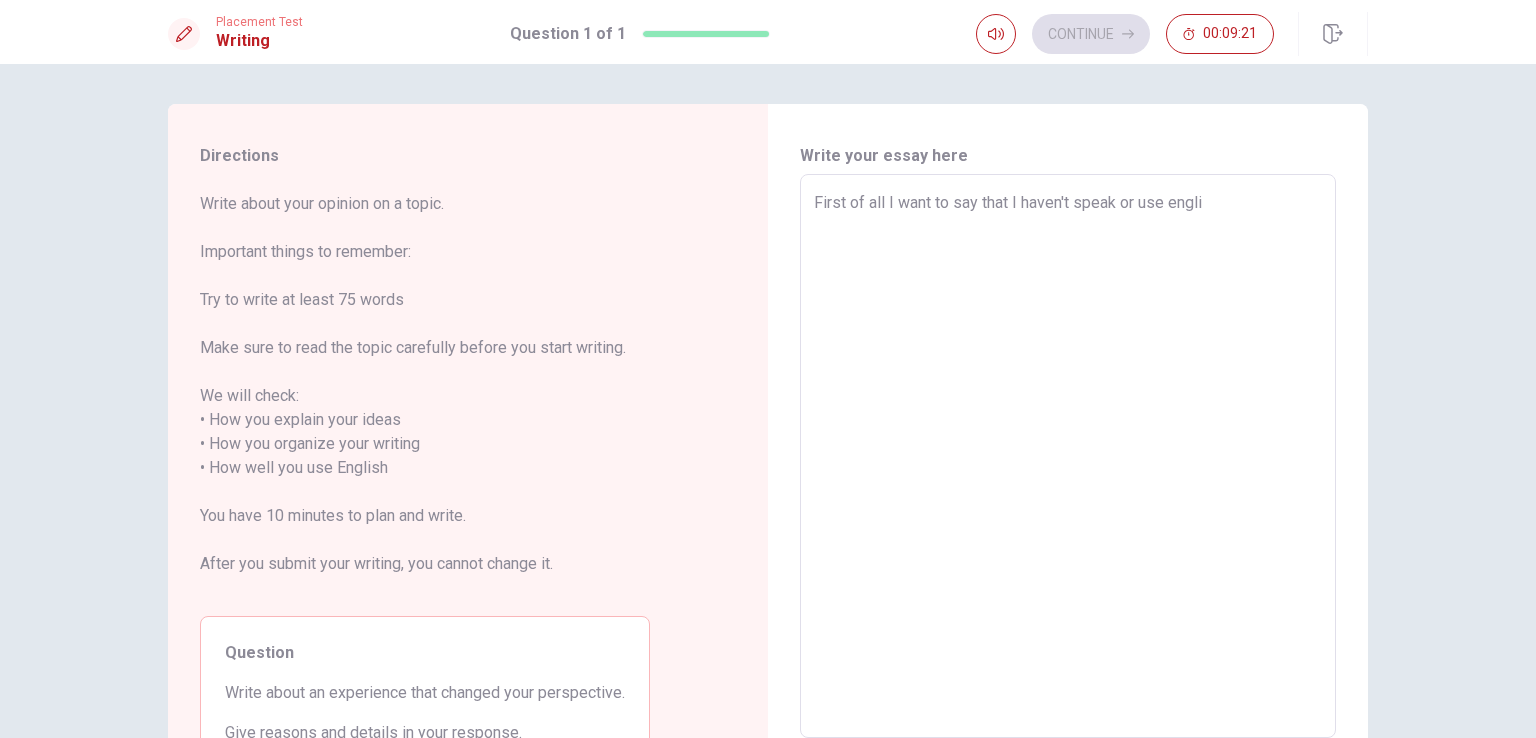 type on "x" 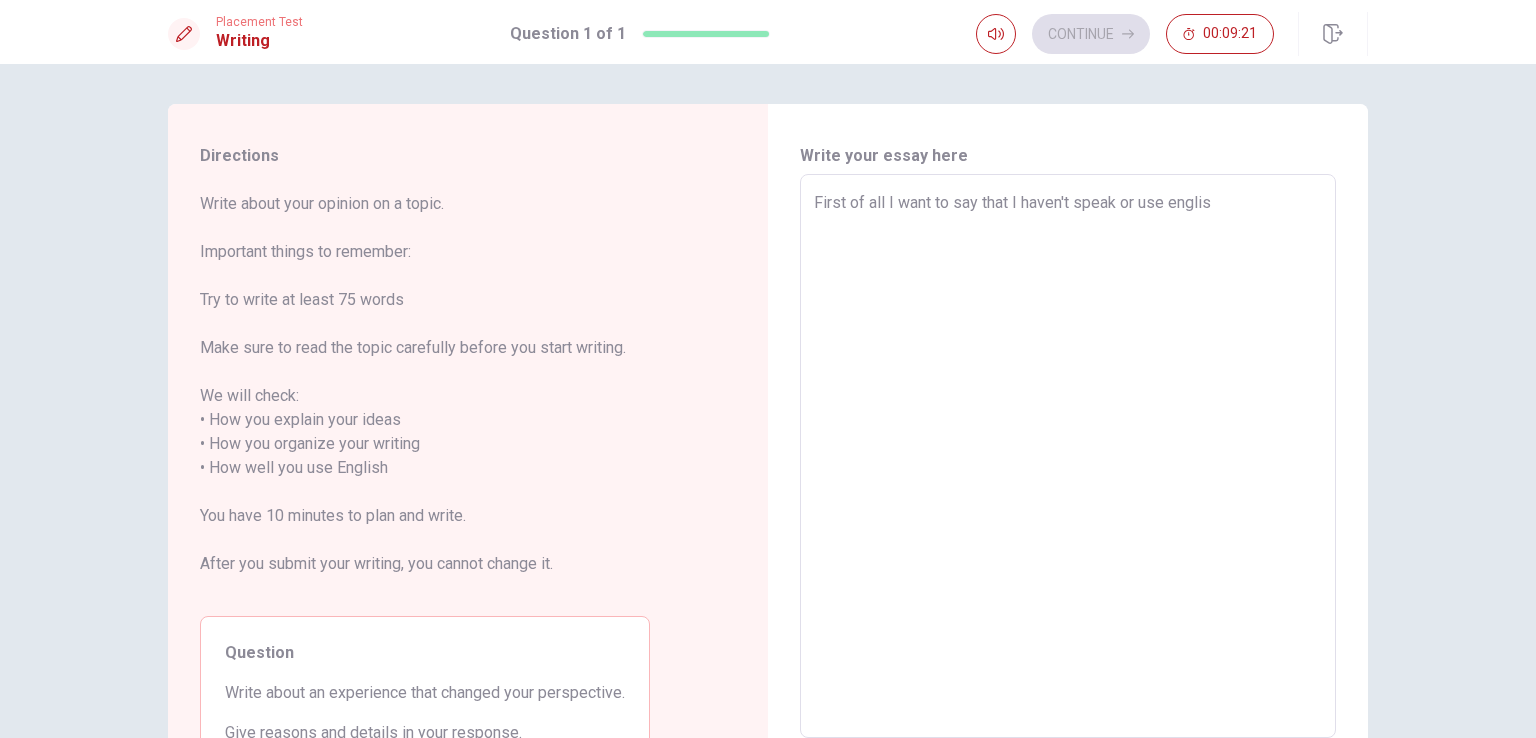 type on "x" 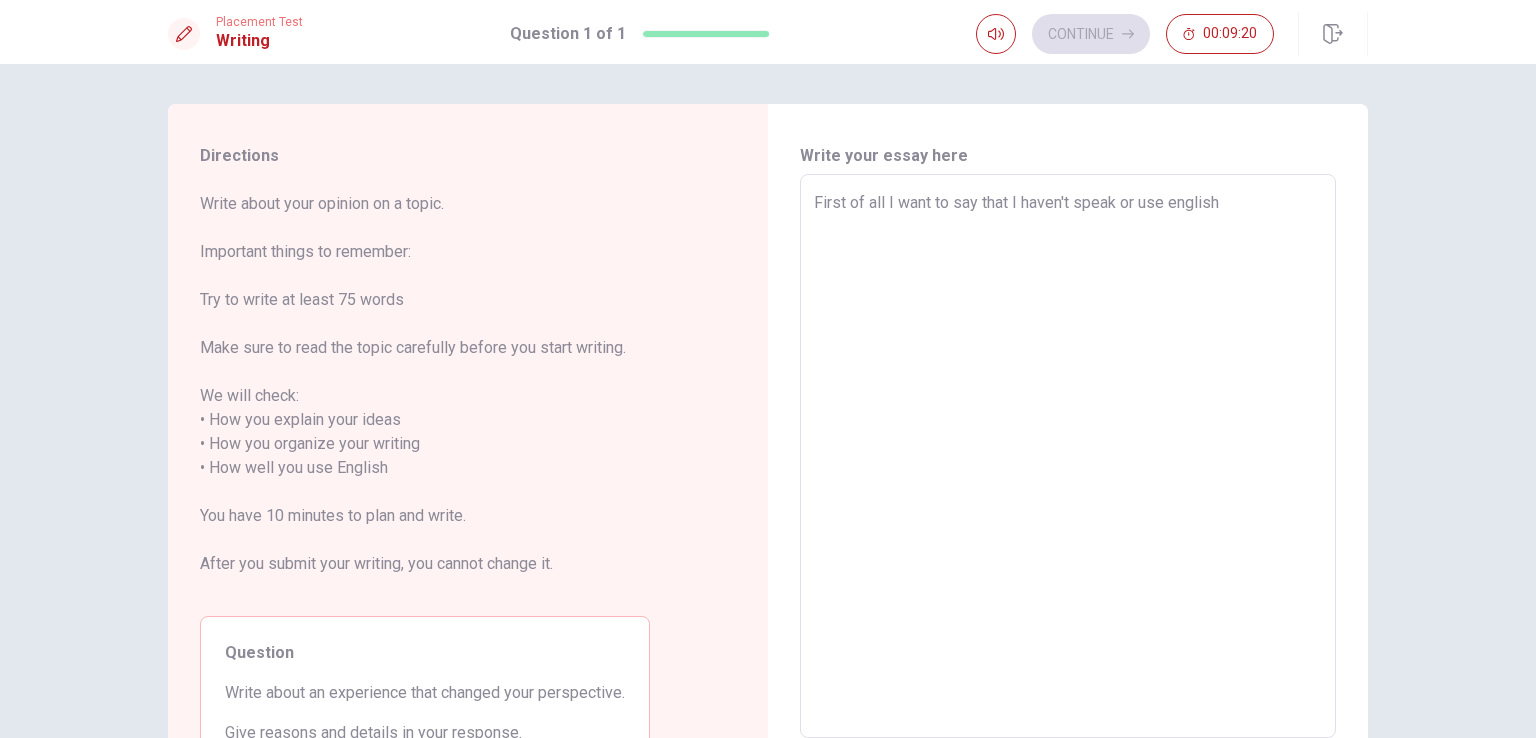 type on "x" 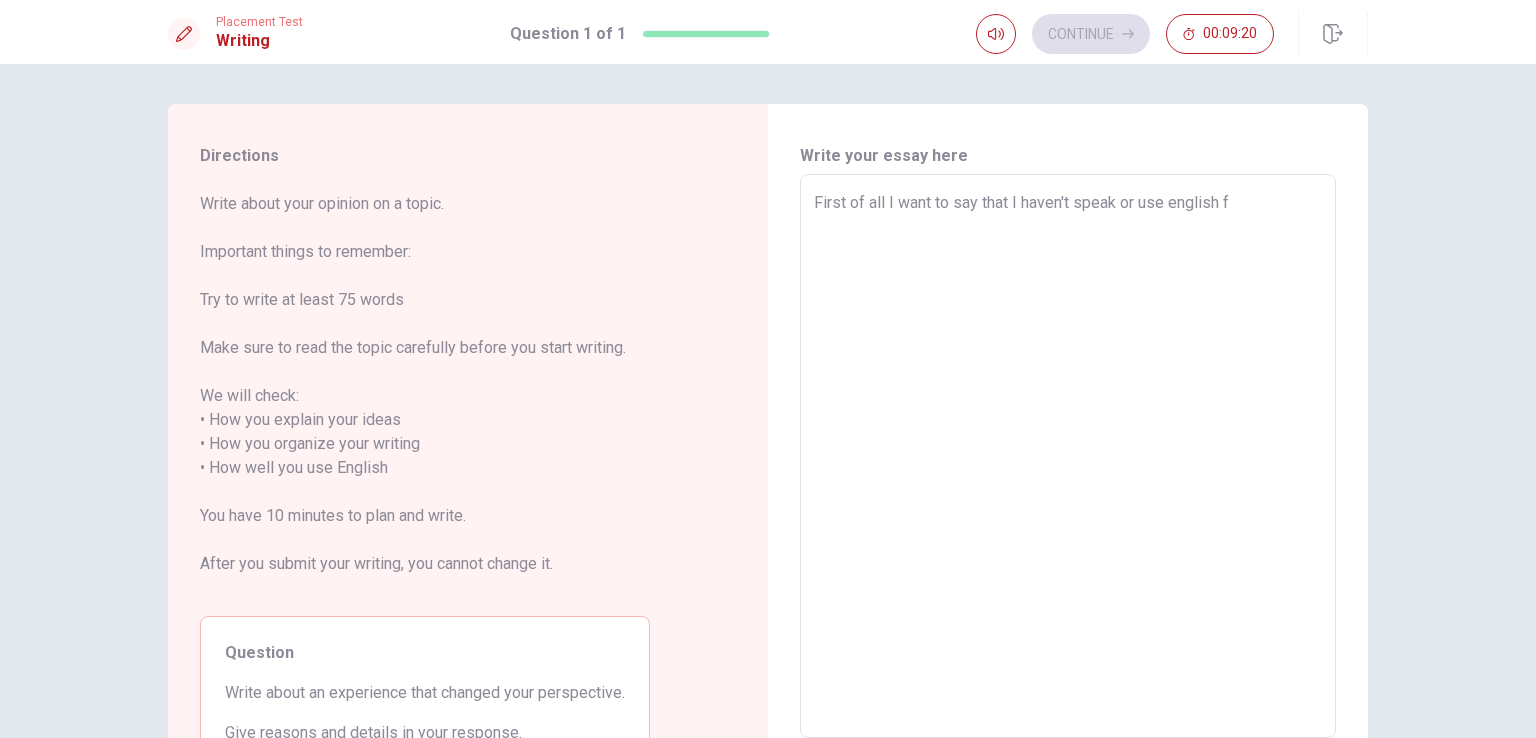 type on "x" 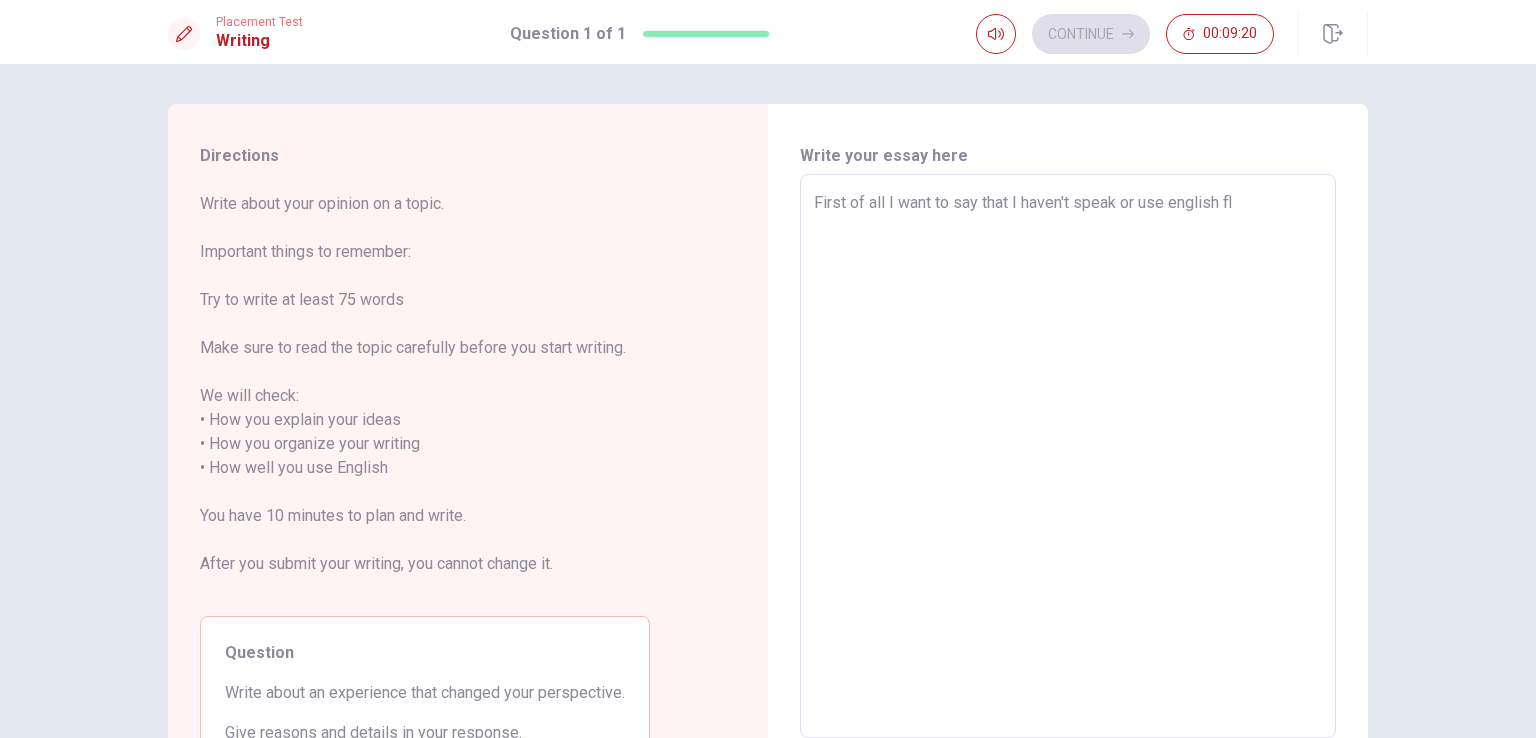 type on "x" 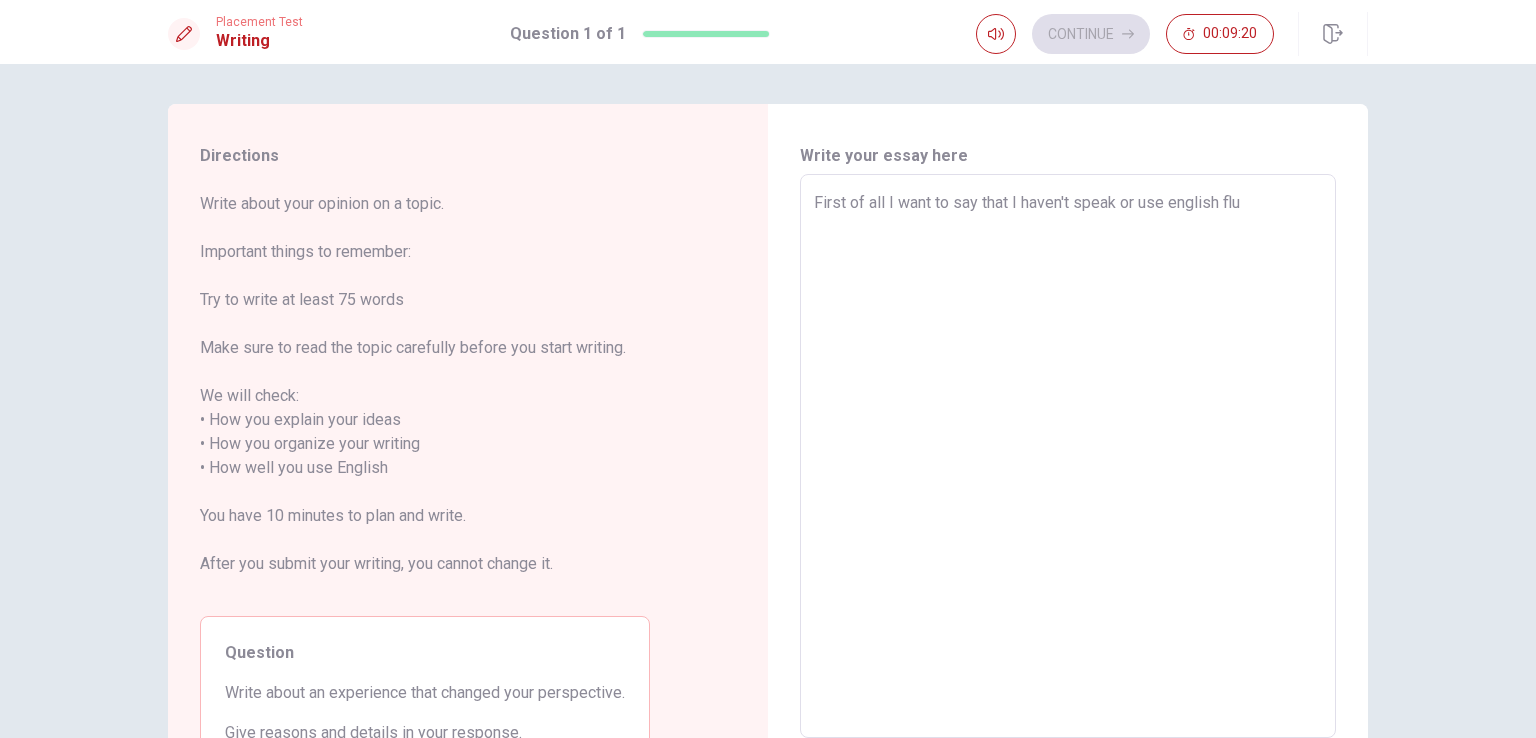 type on "x" 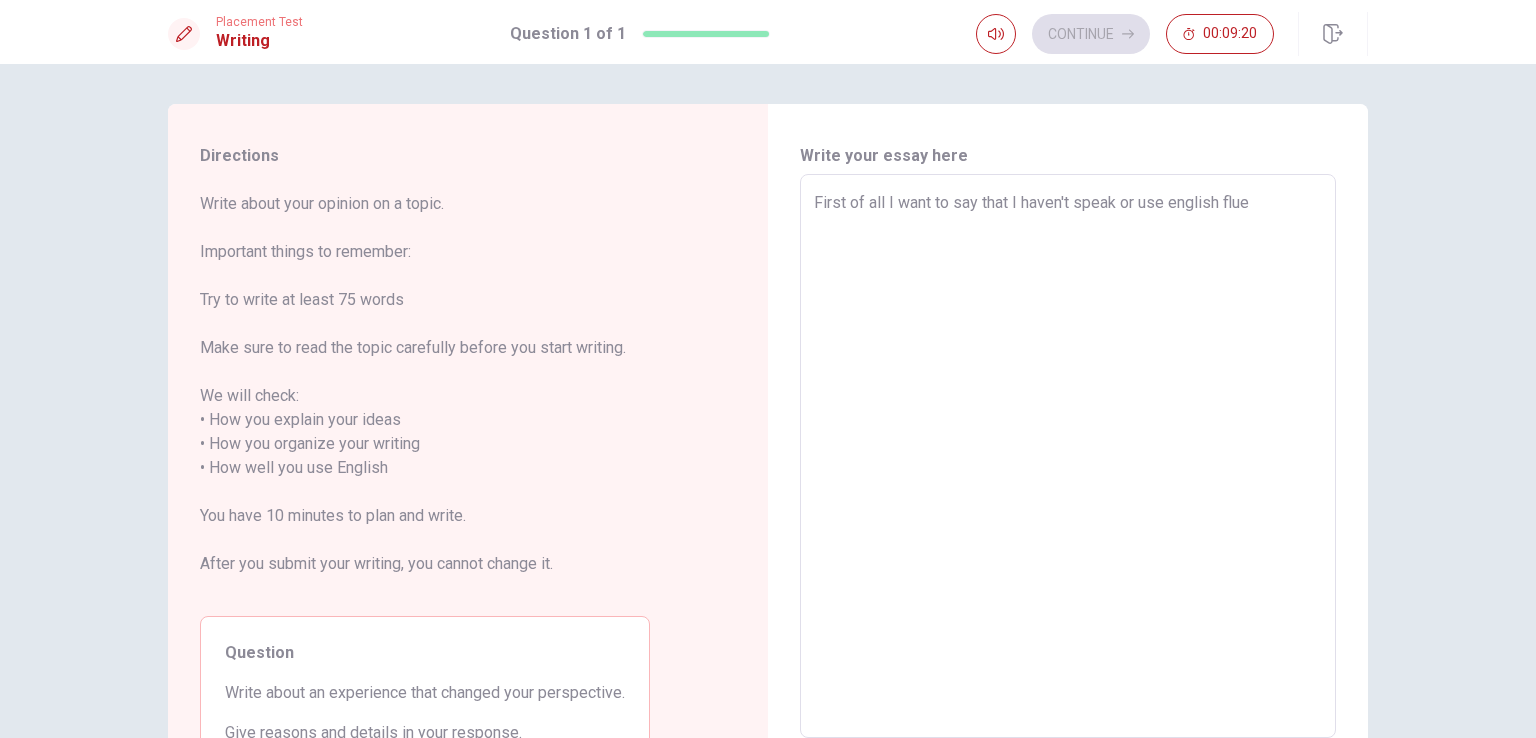 type on "x" 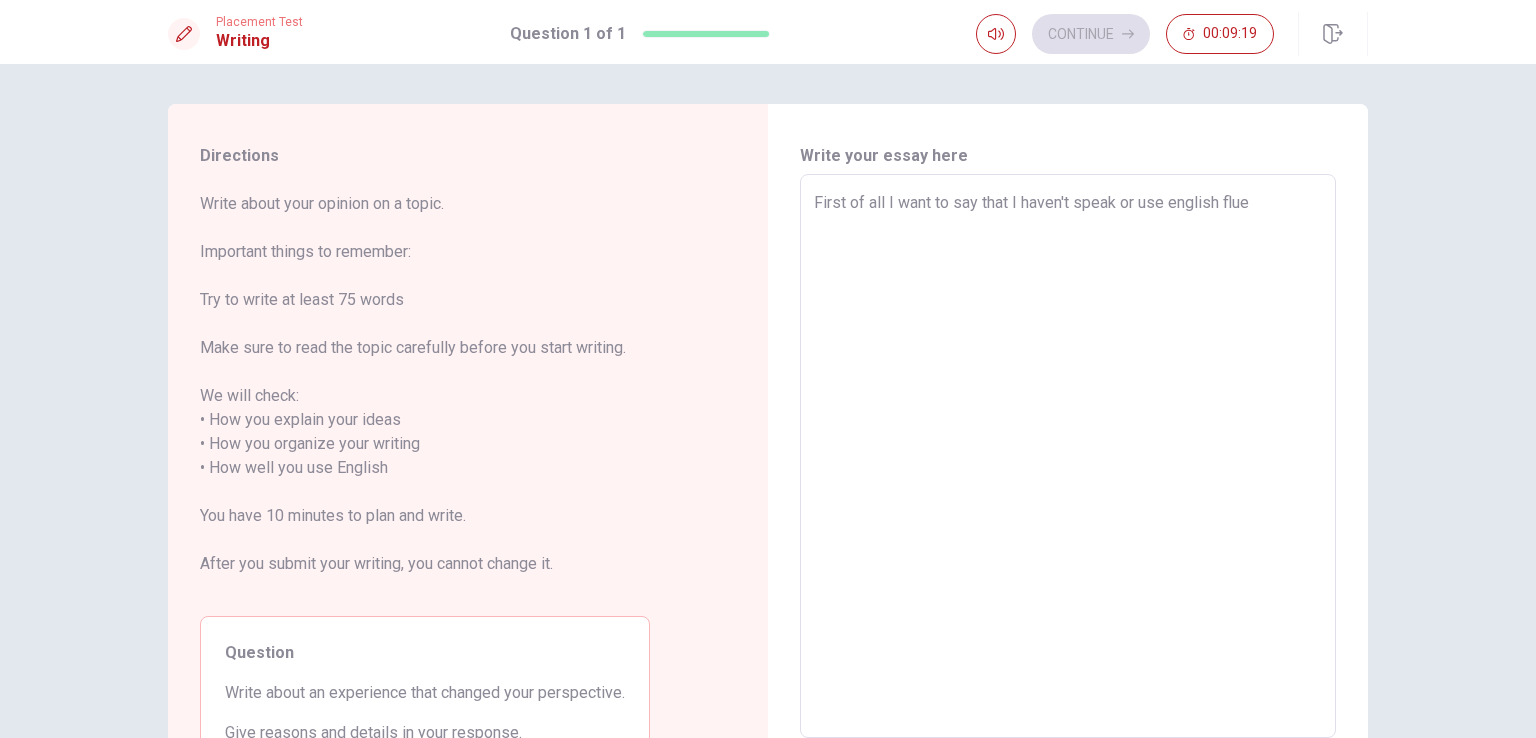 type on "First of all I want to say that I haven't speak or use english fluen" 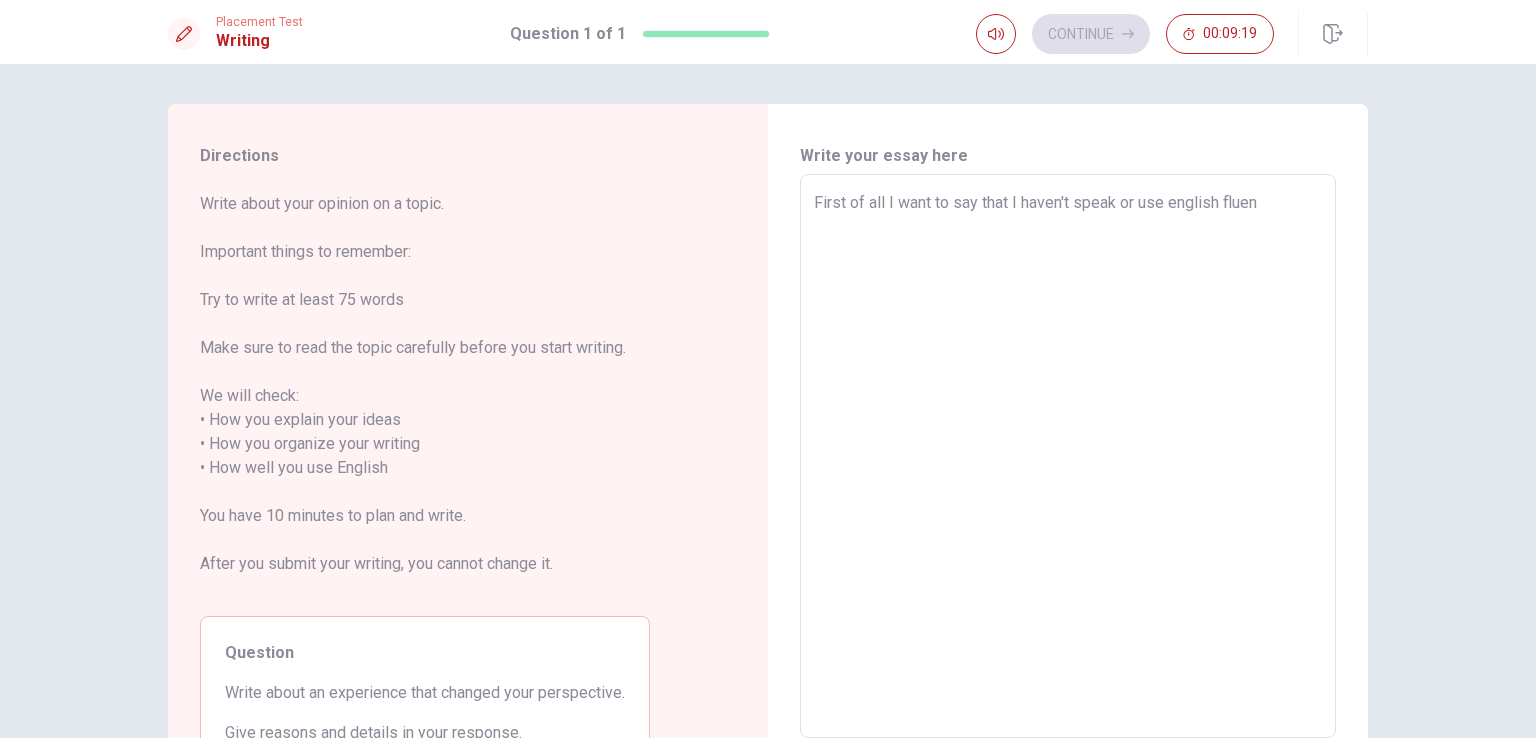 type on "x" 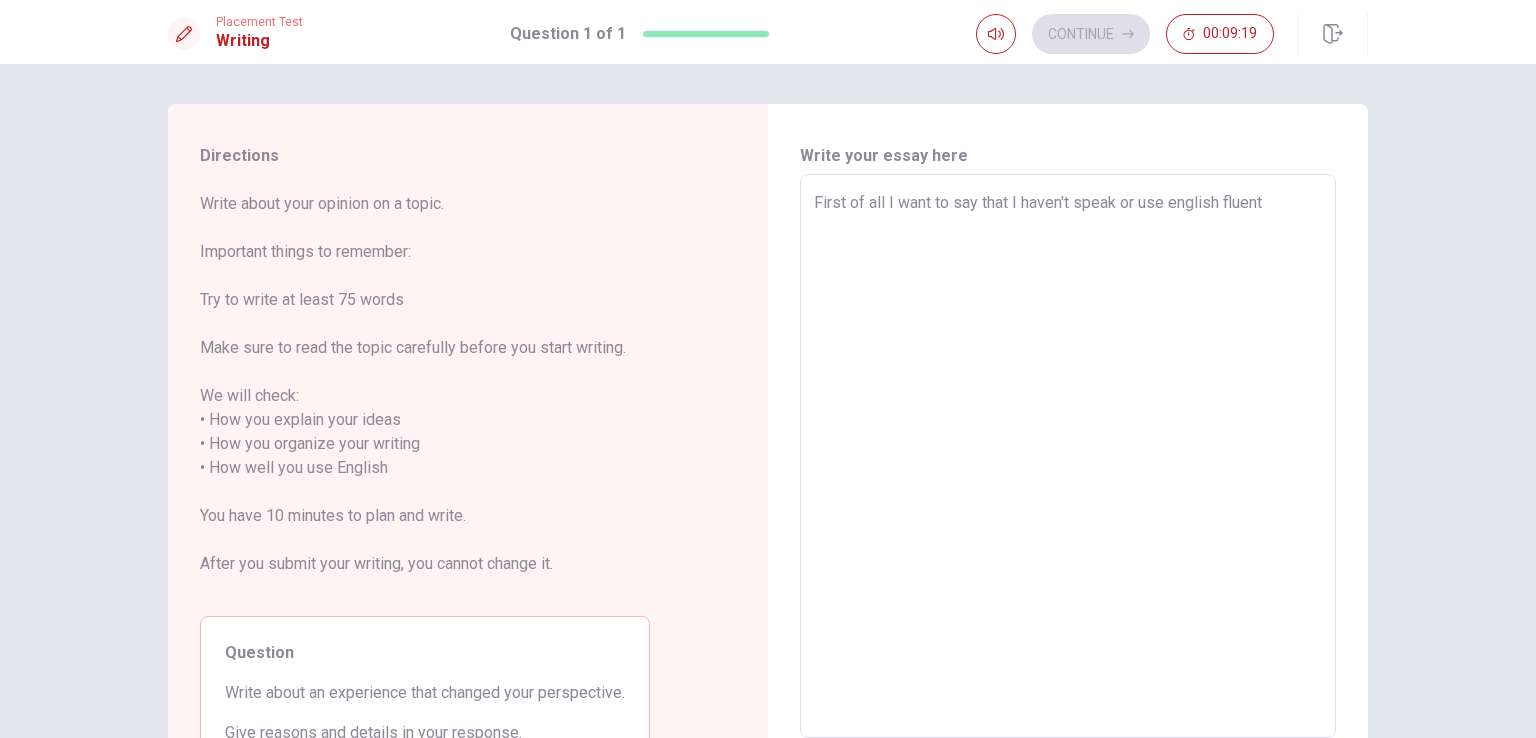 type on "x" 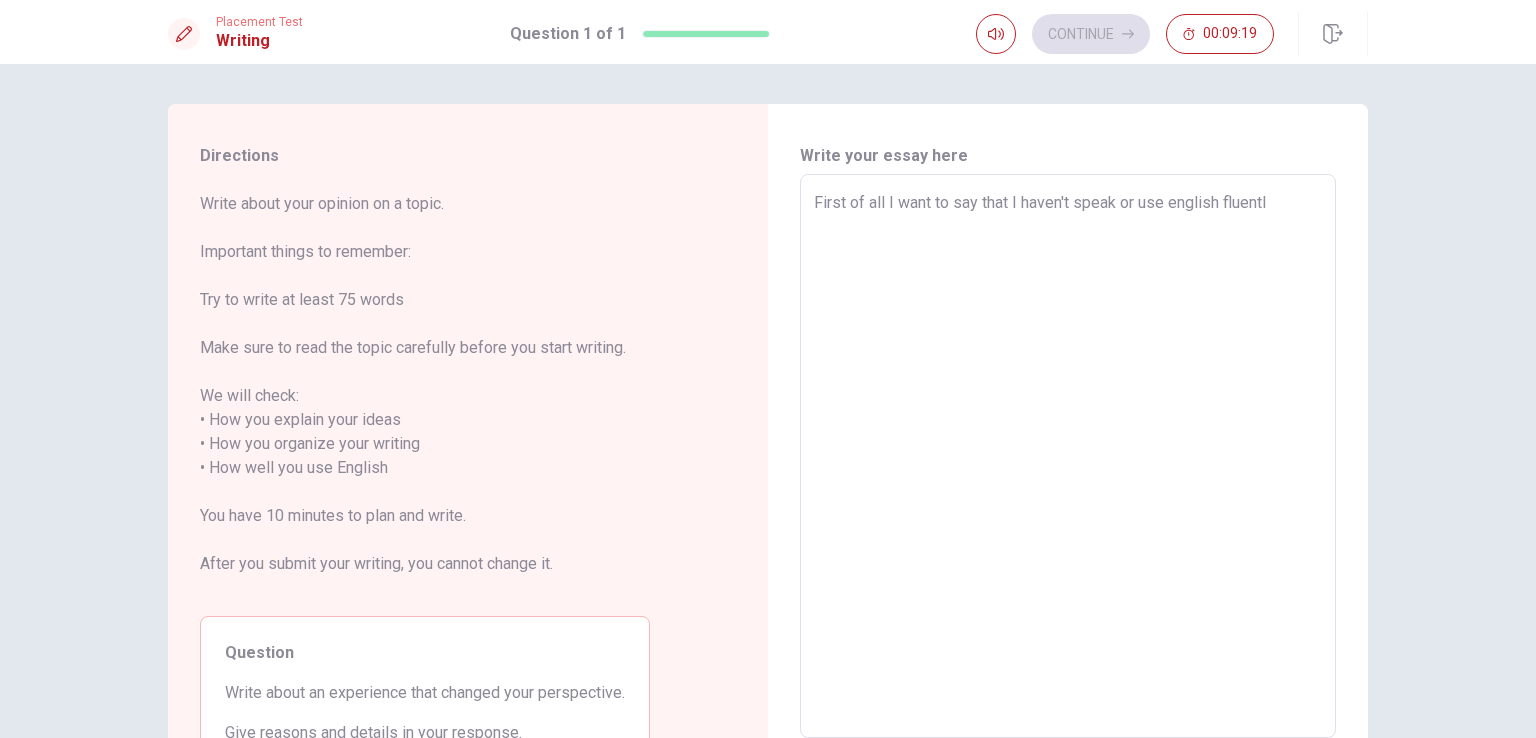 type on "x" 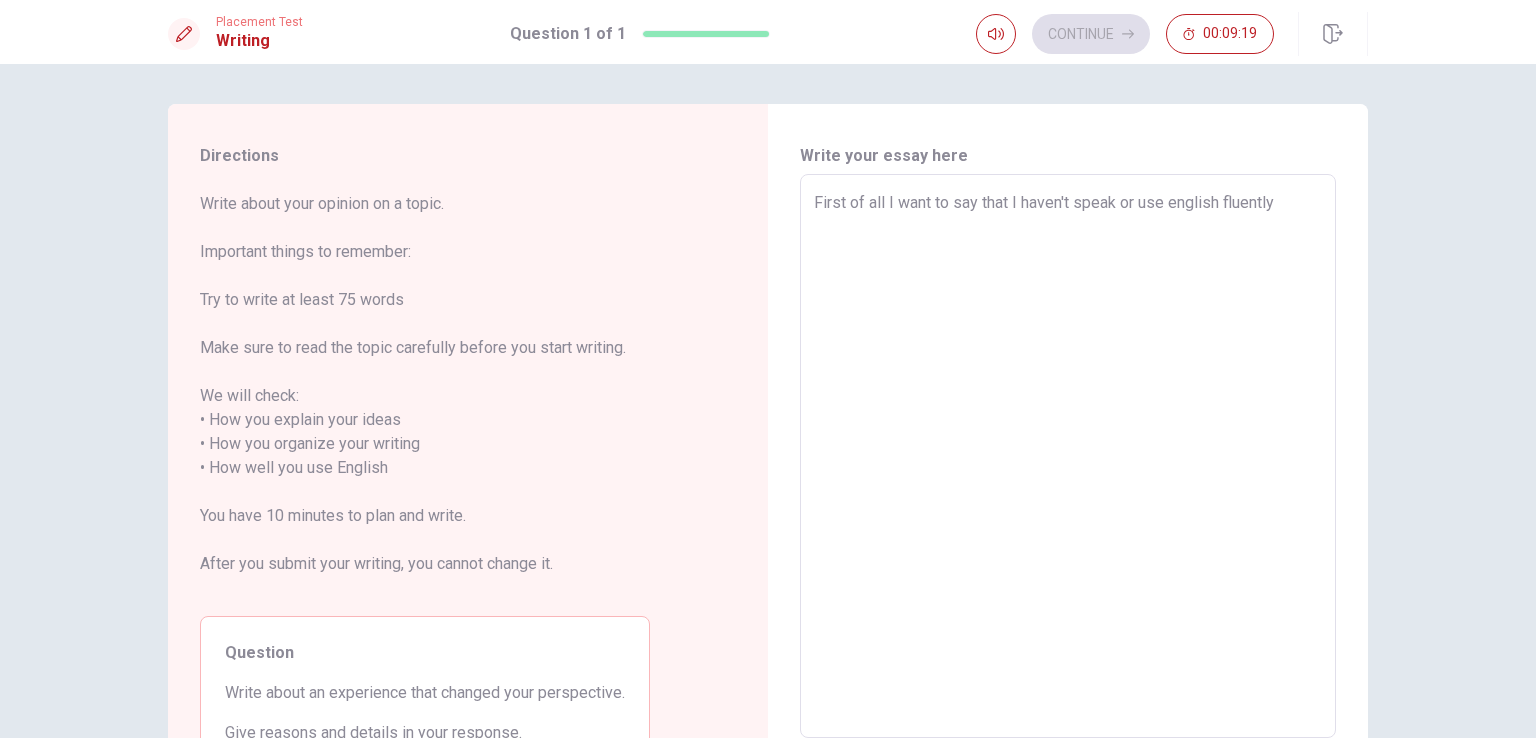 type on "x" 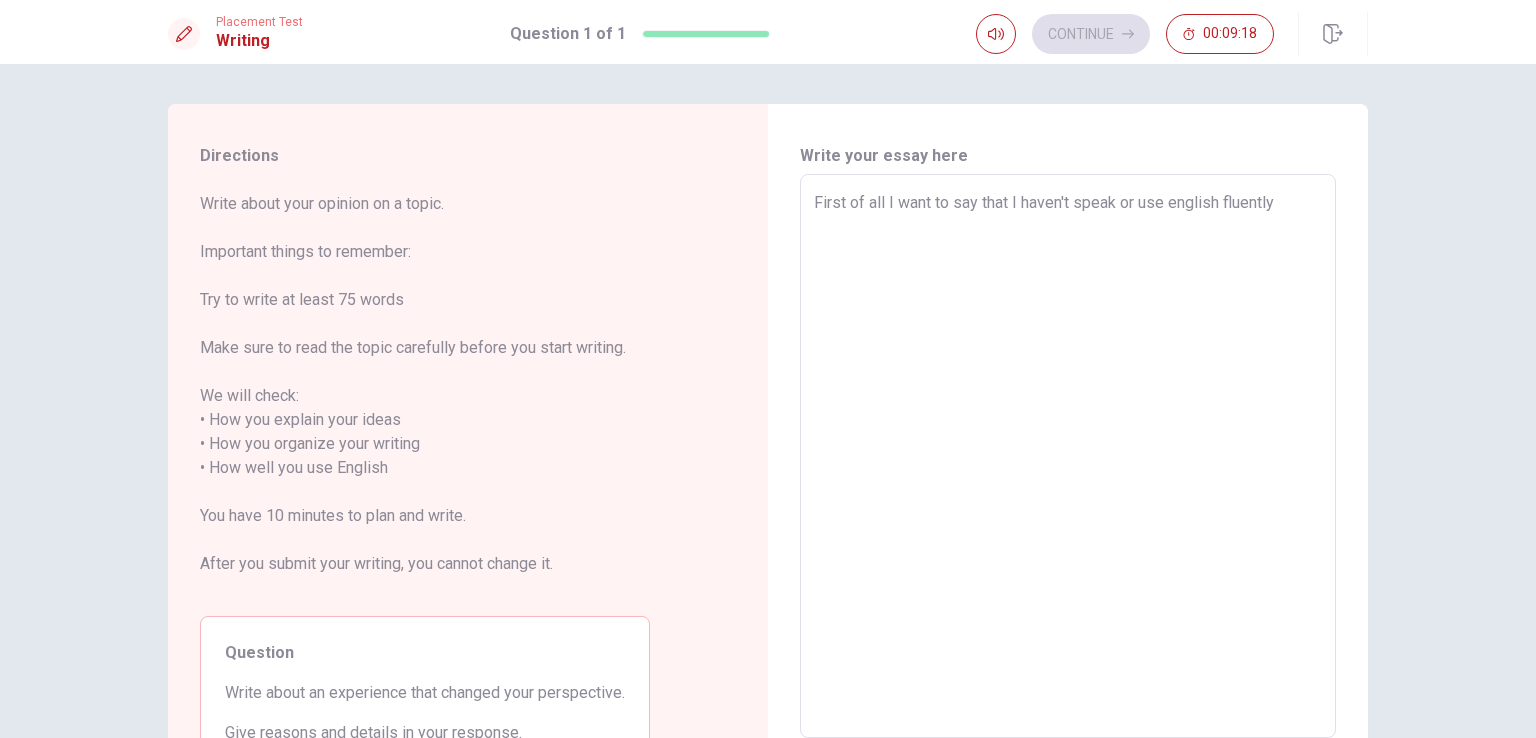 type on "First of all I want to say that I haven't speak or use english fluently" 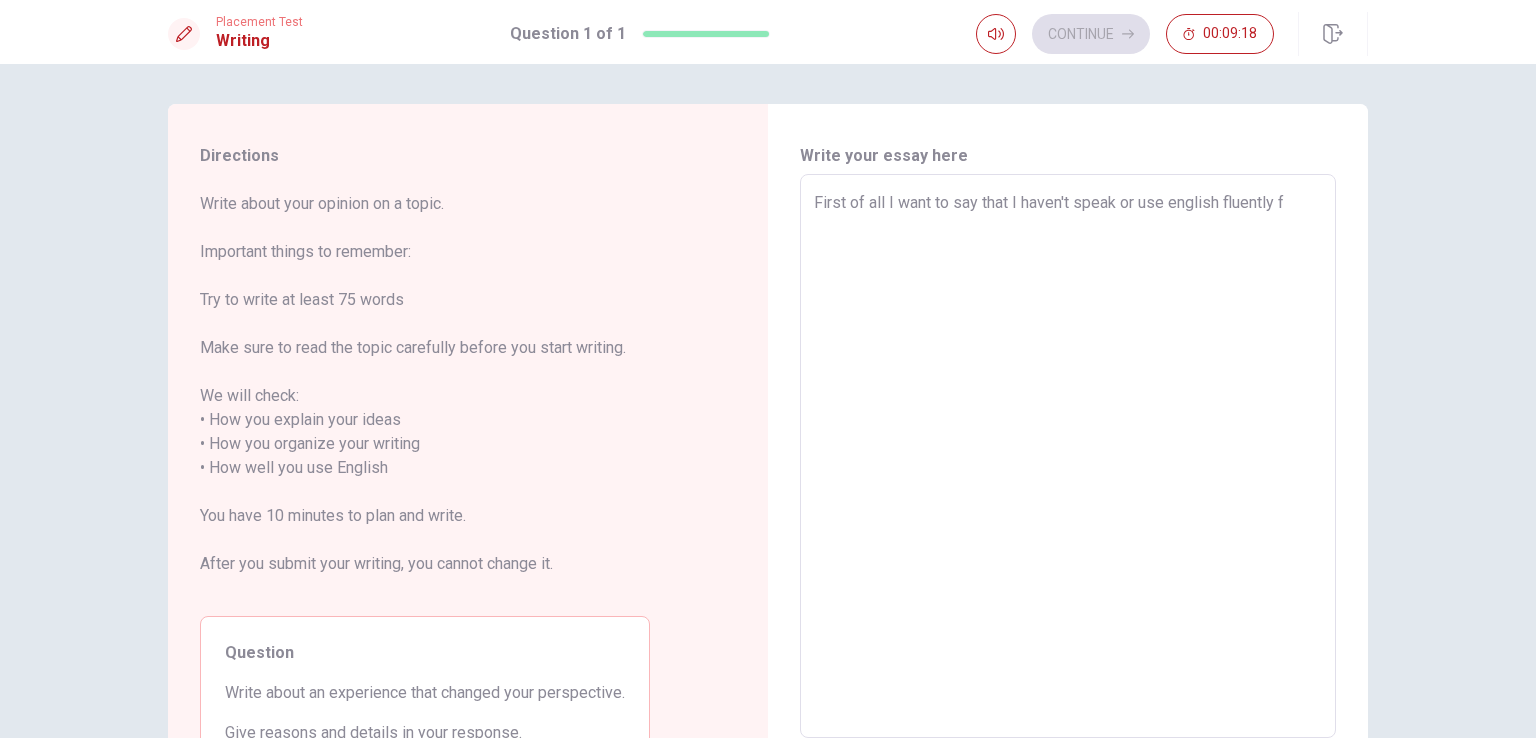 type on "x" 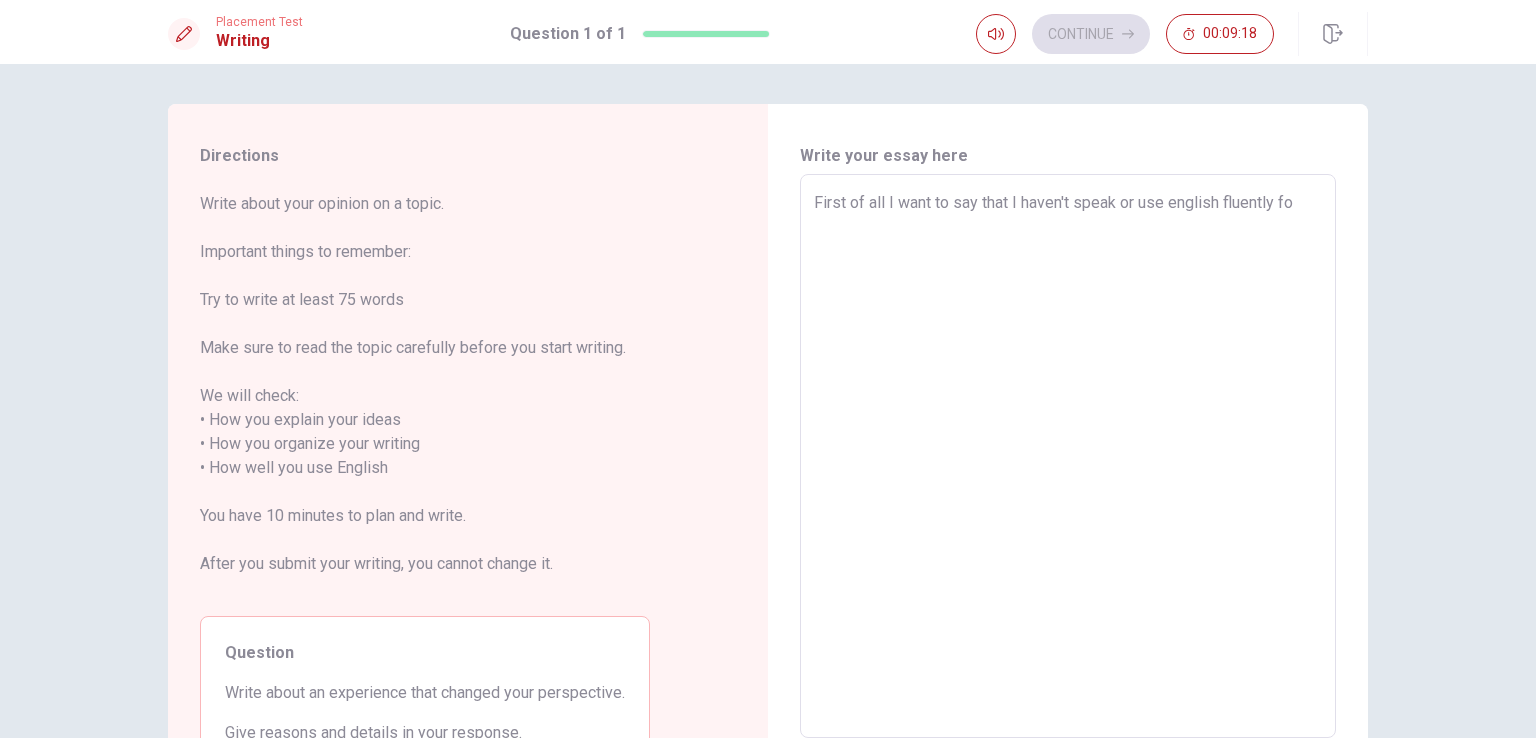 type on "x" 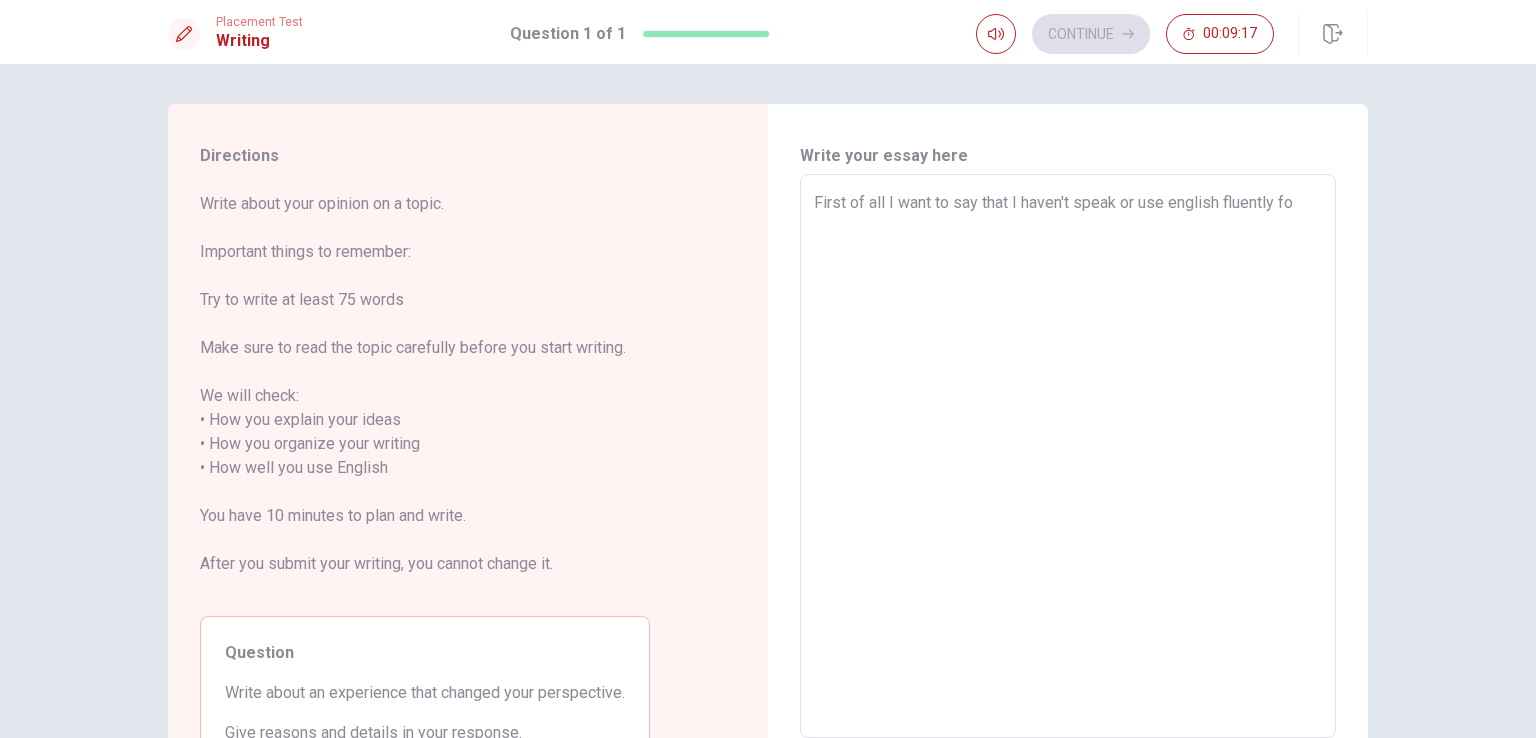 type on "First of all I want to say that I haven't speak or use english fluently for" 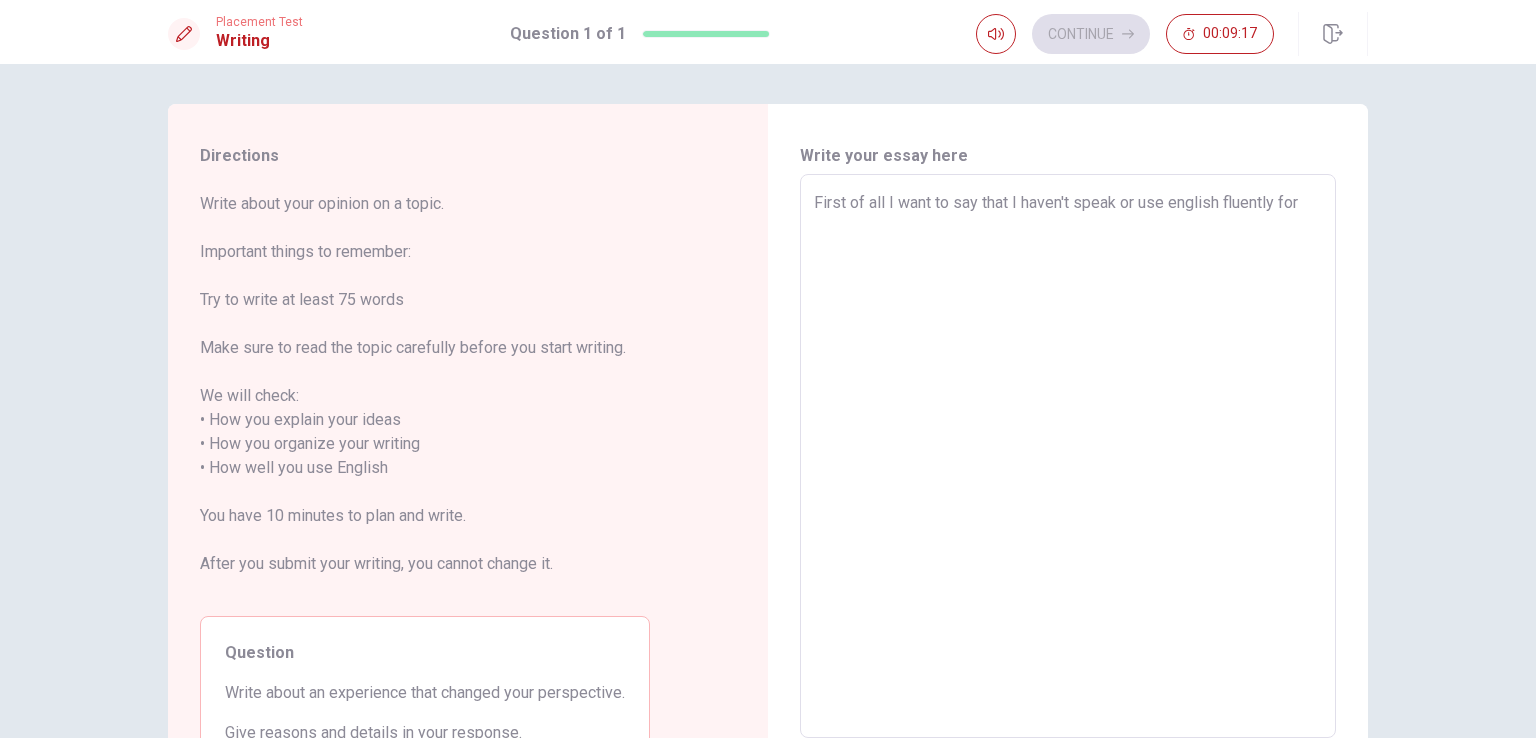 type on "x" 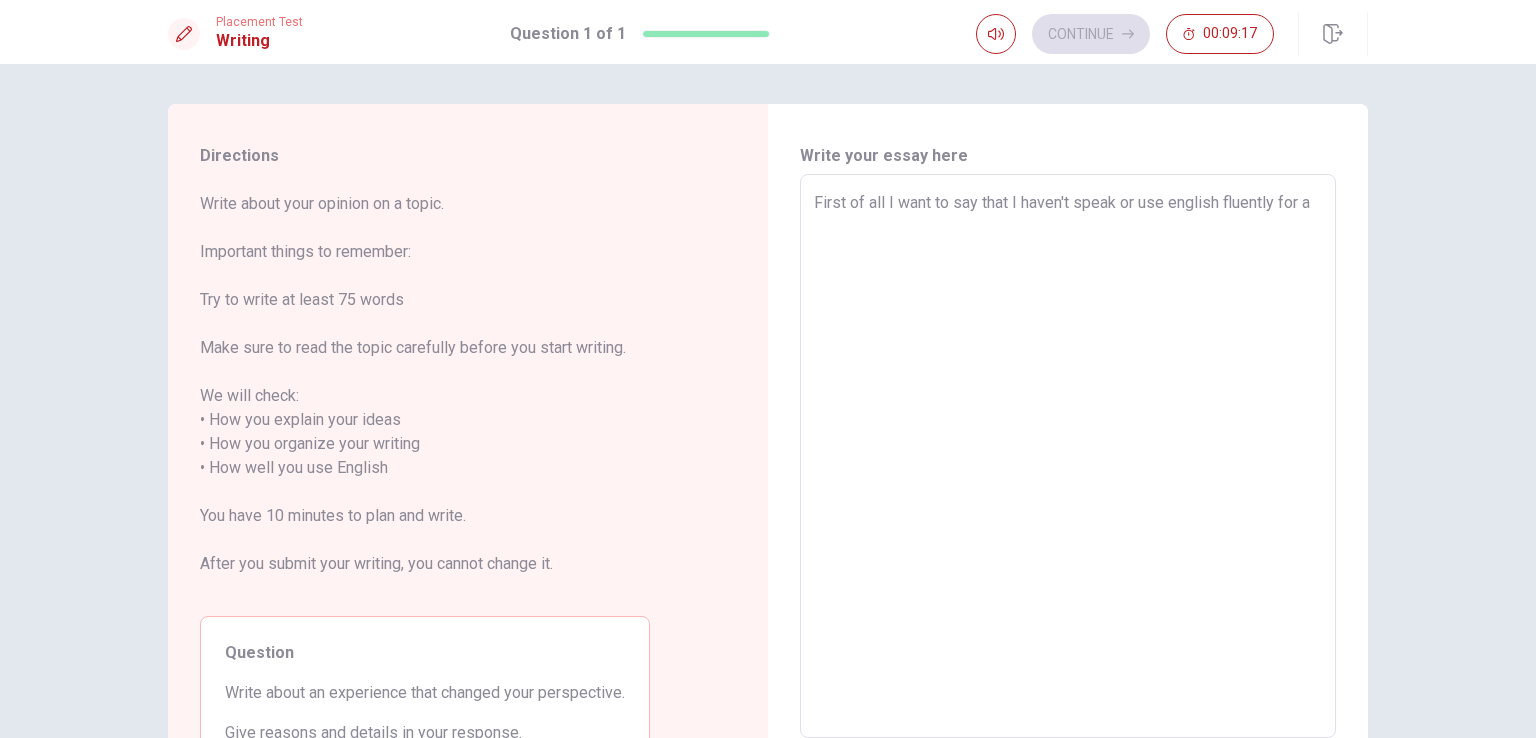 type on "x" 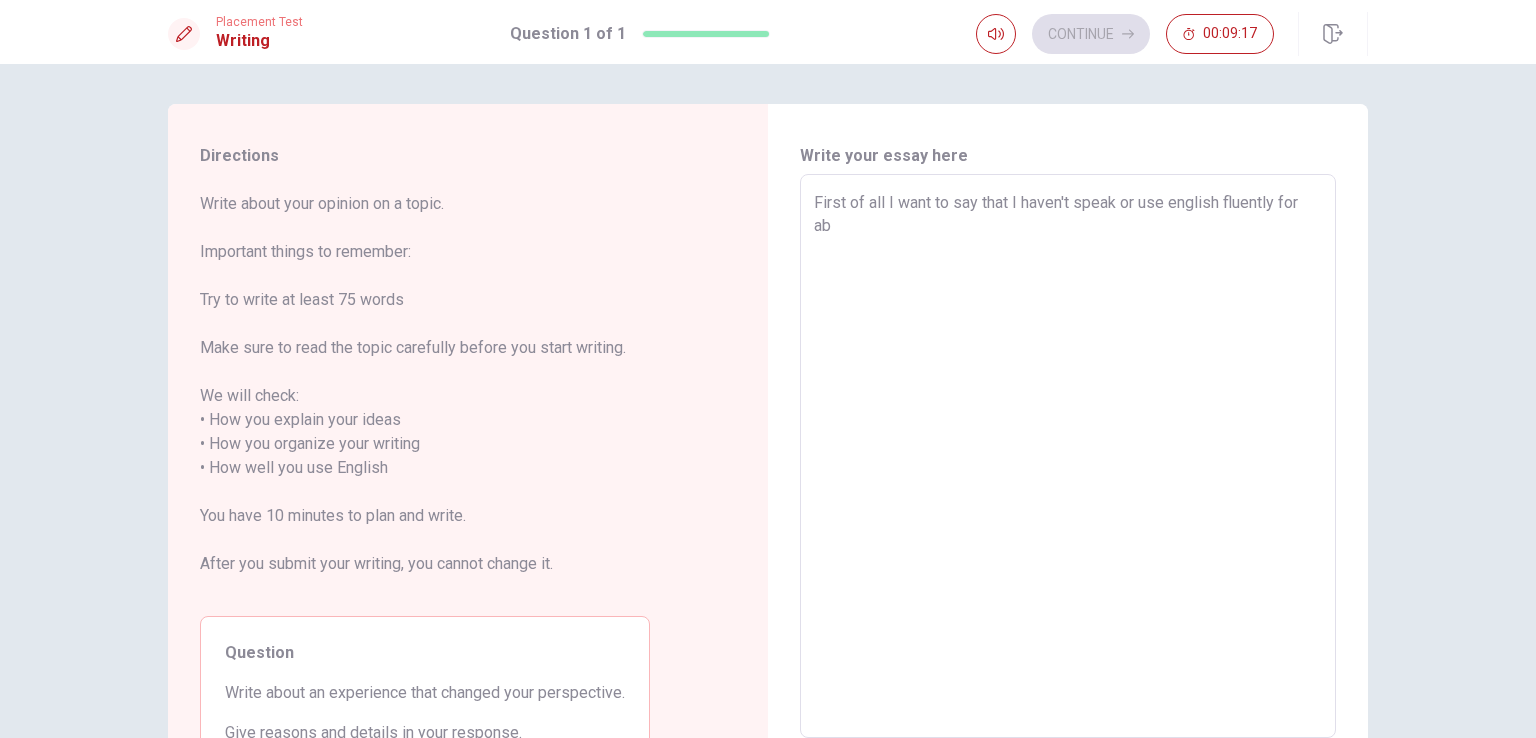 type on "x" 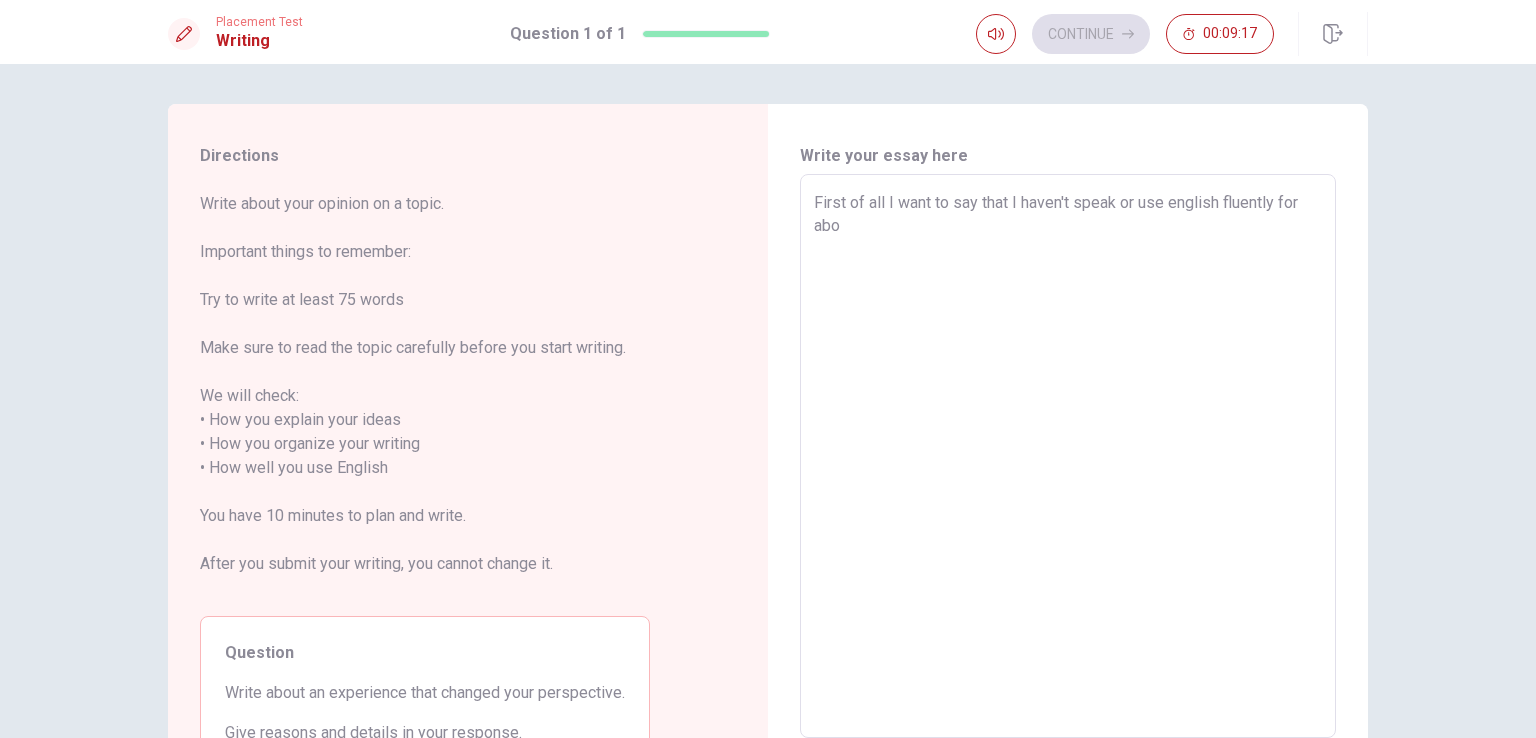 type on "x" 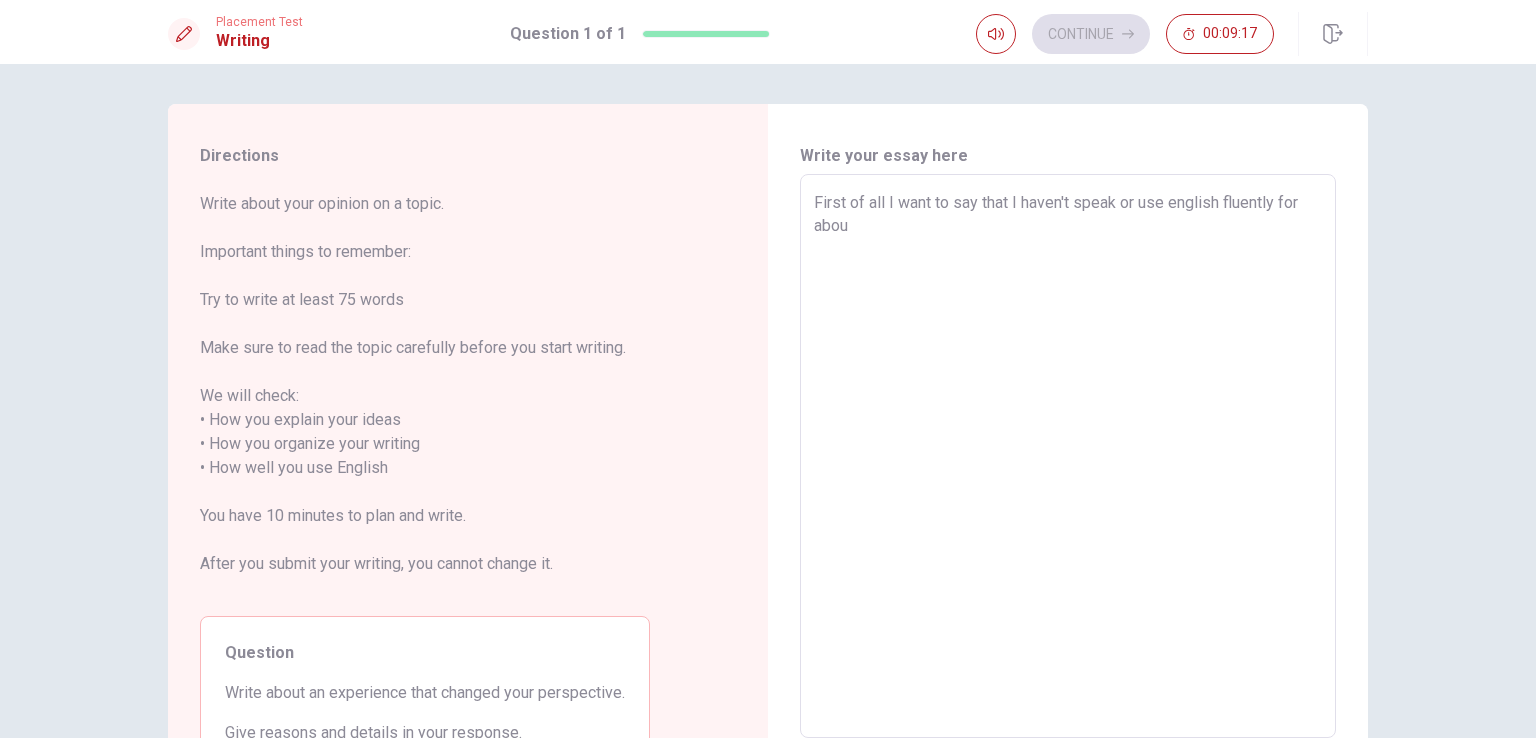 type on "x" 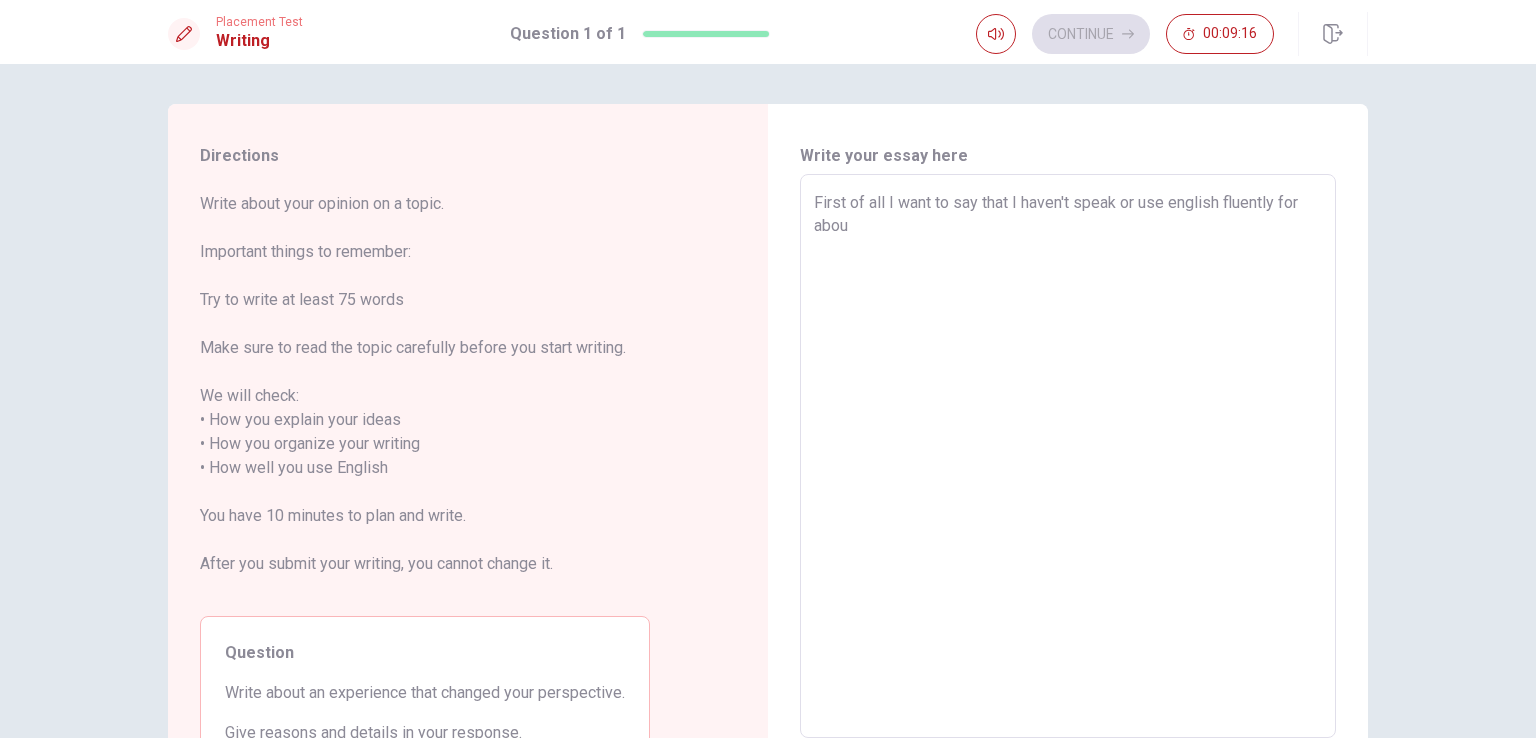 type on "First of all I want to say that I haven't speak or use english fluently for about" 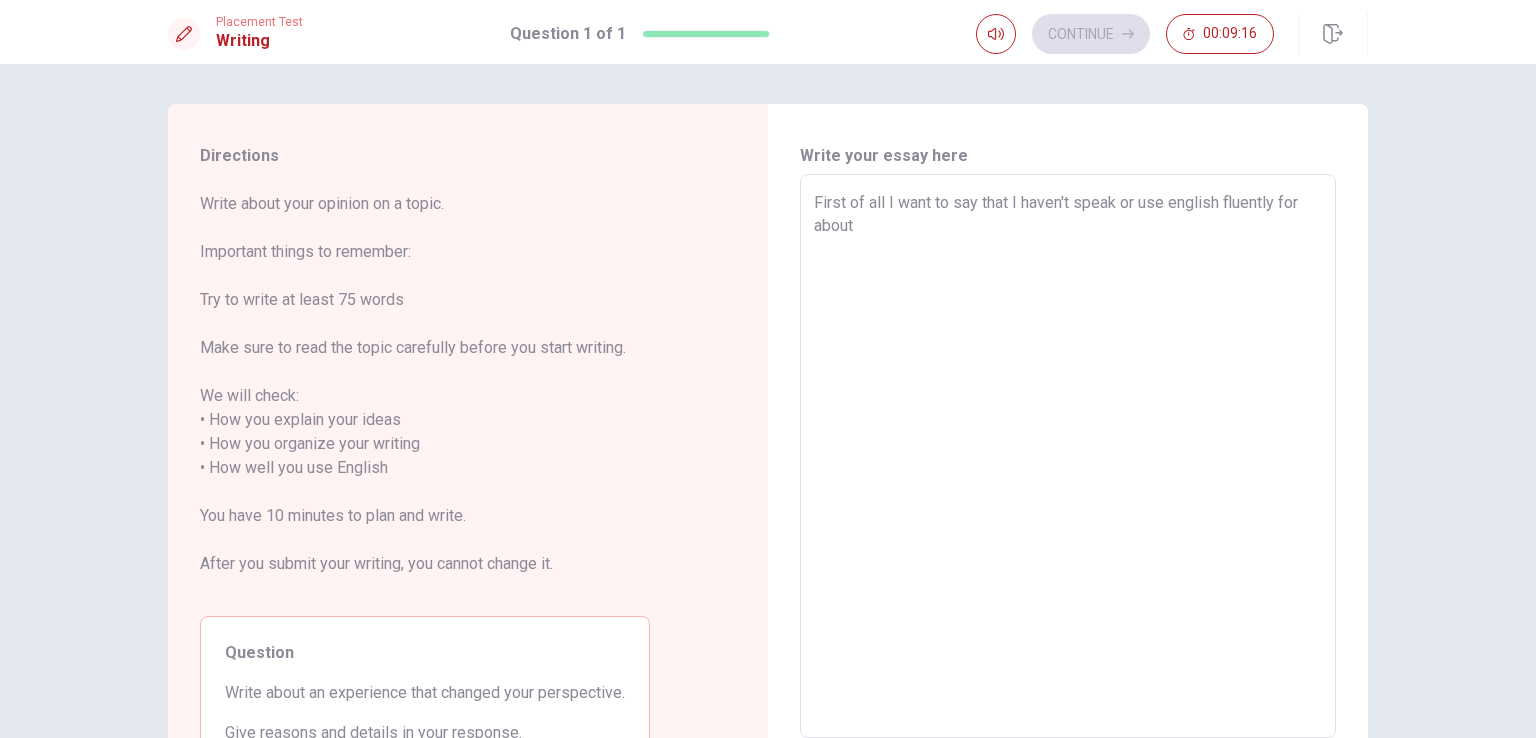 type on "x" 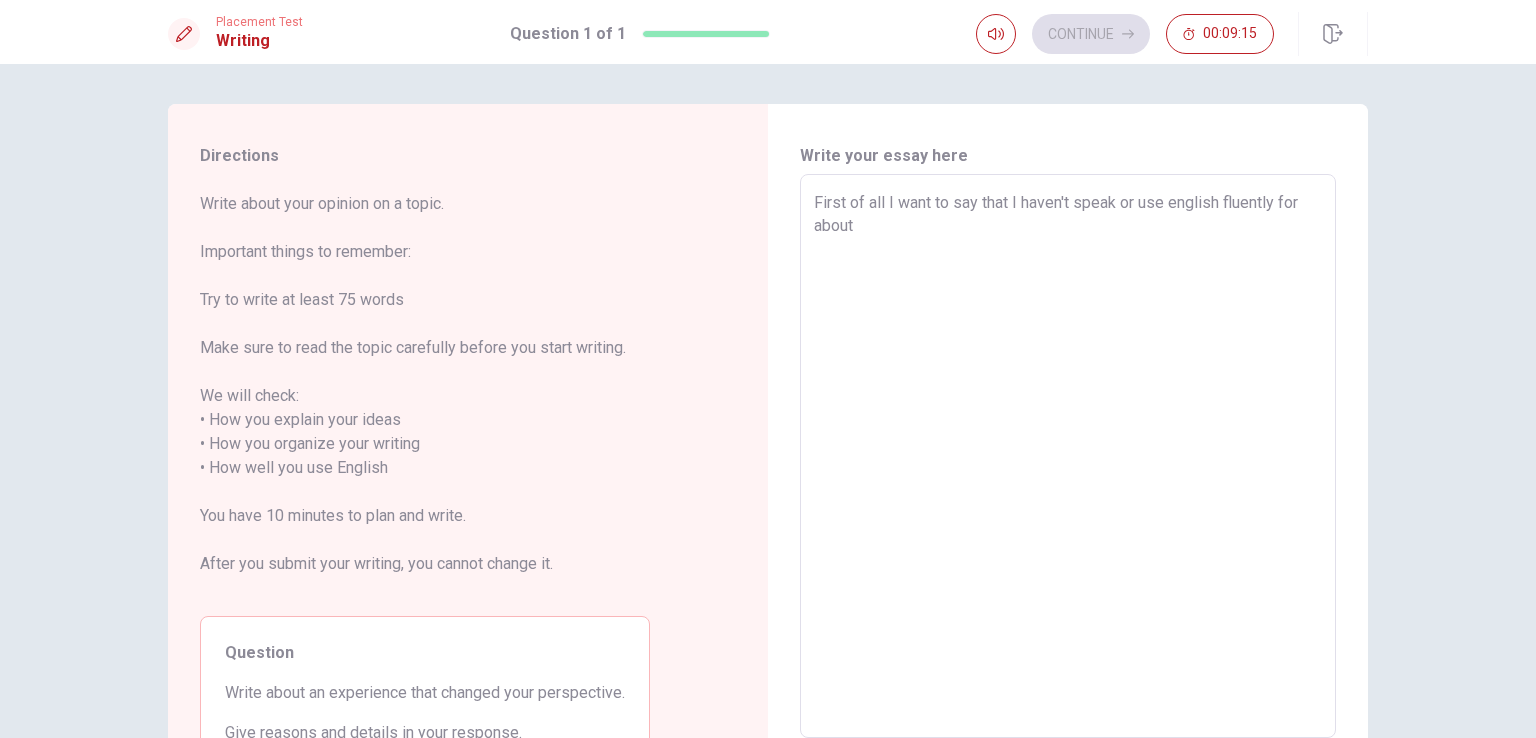 type on "First of all I want to say that I haven't speak or use english fluently for about s" 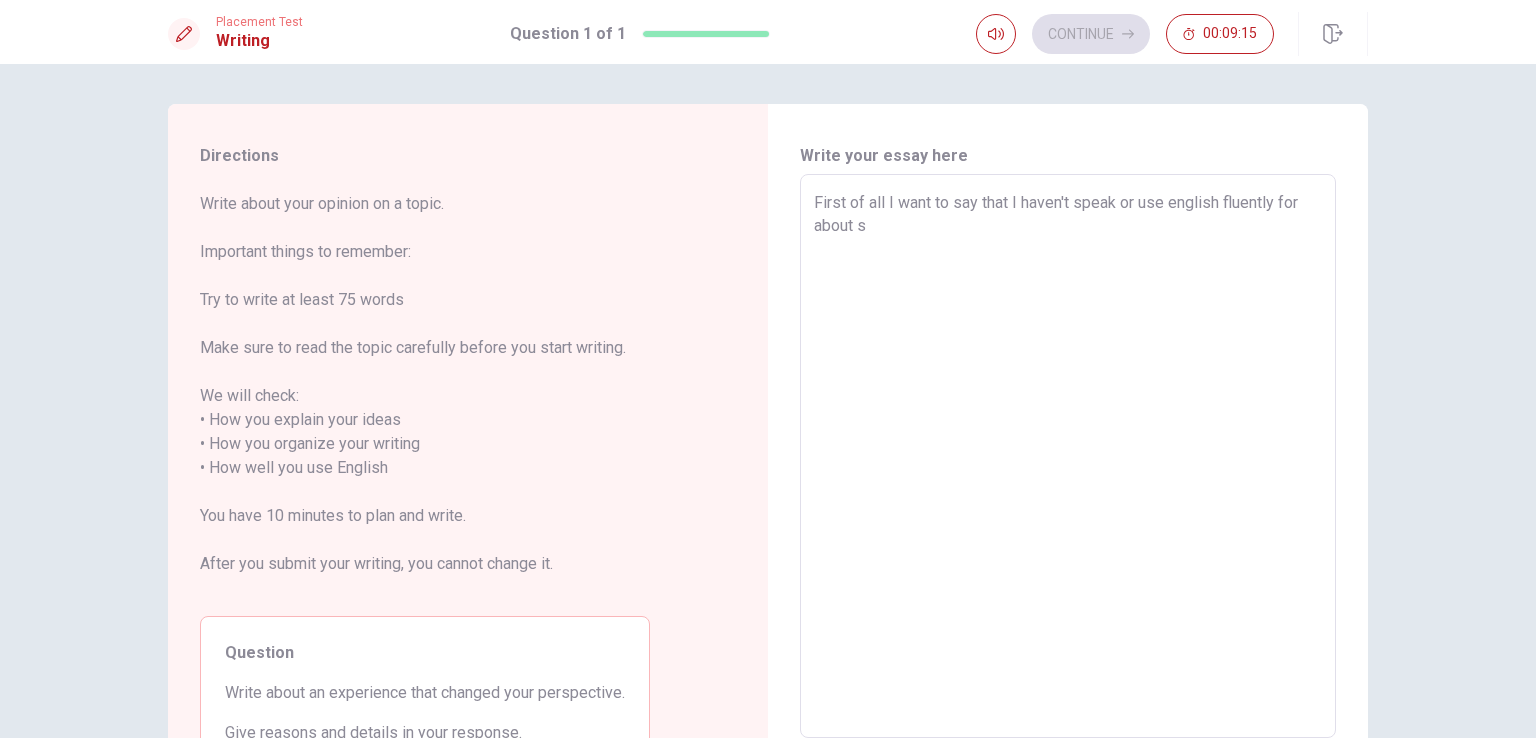 type on "x" 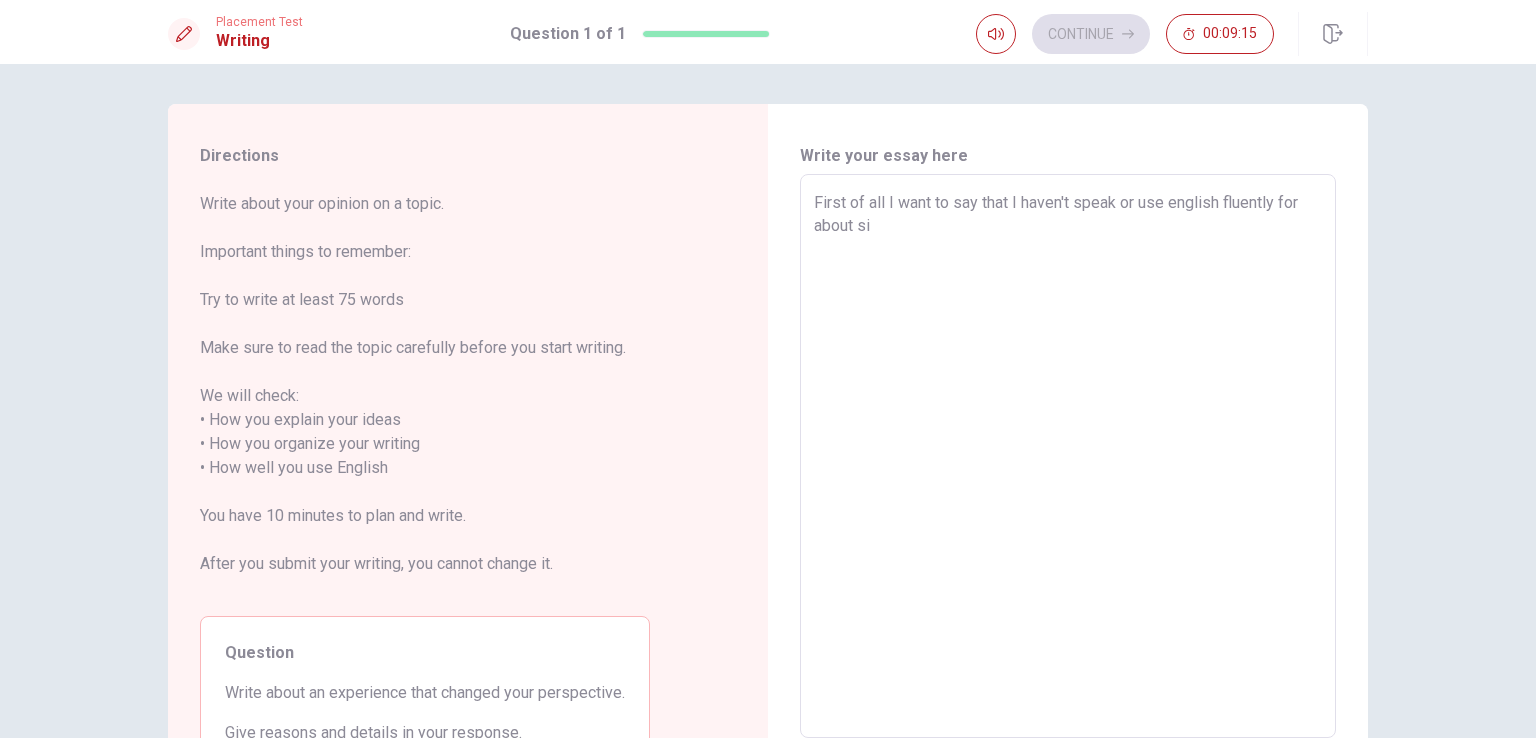 type on "x" 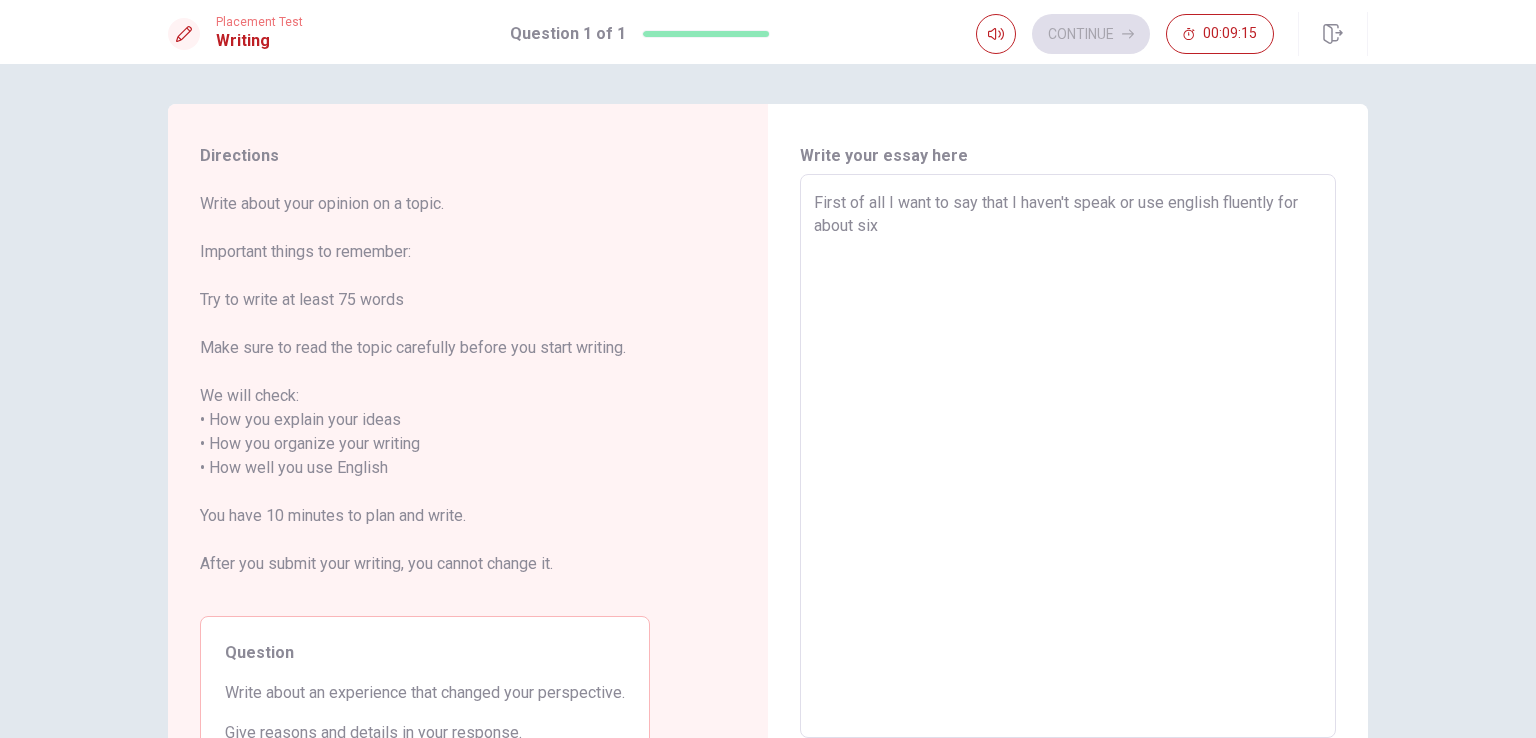 type on "x" 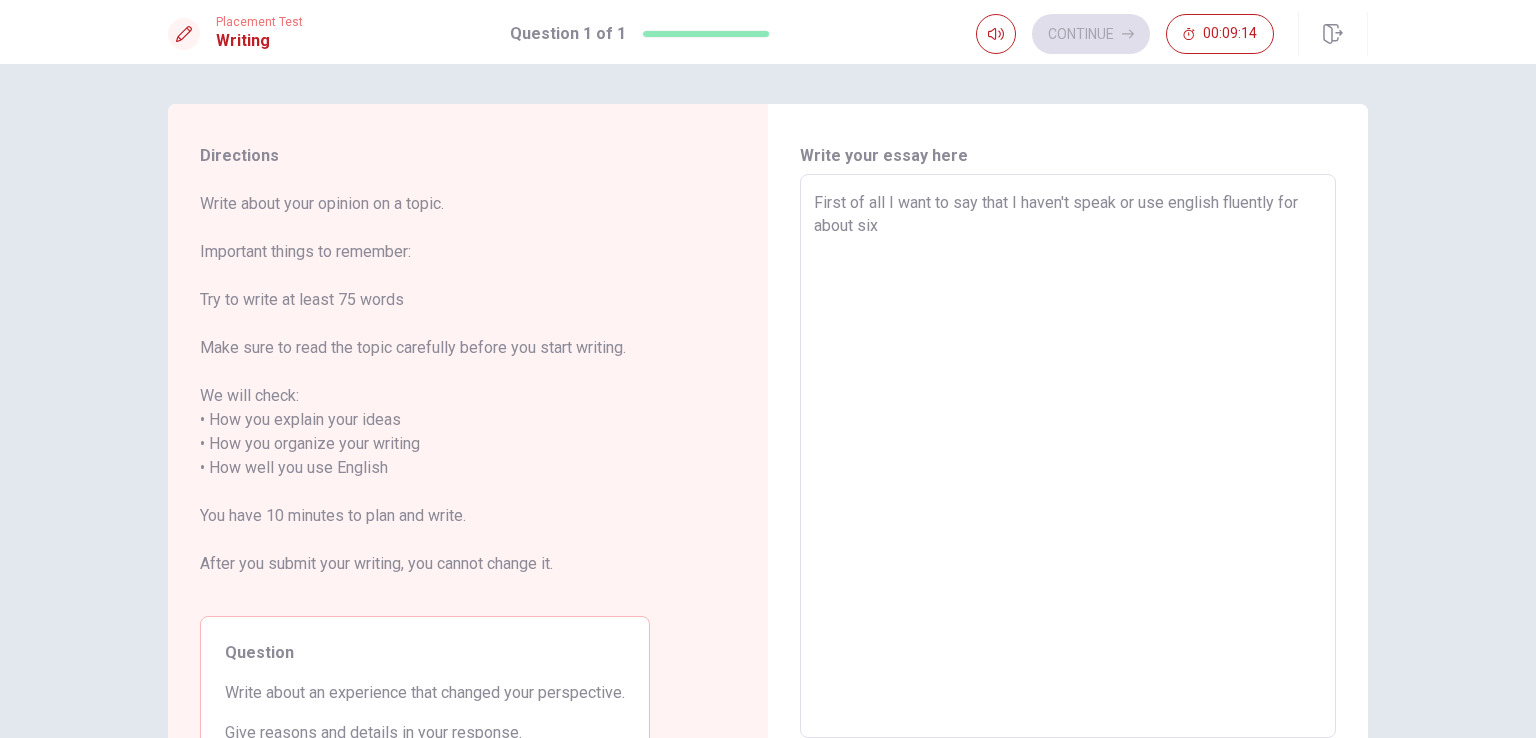 type on "First of all I want to say that I haven't speak or use english fluently for about six y" 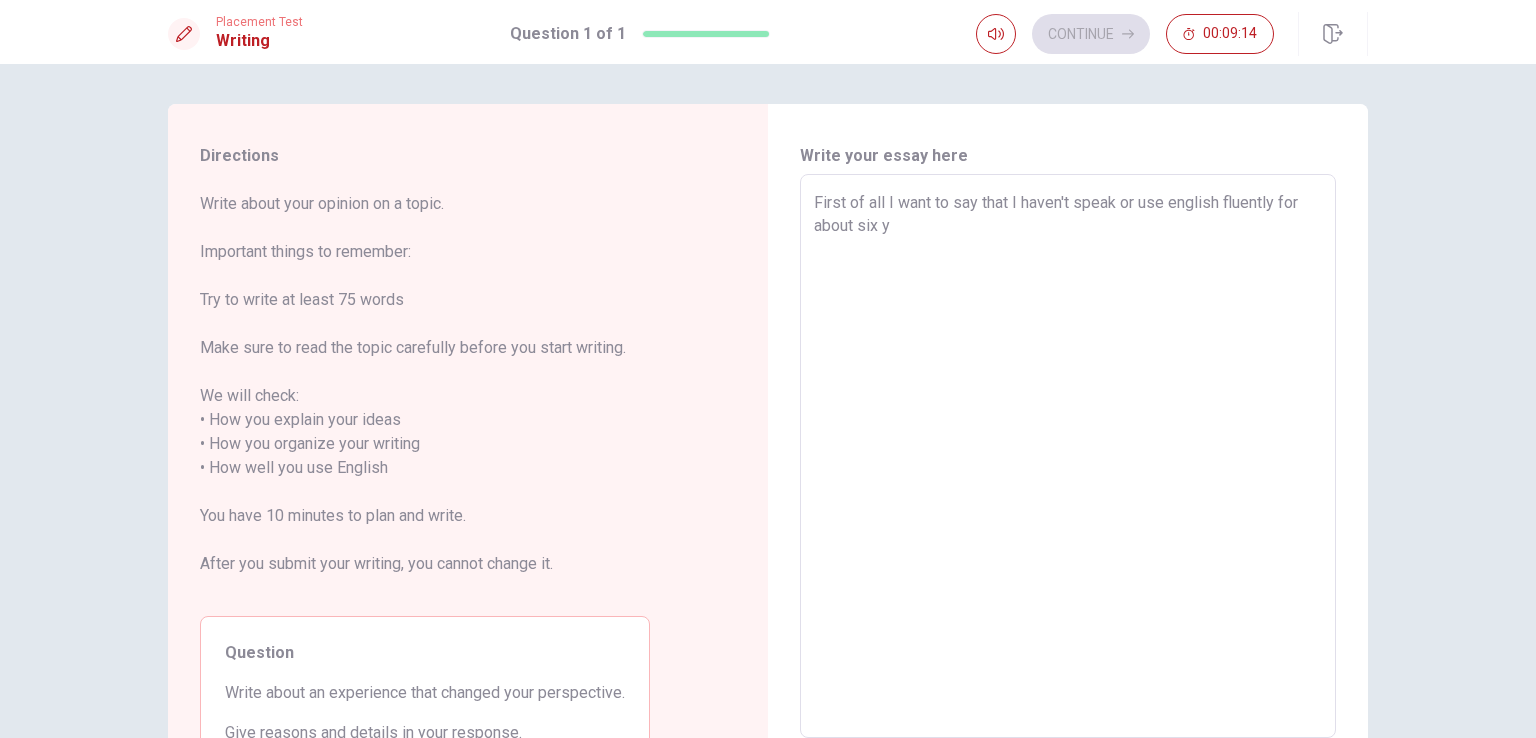type on "x" 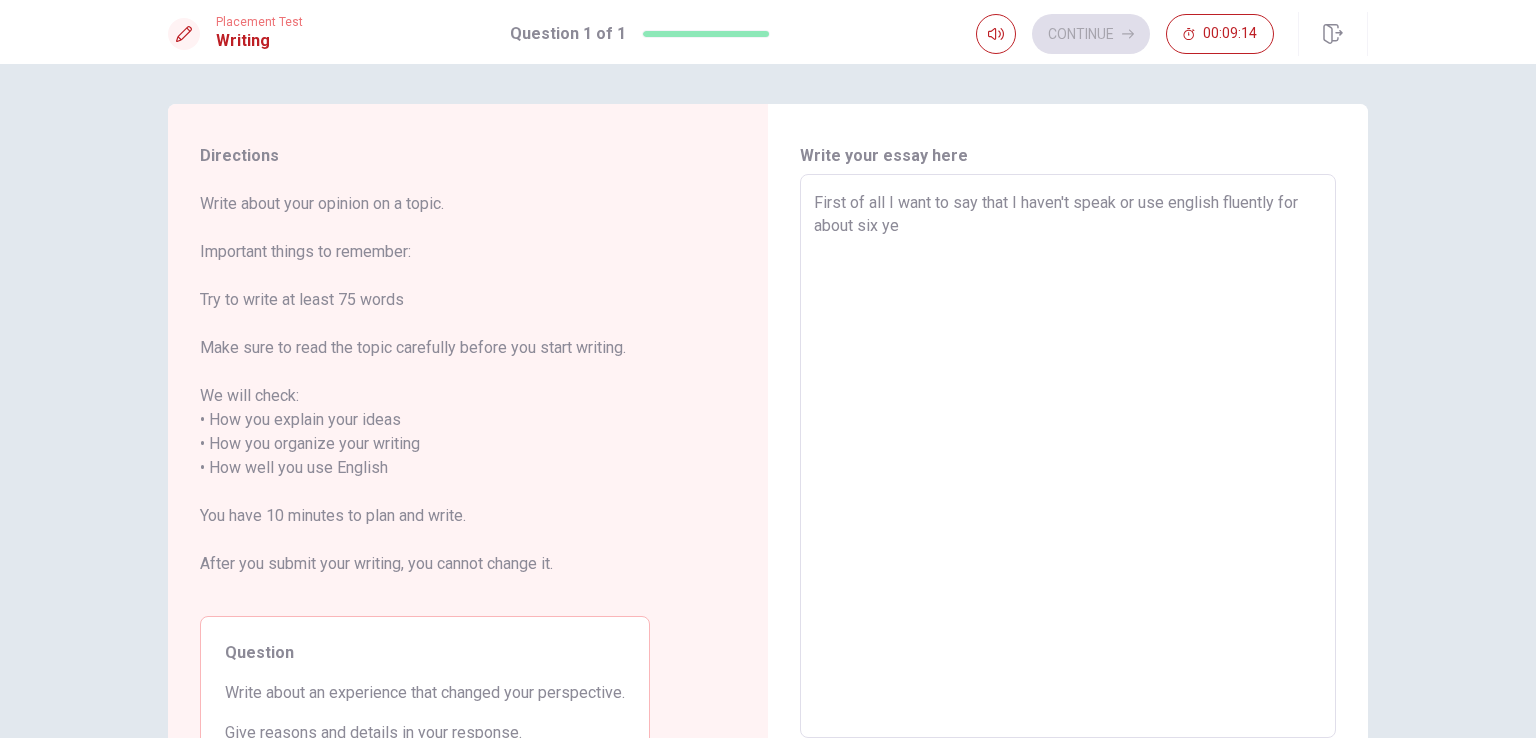 type on "x" 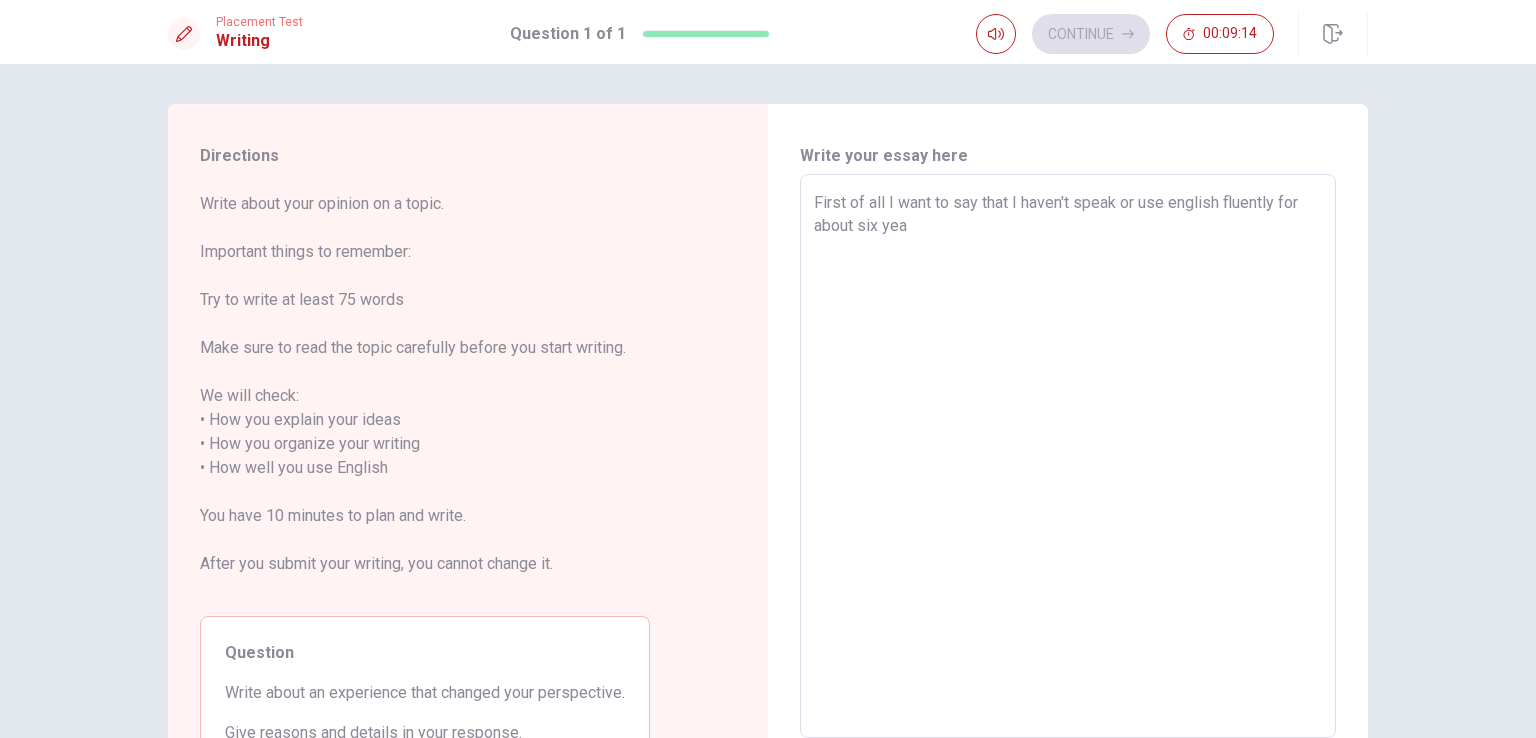 type on "x" 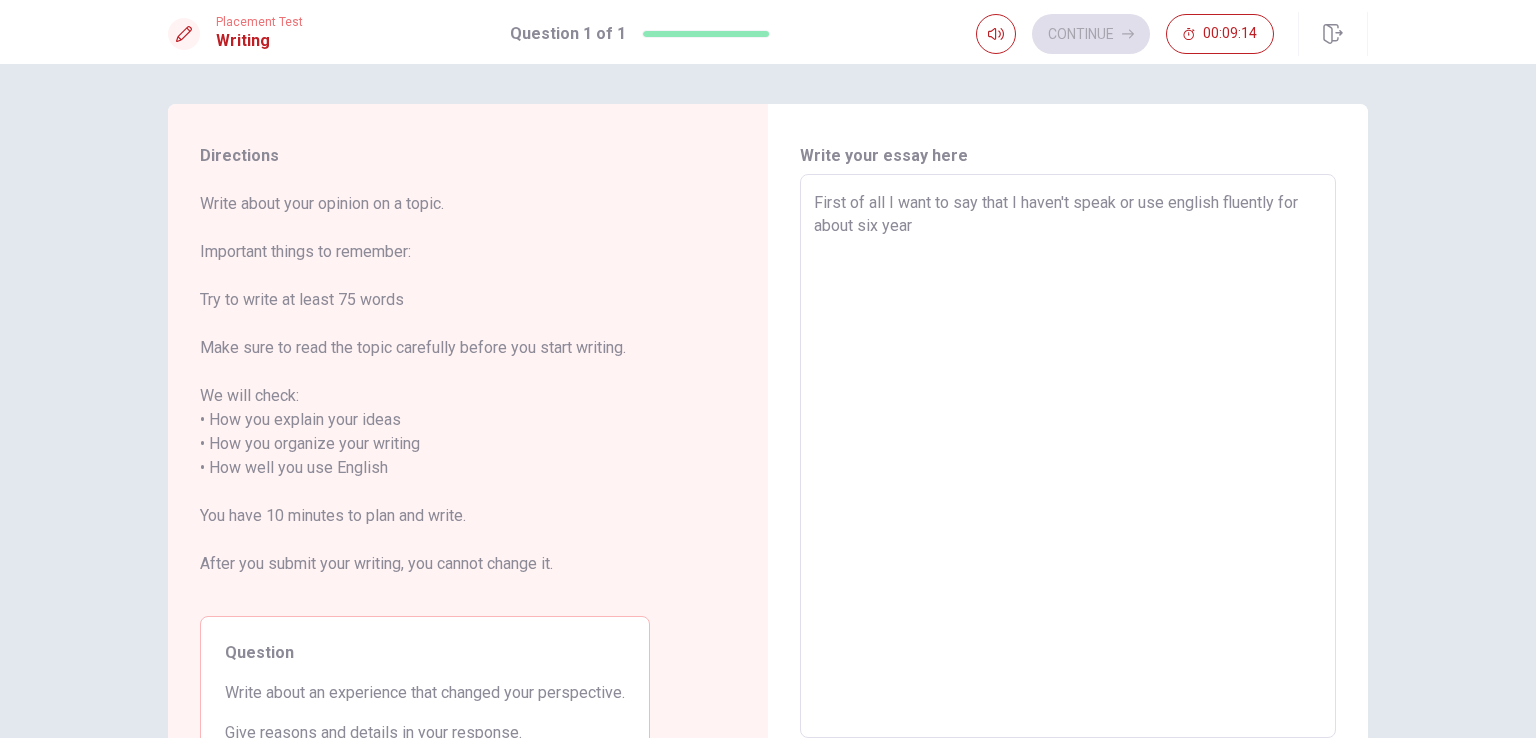 type on "x" 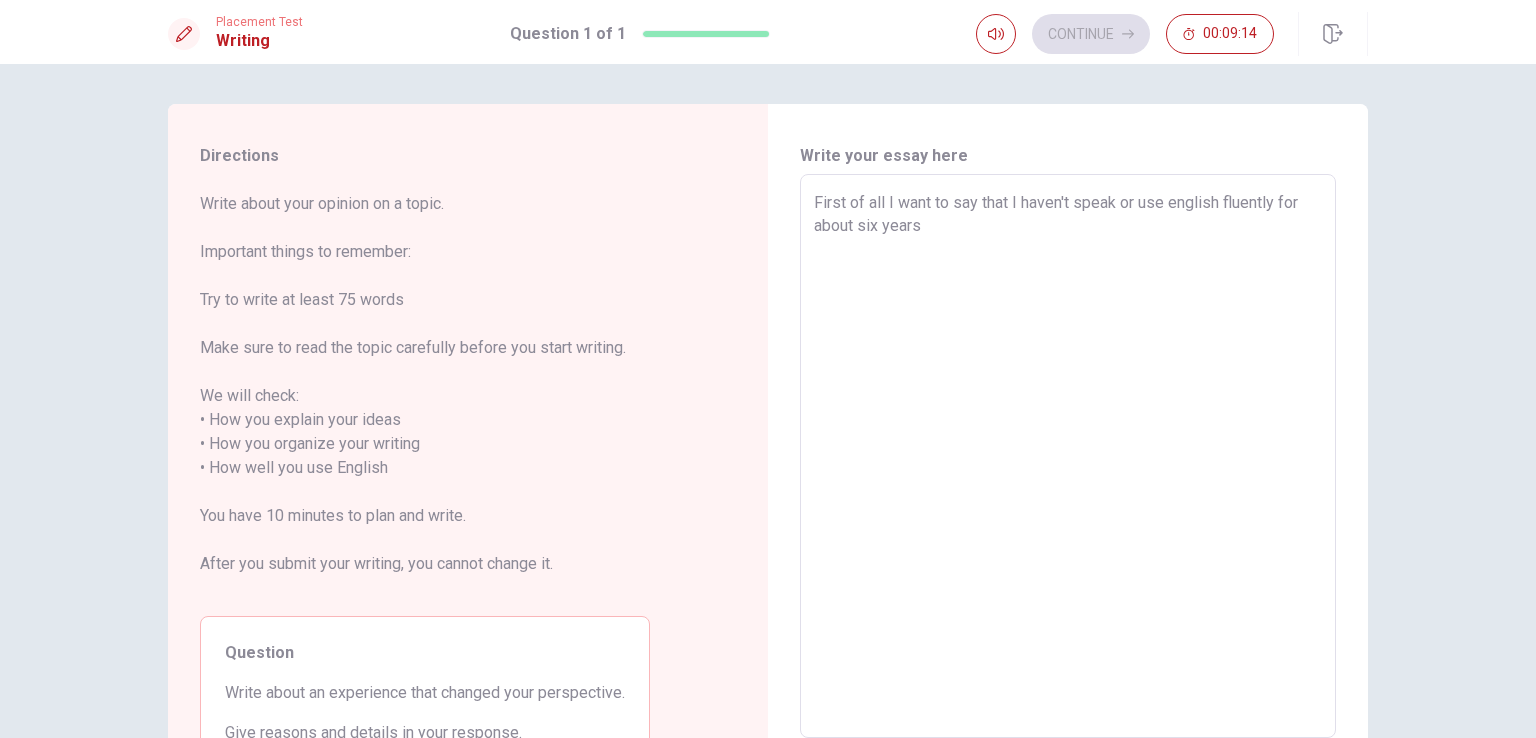 type on "x" 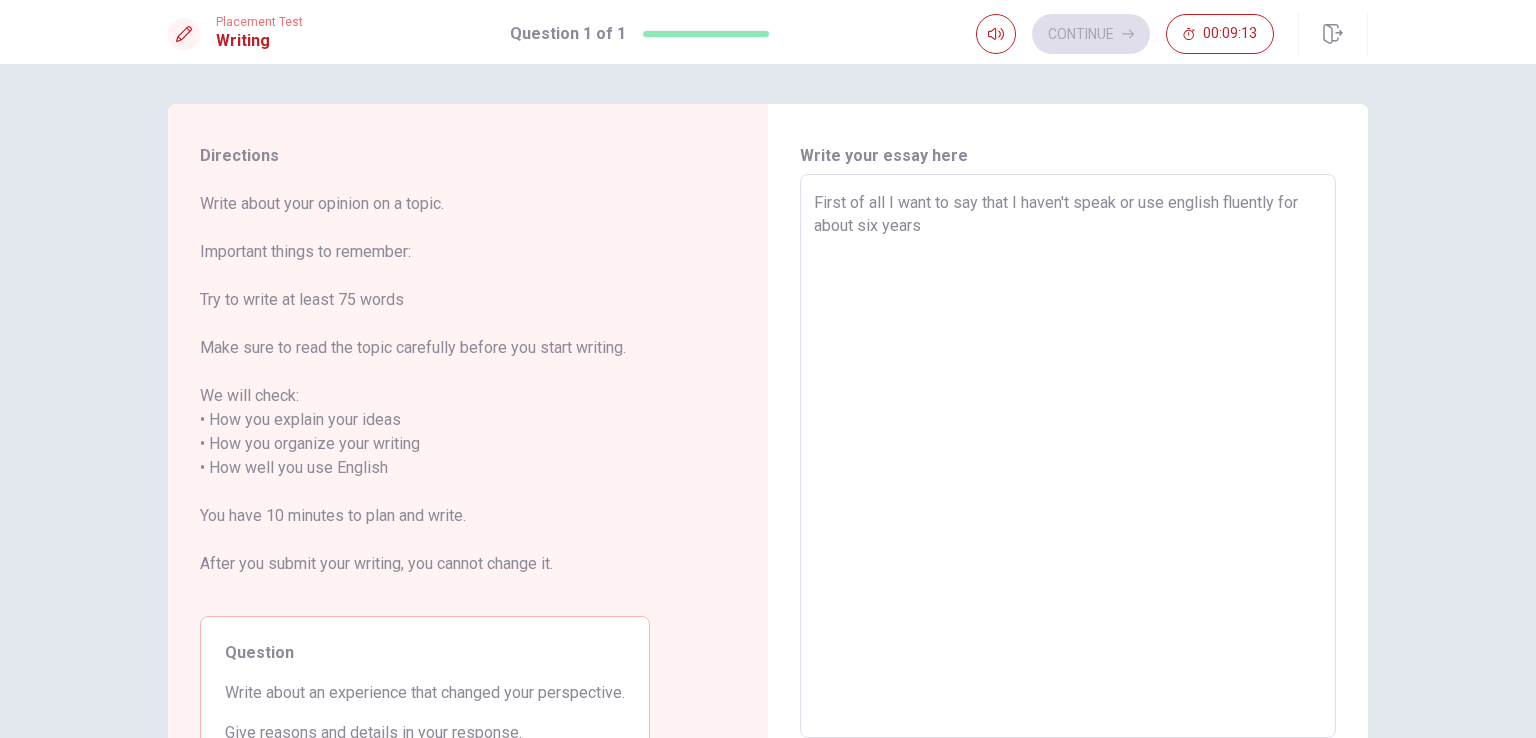 type on "First of all I want to say that I haven't speak or use english fluently for about six years," 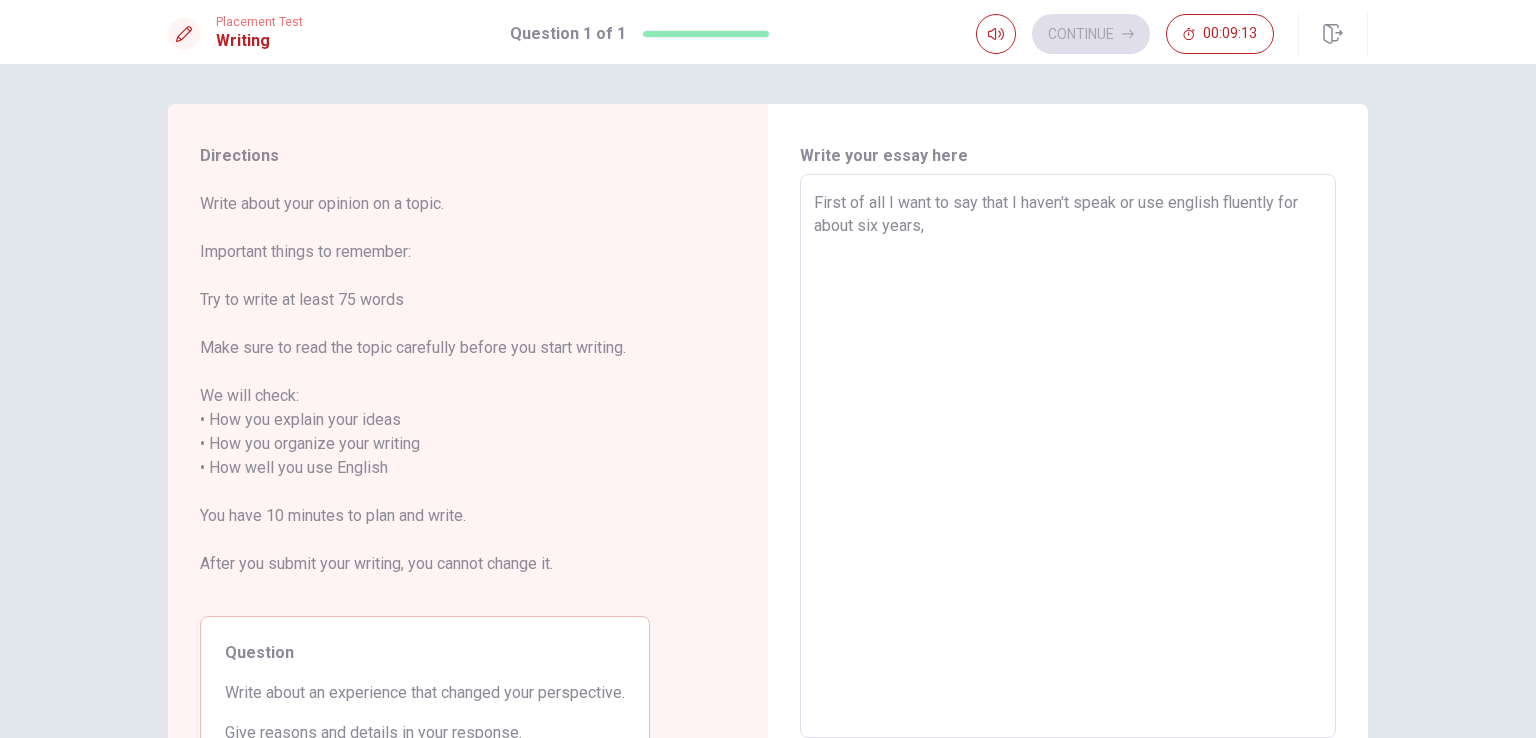 type on "x" 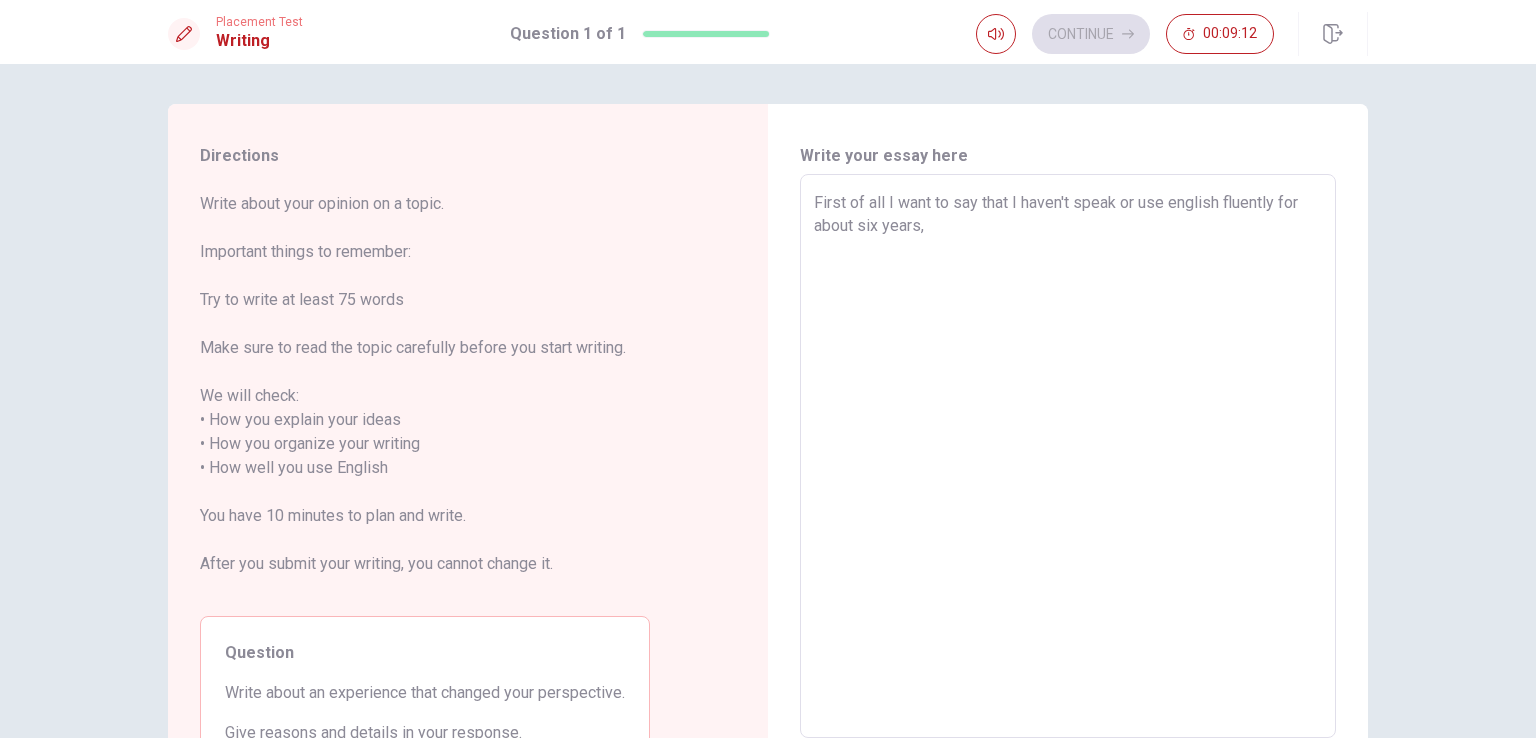 type on "First of all I want to say that I haven't speak or use english fluently for about six years, s" 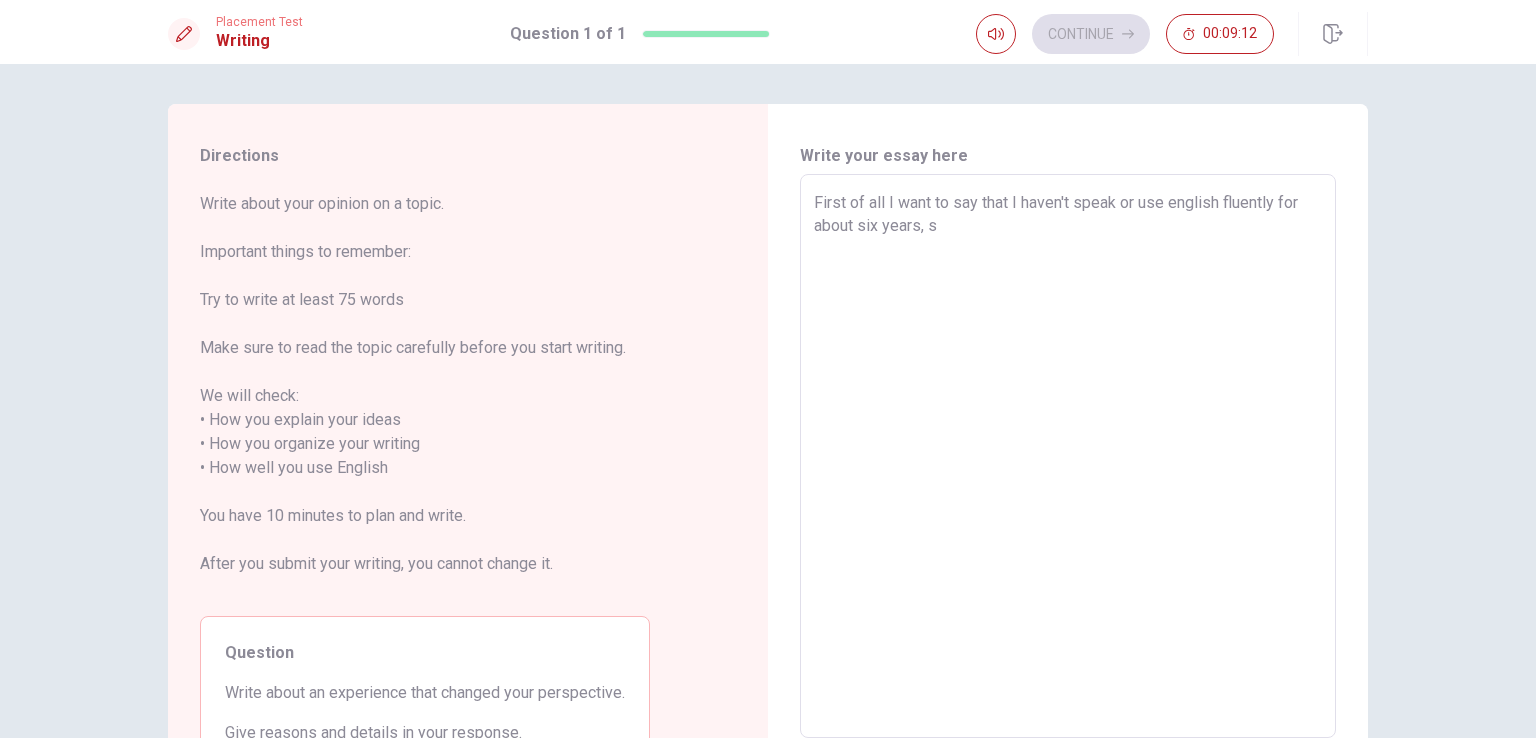 type on "First of all I want to say that I haven't speak or use english fluently for about six years, si" 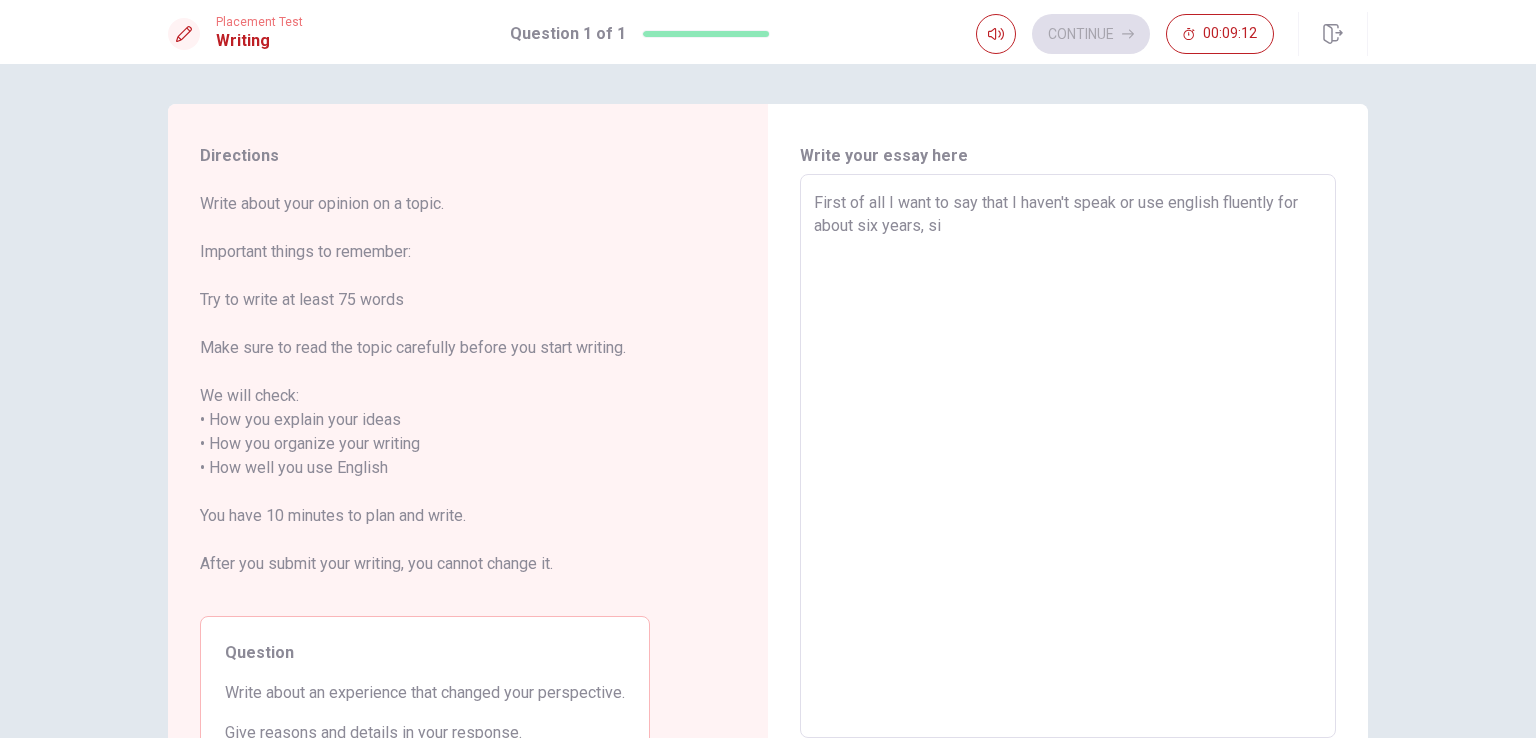 type on "x" 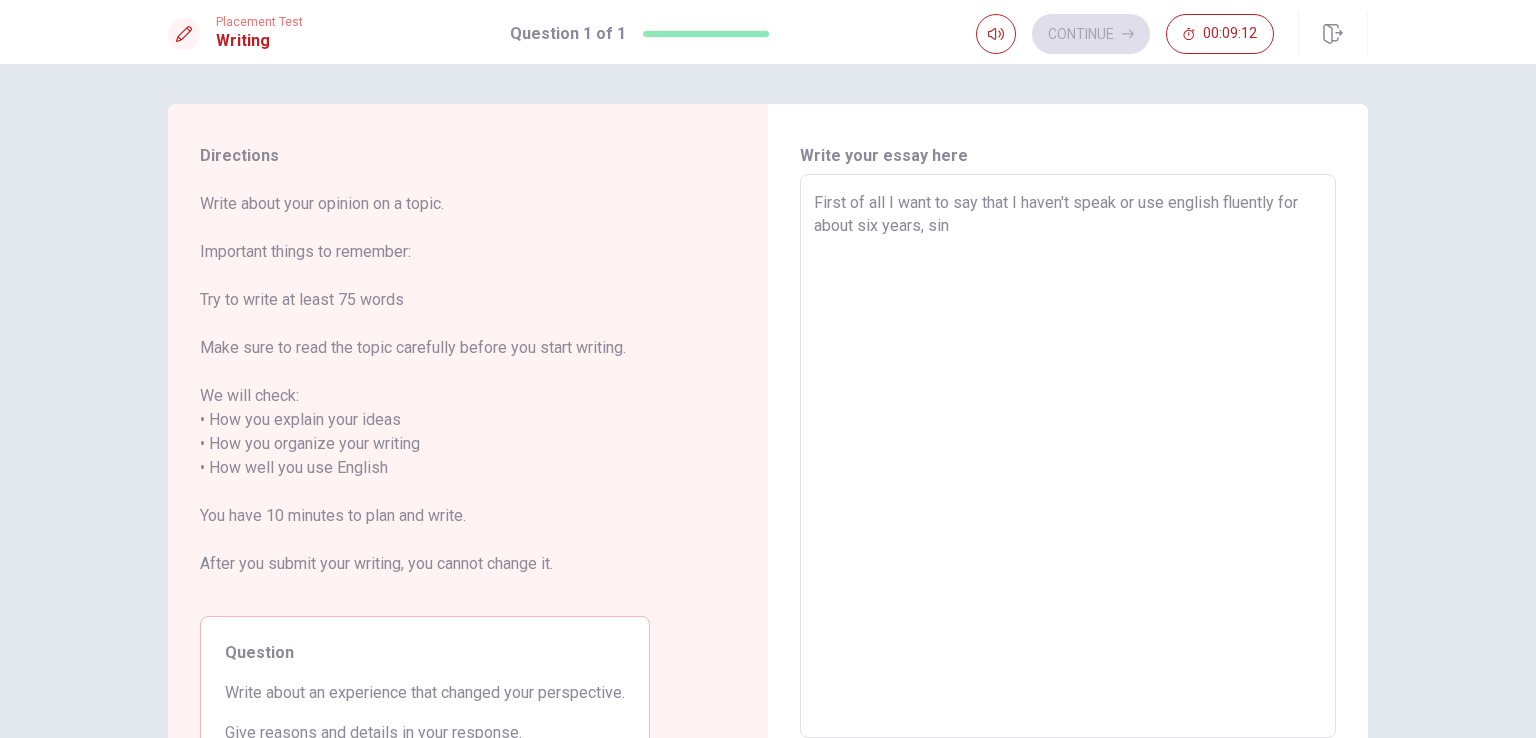 type on "x" 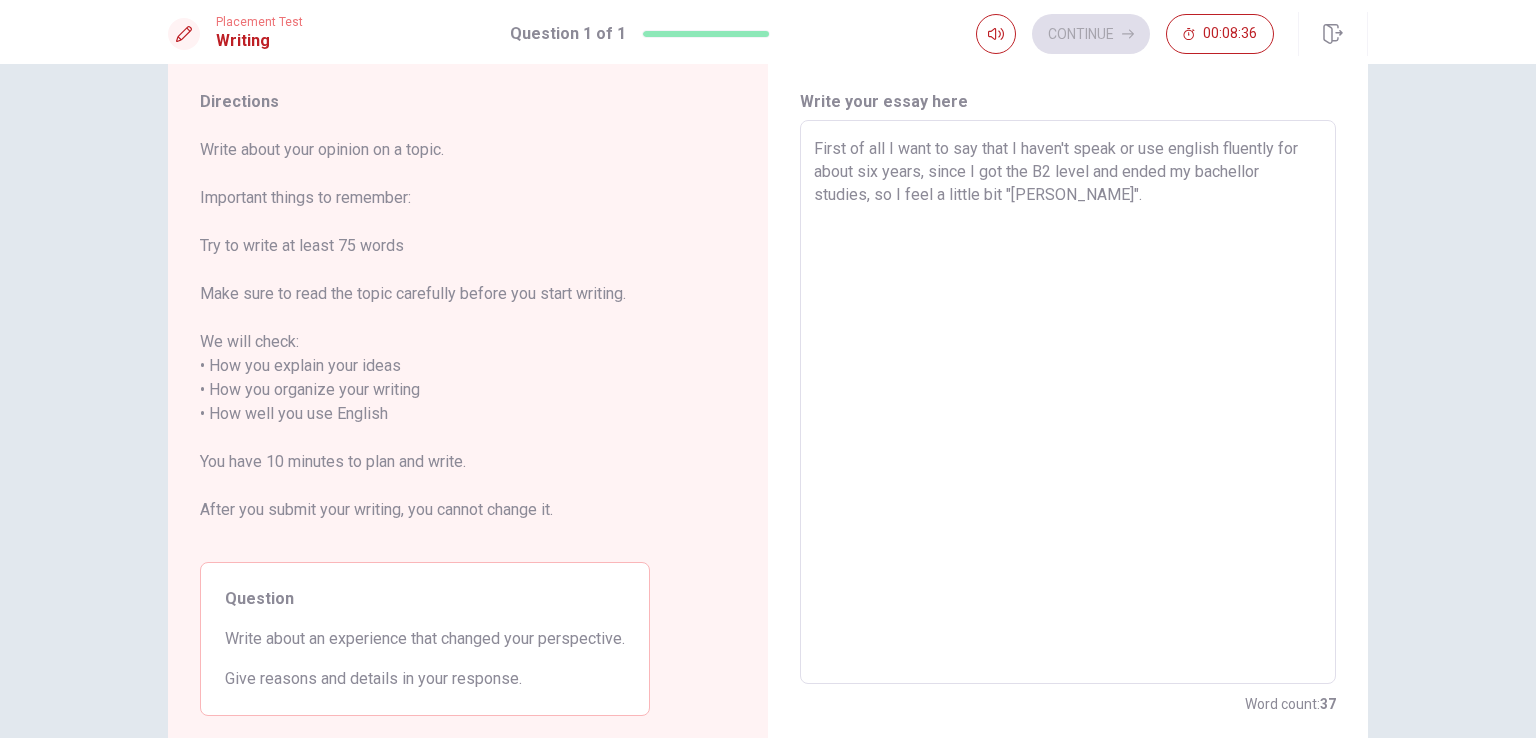 scroll, scrollTop: 0, scrollLeft: 0, axis: both 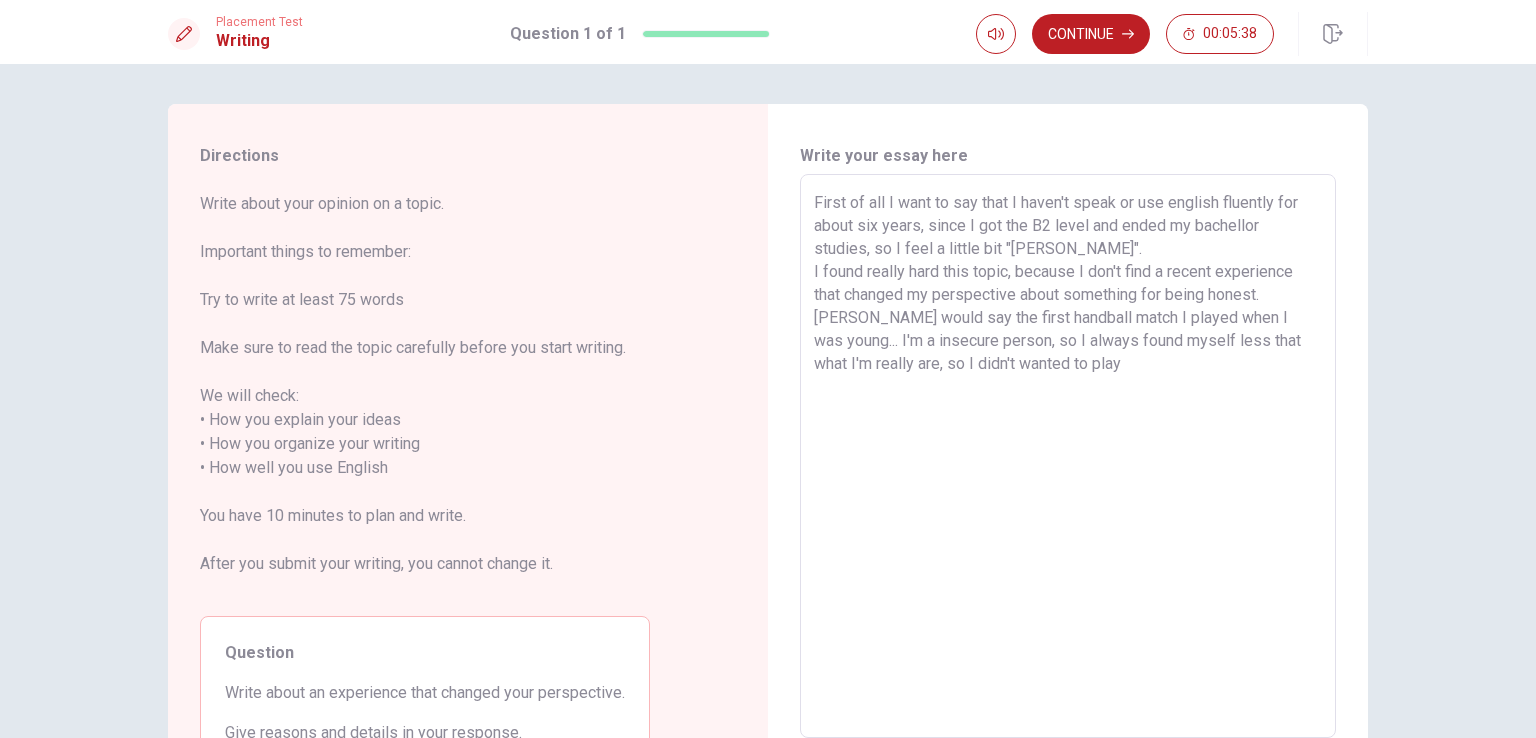 click on "First of all I want to say that I haven't speak or use english fluently for about six years, since I got the B2 level and ended my bachellor studies, so I feel a little bit "[PERSON_NAME]".
I found really hard this topic, because I don't find a recent experience that changed my perspective about something for being honest.
[PERSON_NAME] would say the first handball match I played when I was young... I'm a insecure person, so I always found myself less that what I'm really are, so I didn't wanted to play" at bounding box center [1068, 456] 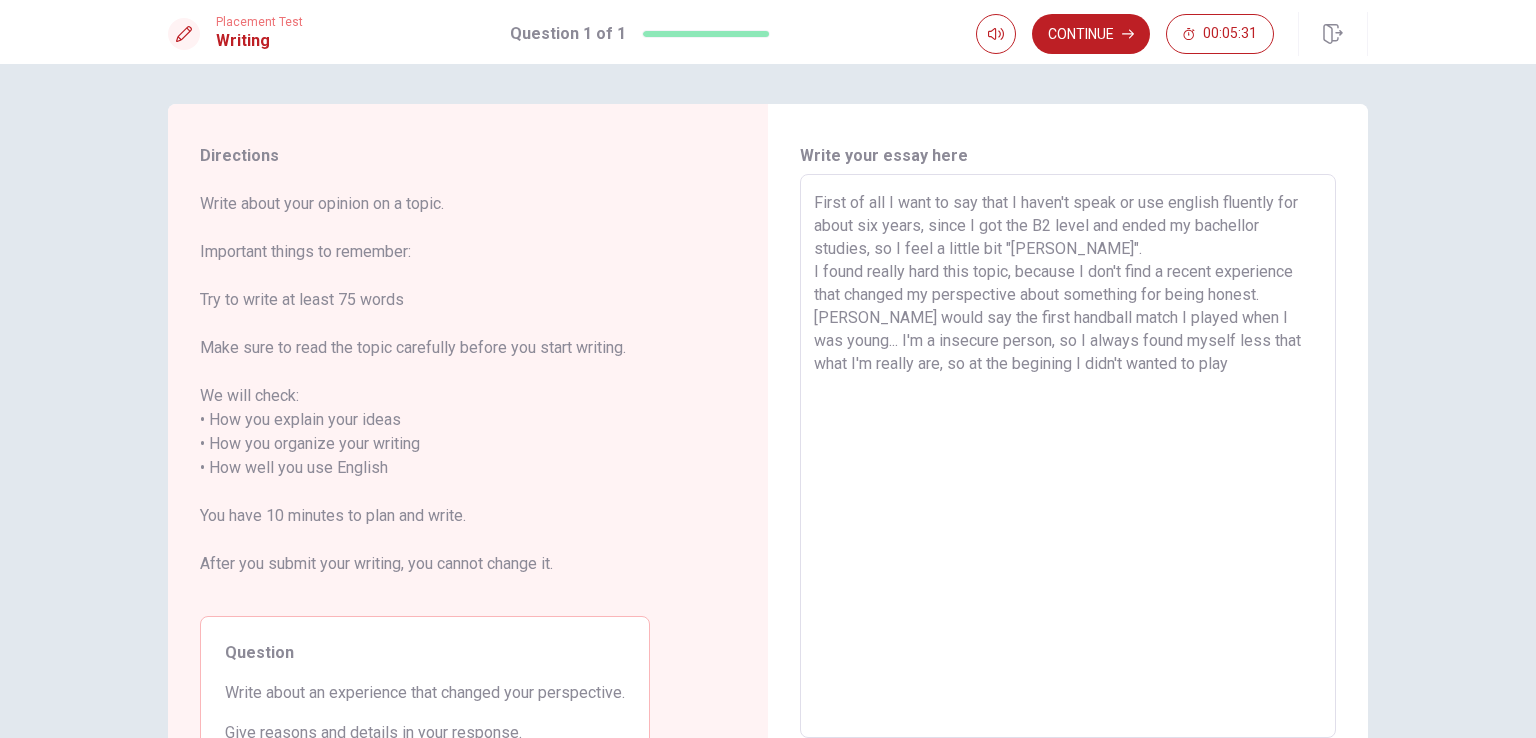 click on "First of all I want to say that I haven't speak or use english fluently for about six years, since I got the B2 level and ended my bachellor studies, so I feel a little bit "[PERSON_NAME]".
I found really hard this topic, because I don't find a recent experience that changed my perspective about something for being honest.
[PERSON_NAME] would say the first handball match I played when I was young... I'm a insecure person, so I always found myself less that what I'm really are, so at the begining I didn't wanted to play" at bounding box center [1068, 456] 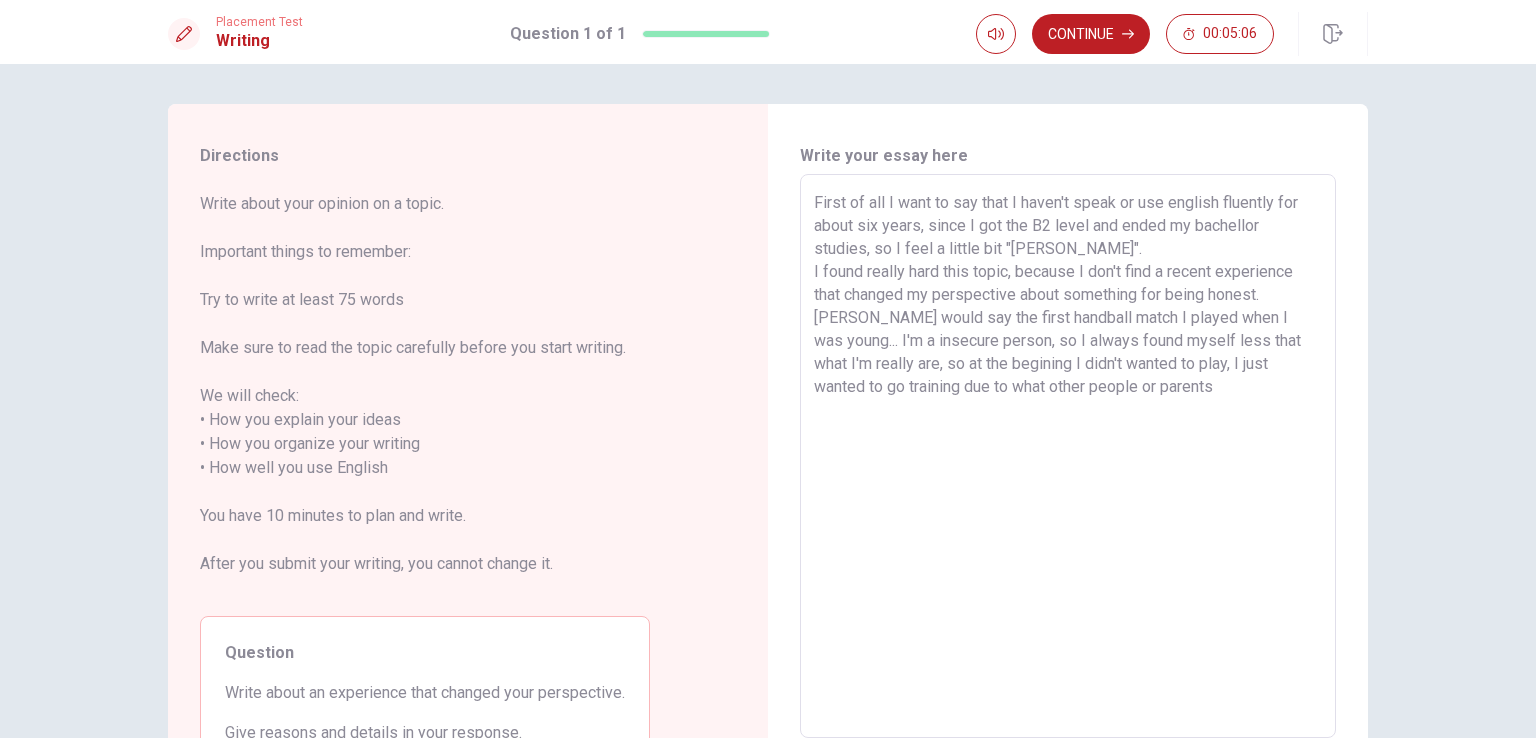 click on "First of all I want to say that I haven't speak or use english fluently for about six years, since I got the B2 level and ended my bachellor studies, so I feel a little bit "[PERSON_NAME]".
I found really hard this topic, because I don't find a recent experience that changed my perspective about something for being honest.
[PERSON_NAME] would say the first handball match I played when I was young... I'm a insecure person, so I always found myself less that what I'm really are, so at the begining I didn't wanted to play, I just wanted to go training due to what other people or parents" at bounding box center (1068, 456) 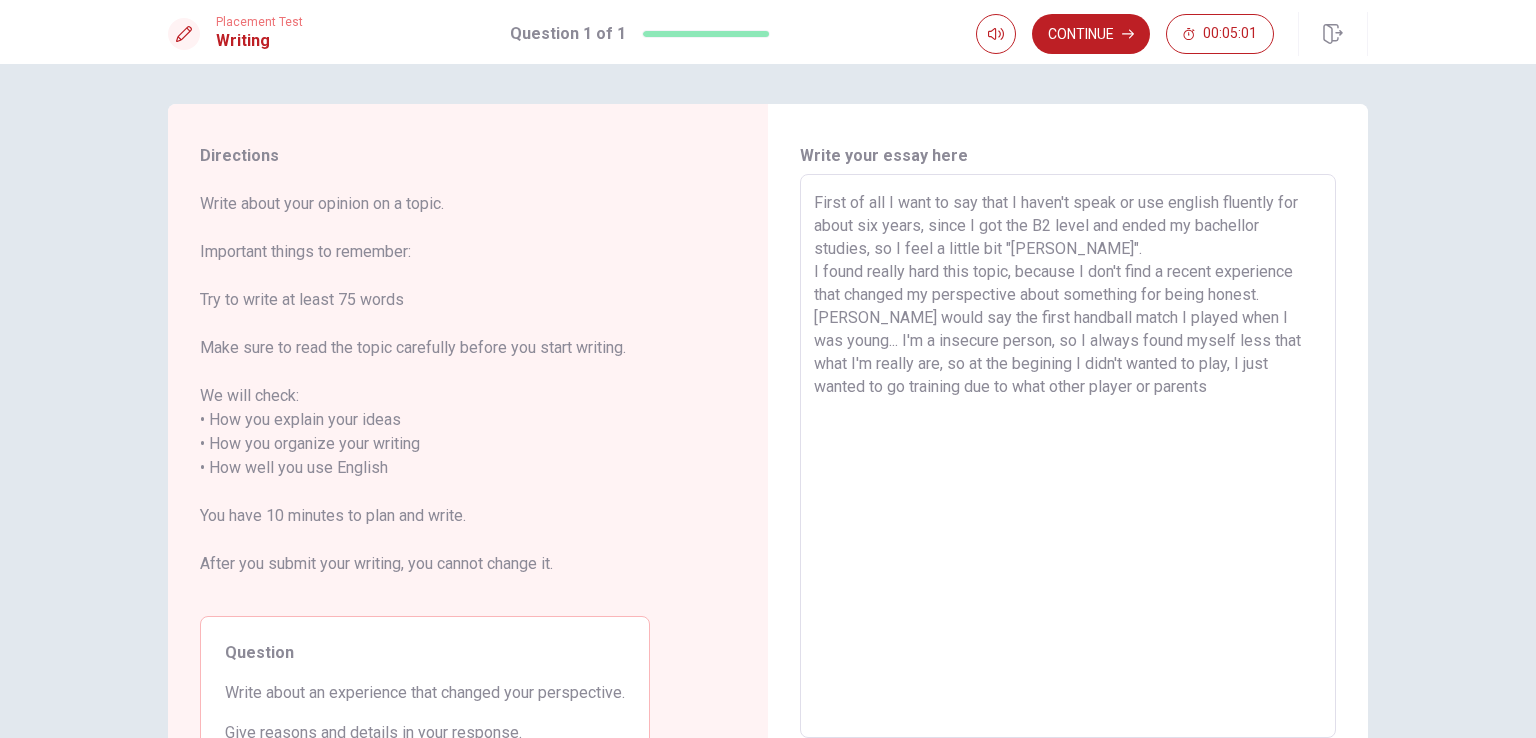 click on "First of all I want to say that I haven't speak or use english fluently for about six years, since I got the B2 level and ended my bachellor studies, so I feel a little bit "[PERSON_NAME]".
I found really hard this topic, because I don't find a recent experience that changed my perspective about something for being honest.
[PERSON_NAME] would say the first handball match I played when I was young... I'm a insecure person, so I always found myself less that what I'm really are, so at the begining I didn't wanted to play, I just wanted to go training due to what other player or parents" at bounding box center (1068, 456) 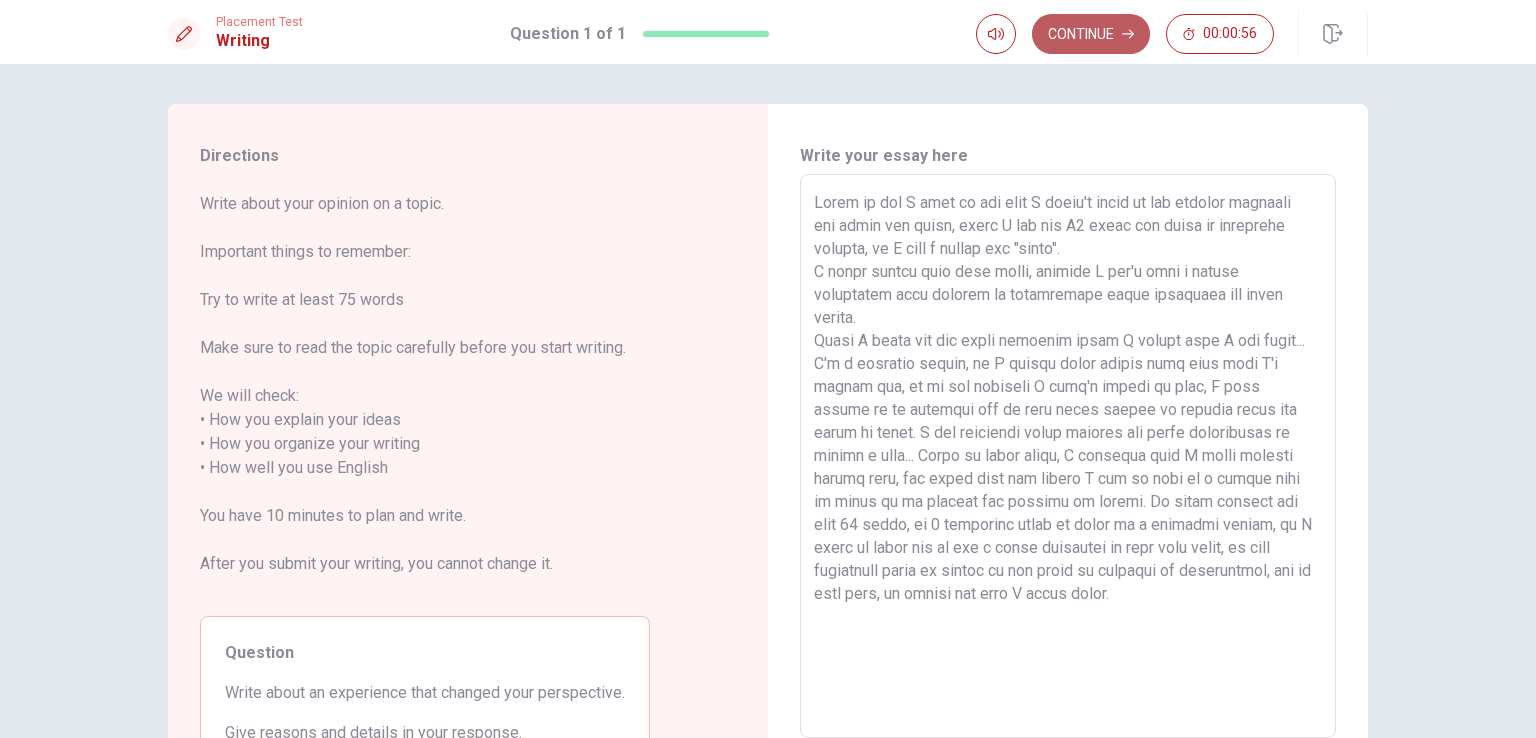 click on "Continue" at bounding box center (1091, 34) 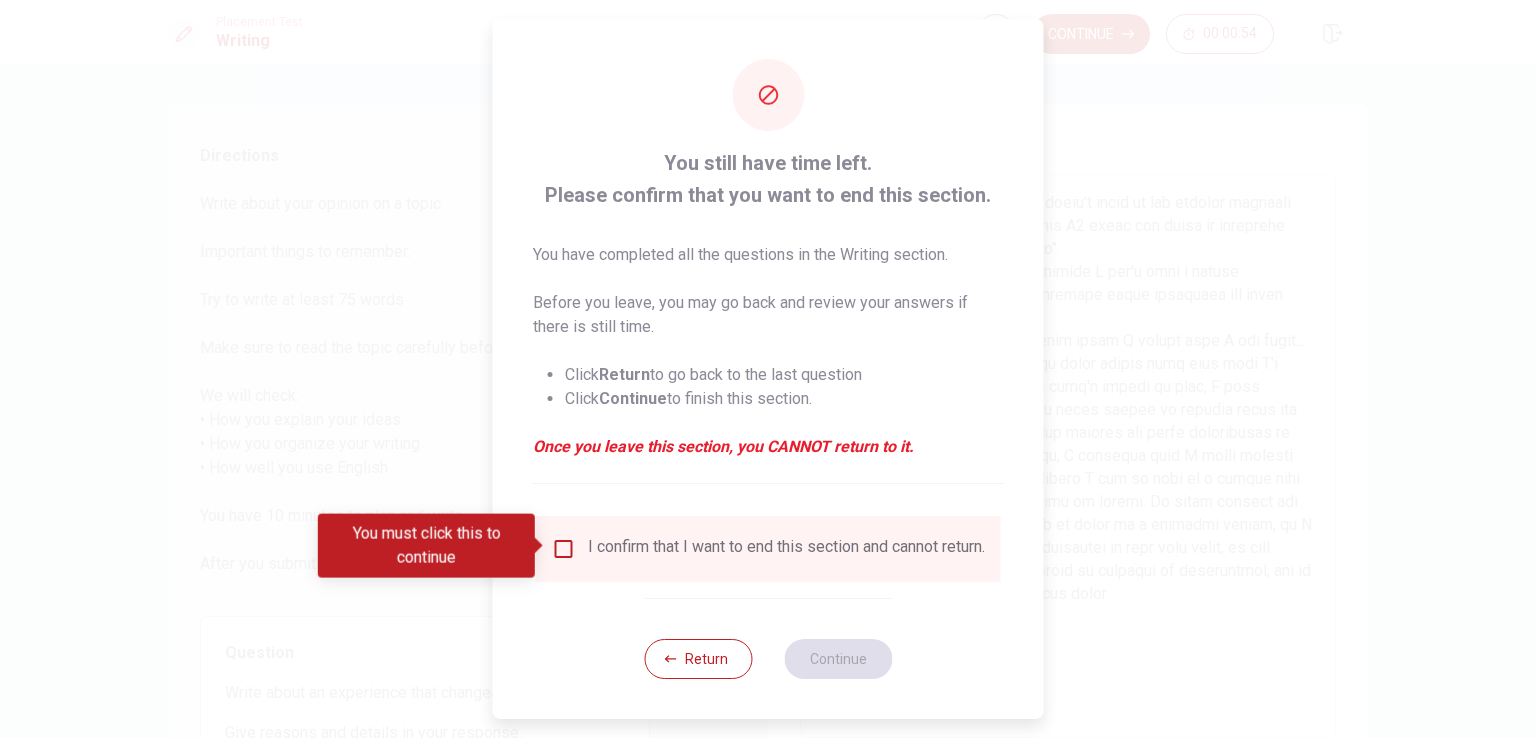 click at bounding box center [564, 549] 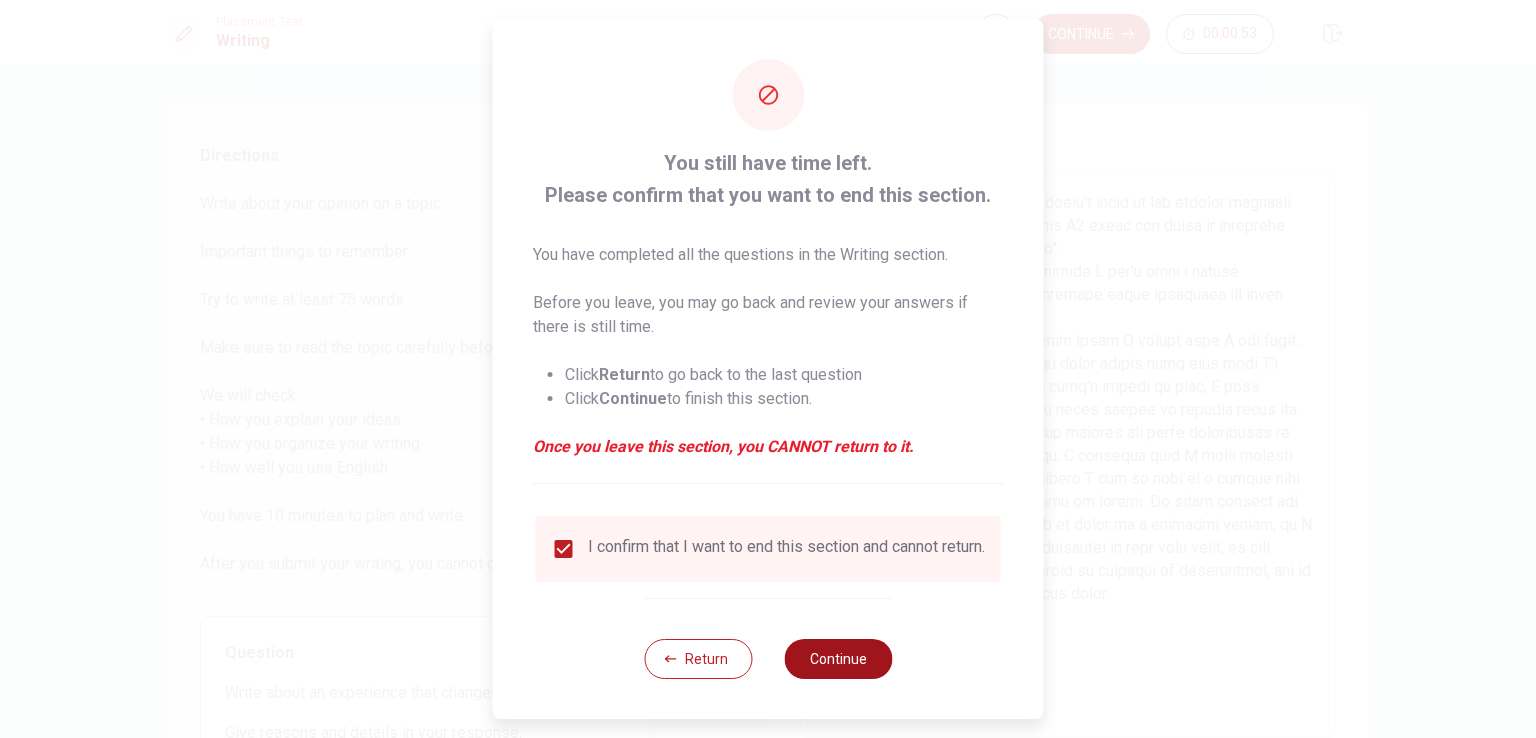 click on "Continue" at bounding box center [838, 659] 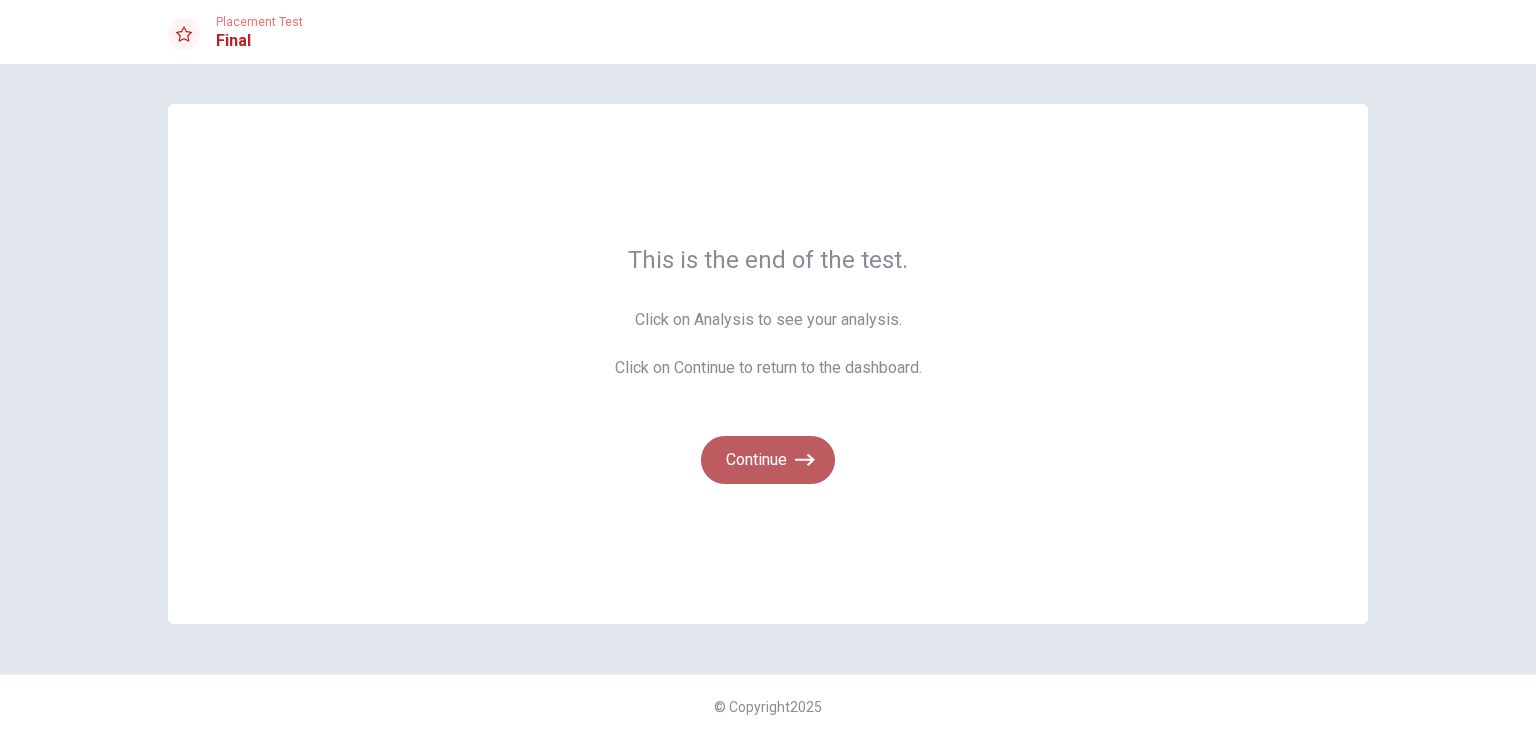 click 